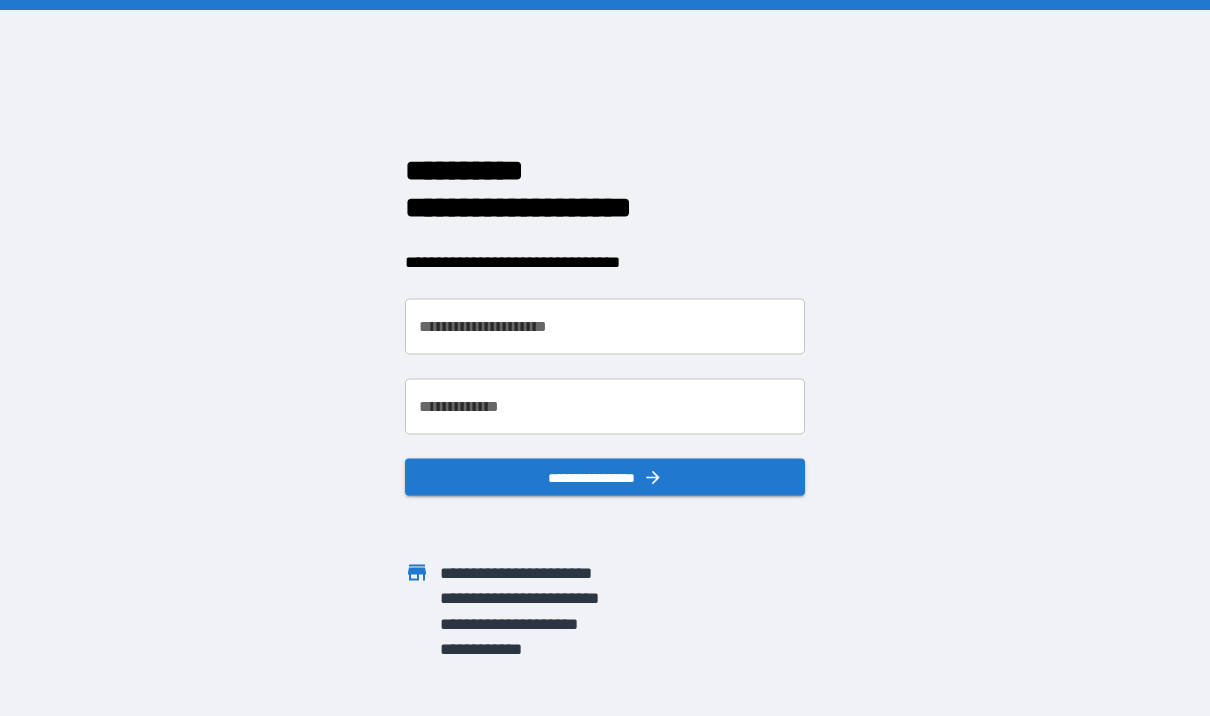 scroll, scrollTop: 0, scrollLeft: 0, axis: both 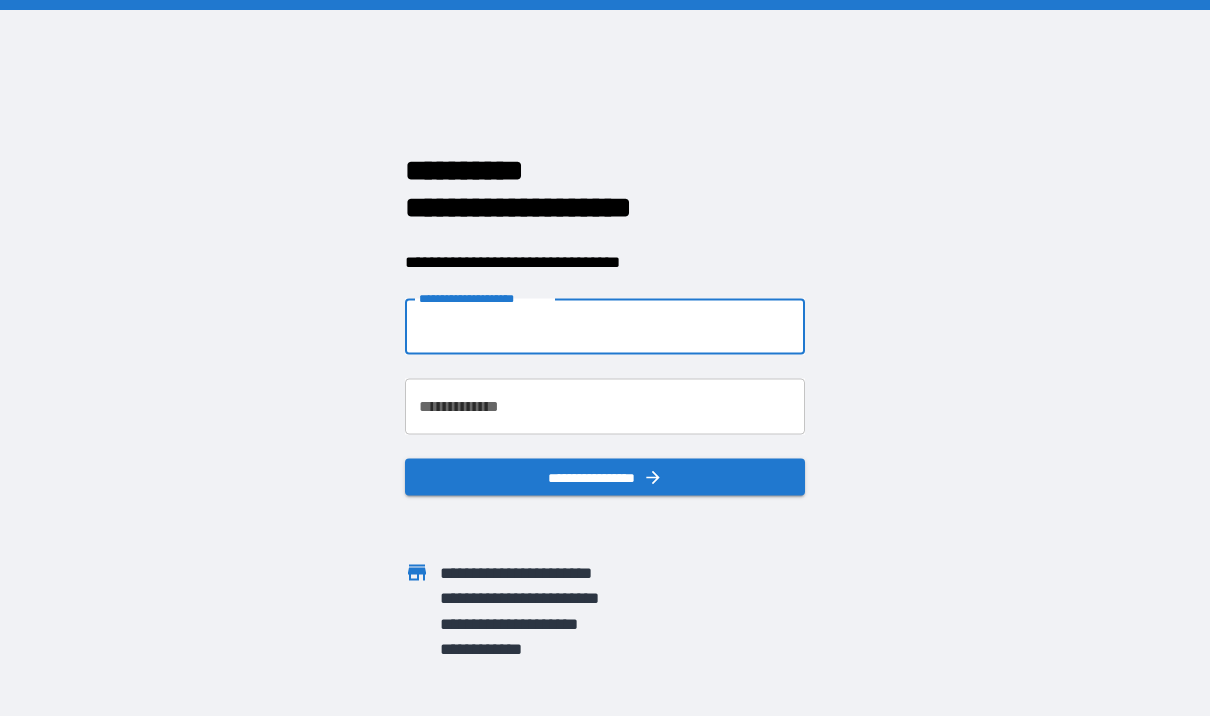 type on "**********" 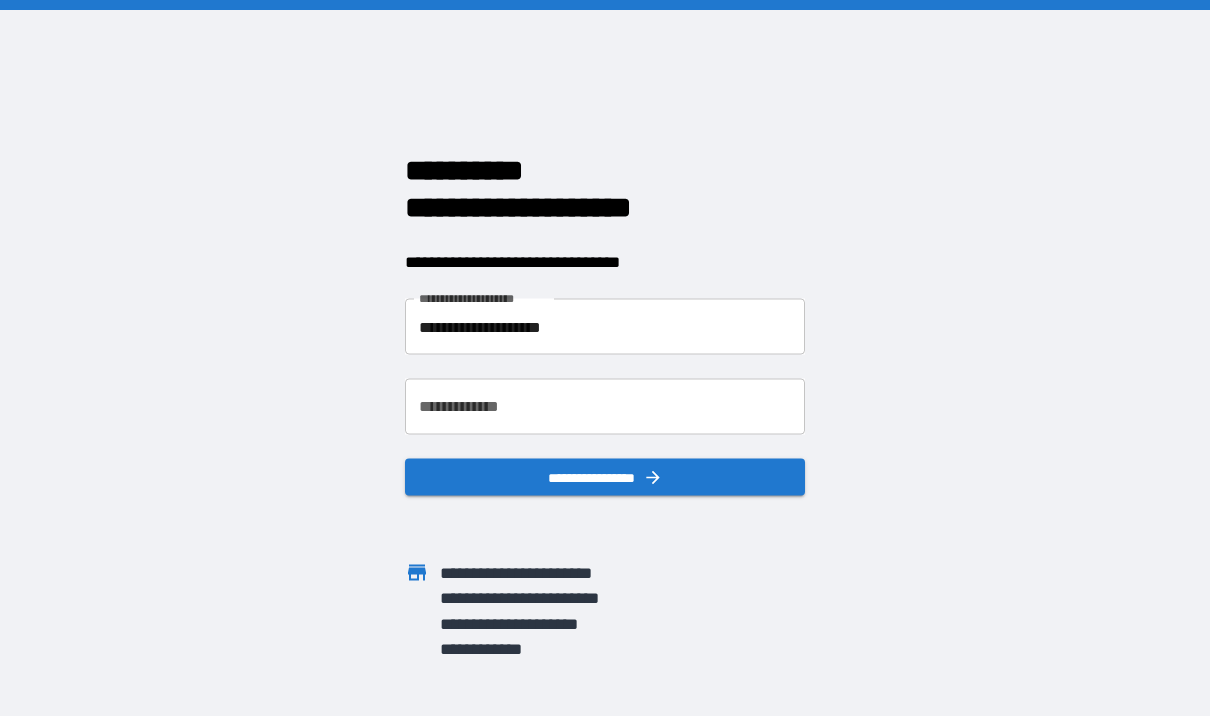 click on "**********" at bounding box center [605, 407] 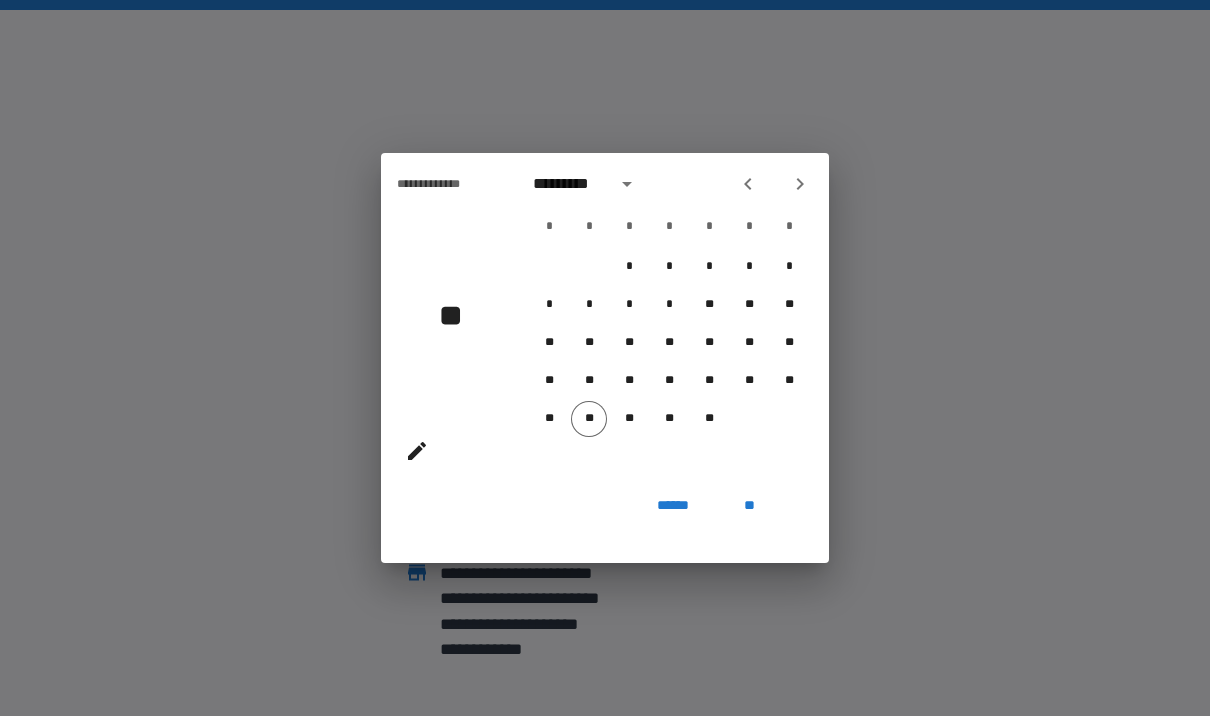 click 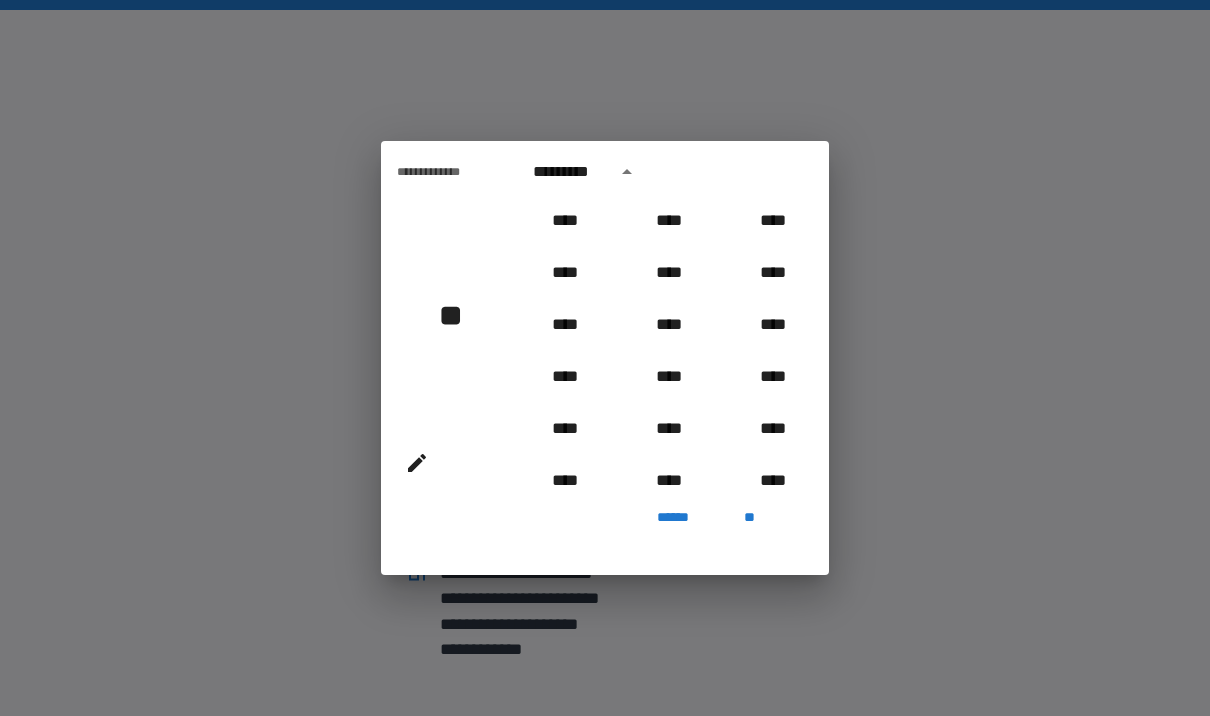 scroll, scrollTop: 2006, scrollLeft: 0, axis: vertical 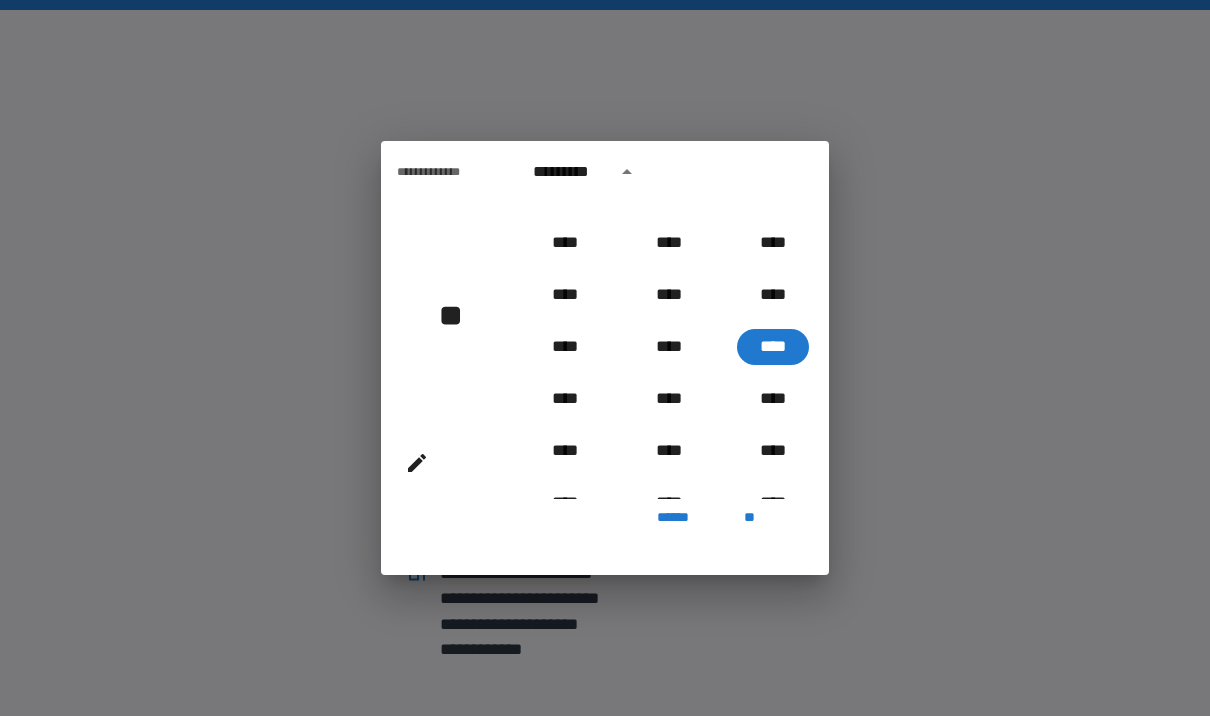 click on "*********" at bounding box center [588, 172] 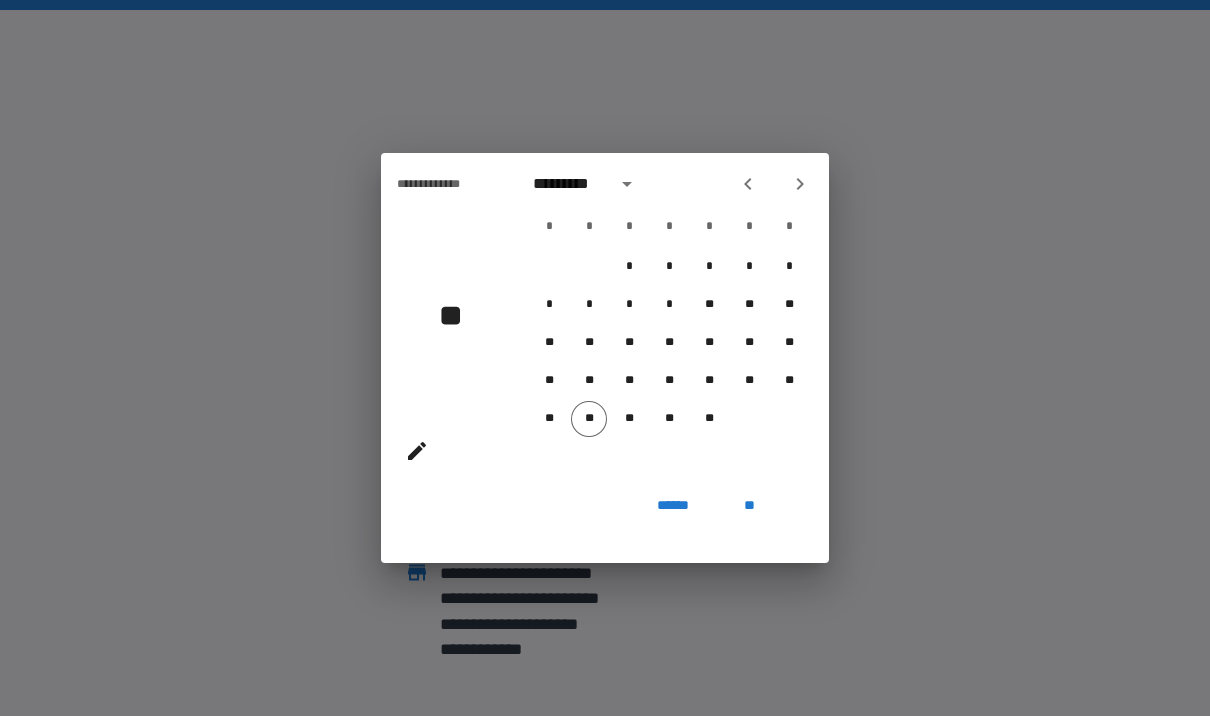 click 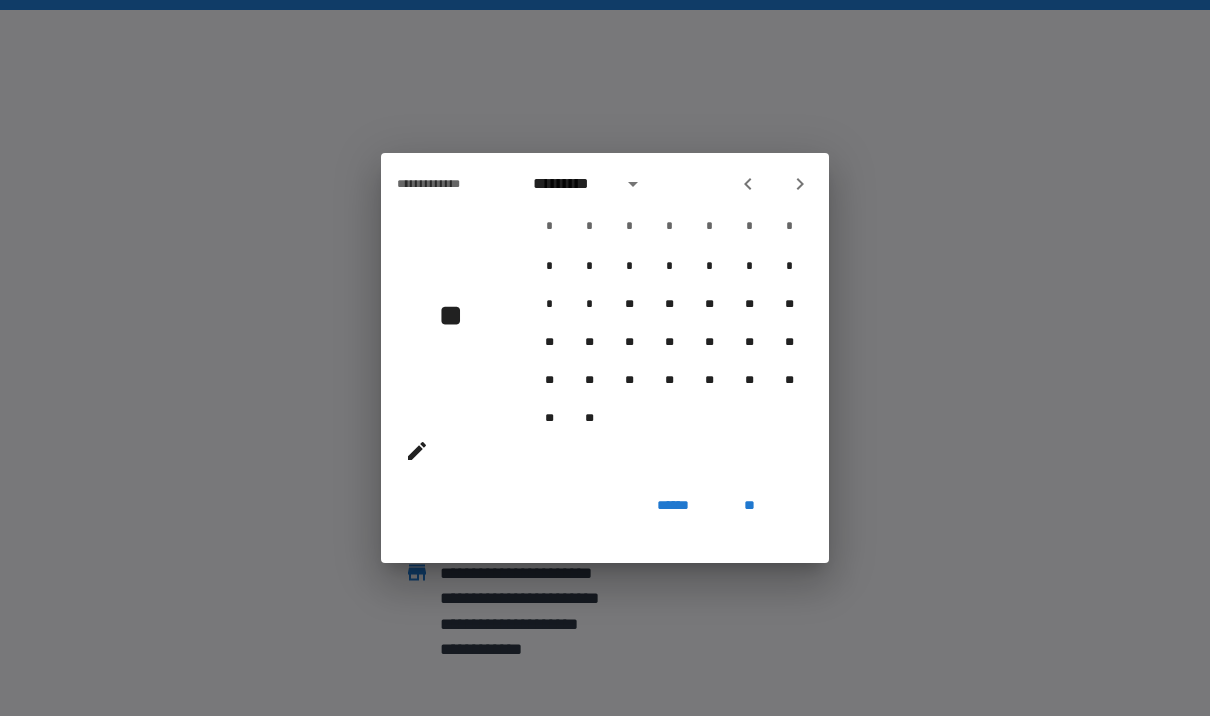 click 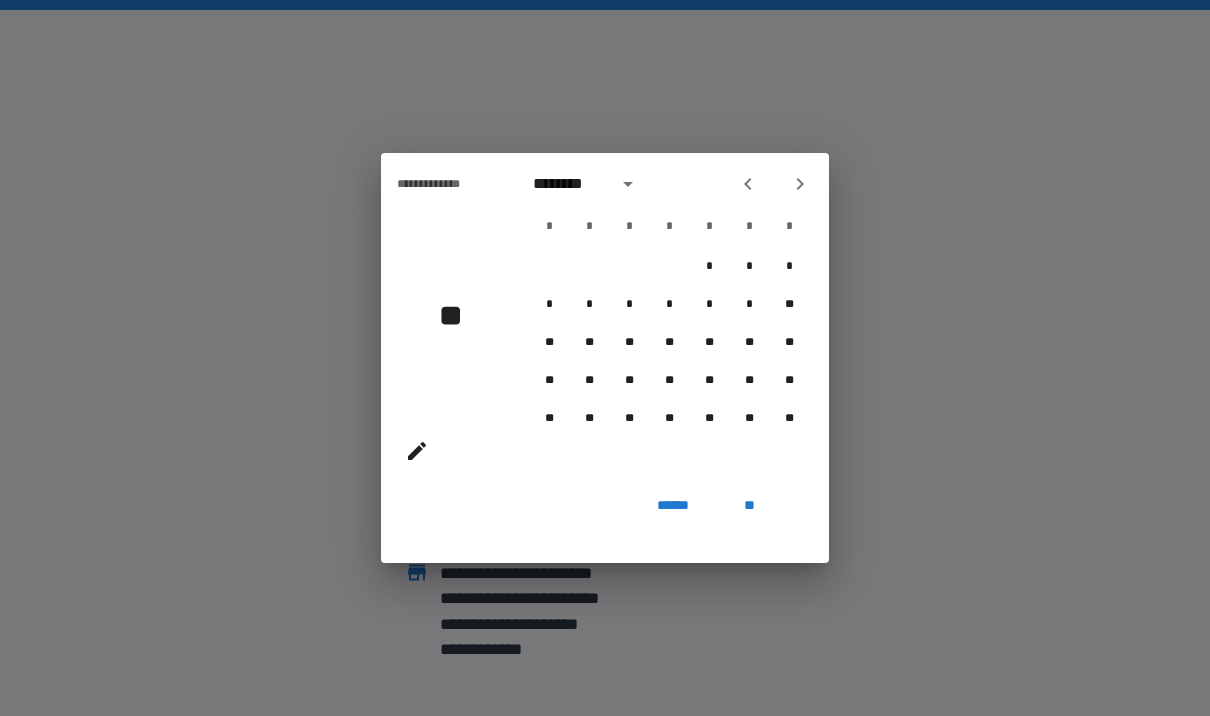 click 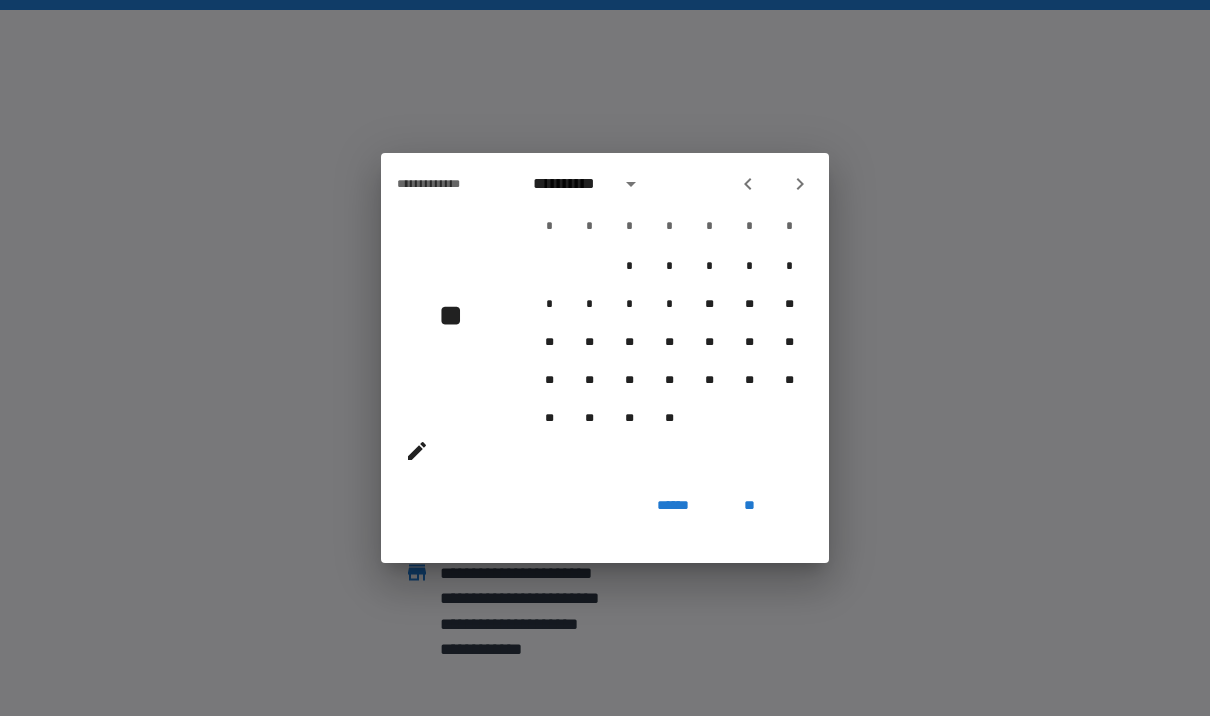 click 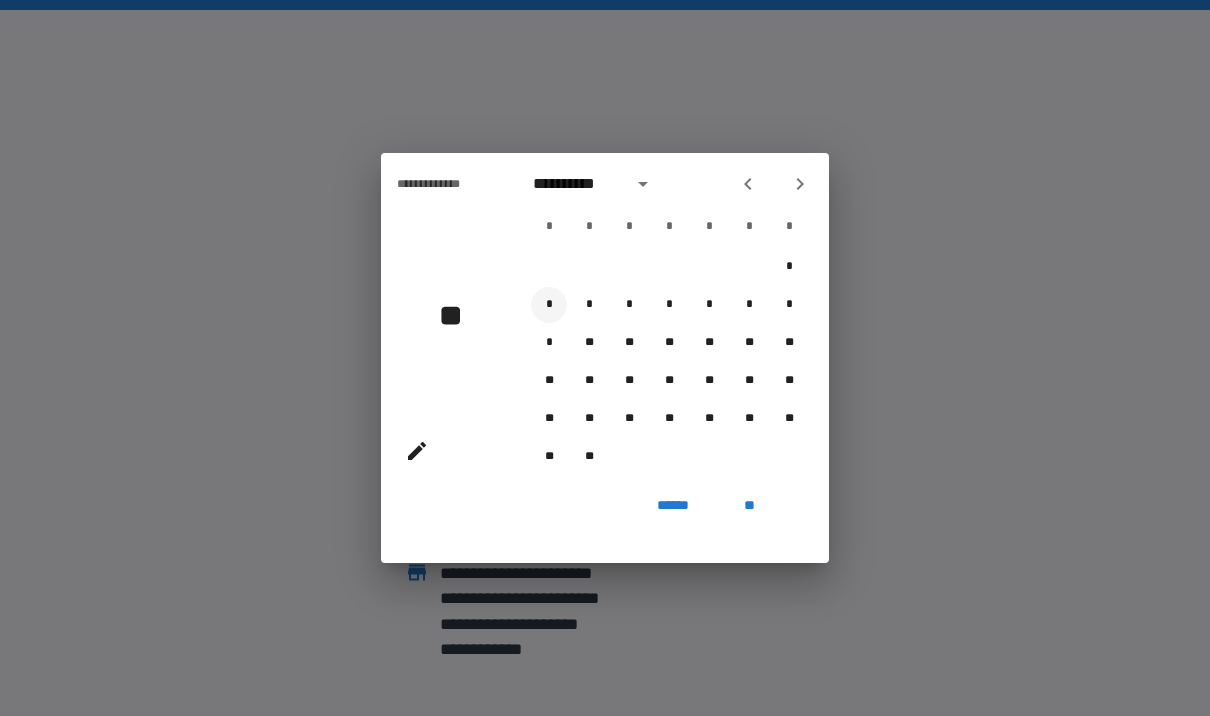click on "*" at bounding box center (549, 305) 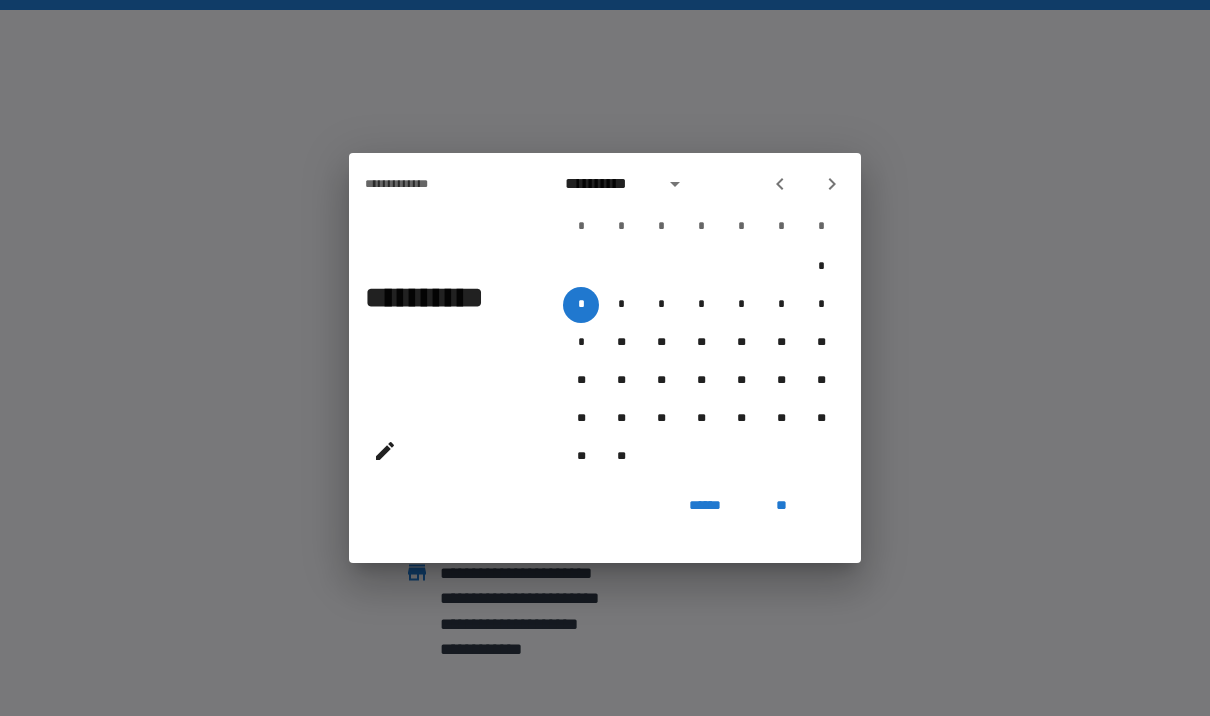 click 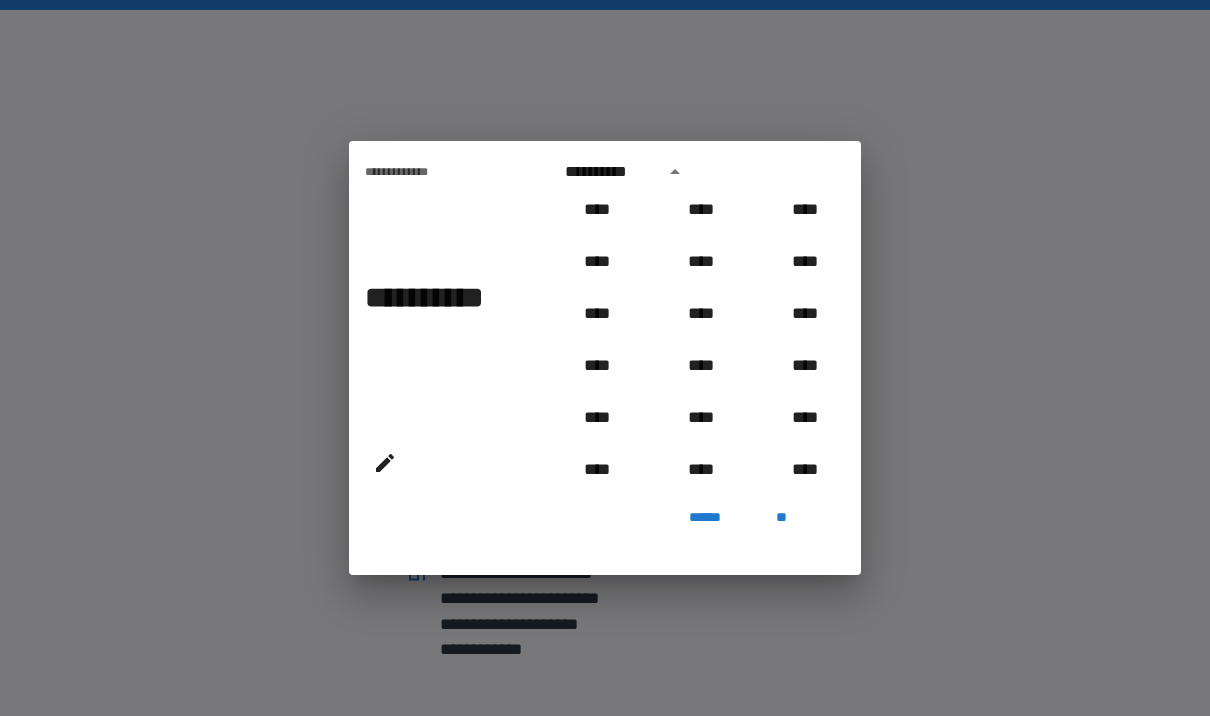 scroll, scrollTop: 991, scrollLeft: 0, axis: vertical 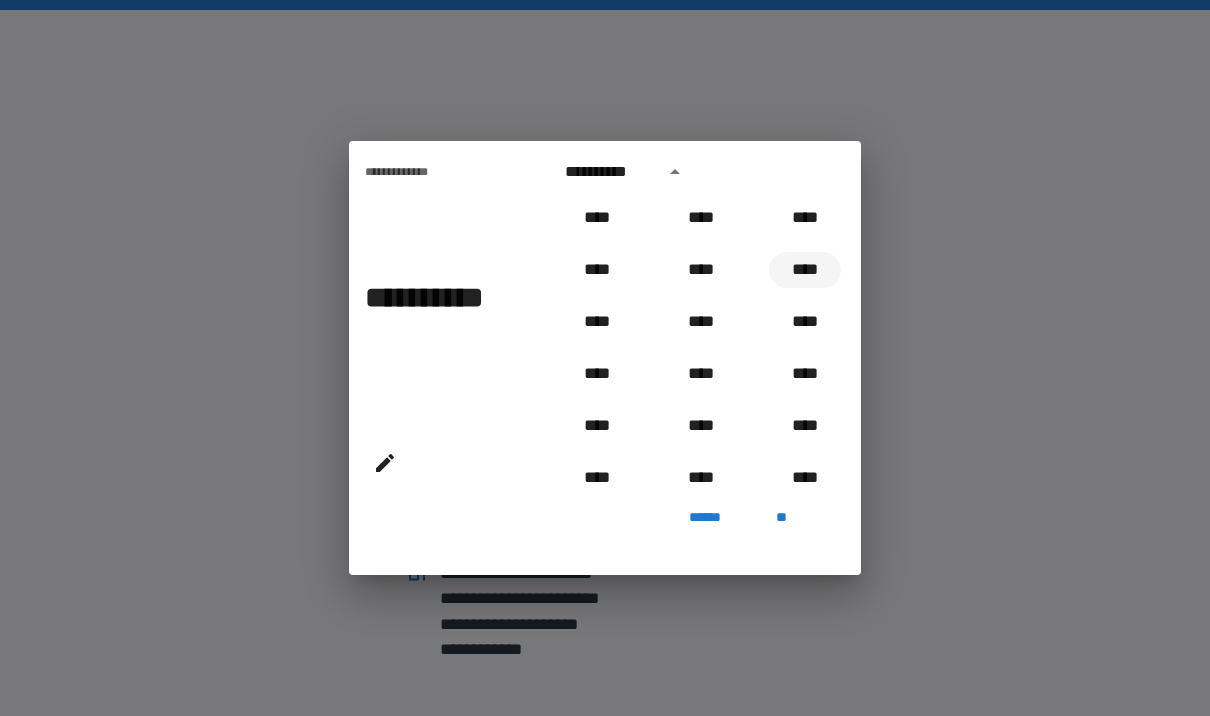 click on "****" at bounding box center [805, 270] 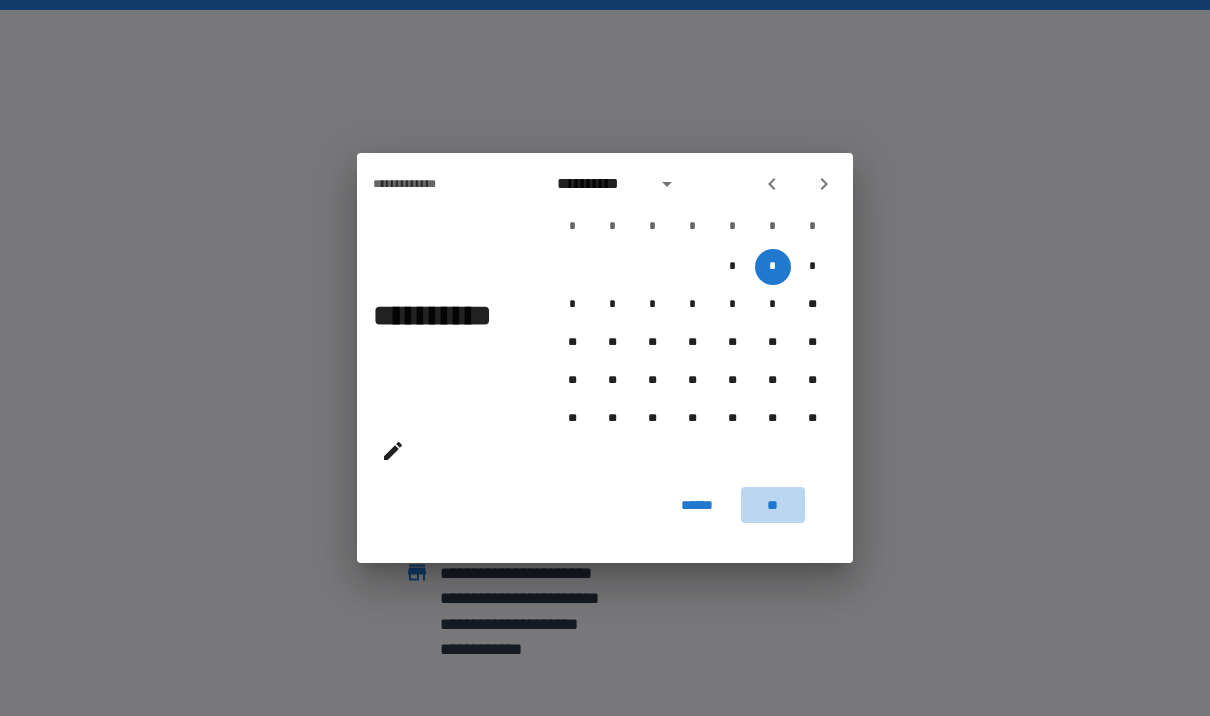 click on "**" at bounding box center [773, 505] 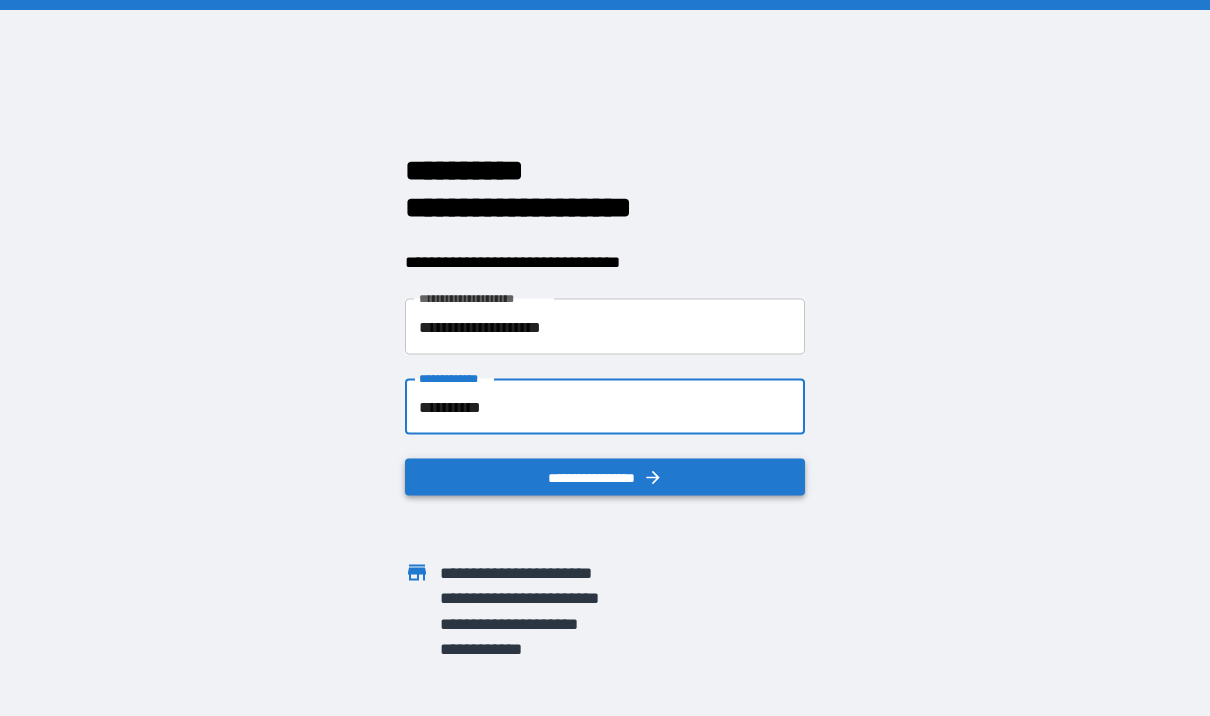 click on "**********" at bounding box center [605, 477] 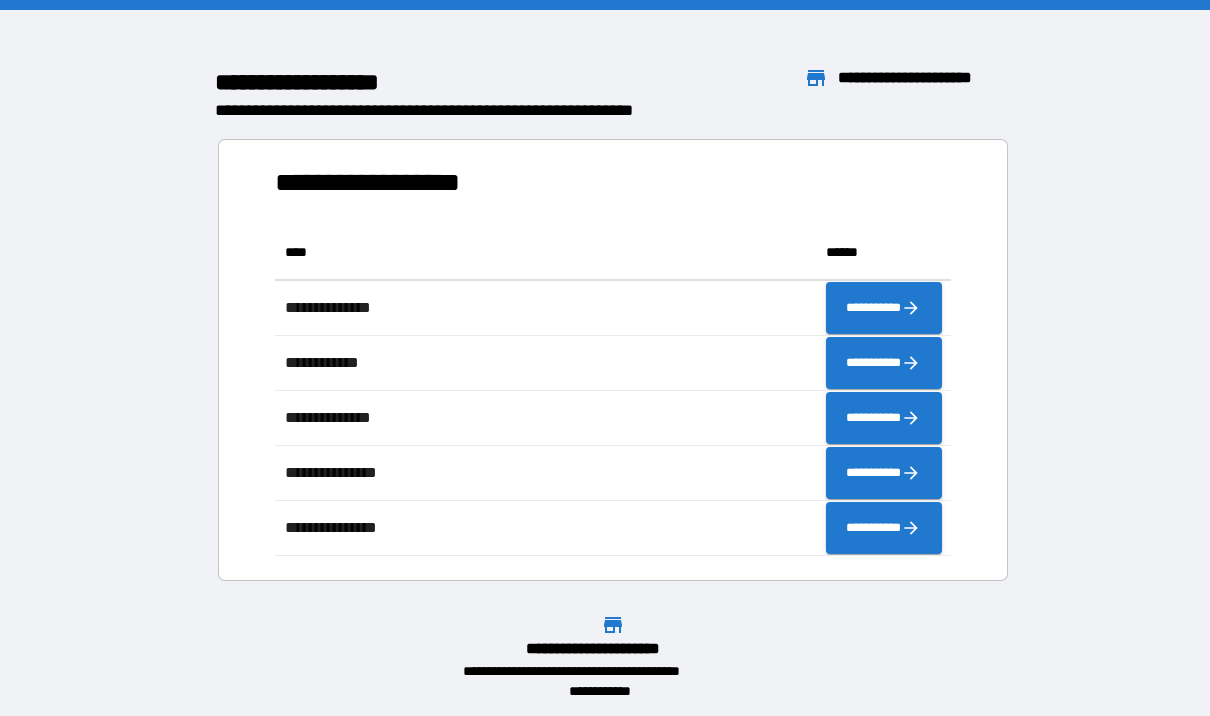 scroll, scrollTop: 1, scrollLeft: 1, axis: both 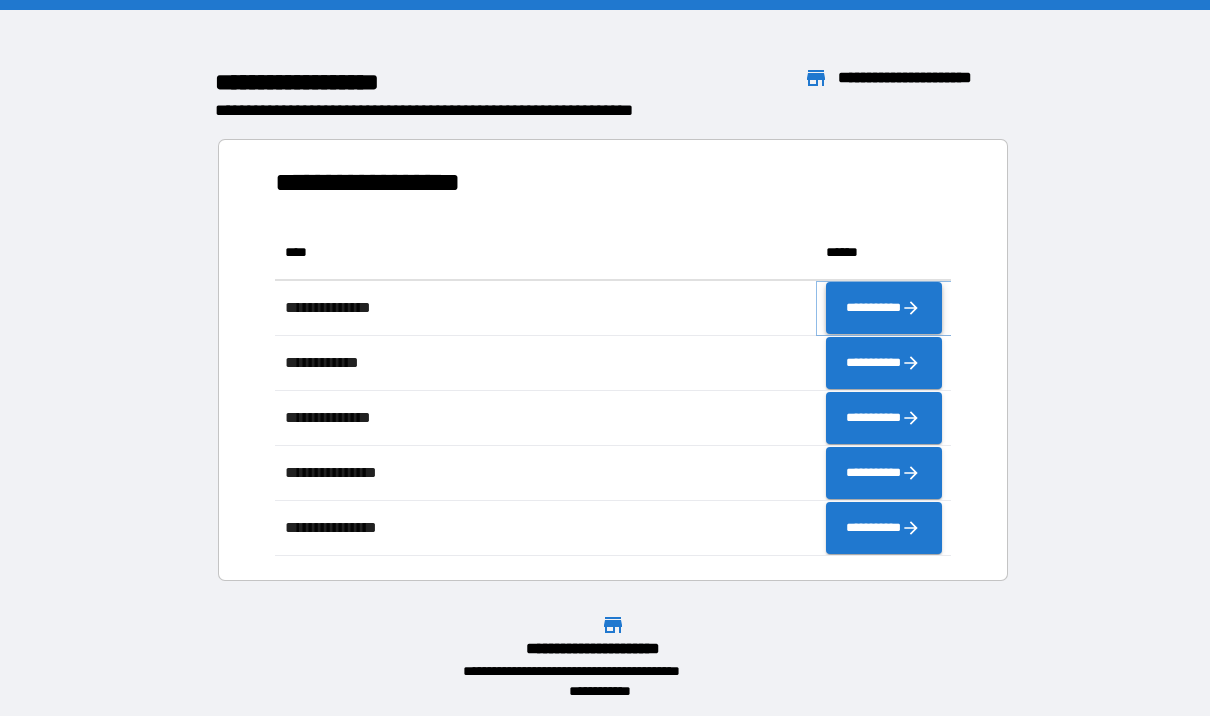 click on "**********" at bounding box center (883, 308) 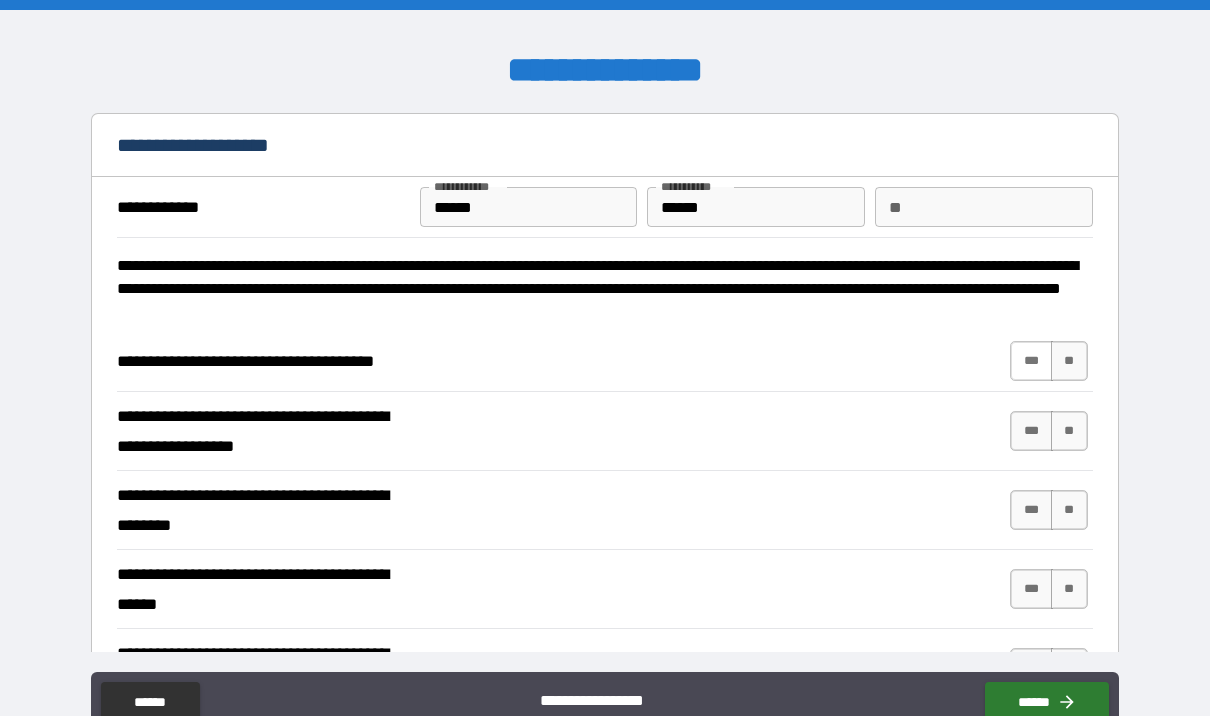 click on "***" at bounding box center (1031, 361) 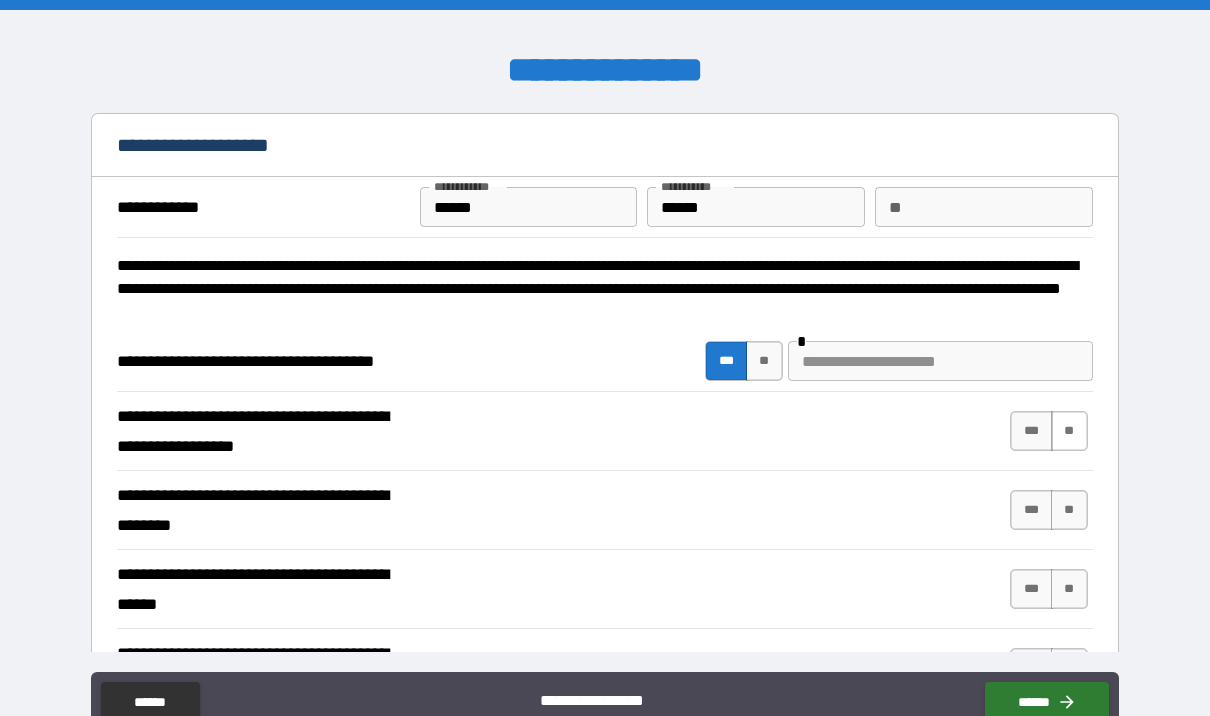 click on "**" at bounding box center (1069, 431) 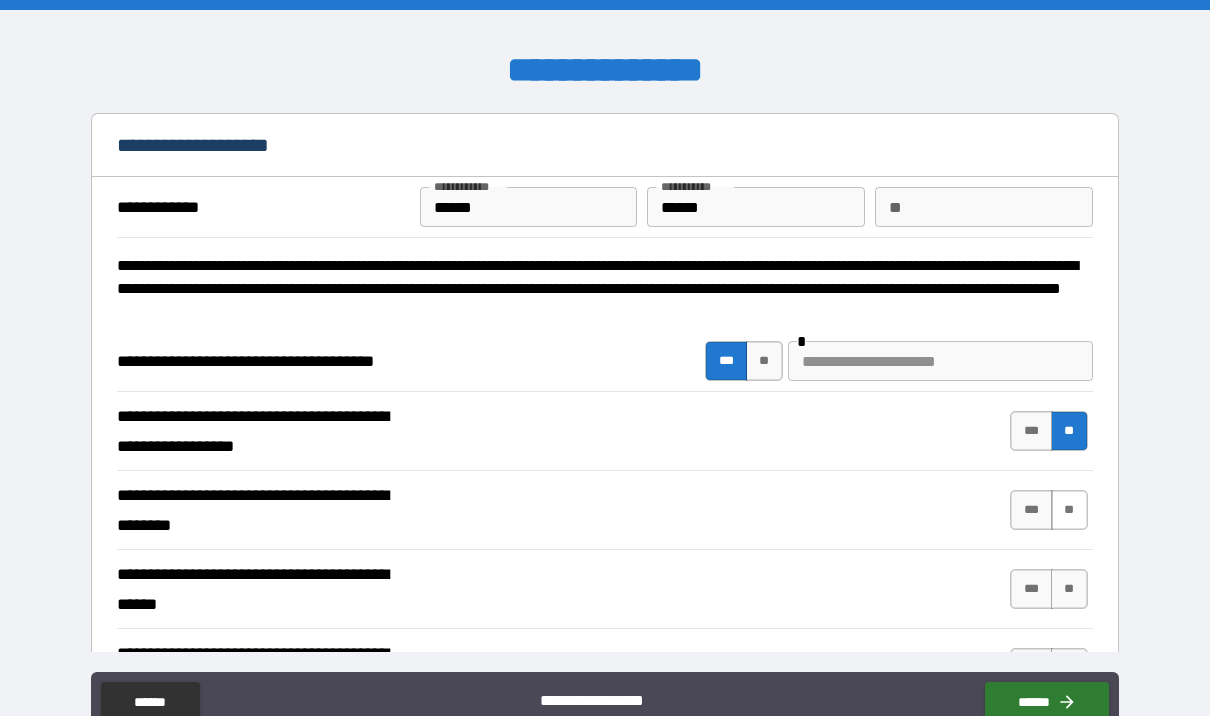 click on "**" at bounding box center (1069, 510) 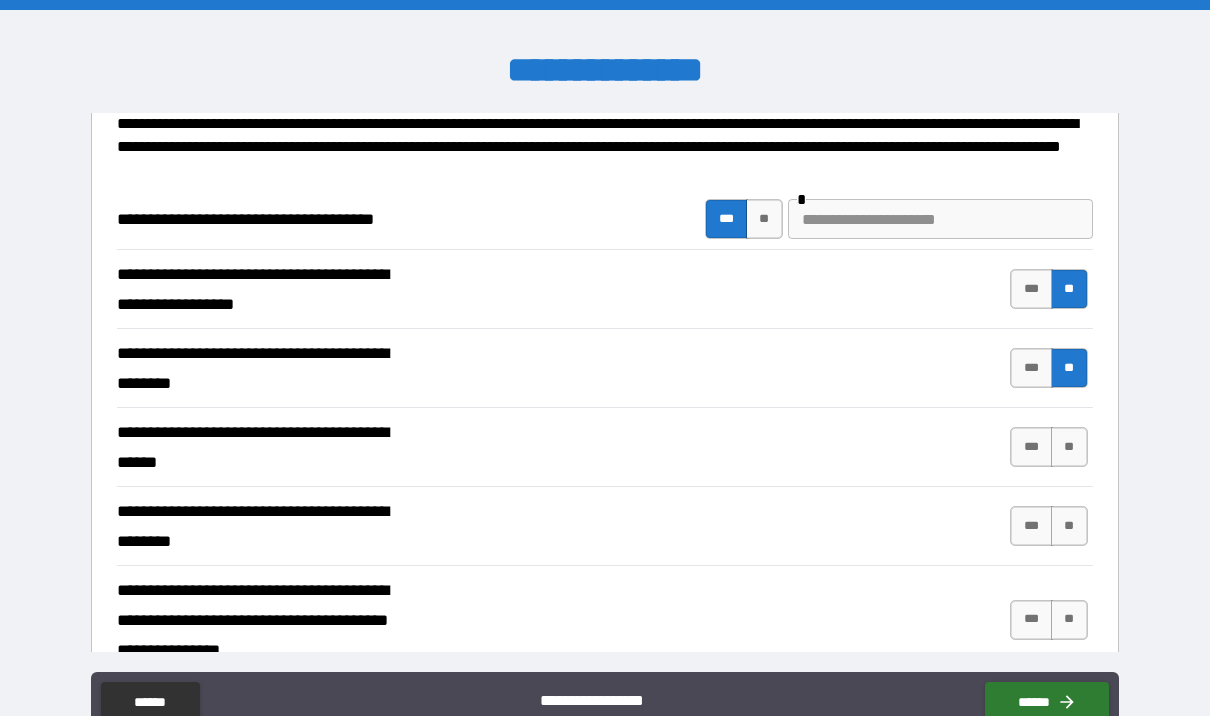 scroll, scrollTop: 145, scrollLeft: 0, axis: vertical 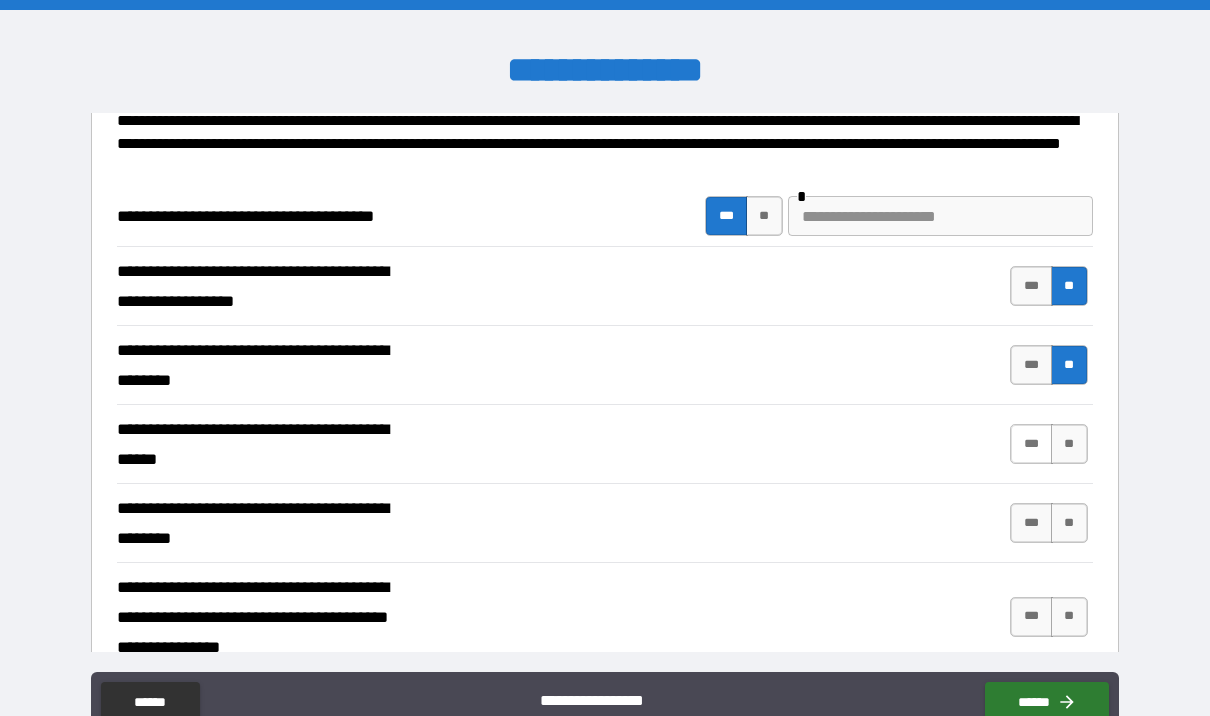 click on "***" at bounding box center [1031, 444] 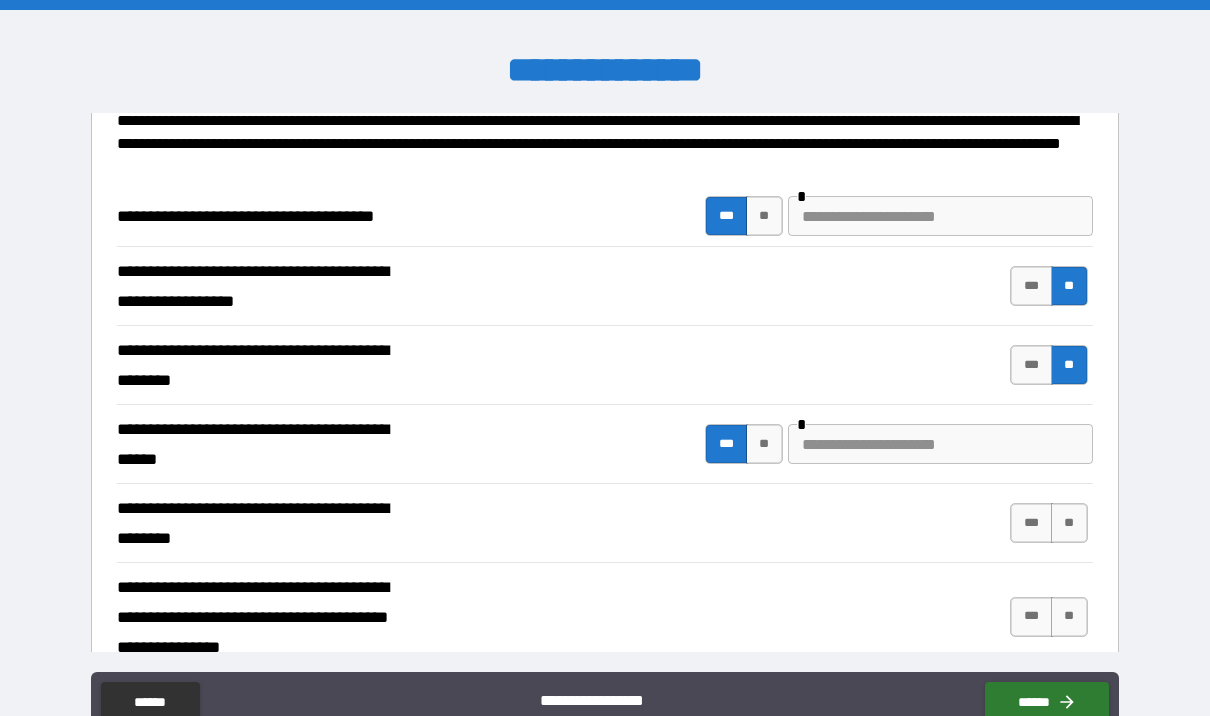 click on "**" at bounding box center (1069, 523) 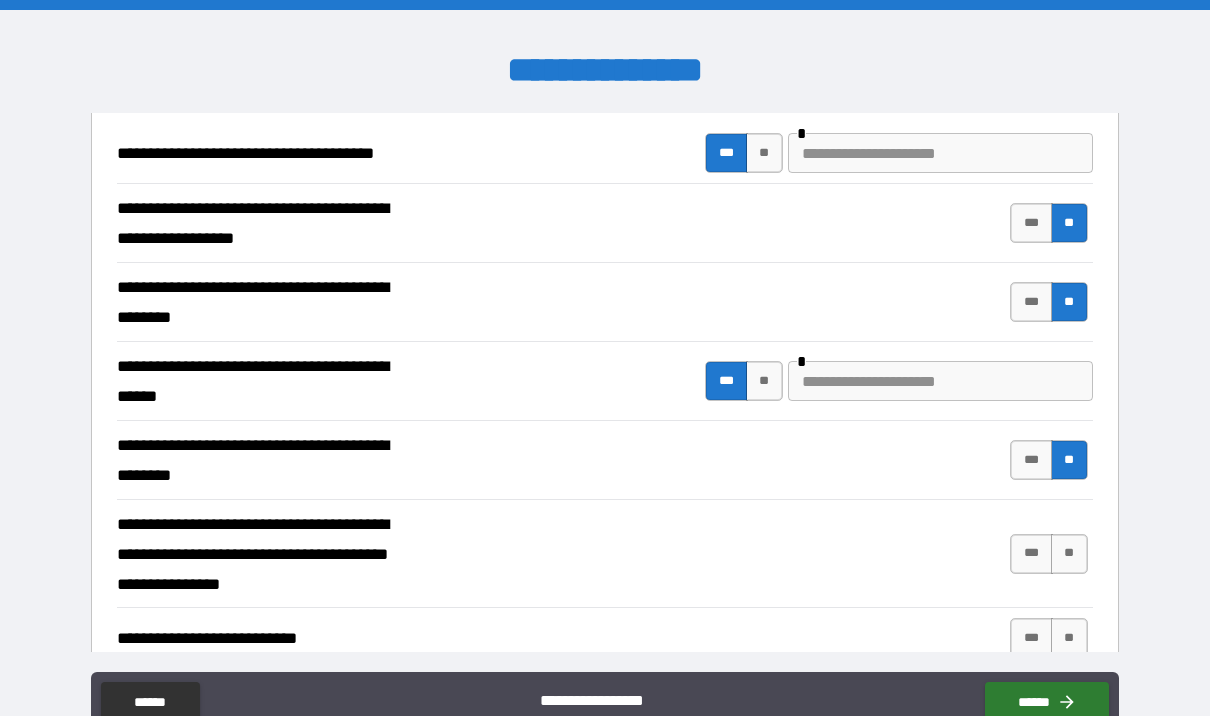 scroll, scrollTop: 226, scrollLeft: 0, axis: vertical 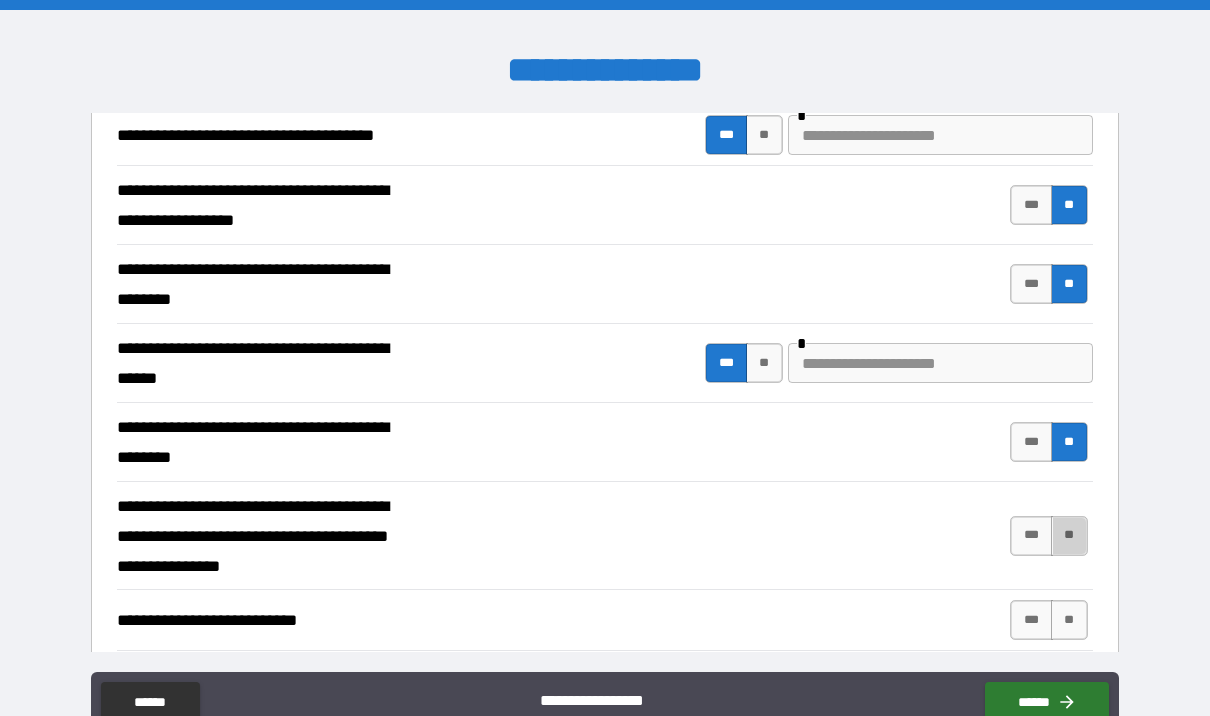 click on "**" at bounding box center [1069, 536] 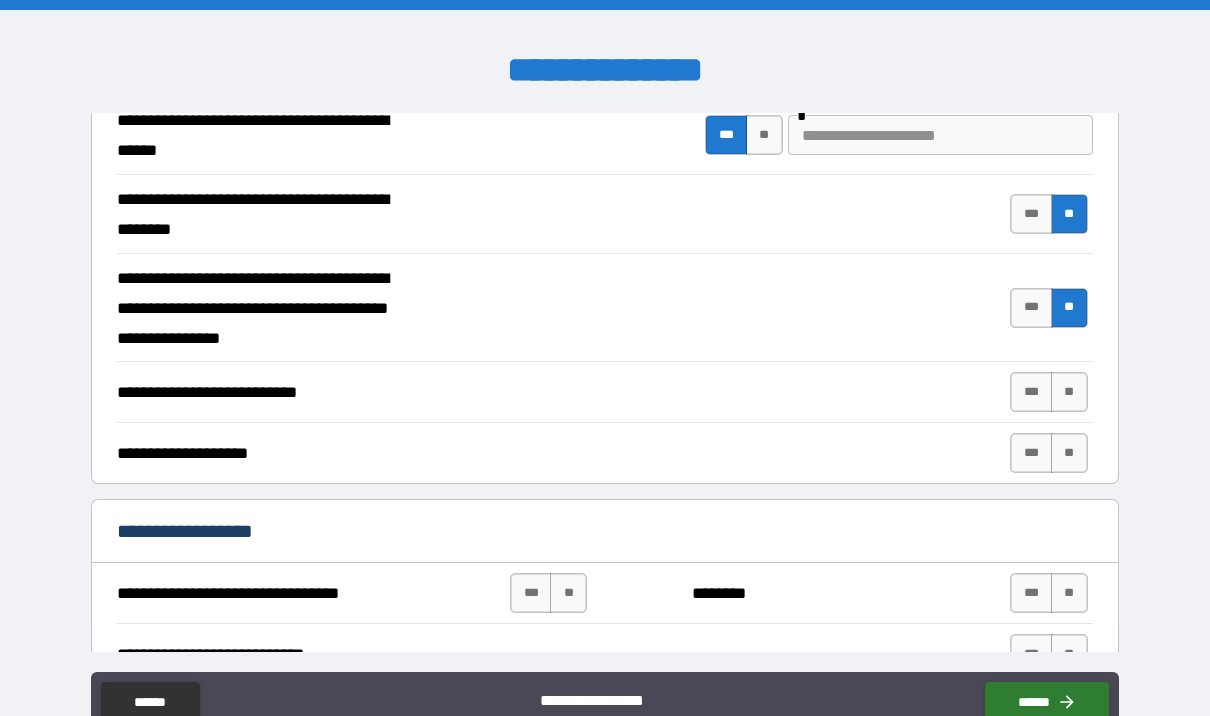 scroll, scrollTop: 458, scrollLeft: 0, axis: vertical 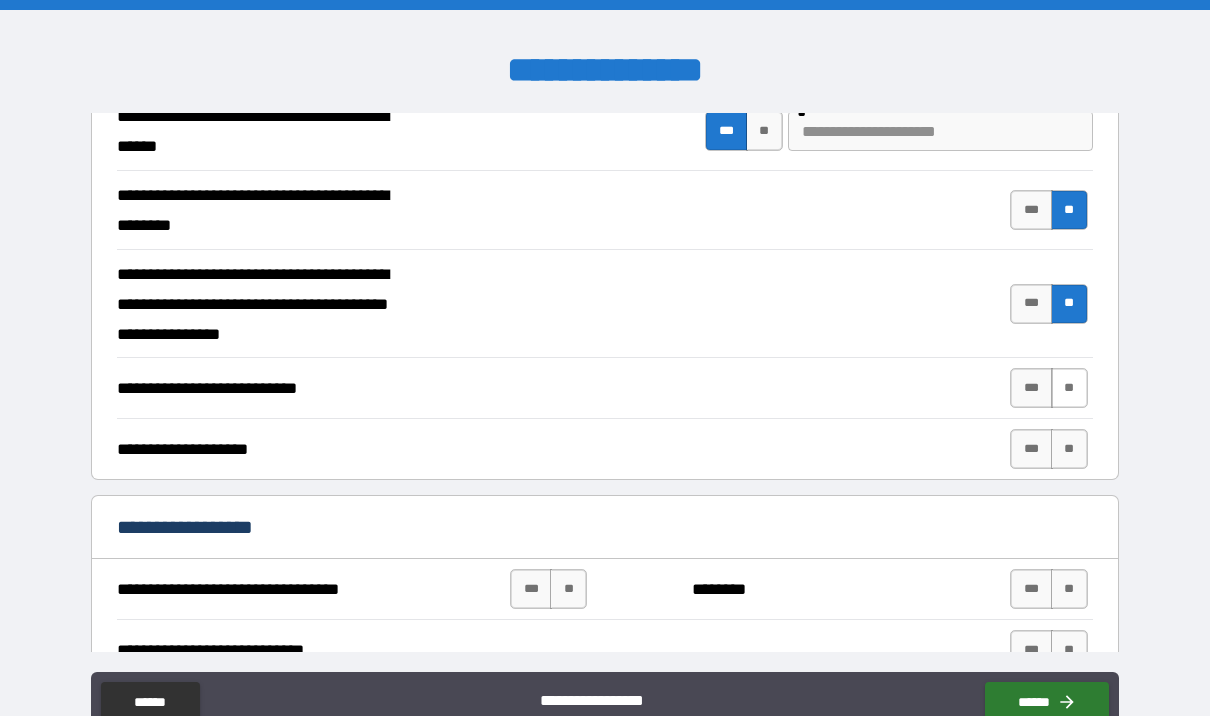 click on "**" at bounding box center [1069, 388] 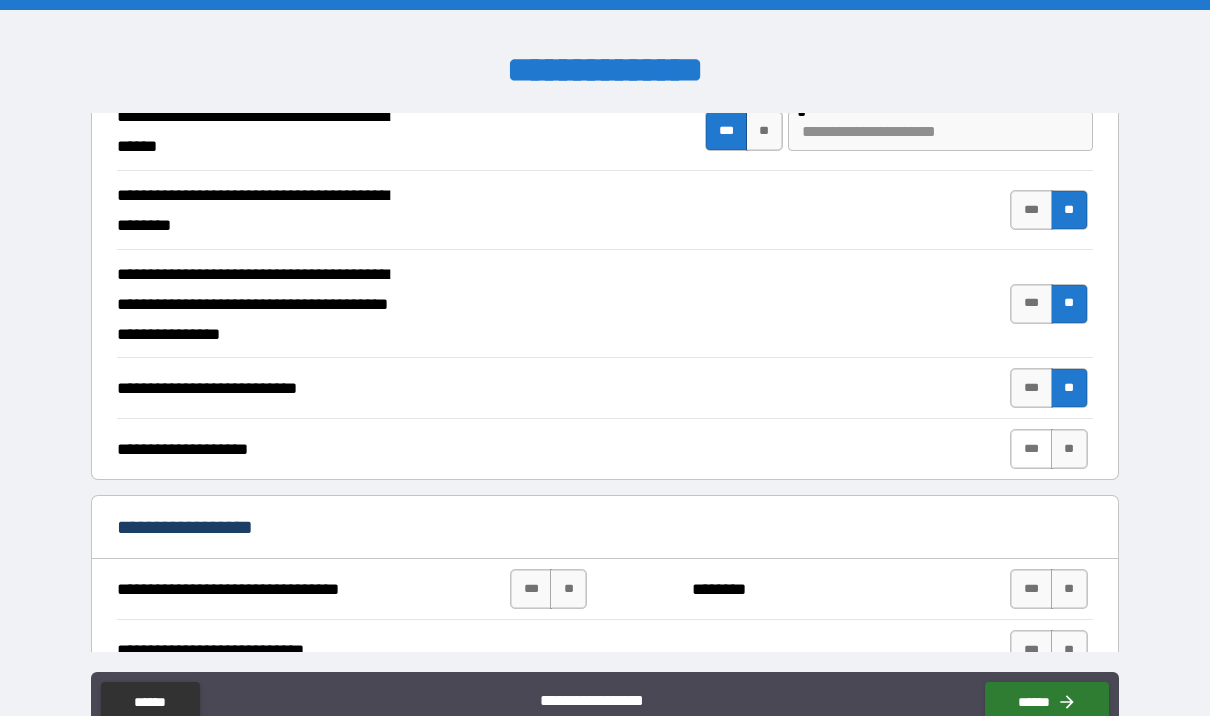 click on "***" at bounding box center (1031, 449) 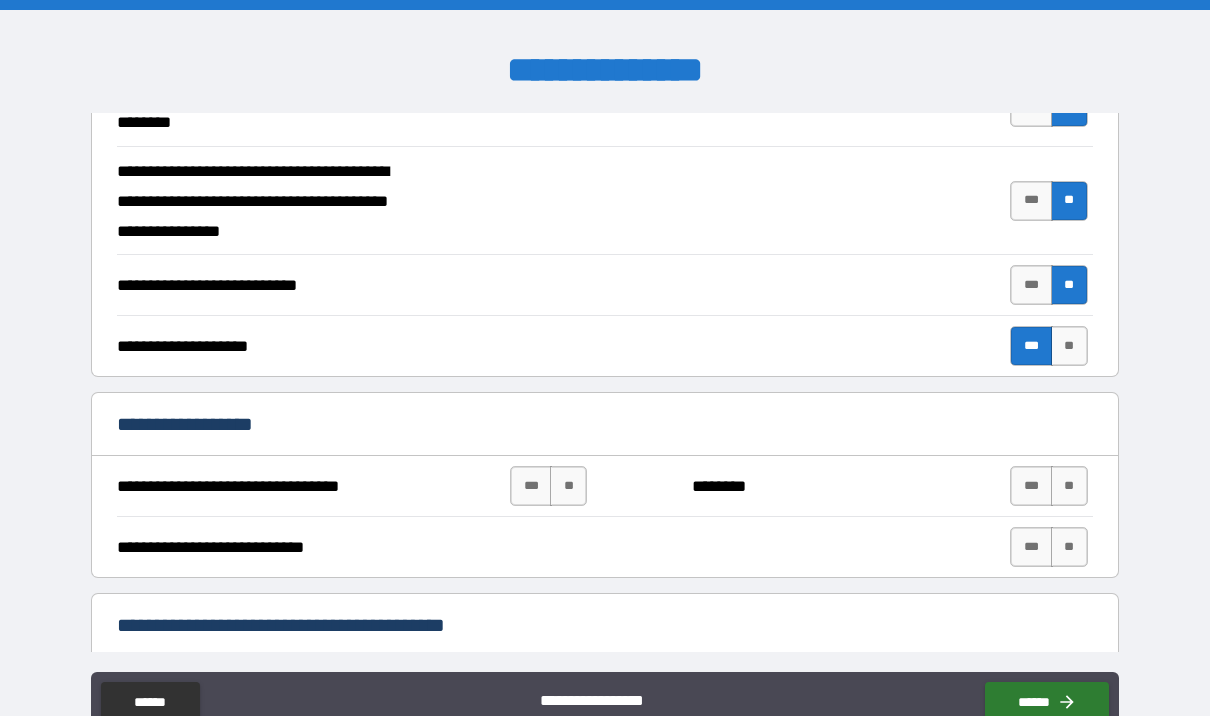 scroll, scrollTop: 562, scrollLeft: 0, axis: vertical 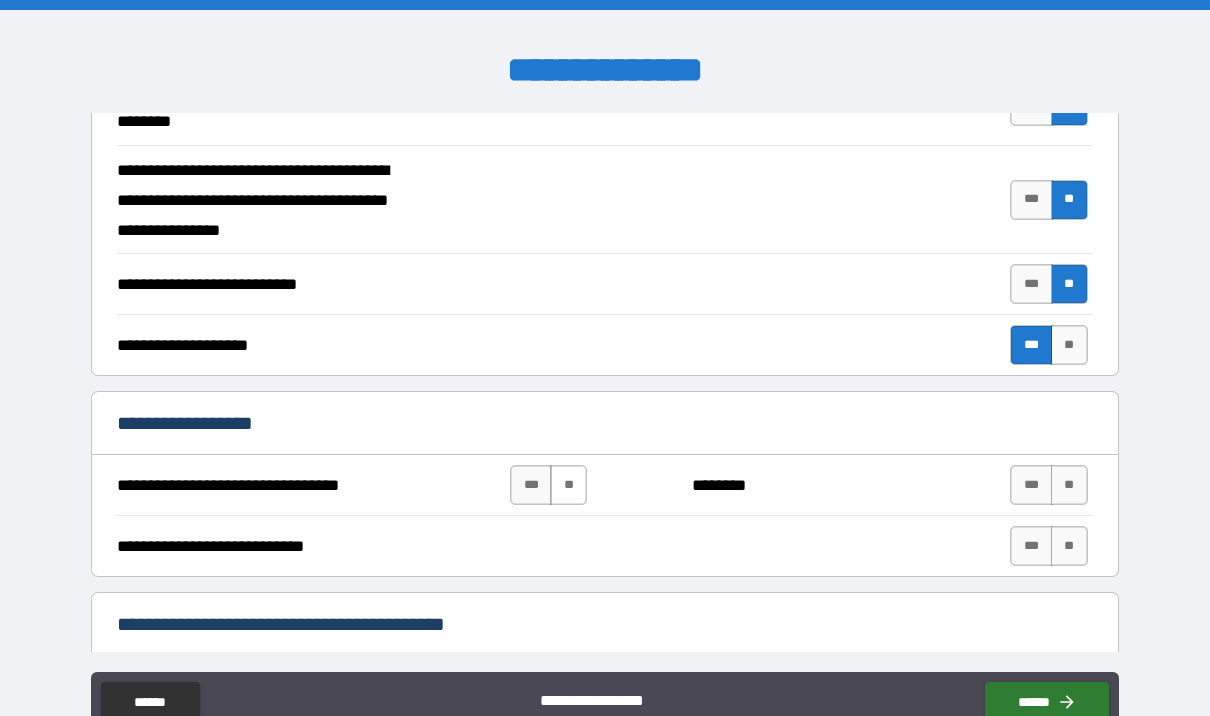 click on "**" at bounding box center [568, 485] 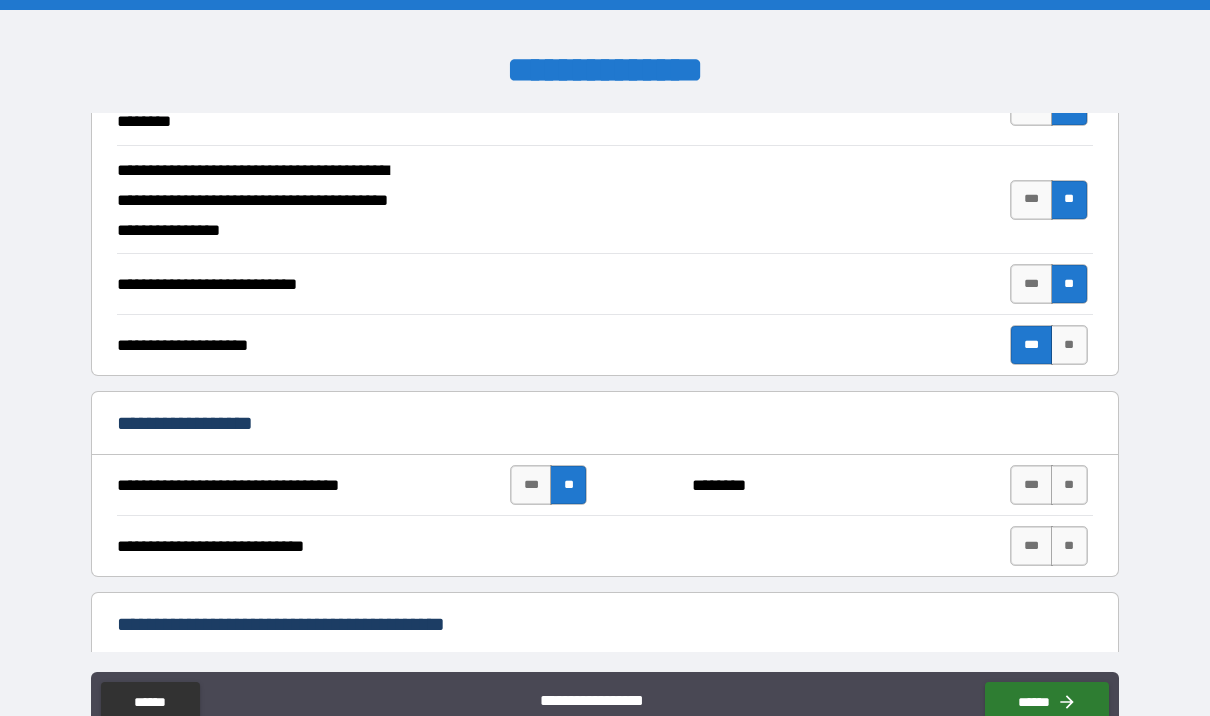 click on "**" at bounding box center (1069, 546) 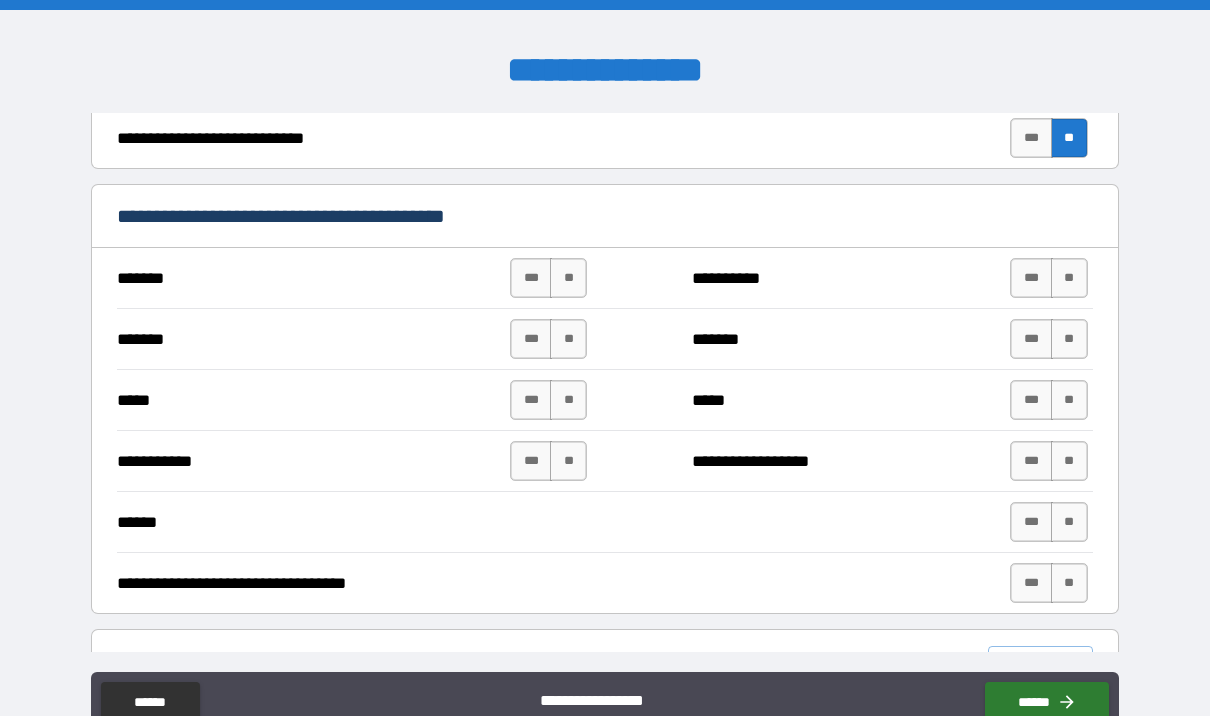scroll, scrollTop: 971, scrollLeft: 0, axis: vertical 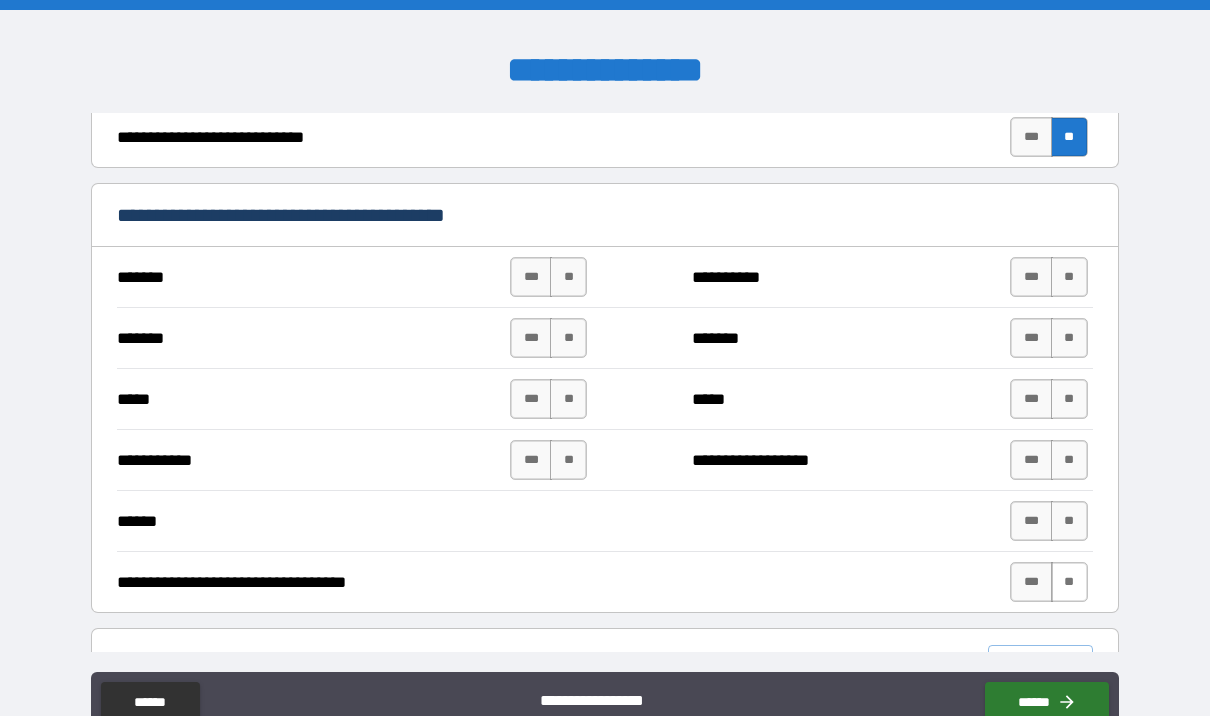 click on "**" at bounding box center (1069, 582) 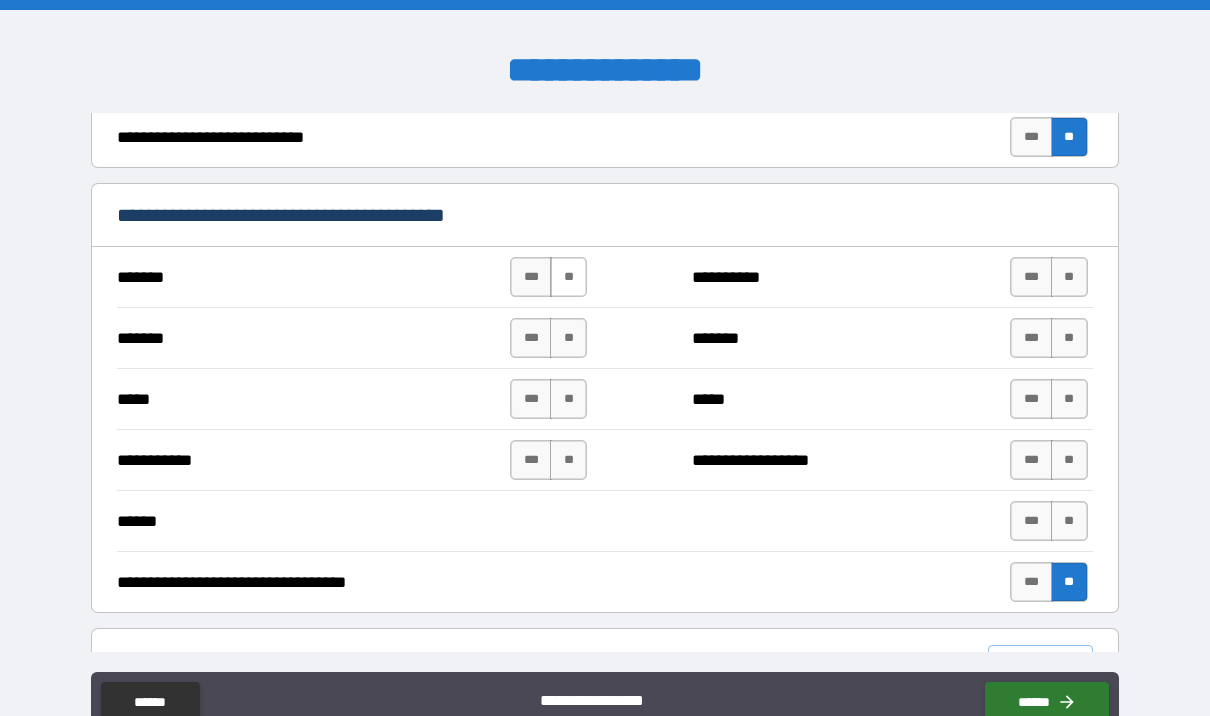 click on "**" at bounding box center (568, 277) 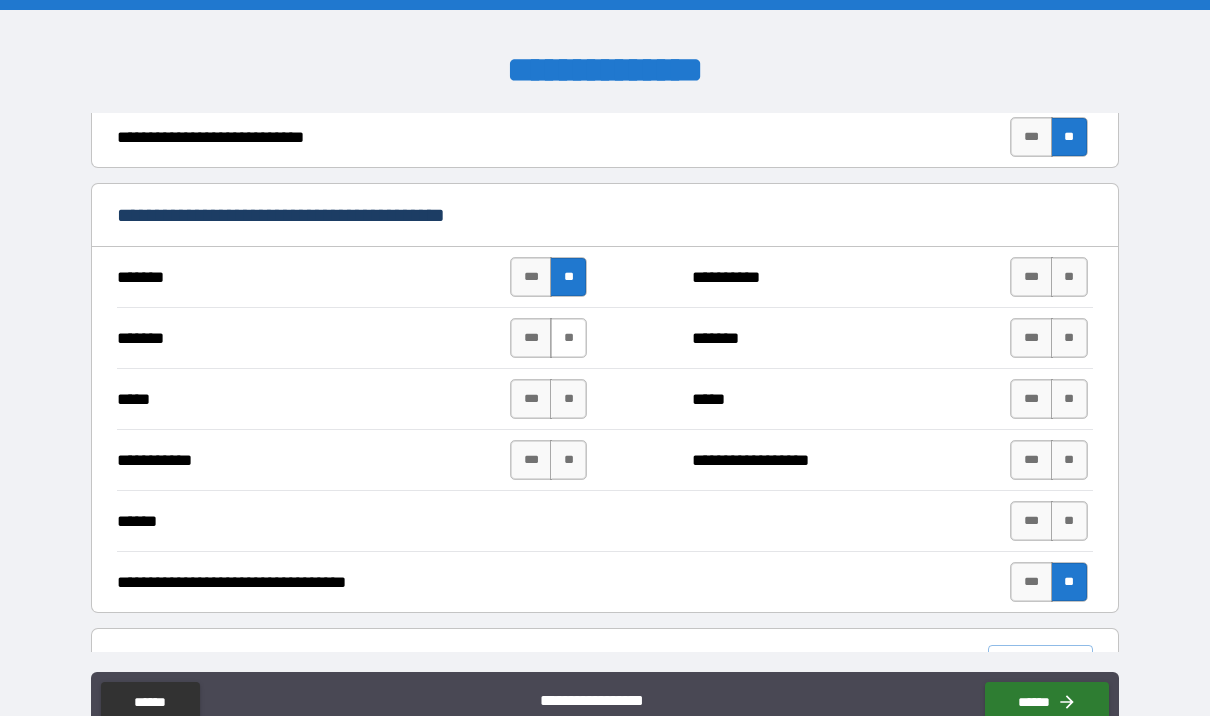 click on "**" at bounding box center (568, 338) 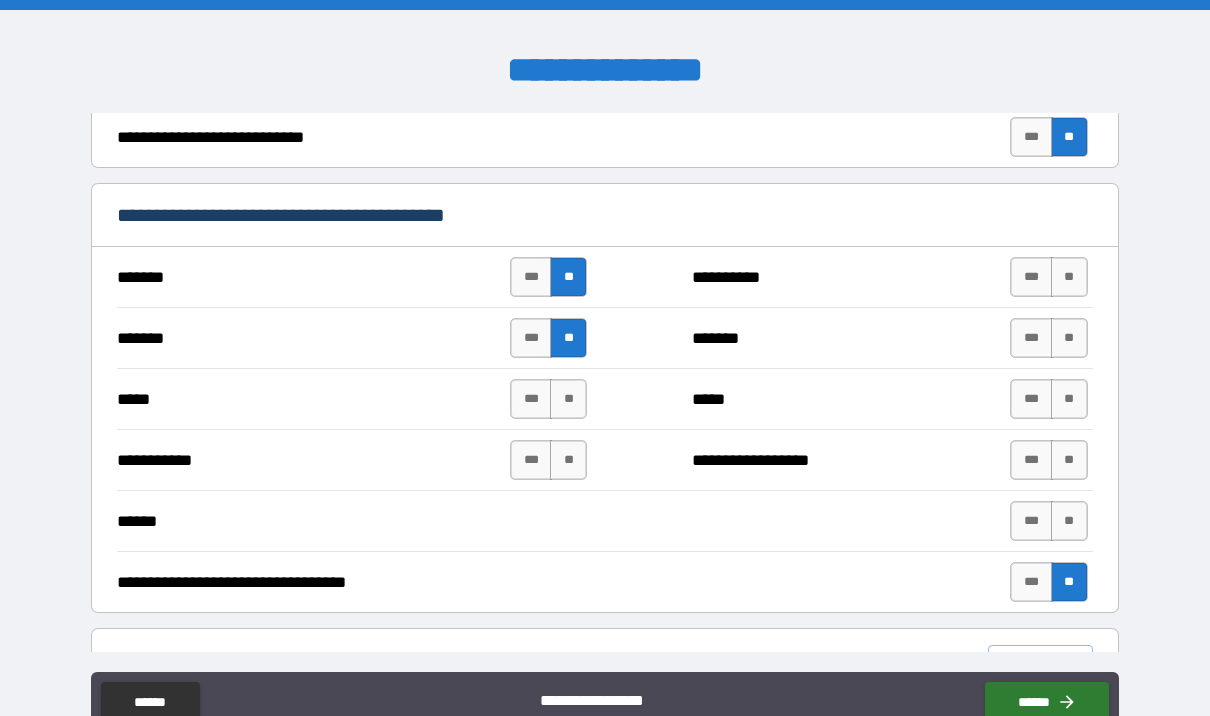 click on "**" at bounding box center (568, 399) 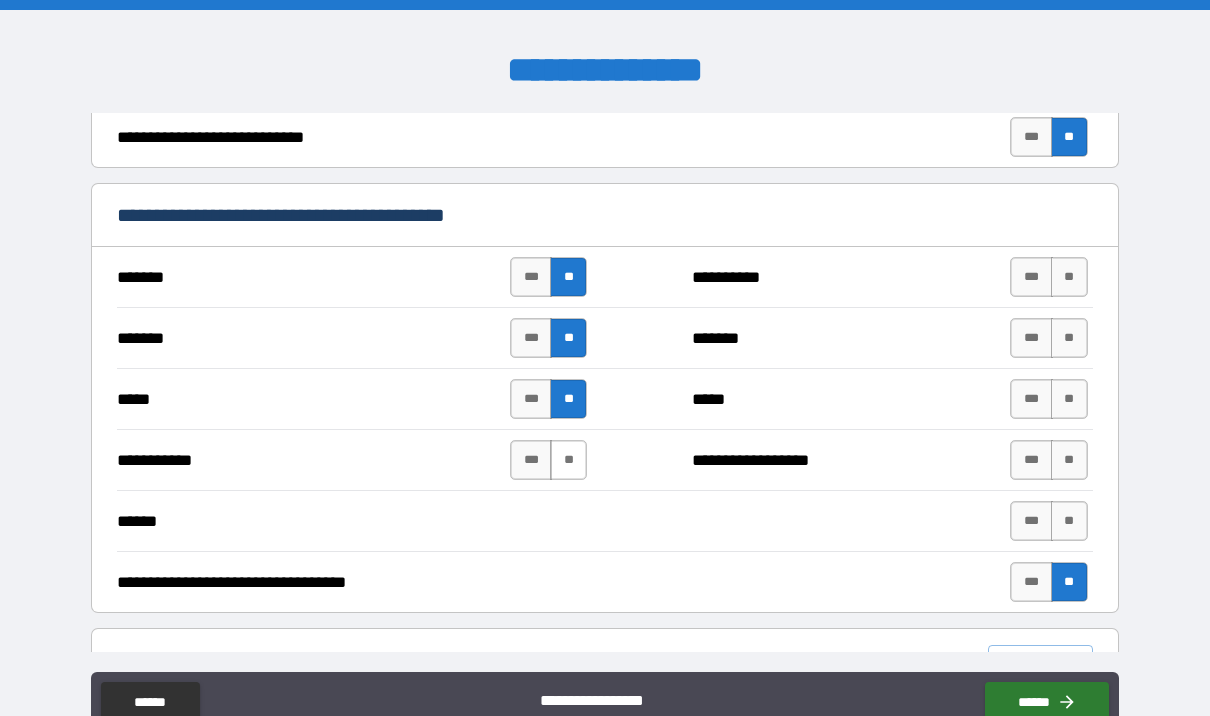 click on "**" at bounding box center (568, 460) 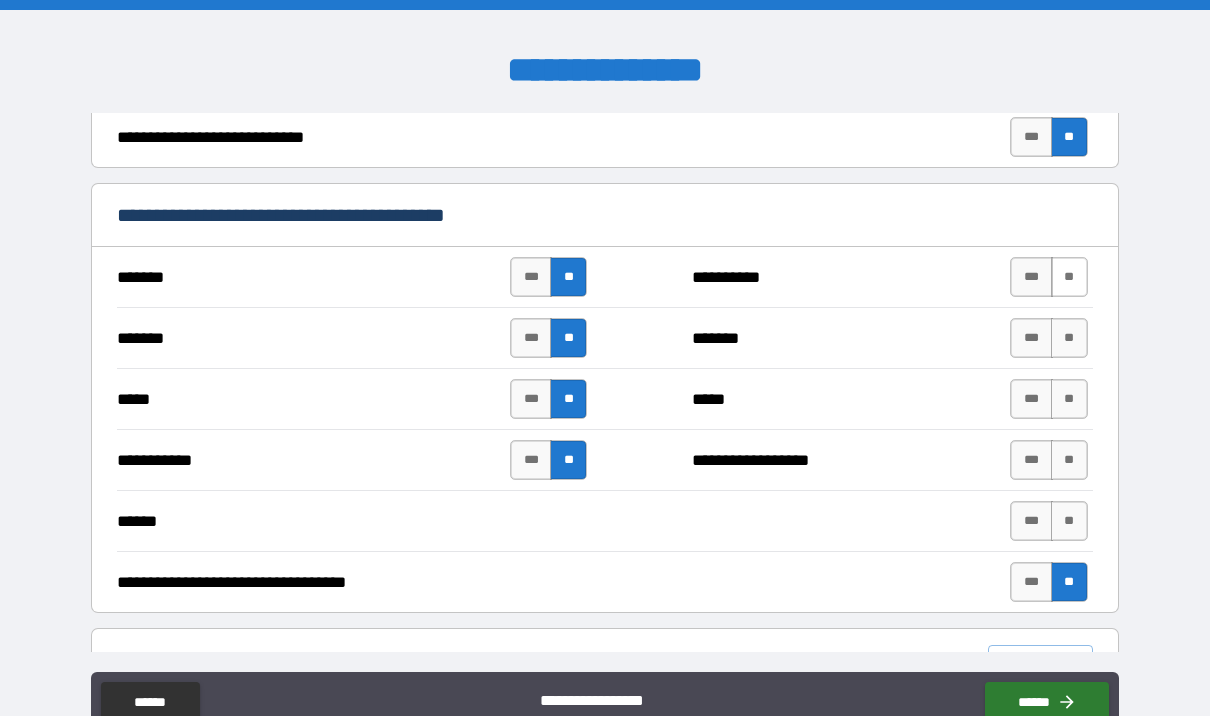 click on "**" at bounding box center (1069, 277) 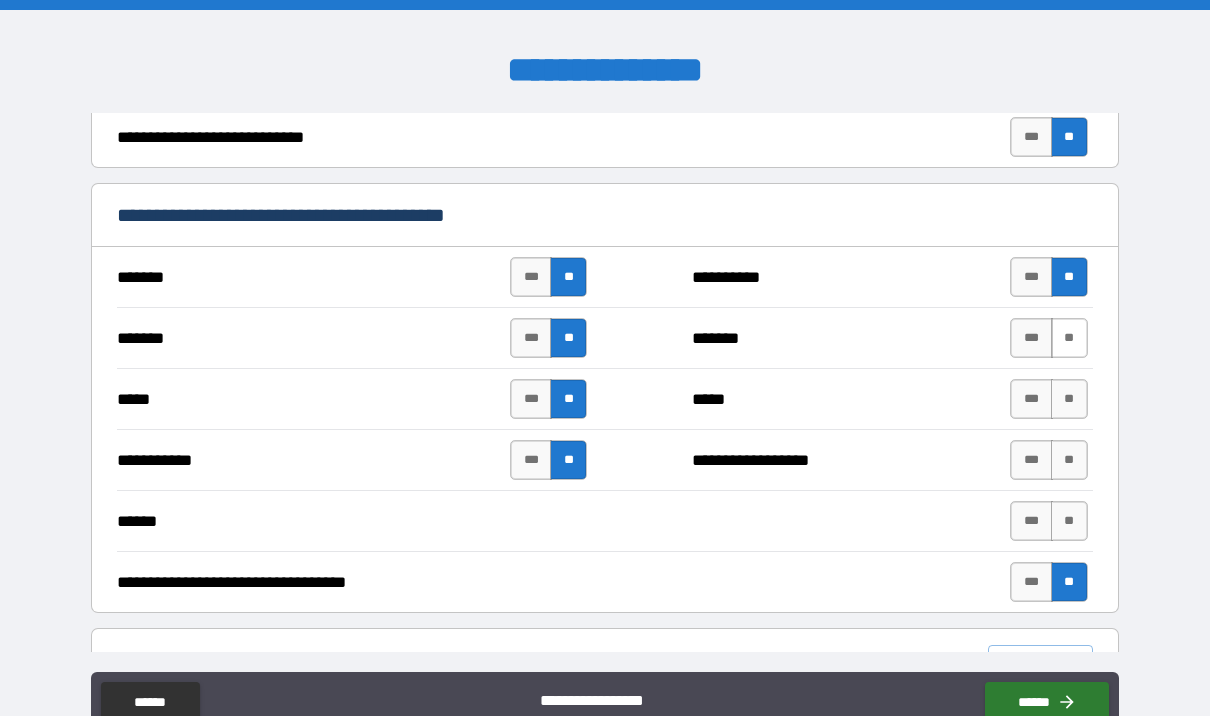 click on "**" at bounding box center [1069, 338] 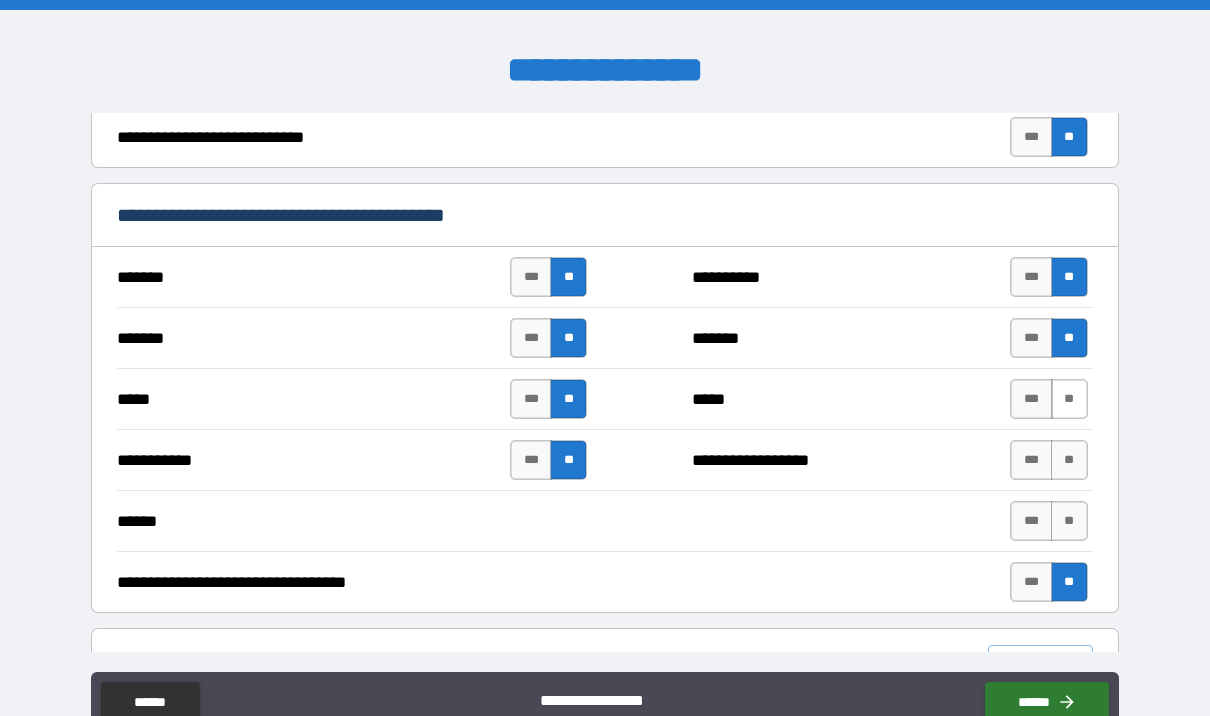 click on "**" at bounding box center (1069, 399) 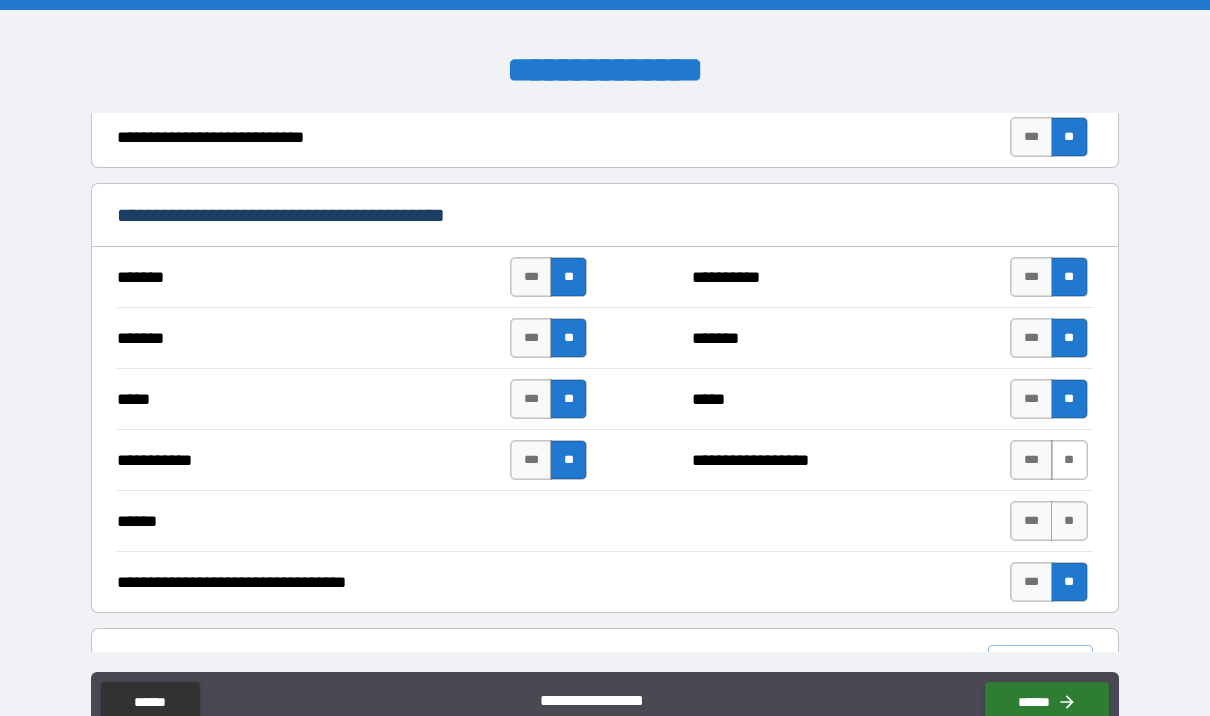 click on "**" at bounding box center (1069, 460) 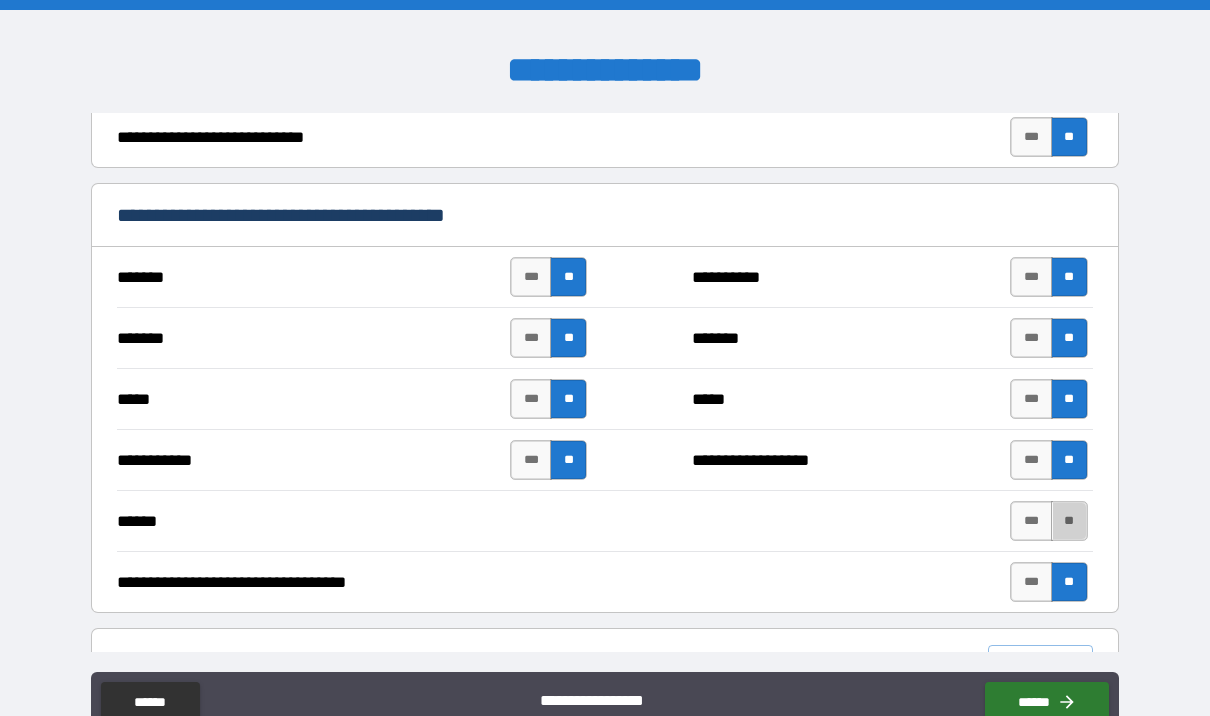 click on "**" at bounding box center [1069, 521] 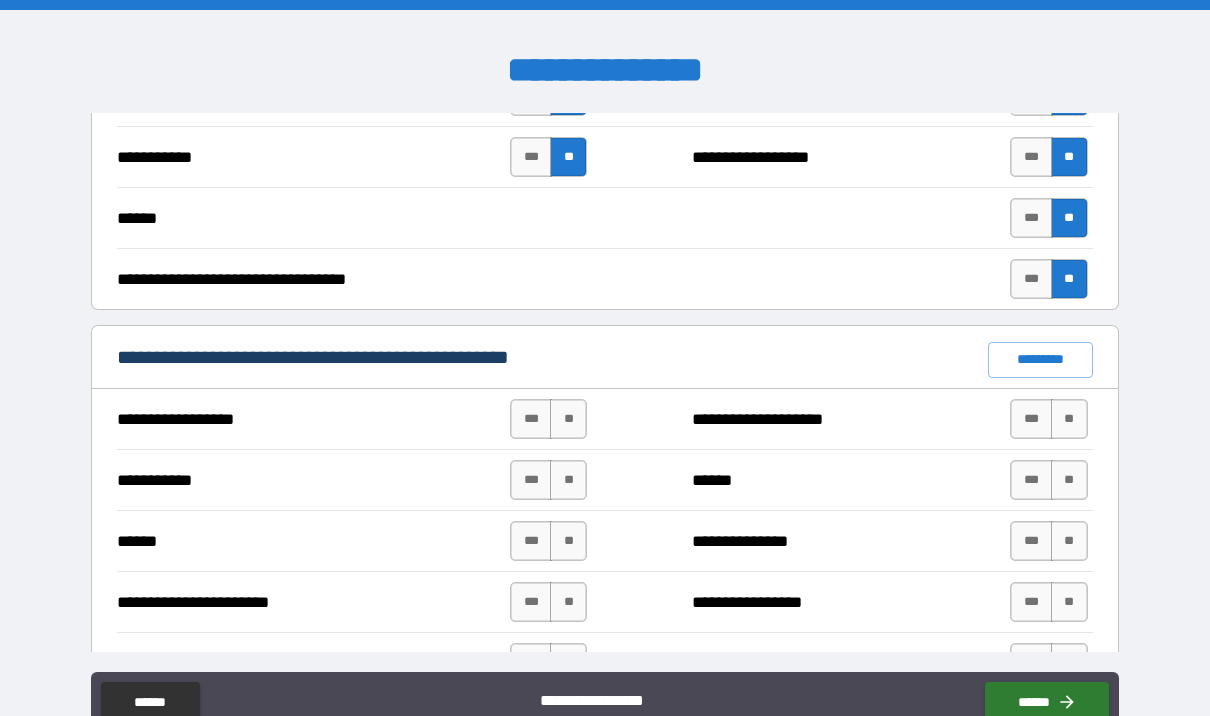 scroll, scrollTop: 1274, scrollLeft: 0, axis: vertical 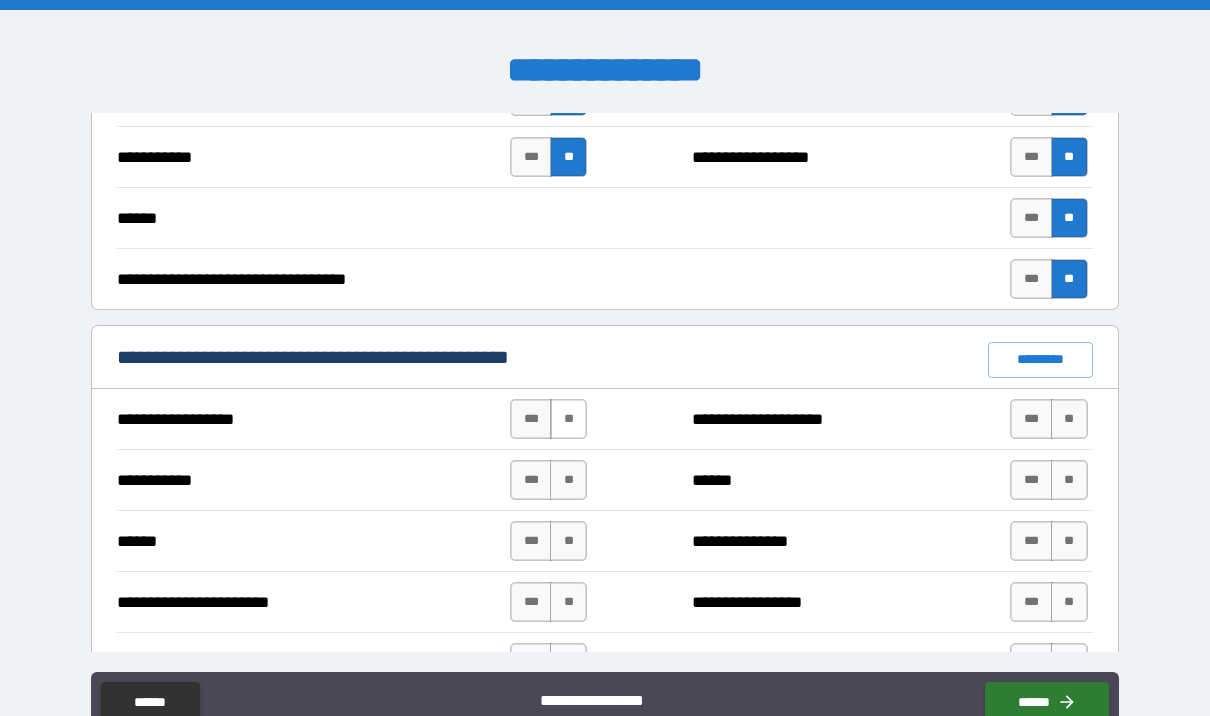 click on "**" at bounding box center [568, 419] 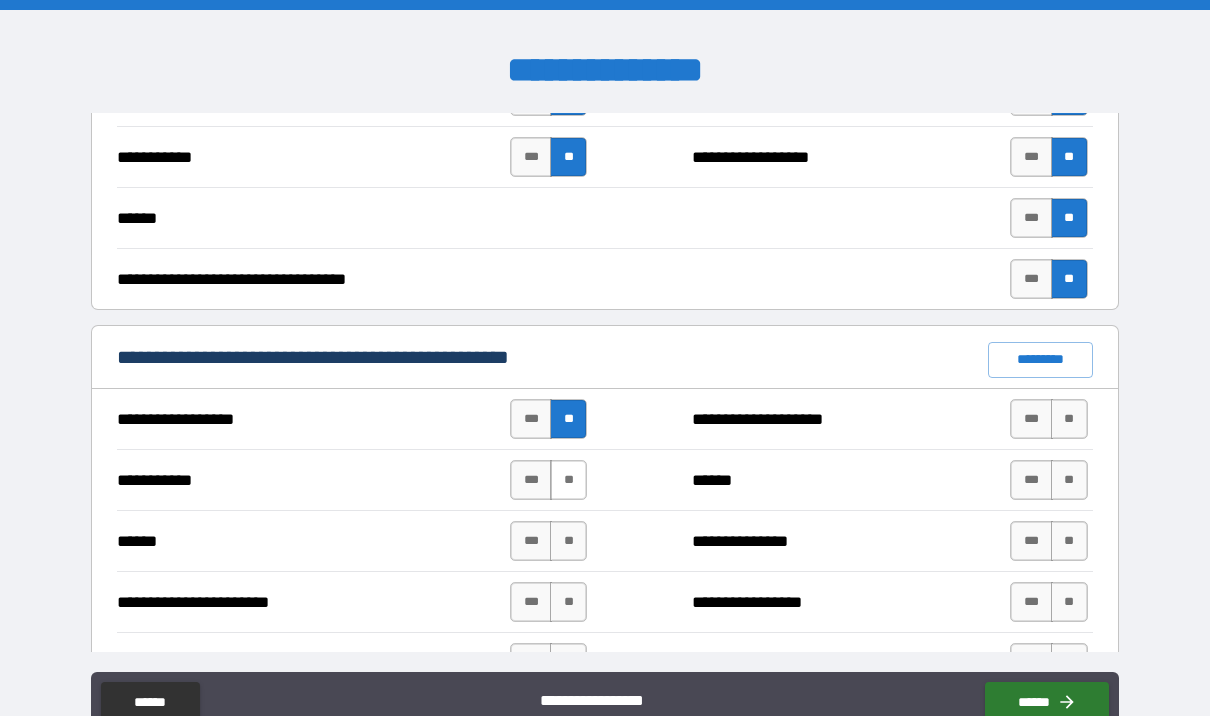 click on "**" at bounding box center [568, 480] 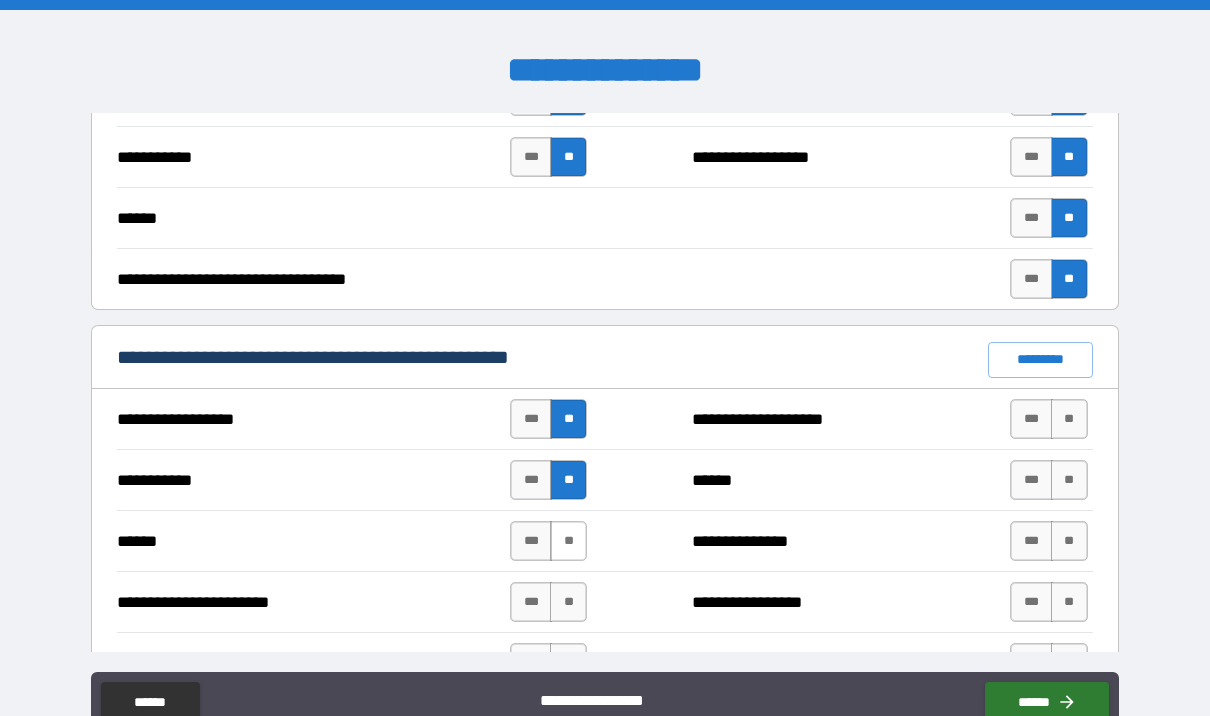 click on "**" at bounding box center [568, 541] 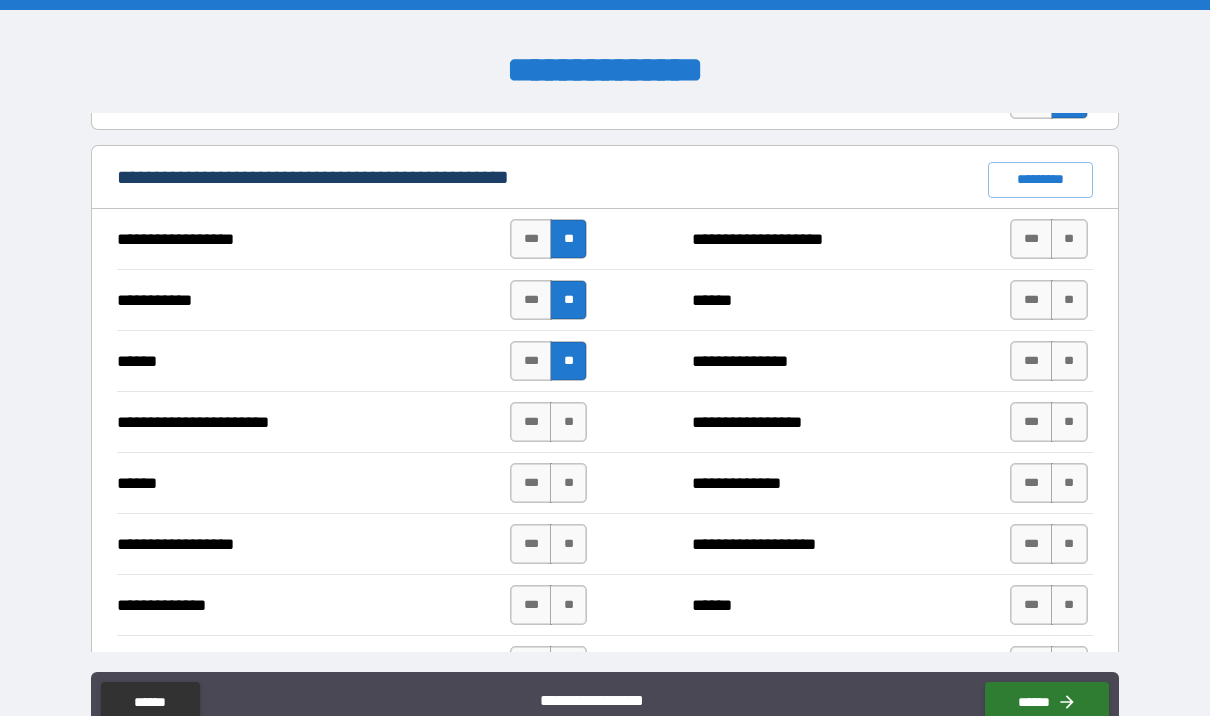 scroll, scrollTop: 1463, scrollLeft: 0, axis: vertical 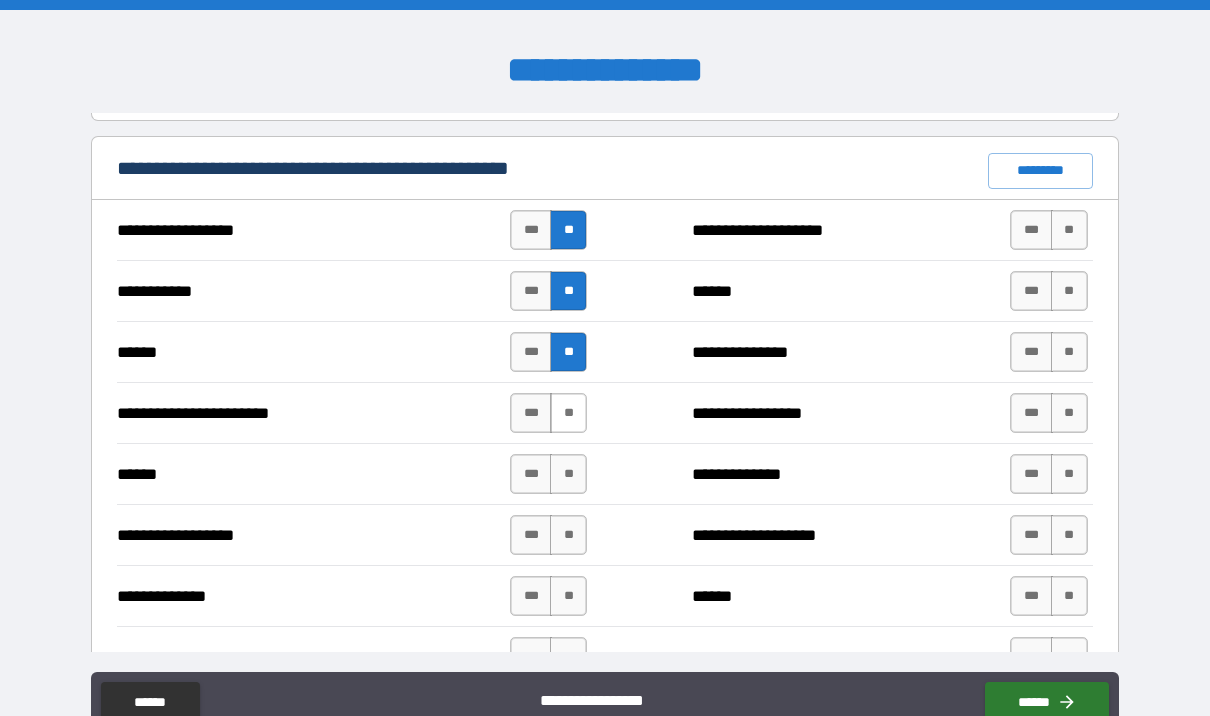 click on "**" at bounding box center [568, 413] 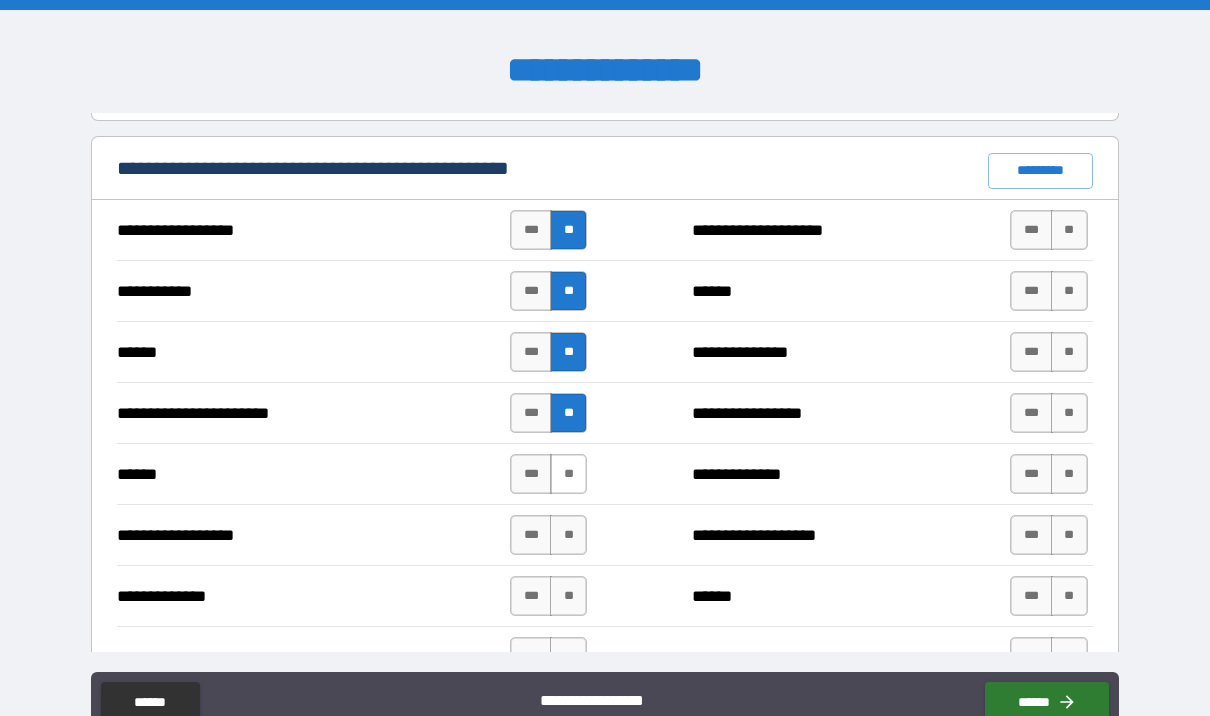 click on "**" at bounding box center [568, 474] 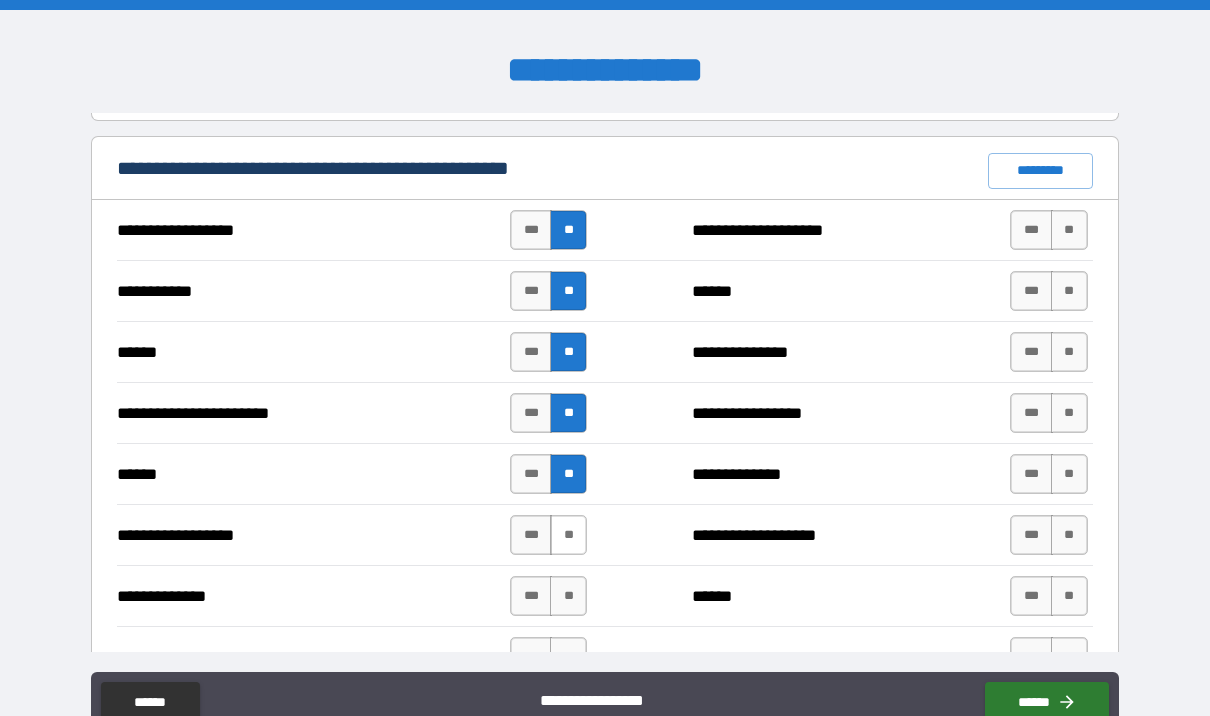 click on "**" at bounding box center [568, 535] 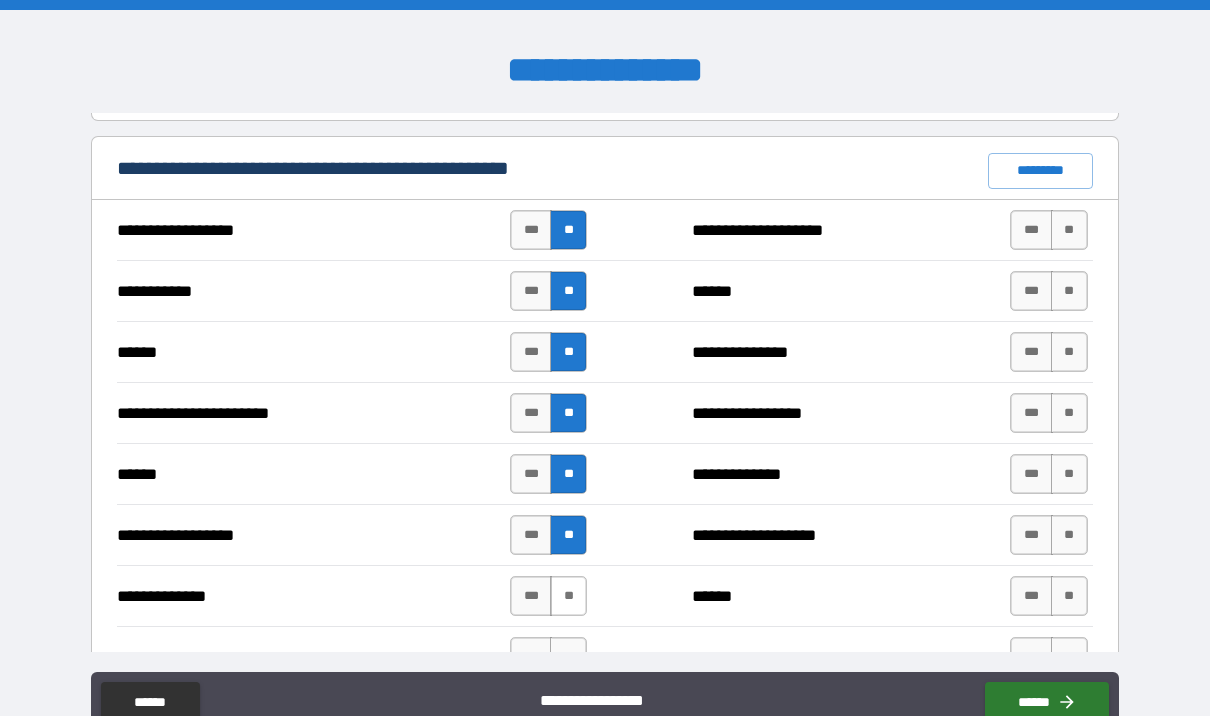 click on "**" at bounding box center [568, 596] 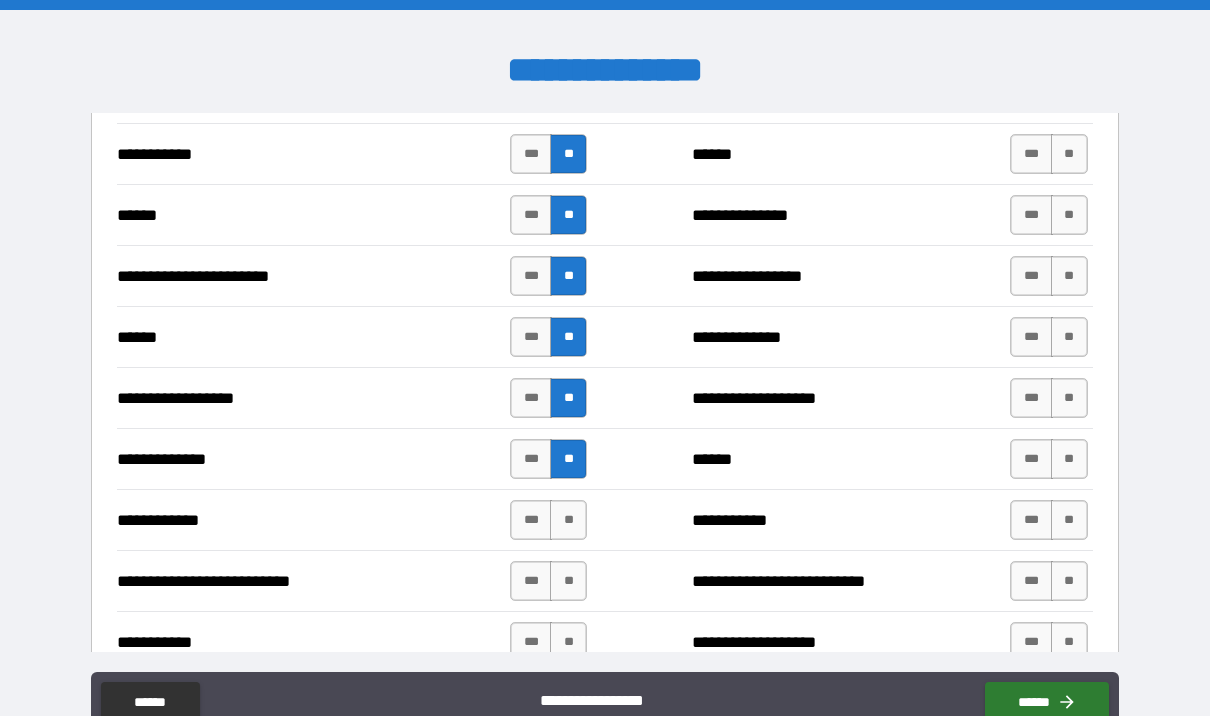 scroll, scrollTop: 1623, scrollLeft: 0, axis: vertical 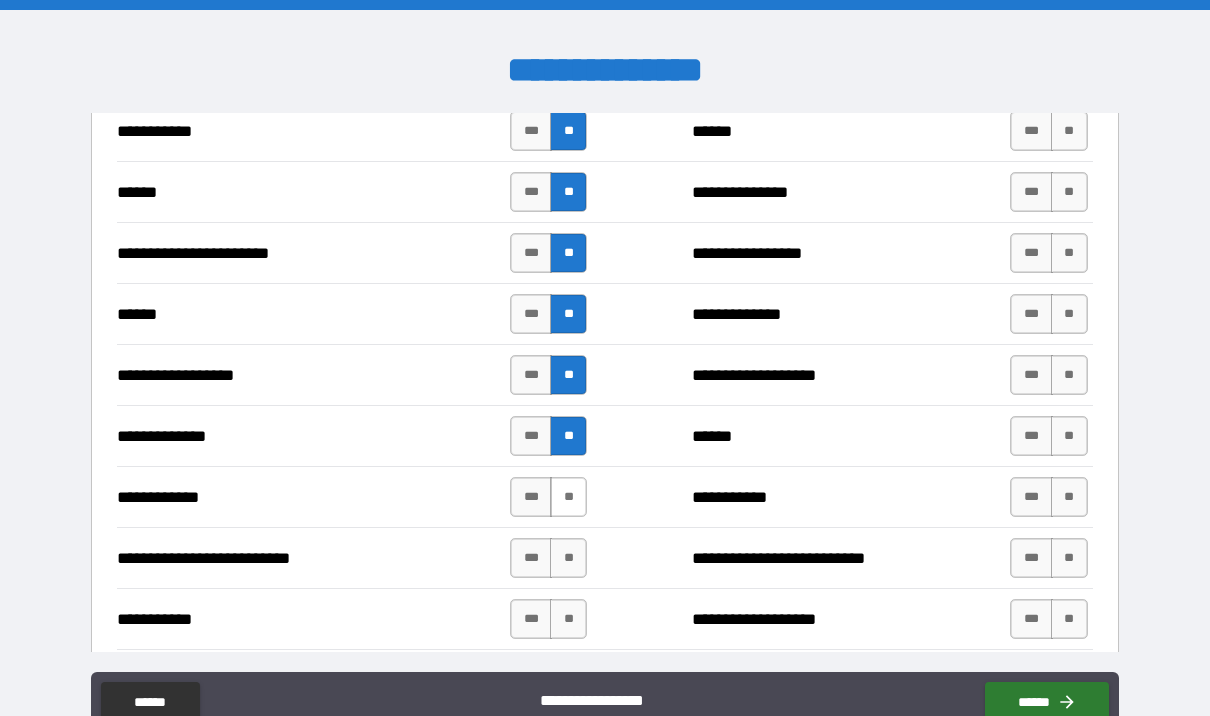 click on "**" at bounding box center (568, 497) 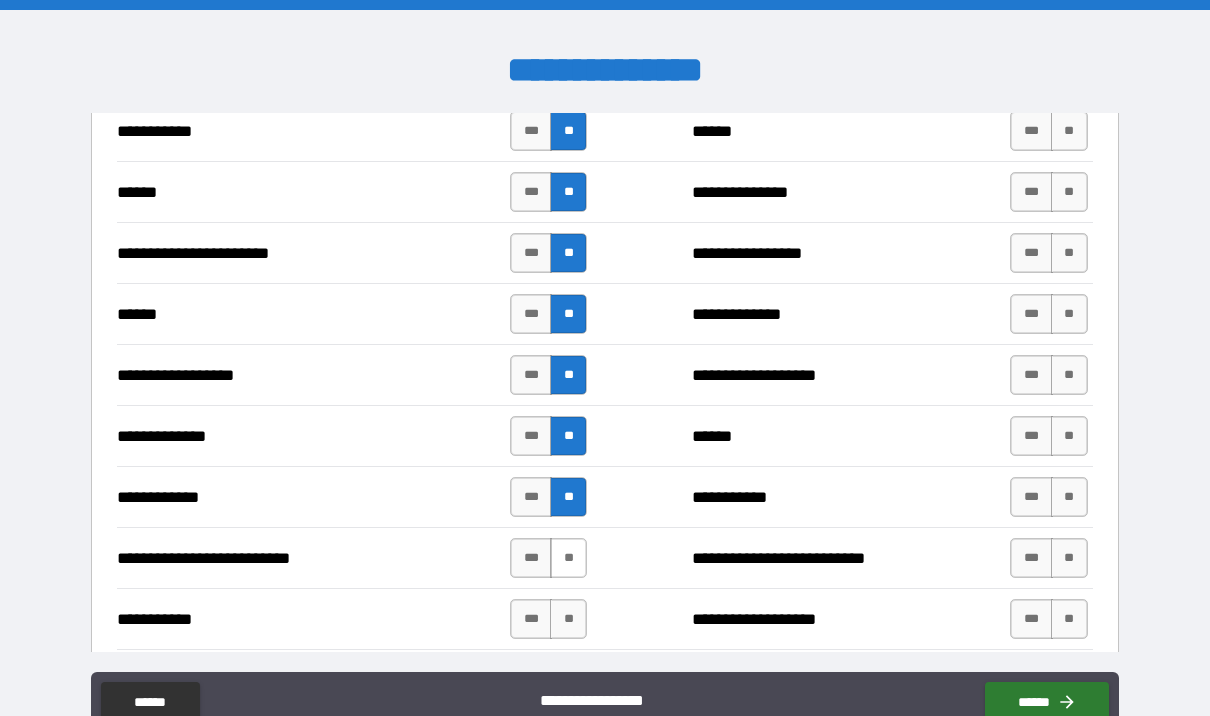 click on "**" at bounding box center [568, 558] 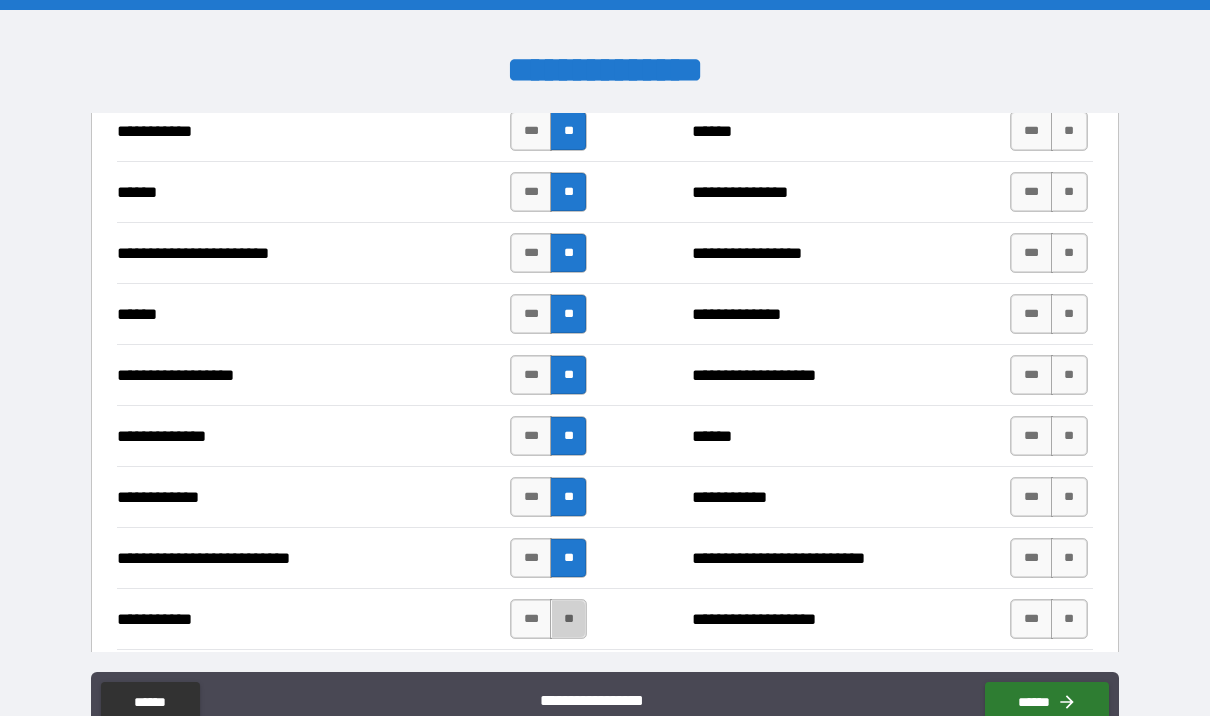 click on "**" at bounding box center [568, 619] 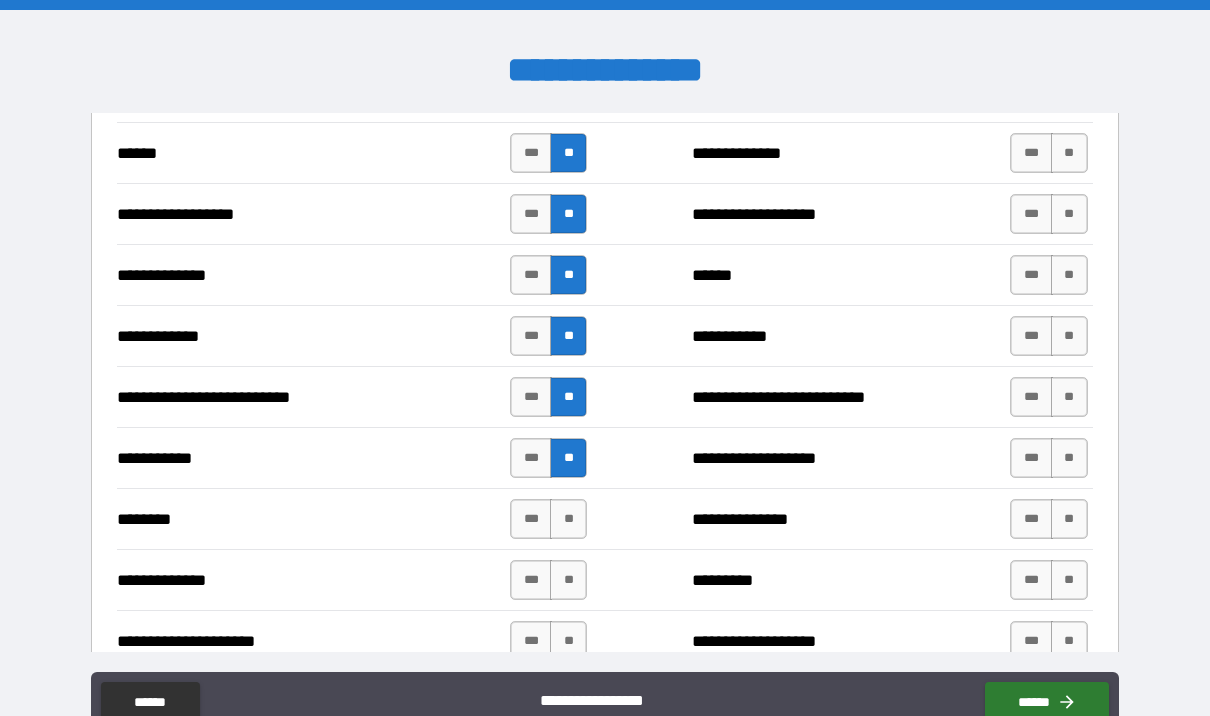 scroll, scrollTop: 1785, scrollLeft: 0, axis: vertical 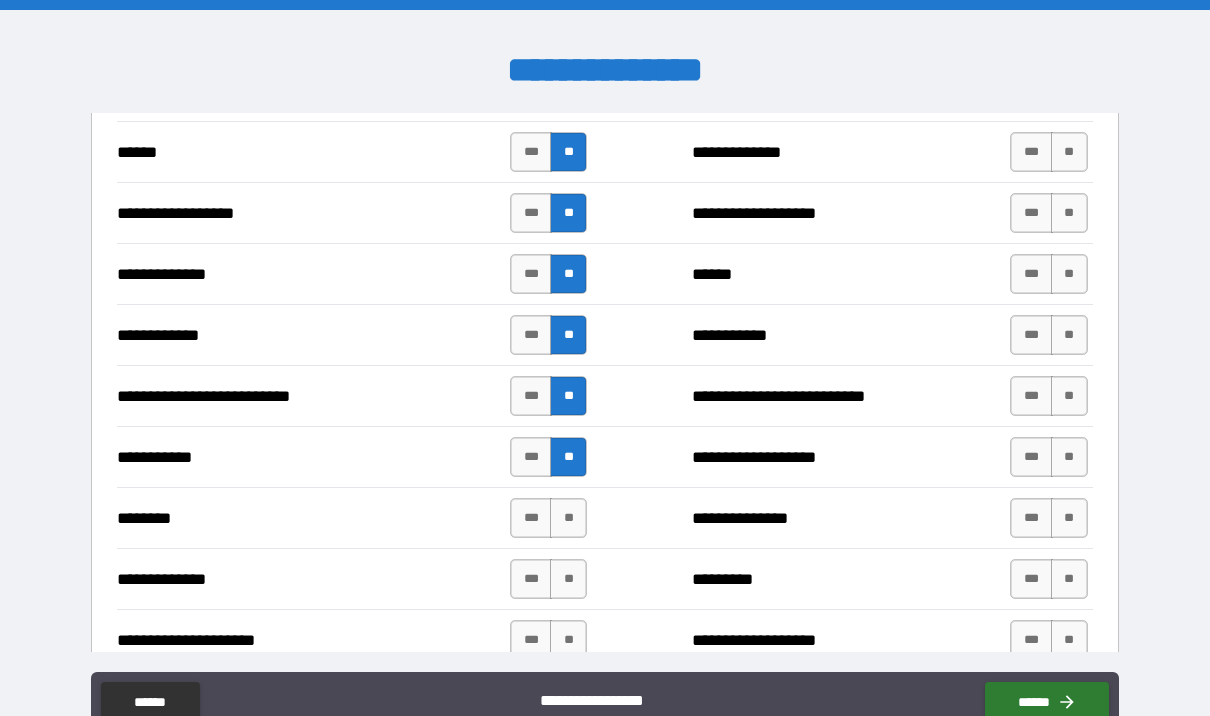 click on "***" at bounding box center [531, 518] 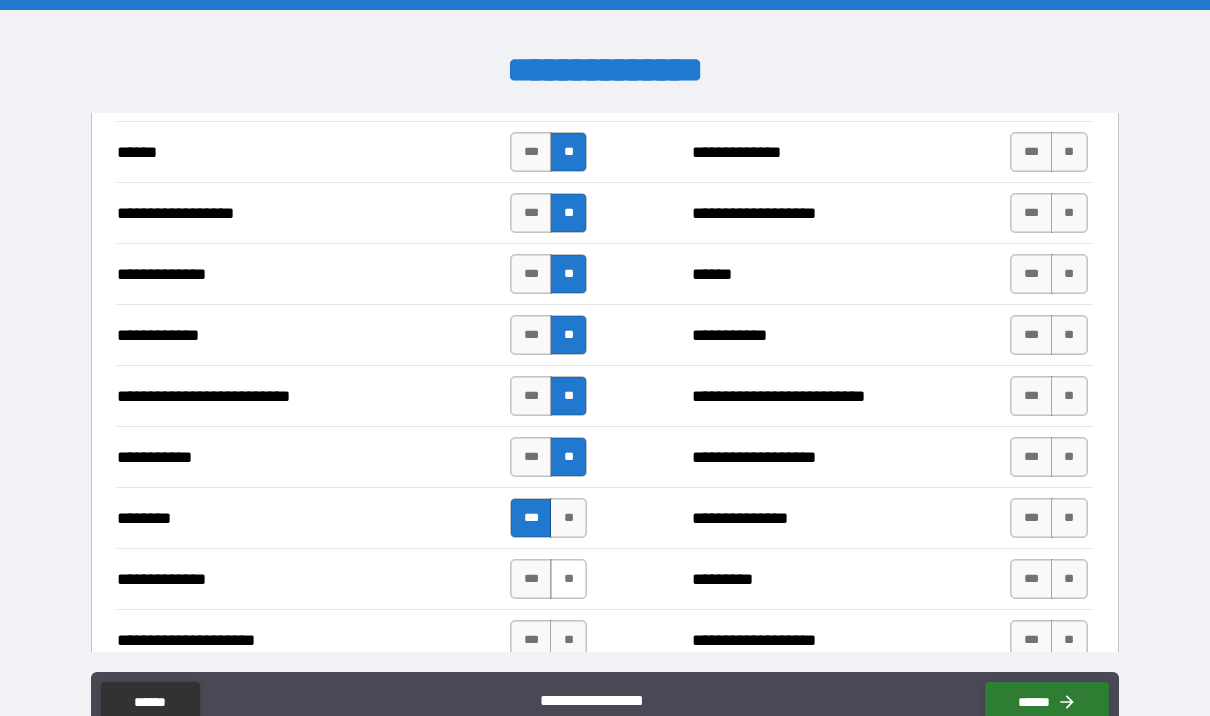 click on "**" at bounding box center (568, 579) 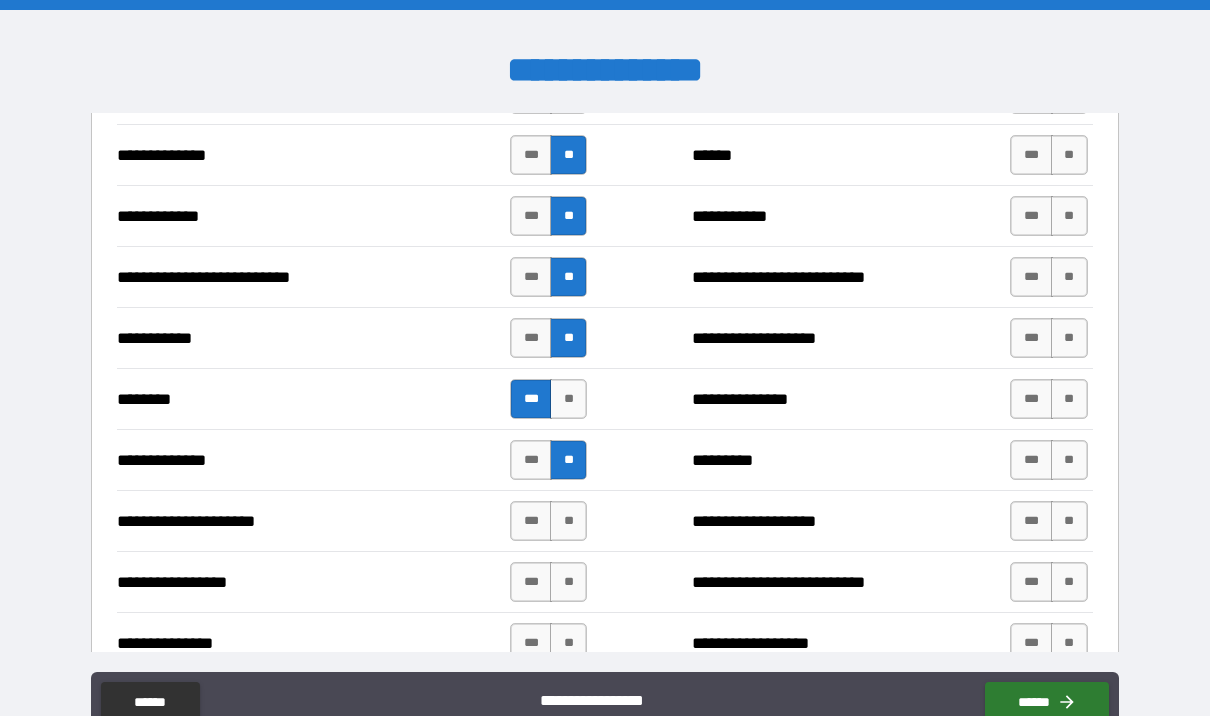 scroll, scrollTop: 1910, scrollLeft: 0, axis: vertical 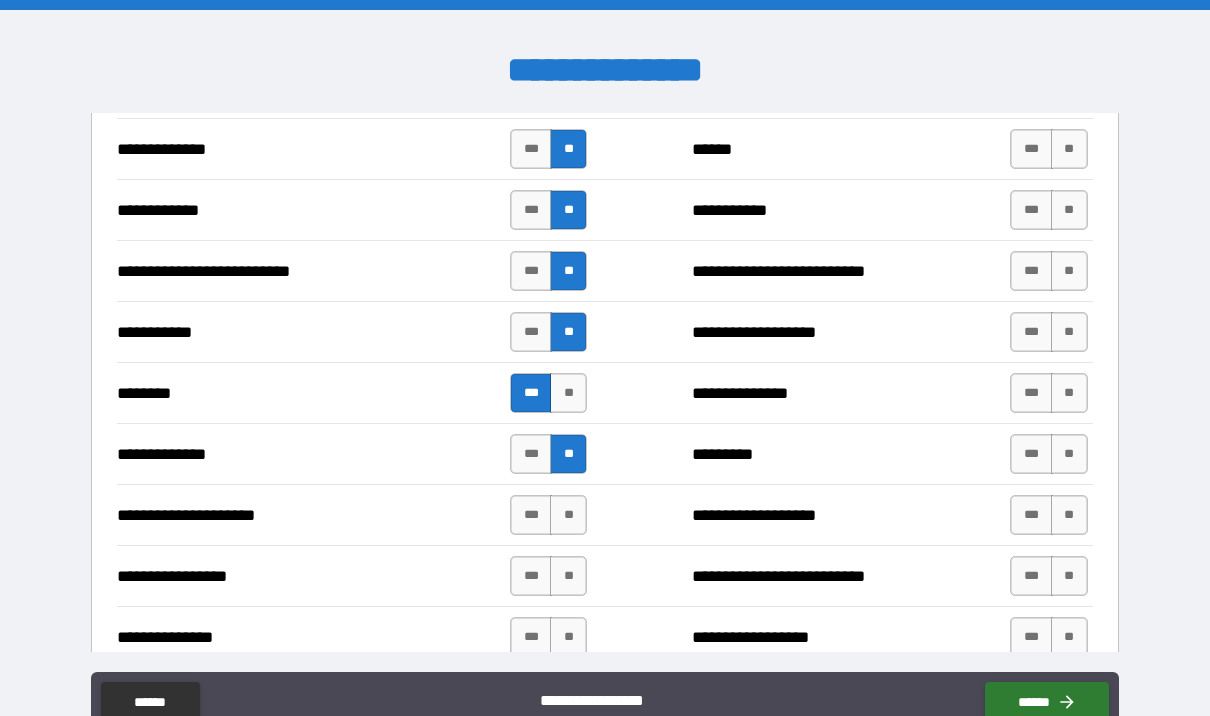 click on "**" at bounding box center [568, 515] 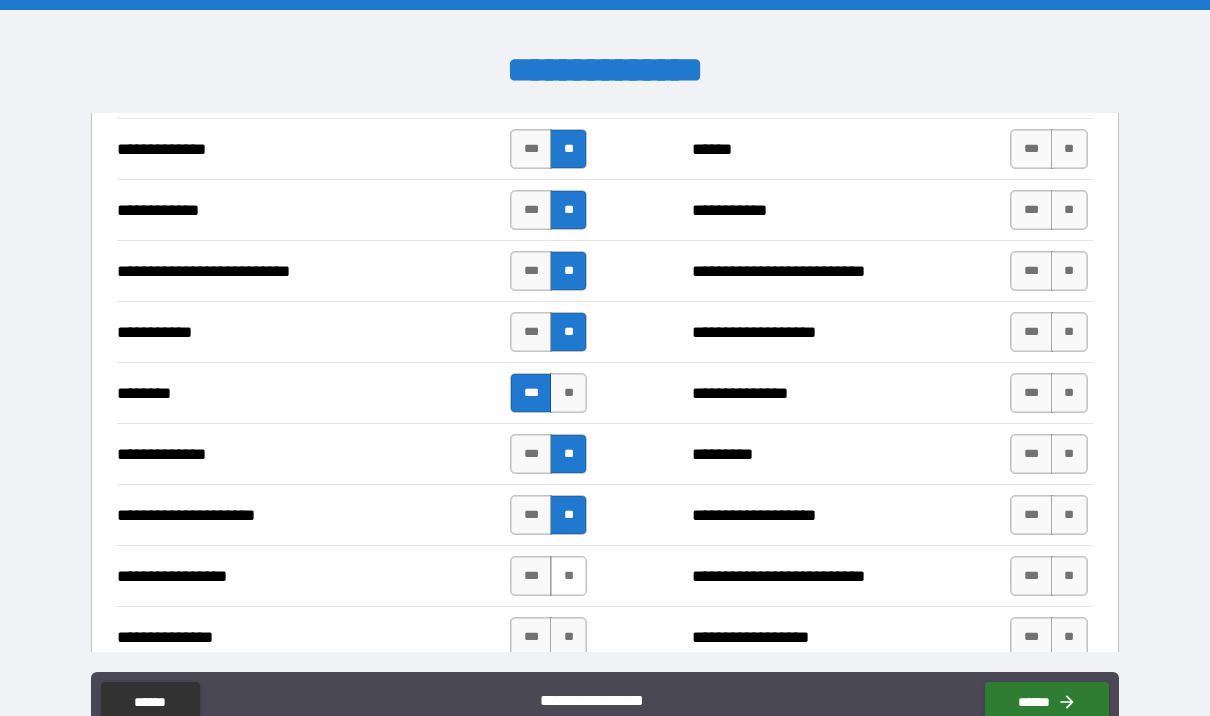 click on "**" at bounding box center (568, 576) 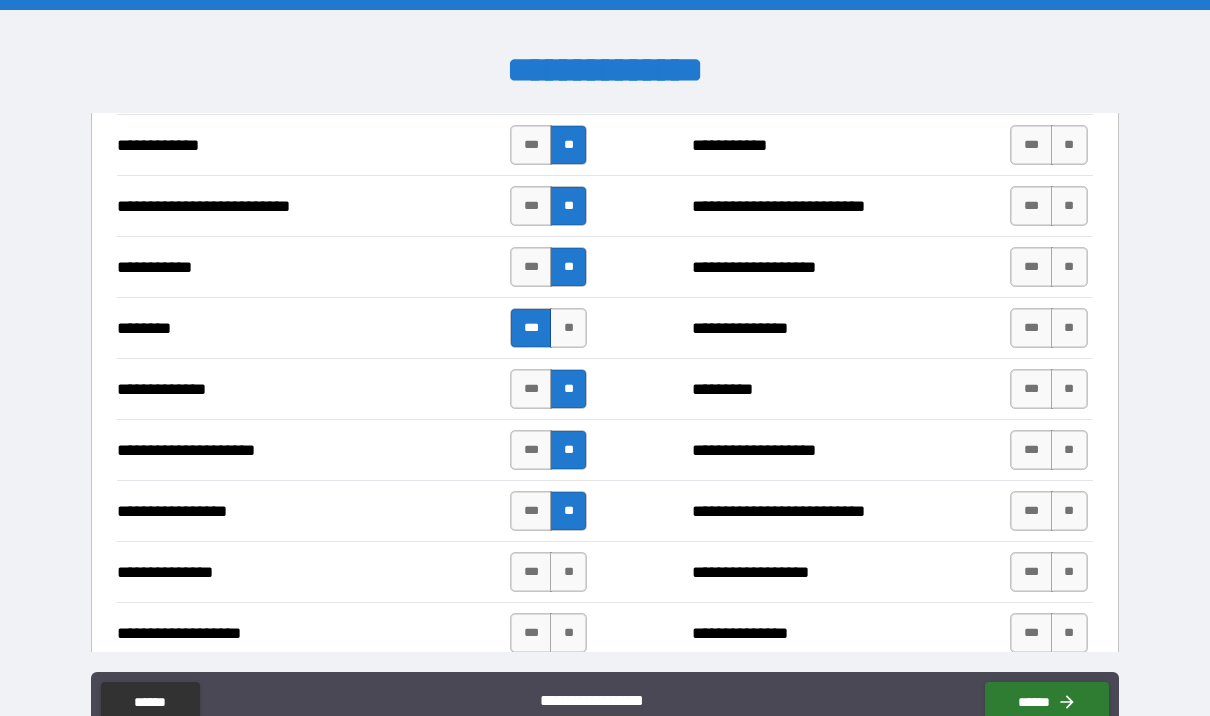 scroll, scrollTop: 2010, scrollLeft: 0, axis: vertical 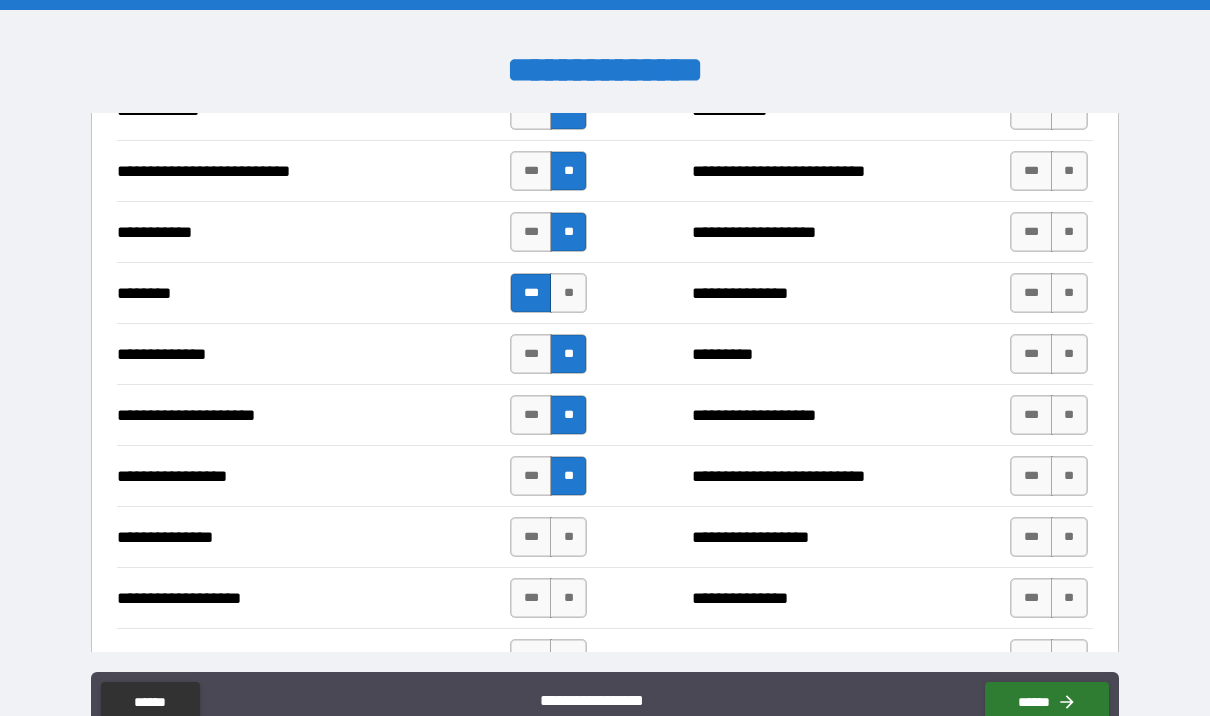 click on "**********" at bounding box center [604, 537] 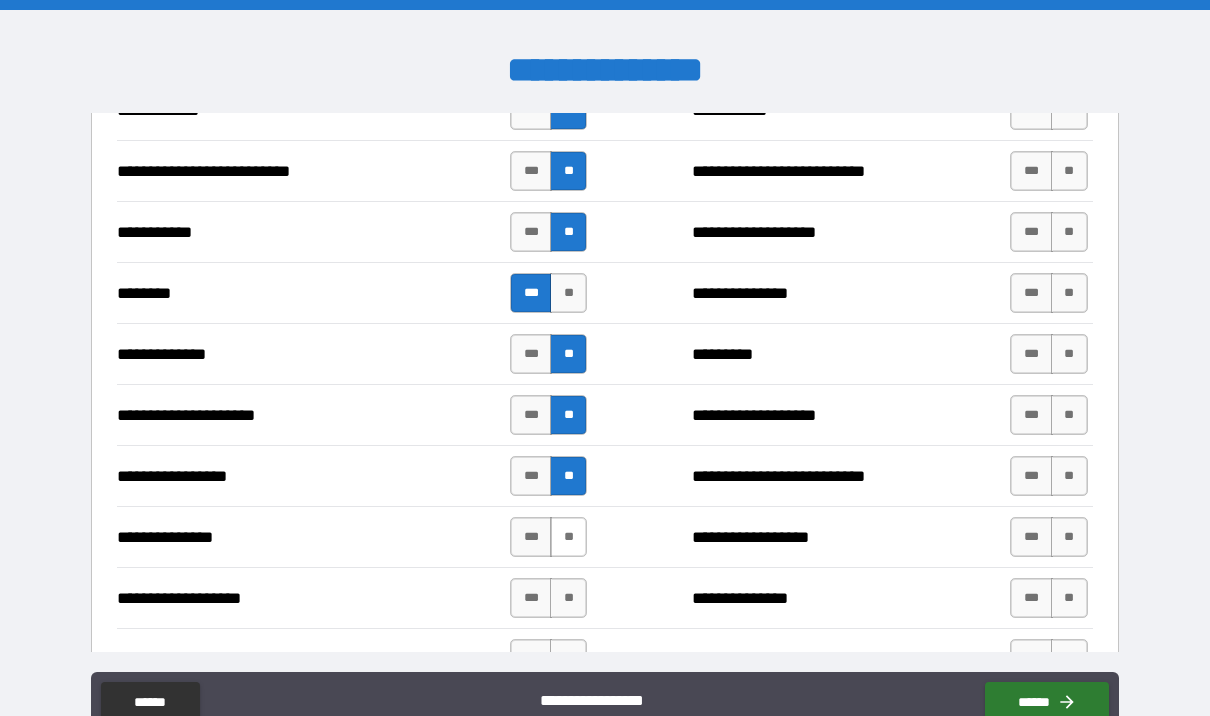 click on "**" at bounding box center [568, 537] 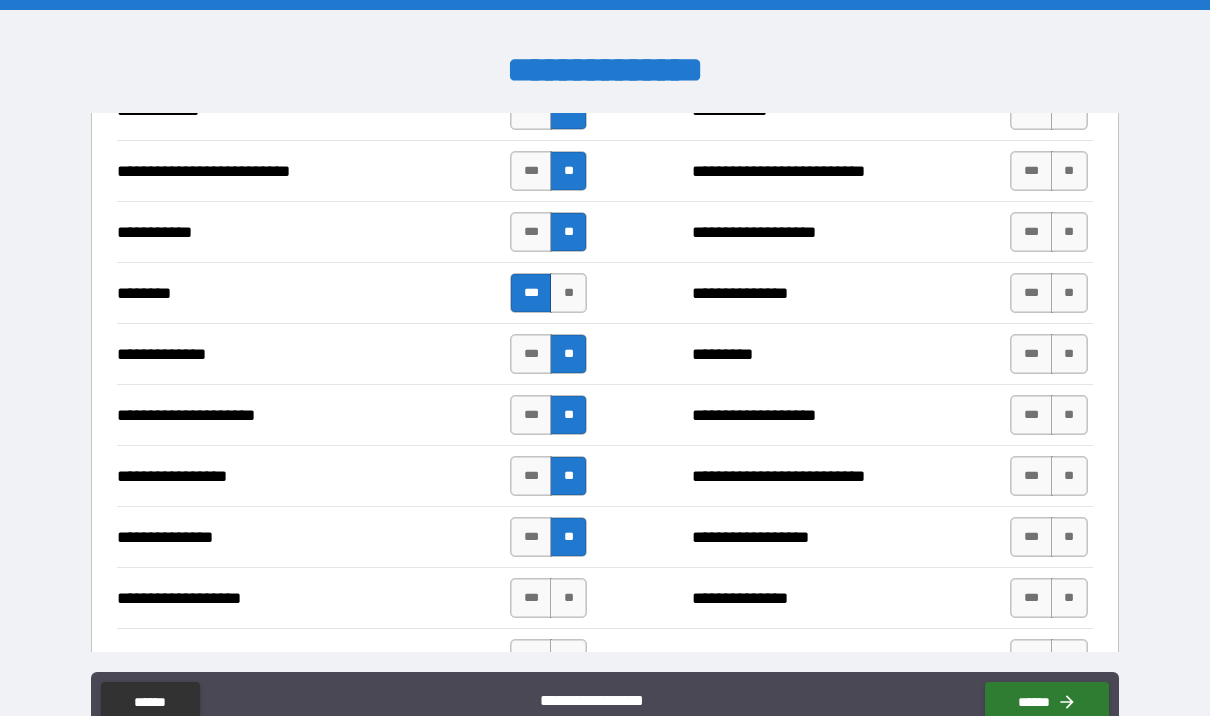 click on "**" at bounding box center [568, 598] 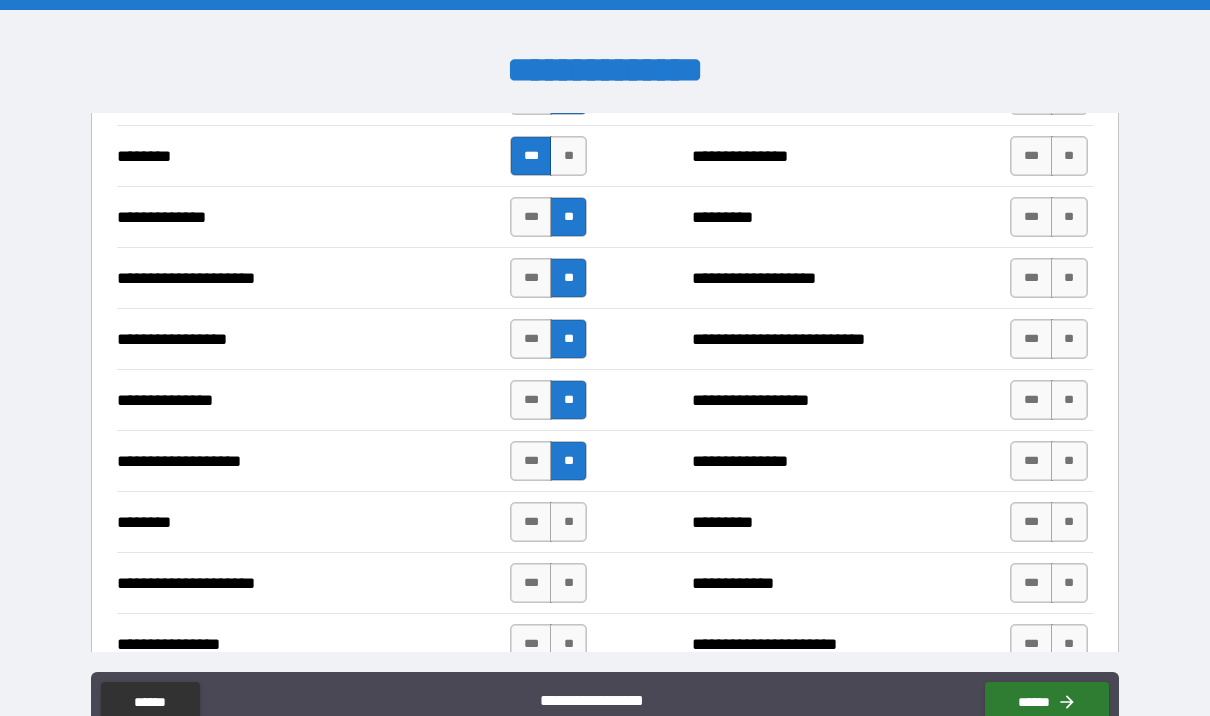 scroll, scrollTop: 2160, scrollLeft: 0, axis: vertical 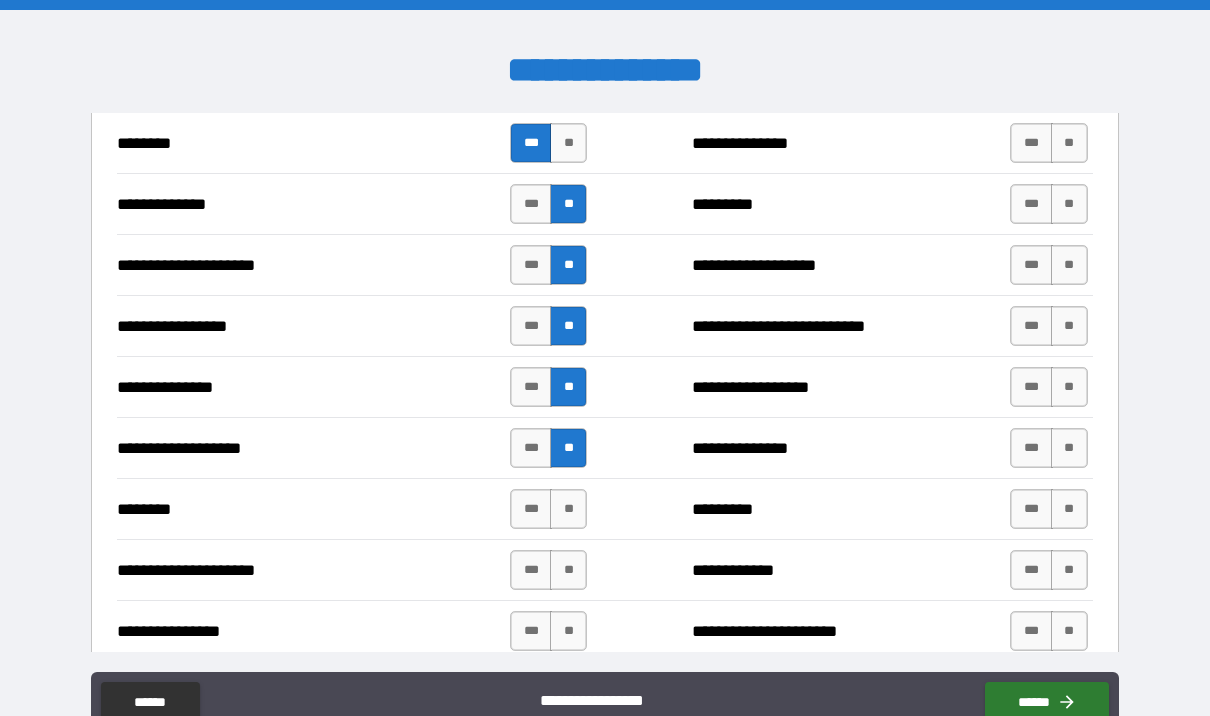 click on "**" at bounding box center [568, 509] 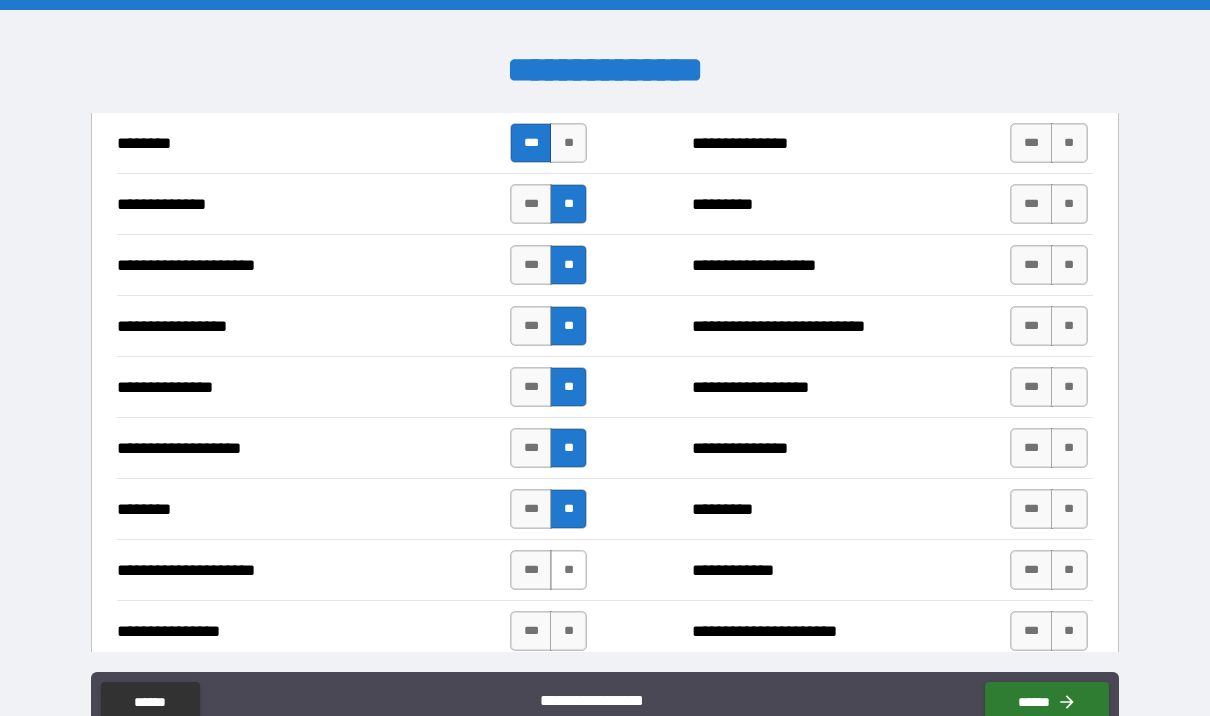 click on "**" at bounding box center (568, 570) 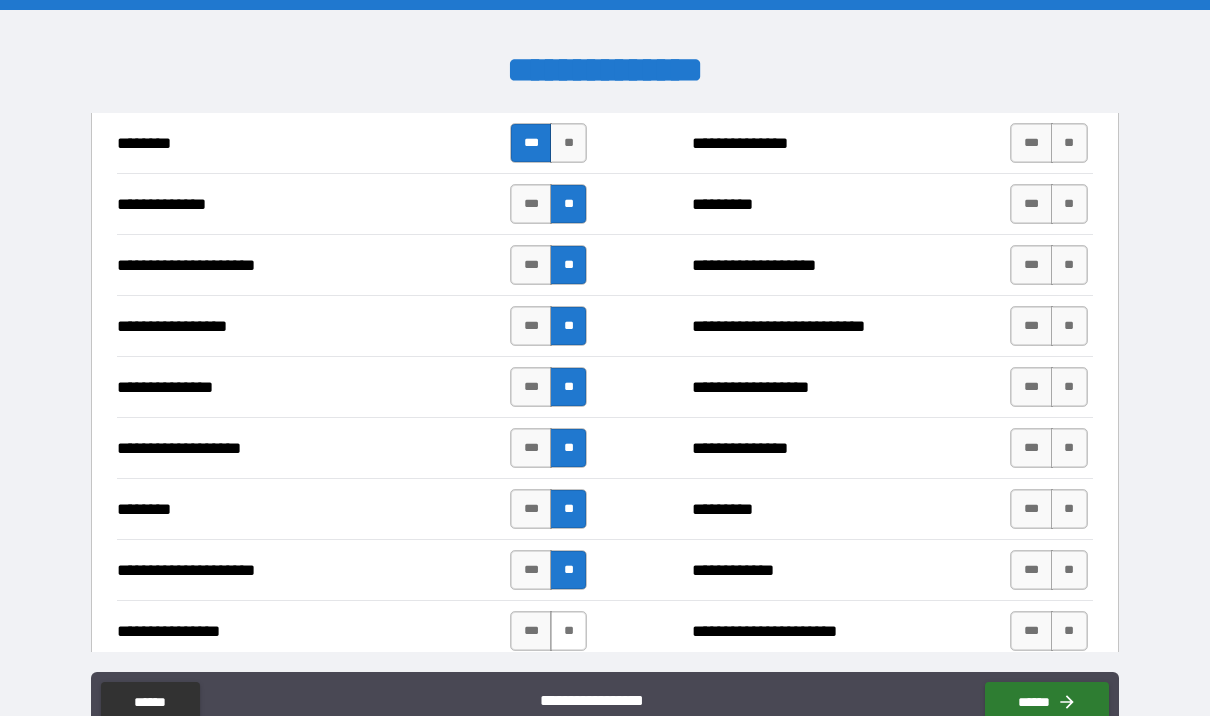 click on "**" at bounding box center [568, 631] 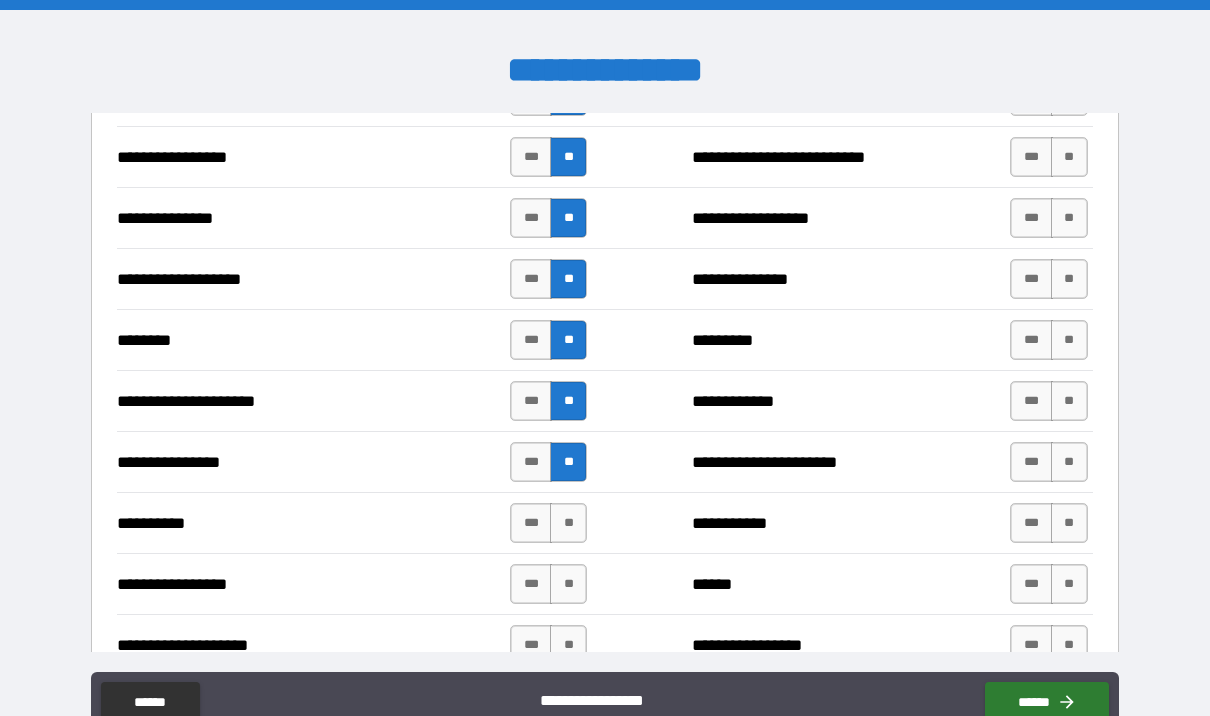 scroll, scrollTop: 2333, scrollLeft: 0, axis: vertical 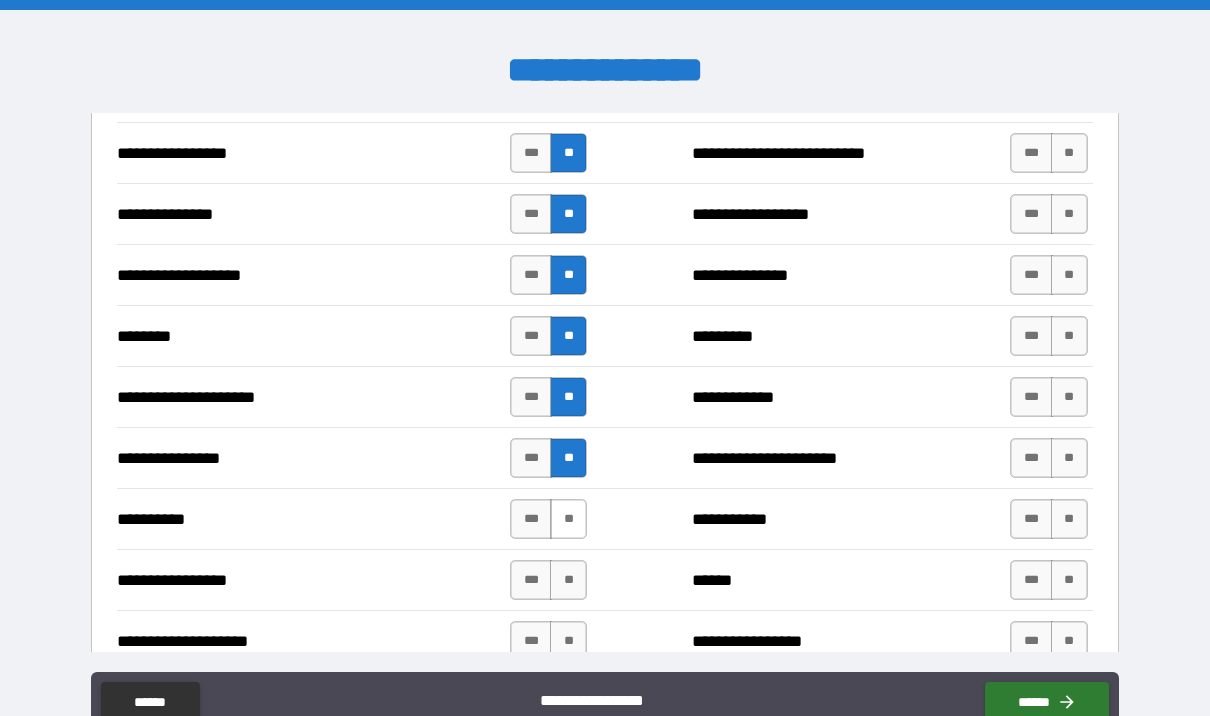 click on "**" at bounding box center [568, 519] 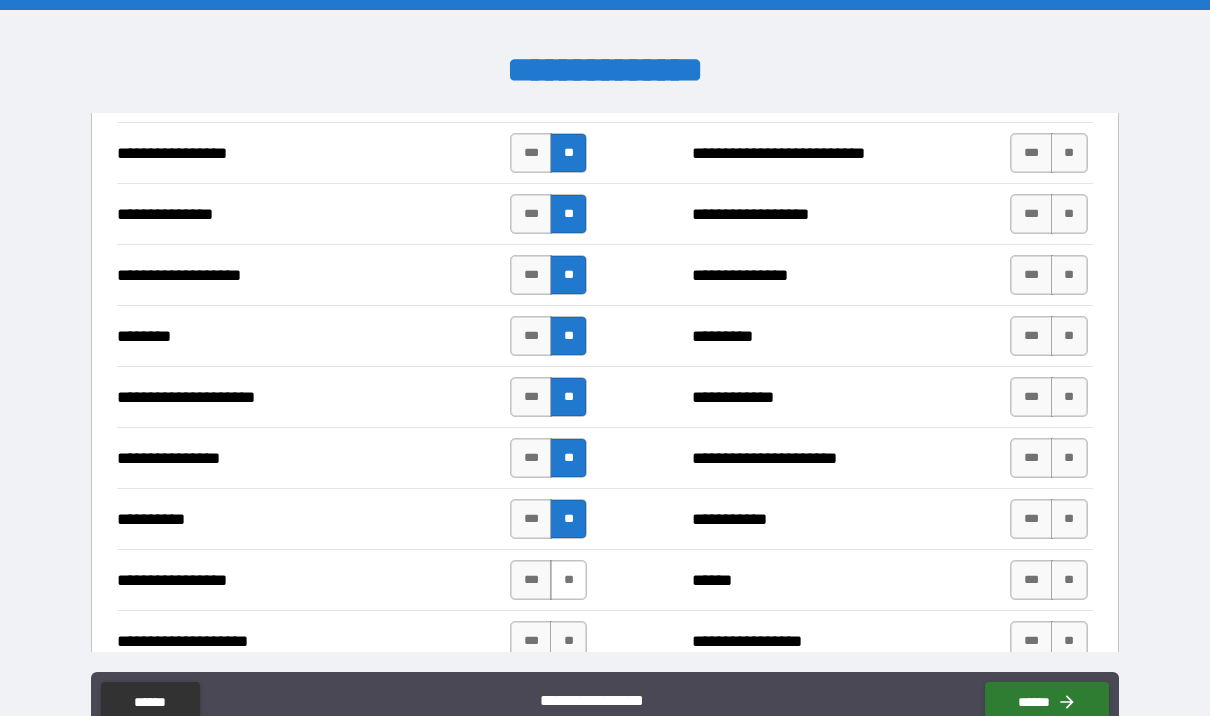 click on "**" at bounding box center (568, 580) 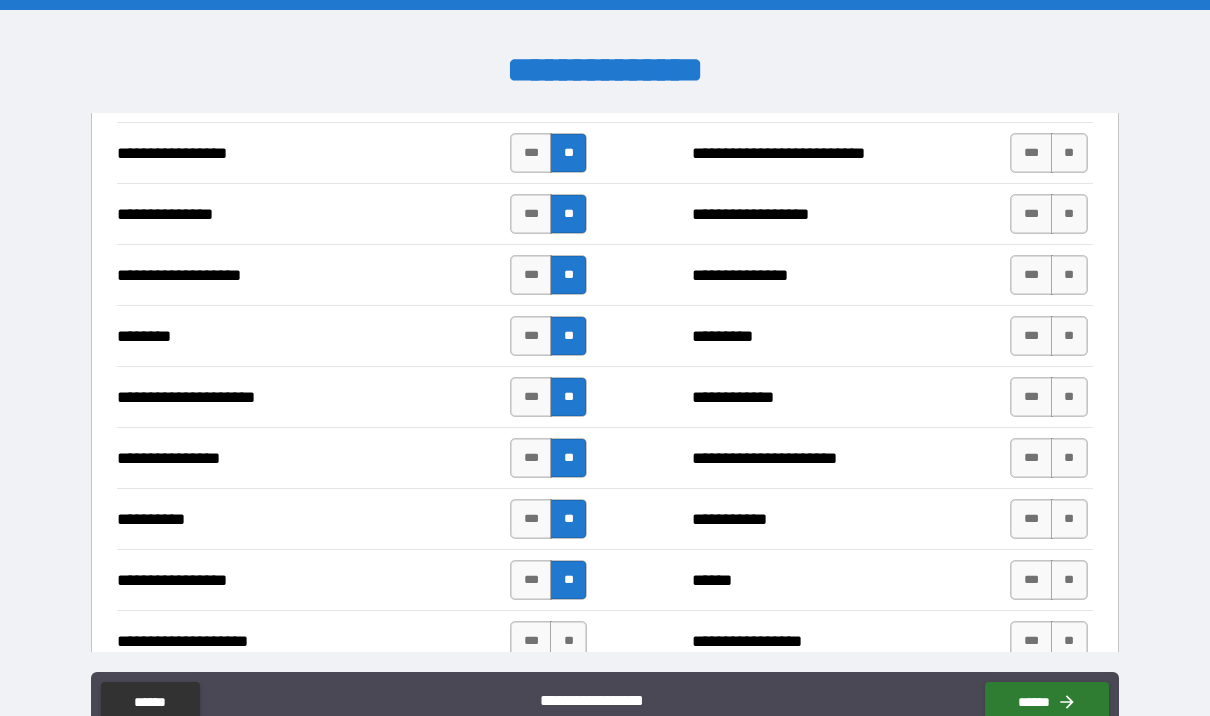 scroll, scrollTop: 2437, scrollLeft: 0, axis: vertical 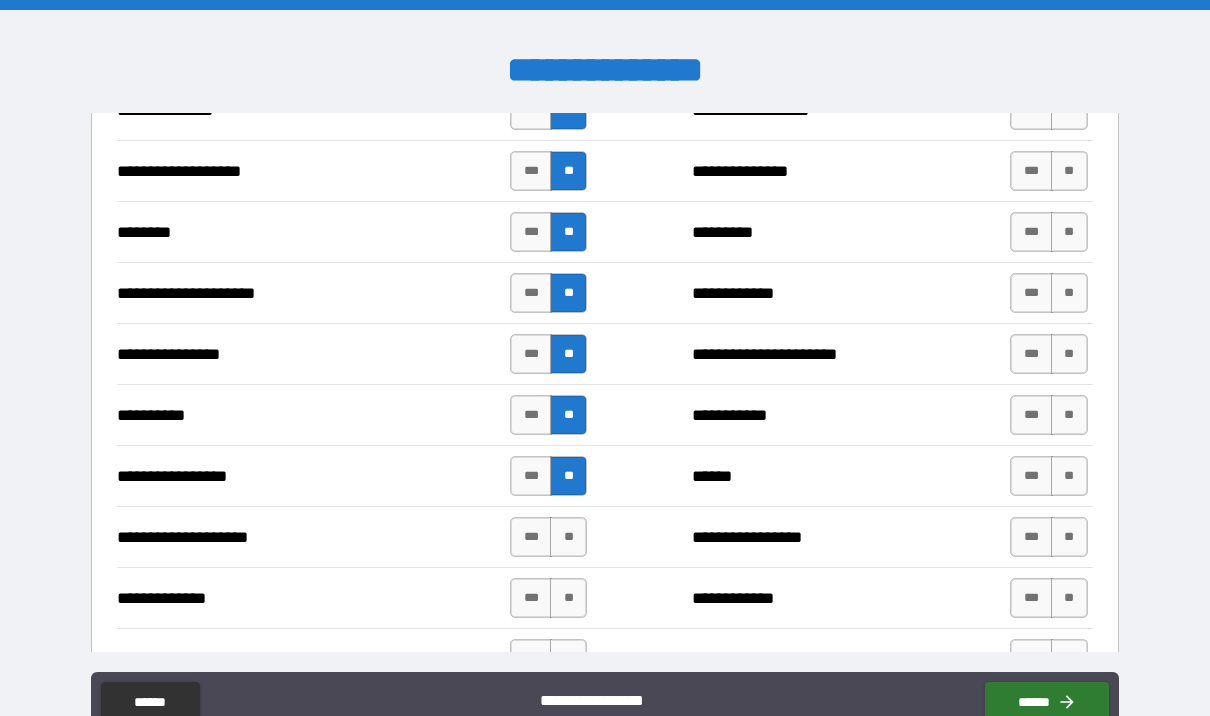 click on "***" at bounding box center (531, 537) 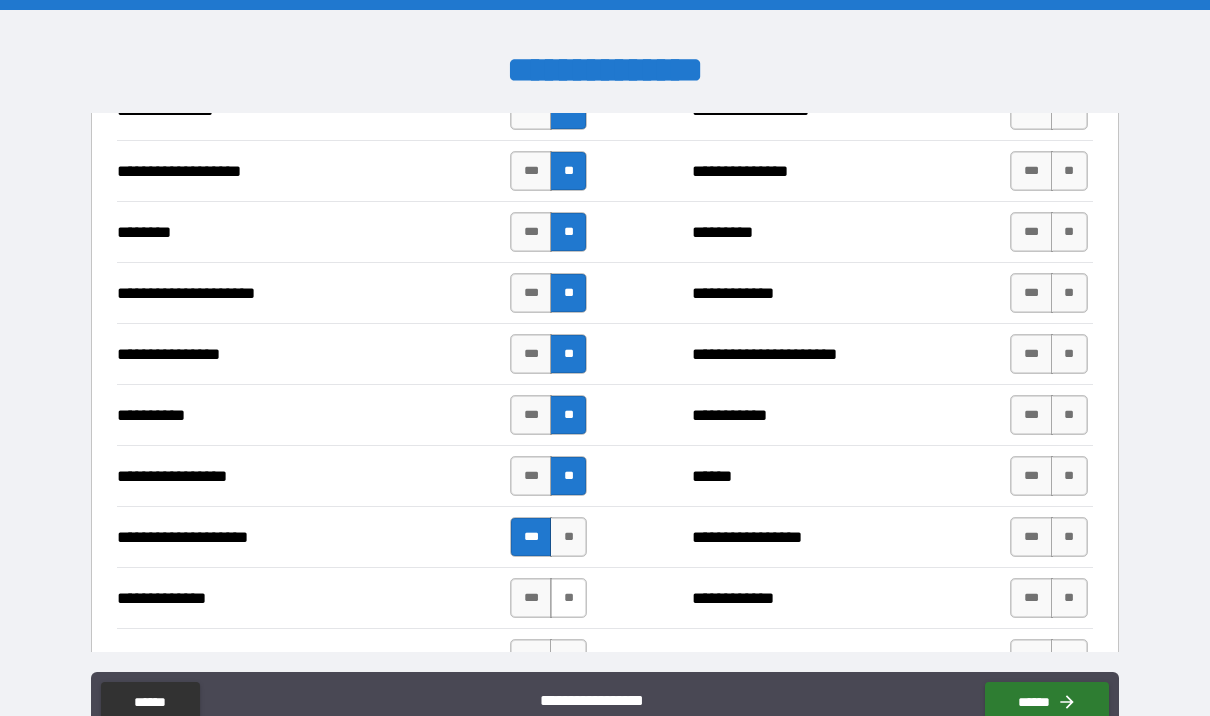 click on "**" at bounding box center (568, 598) 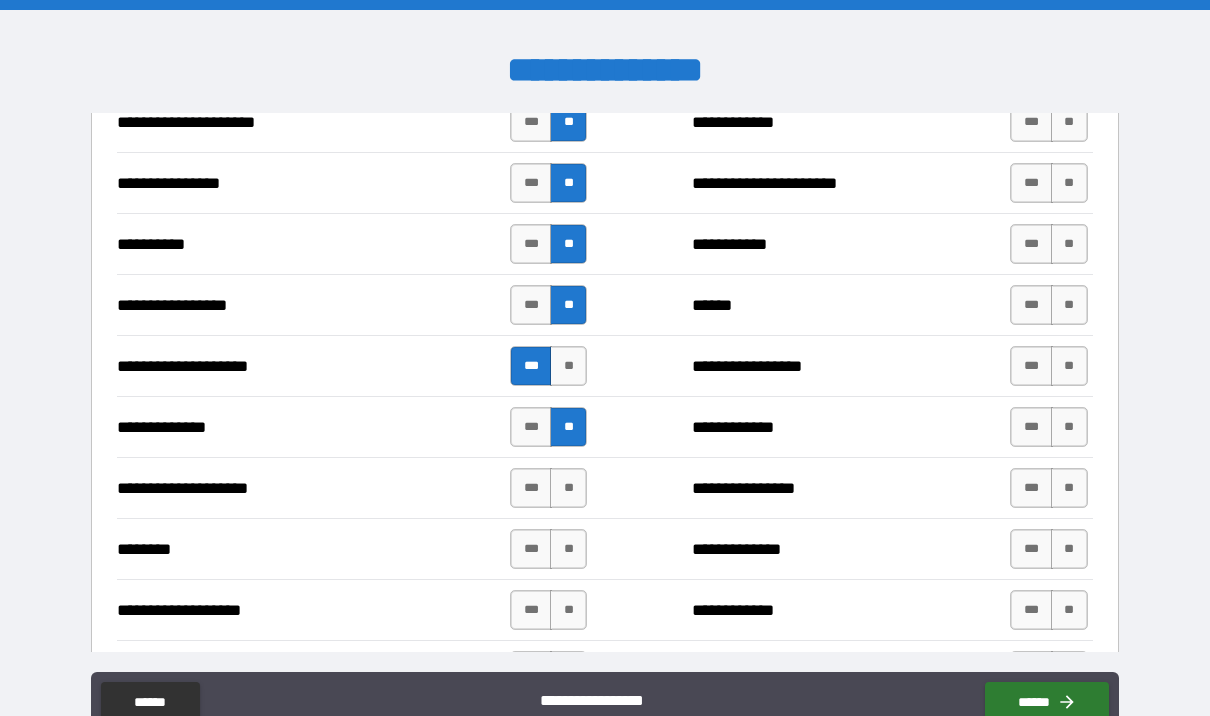 scroll, scrollTop: 2623, scrollLeft: 0, axis: vertical 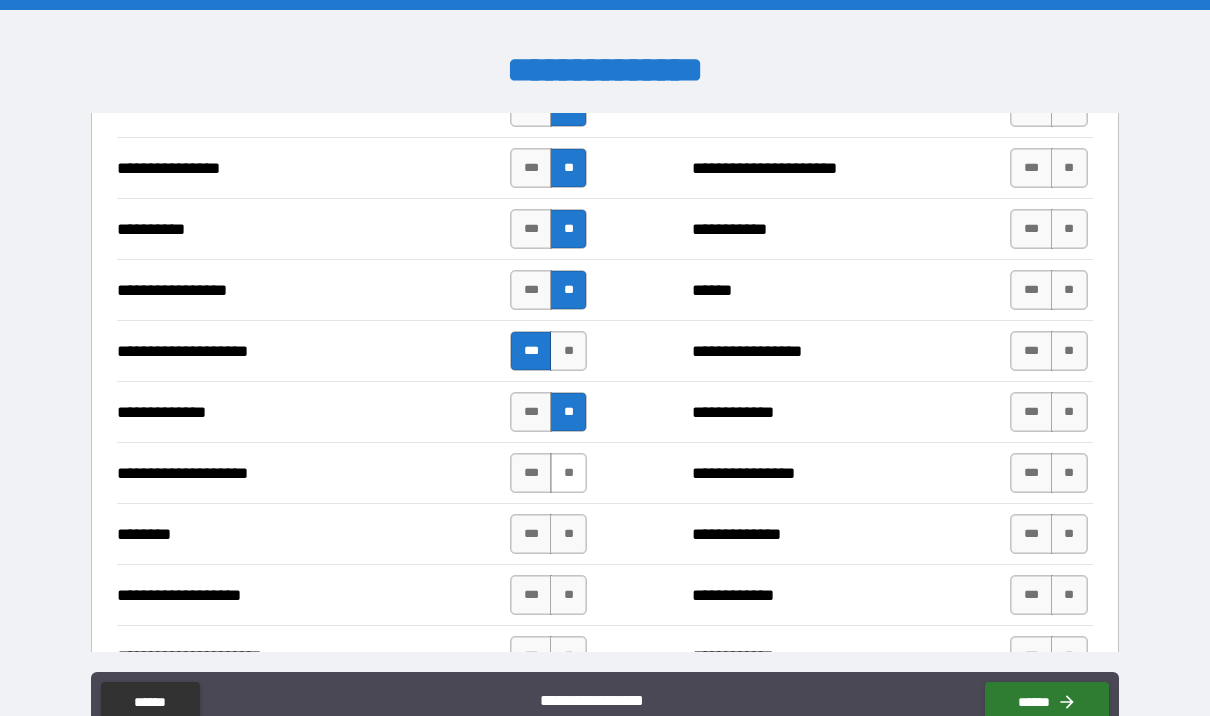 click on "**" at bounding box center (568, 473) 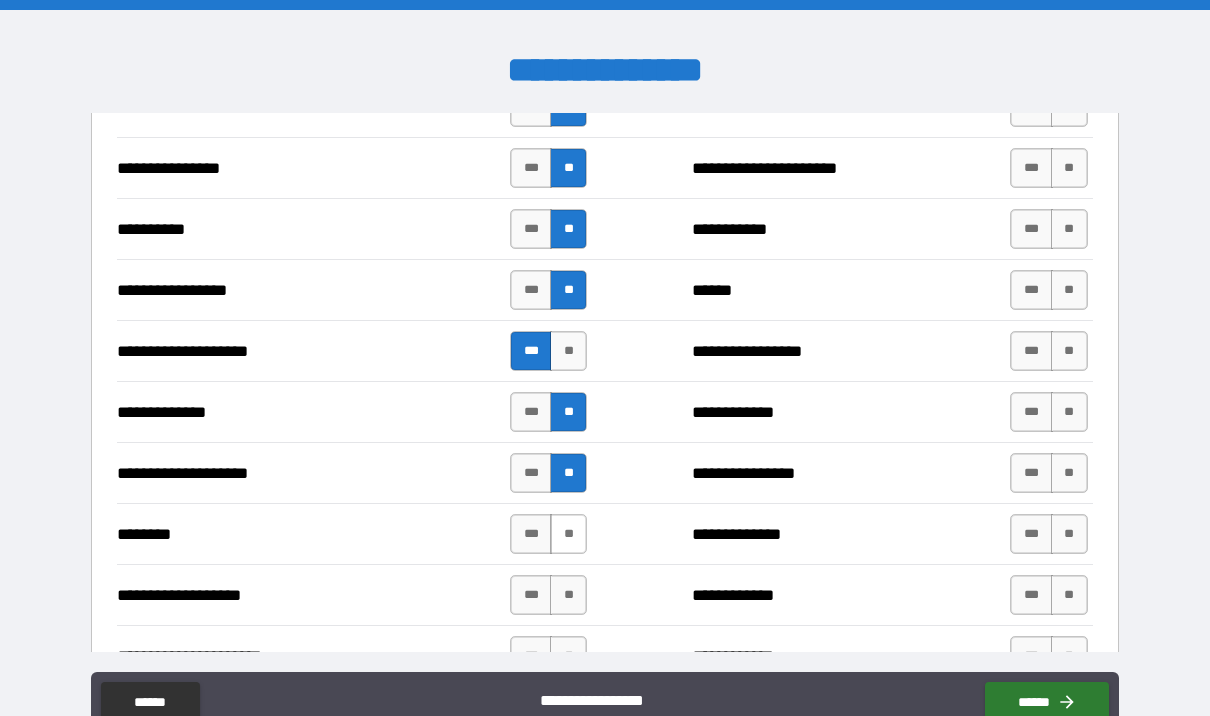 click on "**" at bounding box center (568, 534) 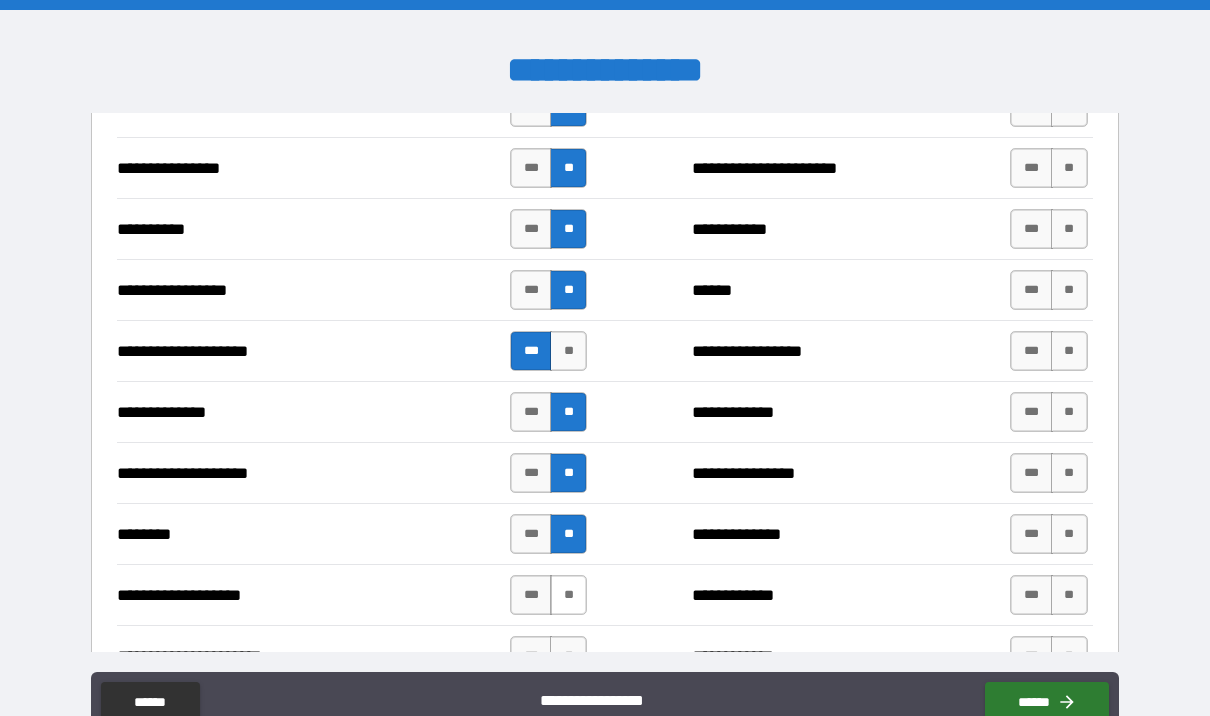 click on "**" at bounding box center (568, 595) 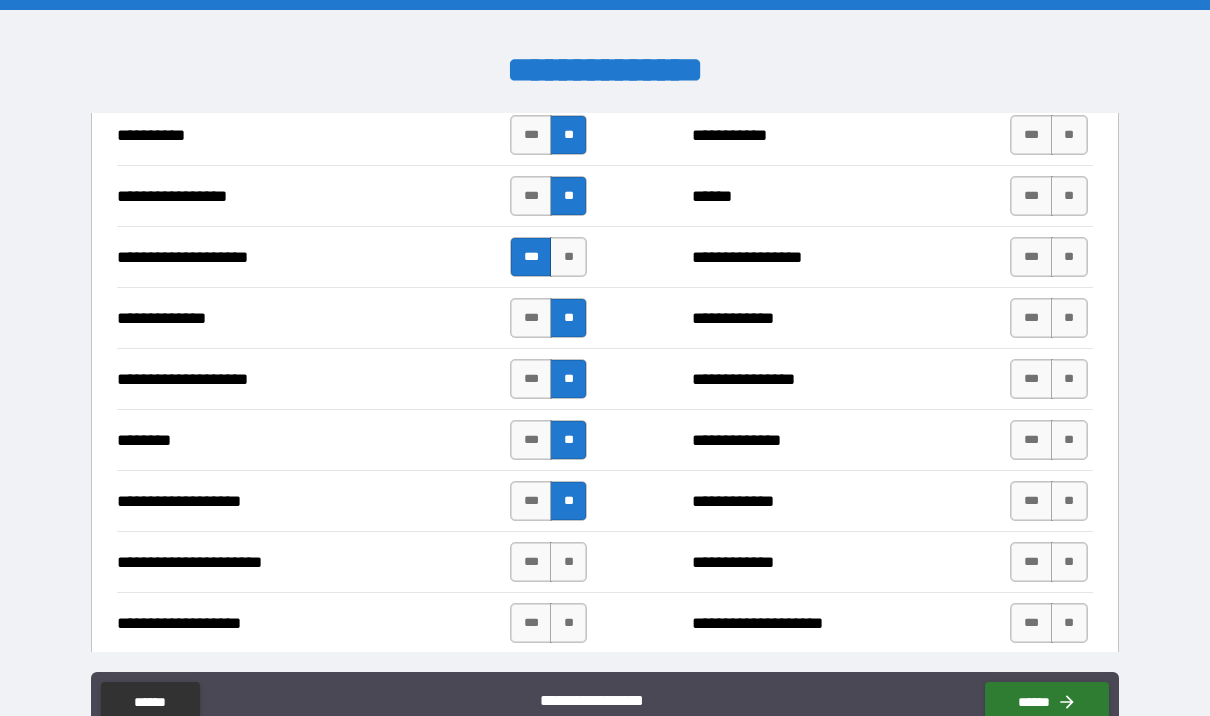 scroll, scrollTop: 2722, scrollLeft: 0, axis: vertical 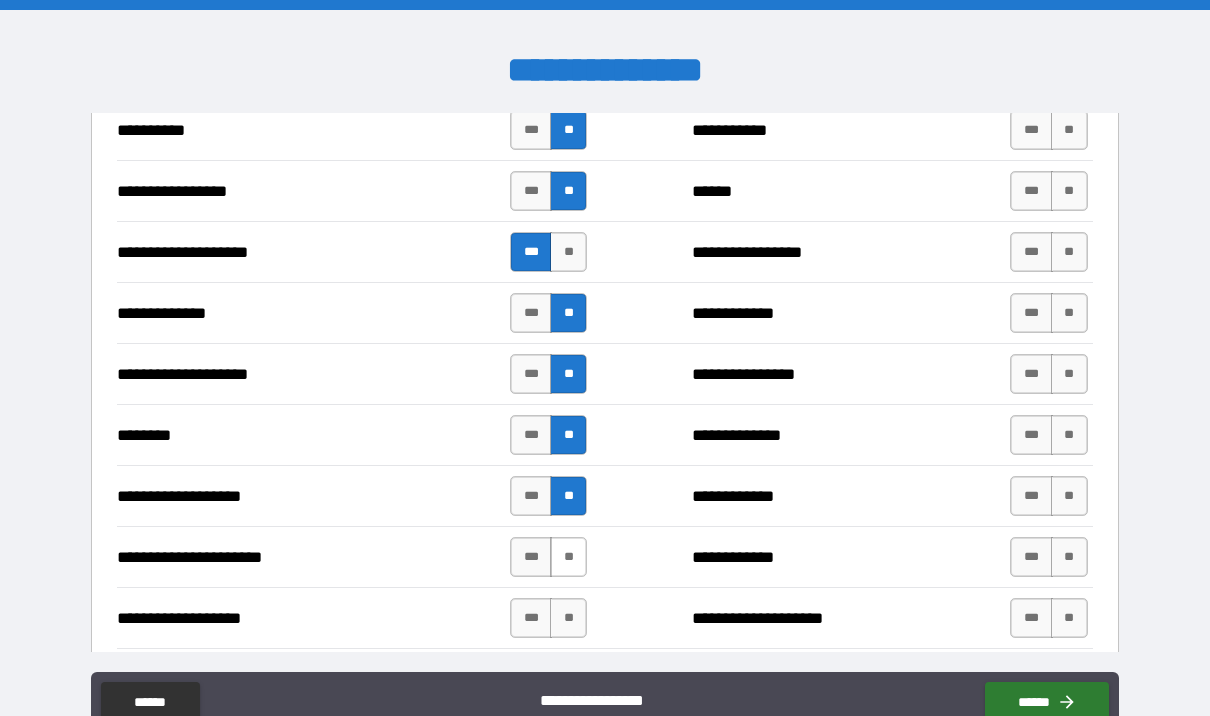 click on "**" at bounding box center [568, 557] 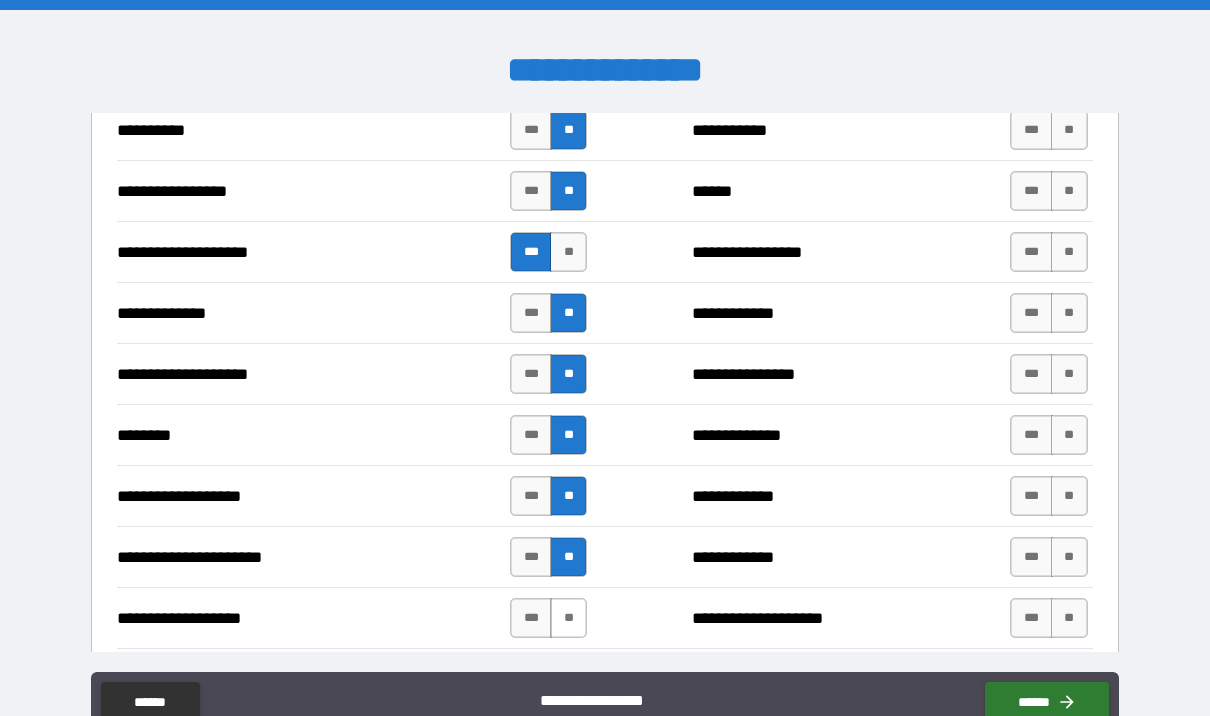 click on "**" at bounding box center (568, 618) 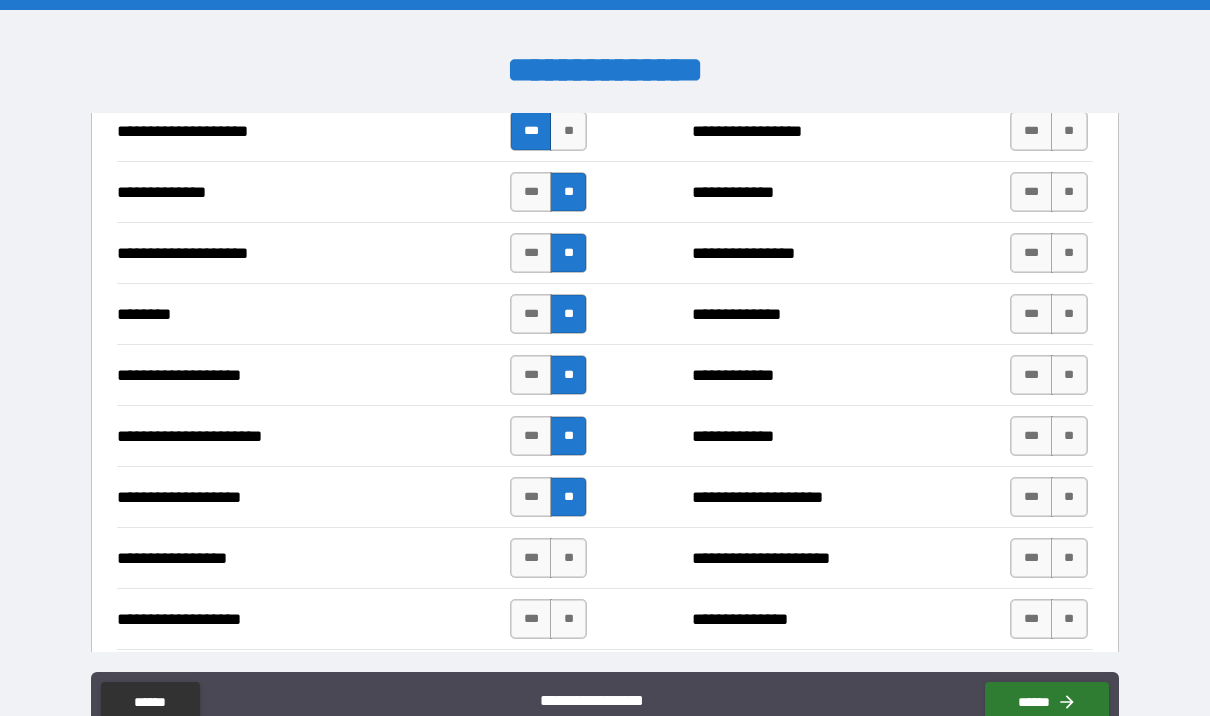 scroll, scrollTop: 2866, scrollLeft: 0, axis: vertical 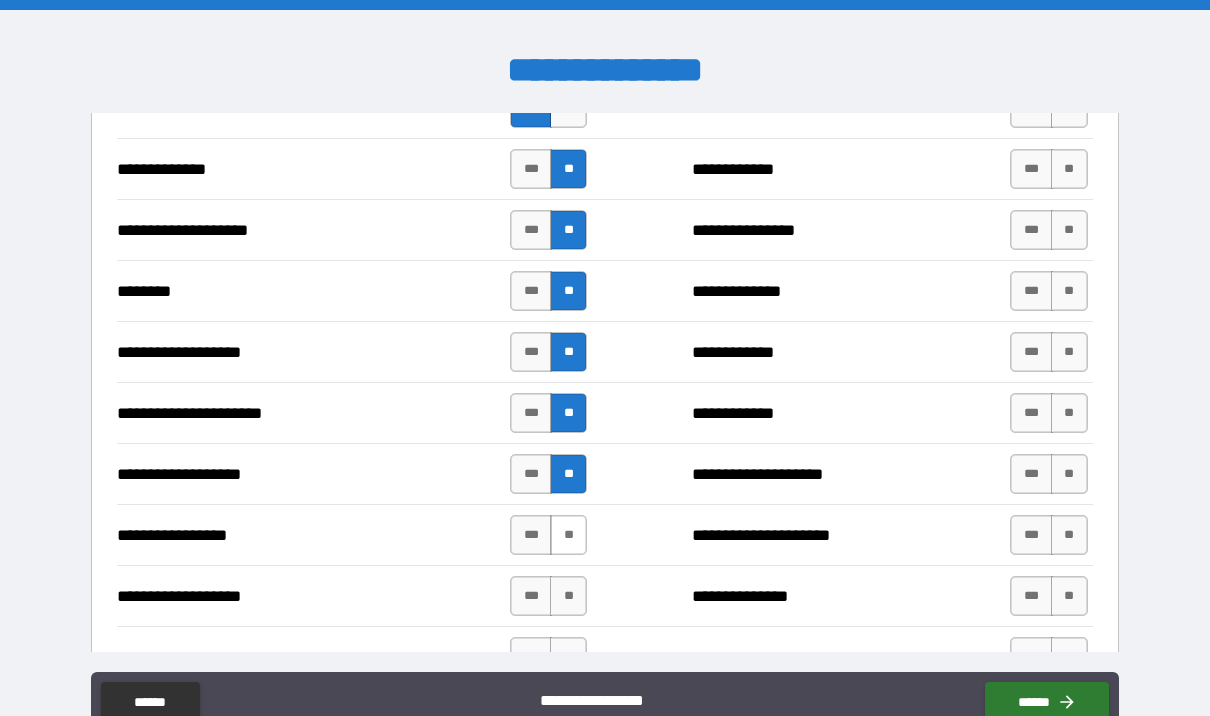 click on "**" at bounding box center (568, 535) 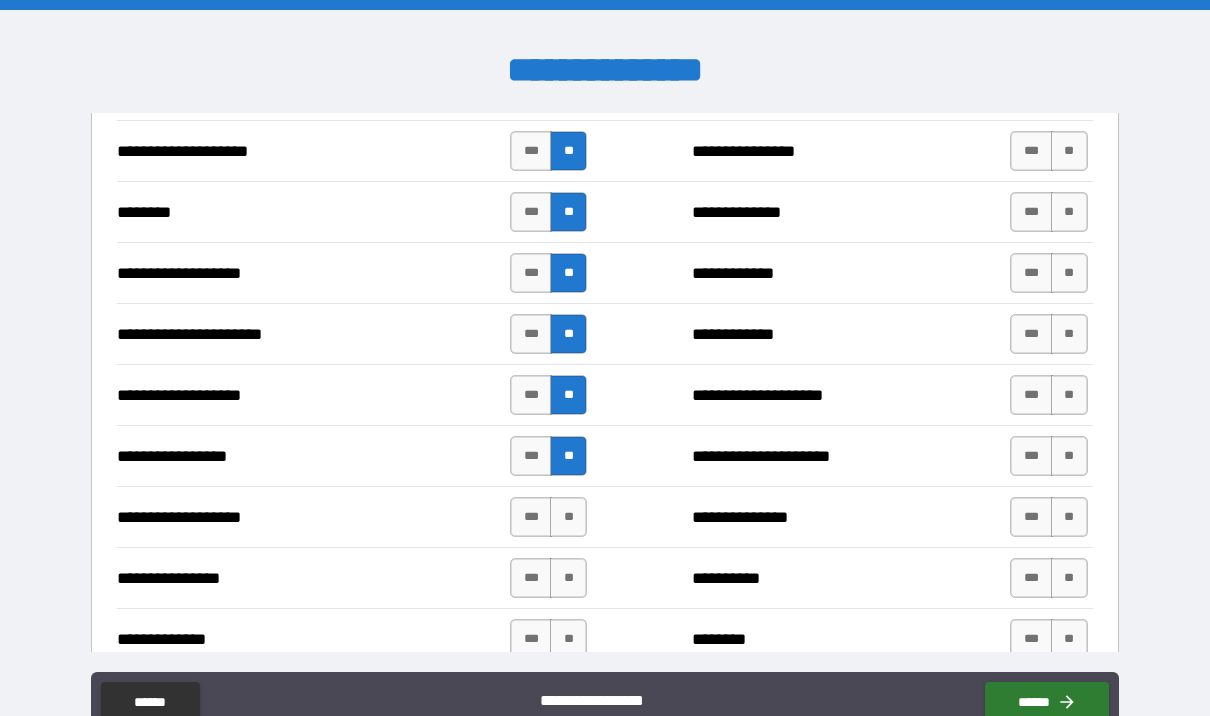 scroll, scrollTop: 2946, scrollLeft: 0, axis: vertical 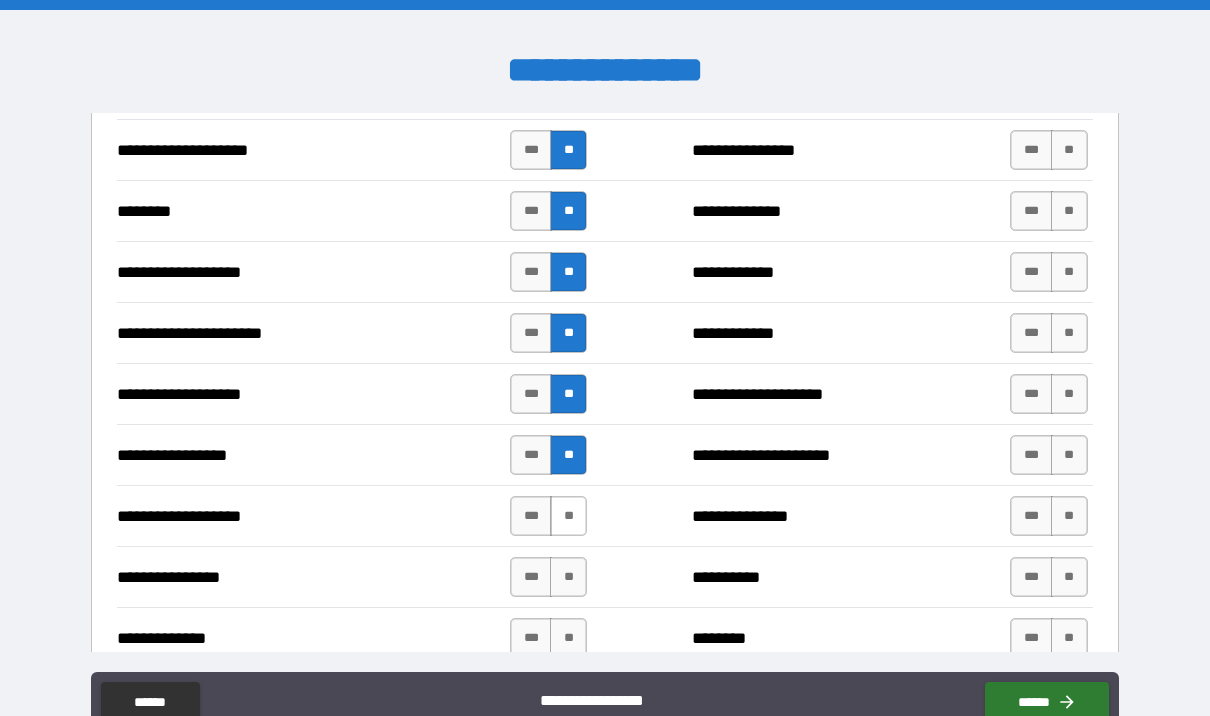 click on "**" at bounding box center [568, 516] 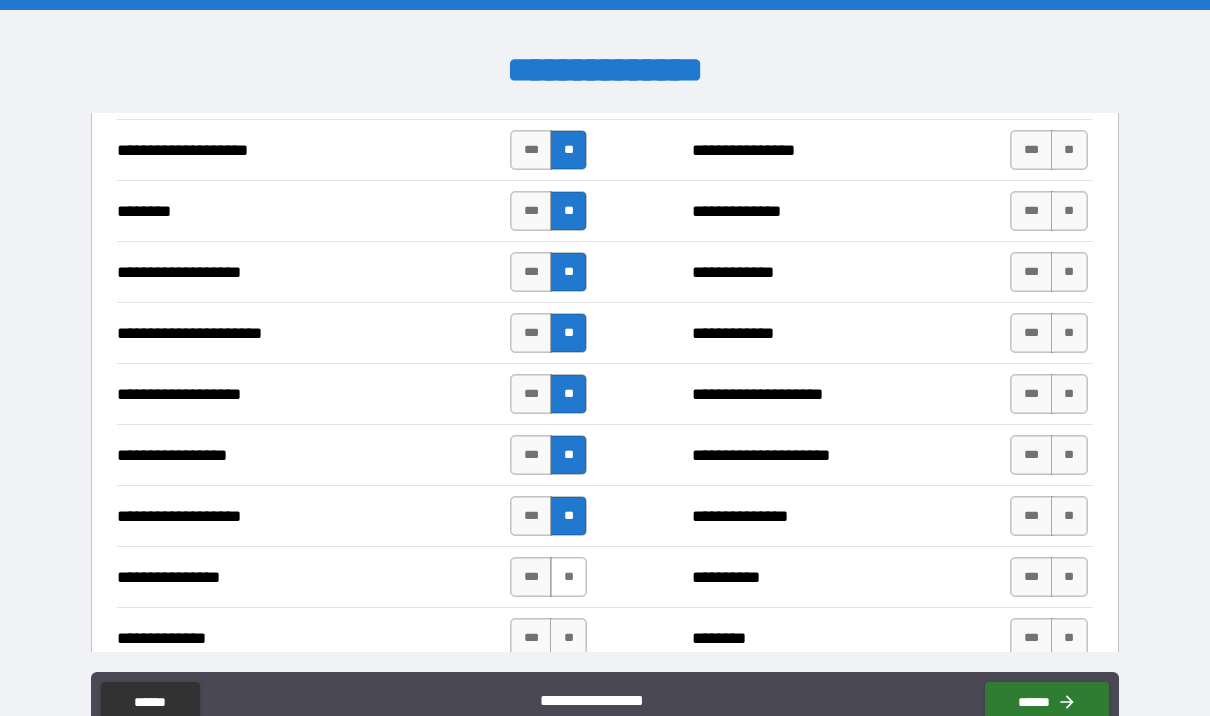 click on "**" at bounding box center (568, 577) 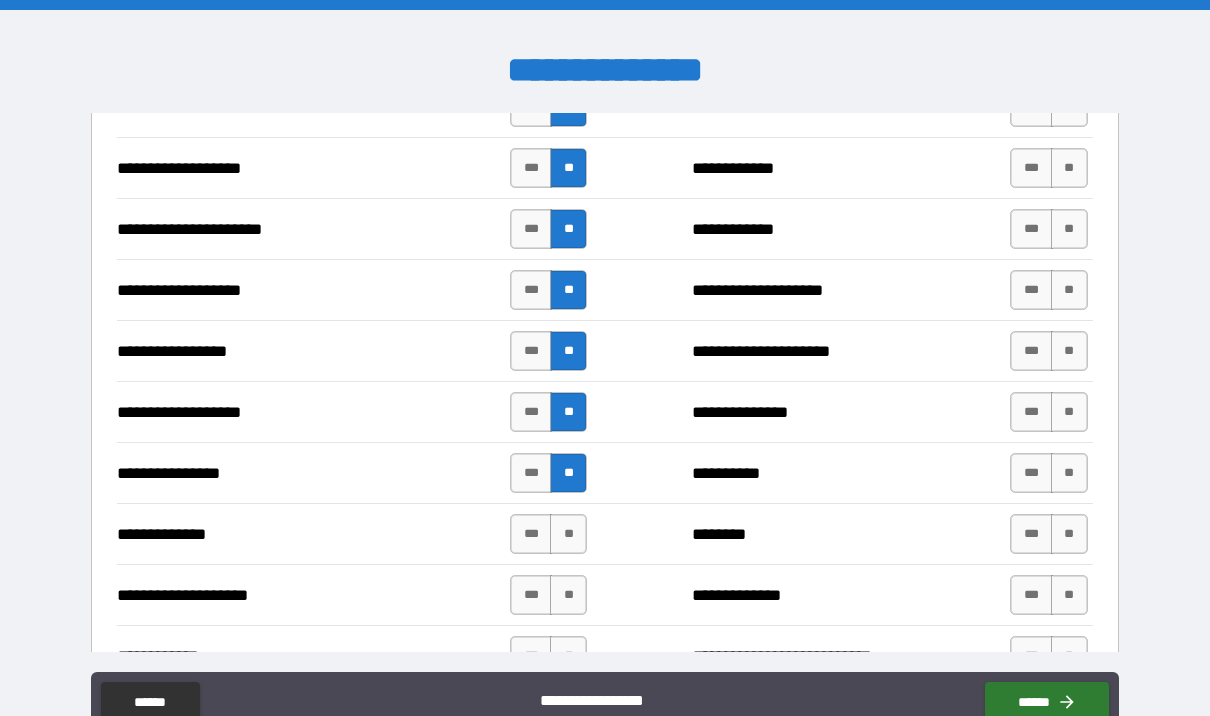 scroll, scrollTop: 3052, scrollLeft: 0, axis: vertical 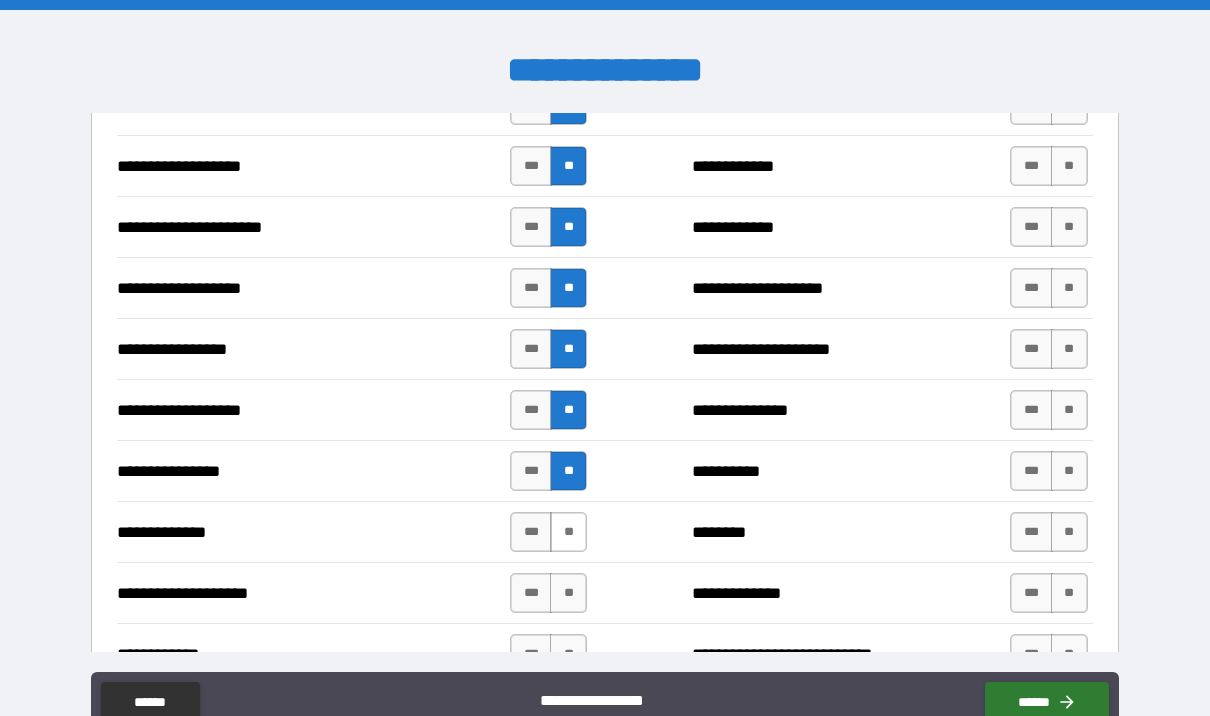 click on "**" at bounding box center (568, 532) 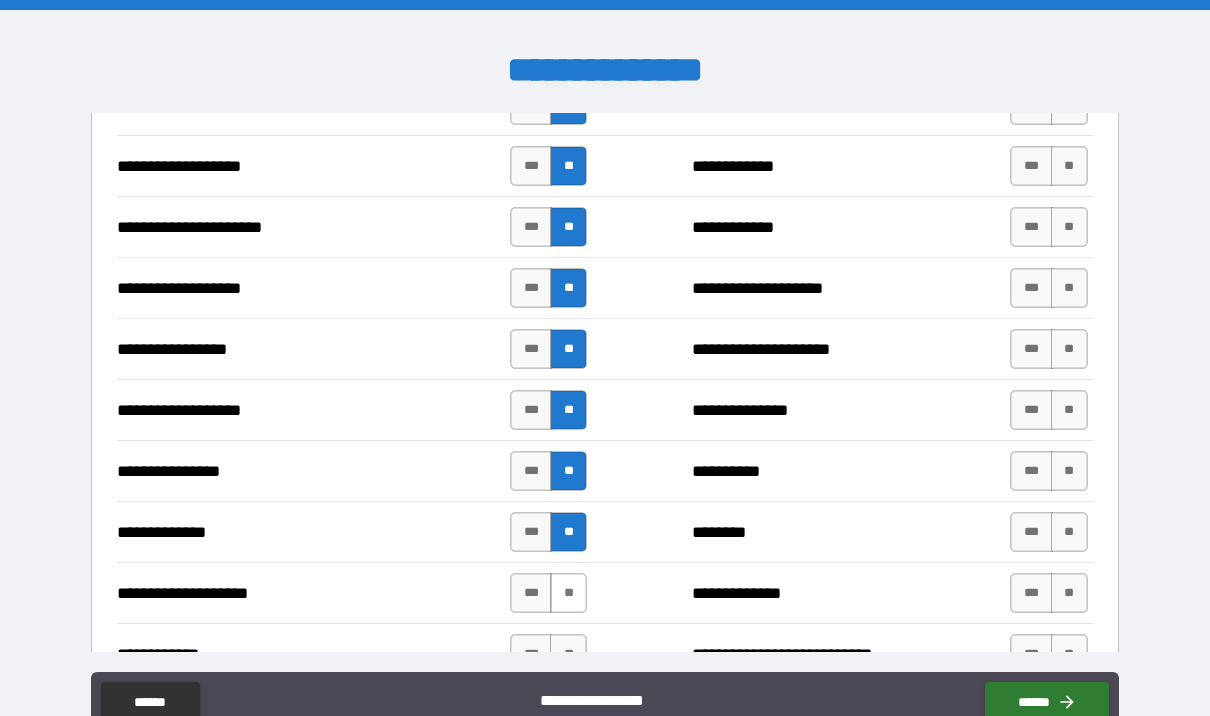 click on "**" at bounding box center (568, 593) 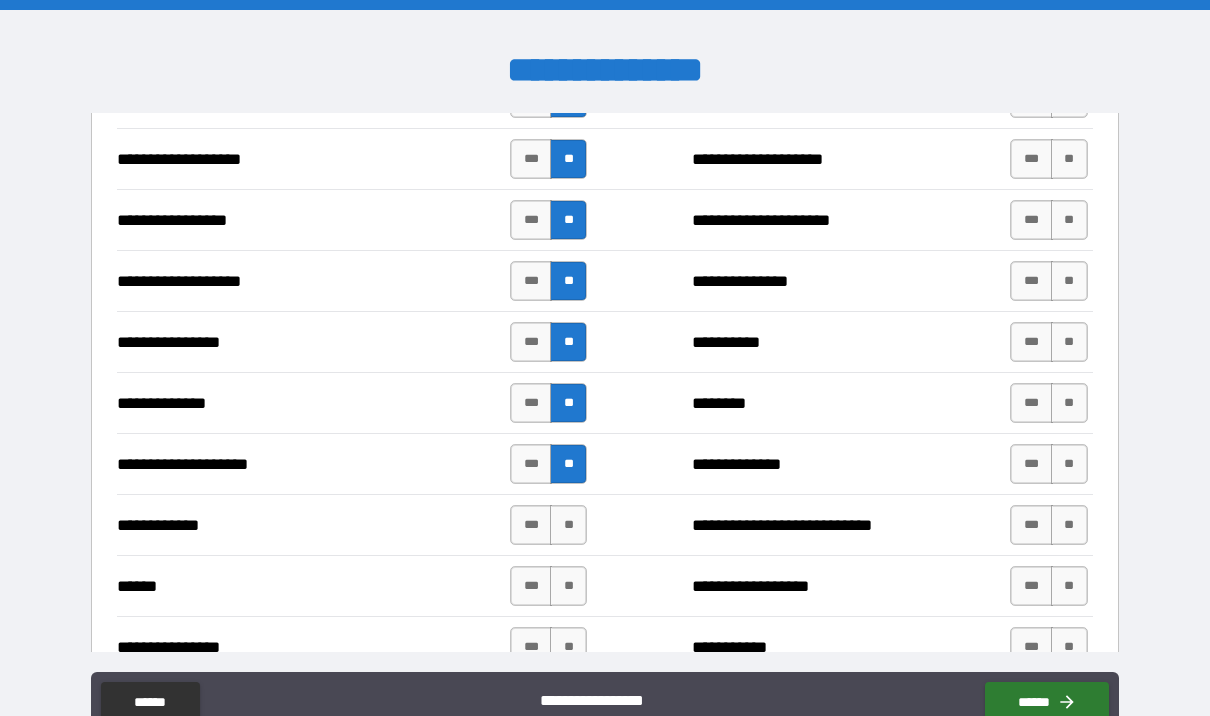 scroll, scrollTop: 3195, scrollLeft: 0, axis: vertical 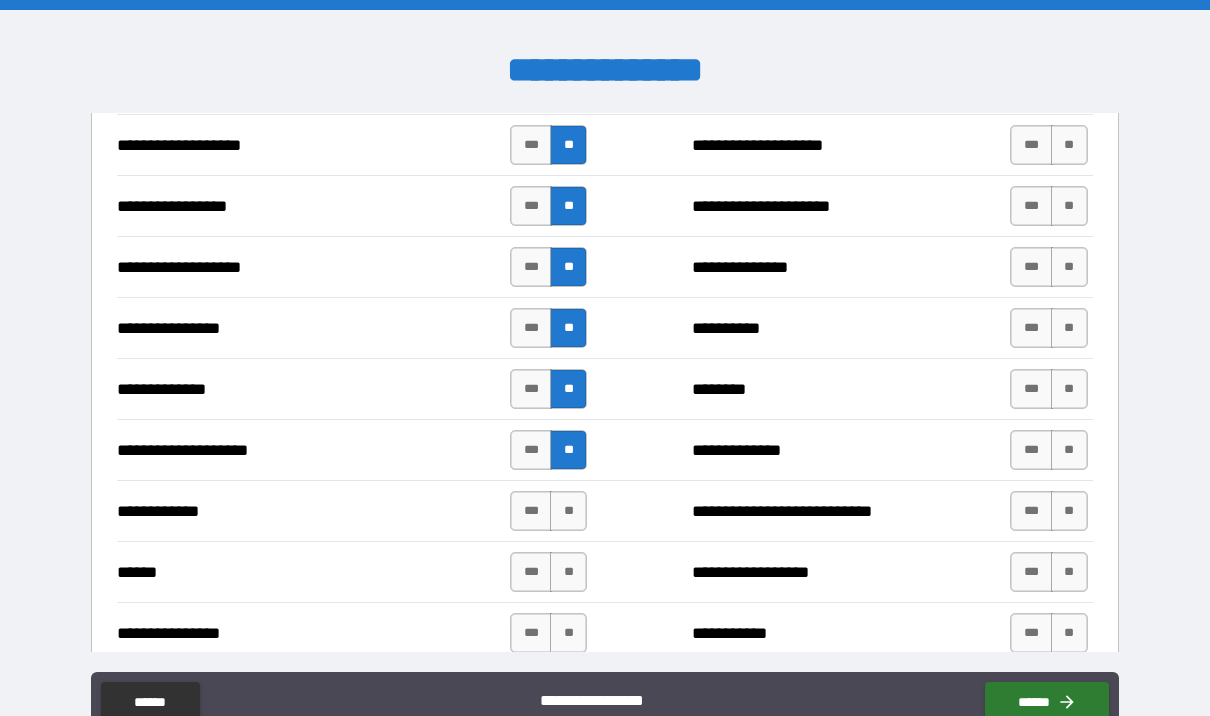 click on "**" at bounding box center [568, 511] 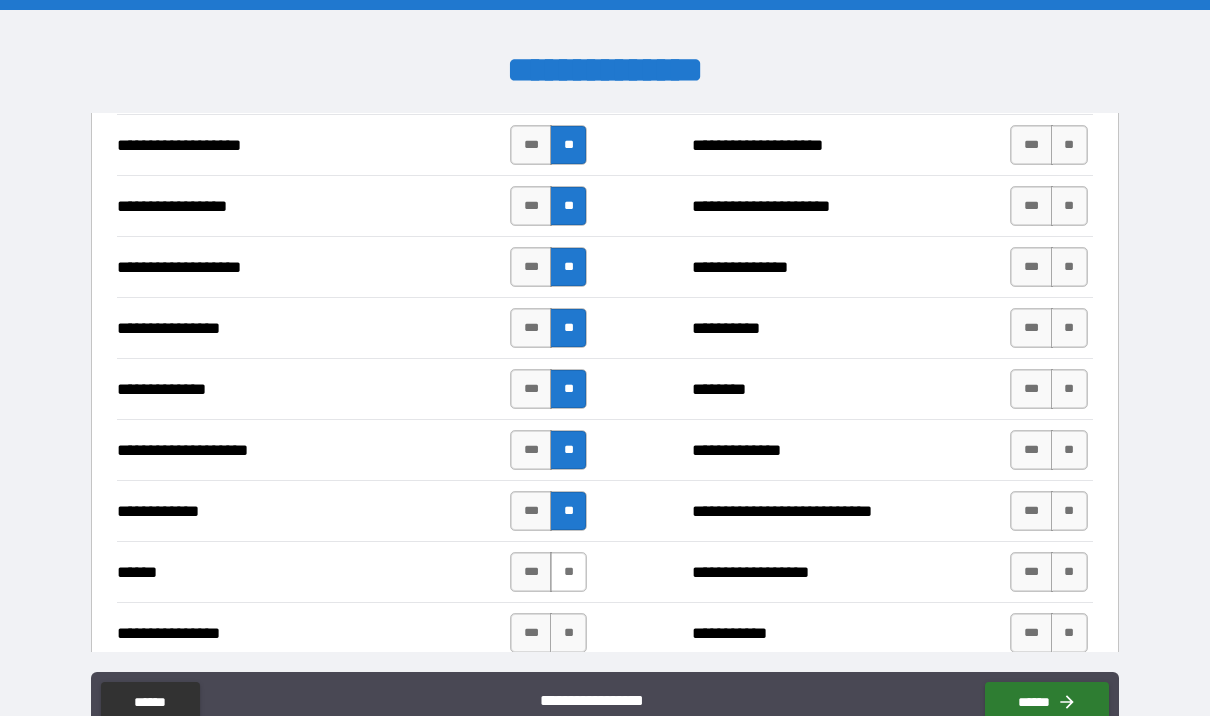 click on "**" at bounding box center [568, 572] 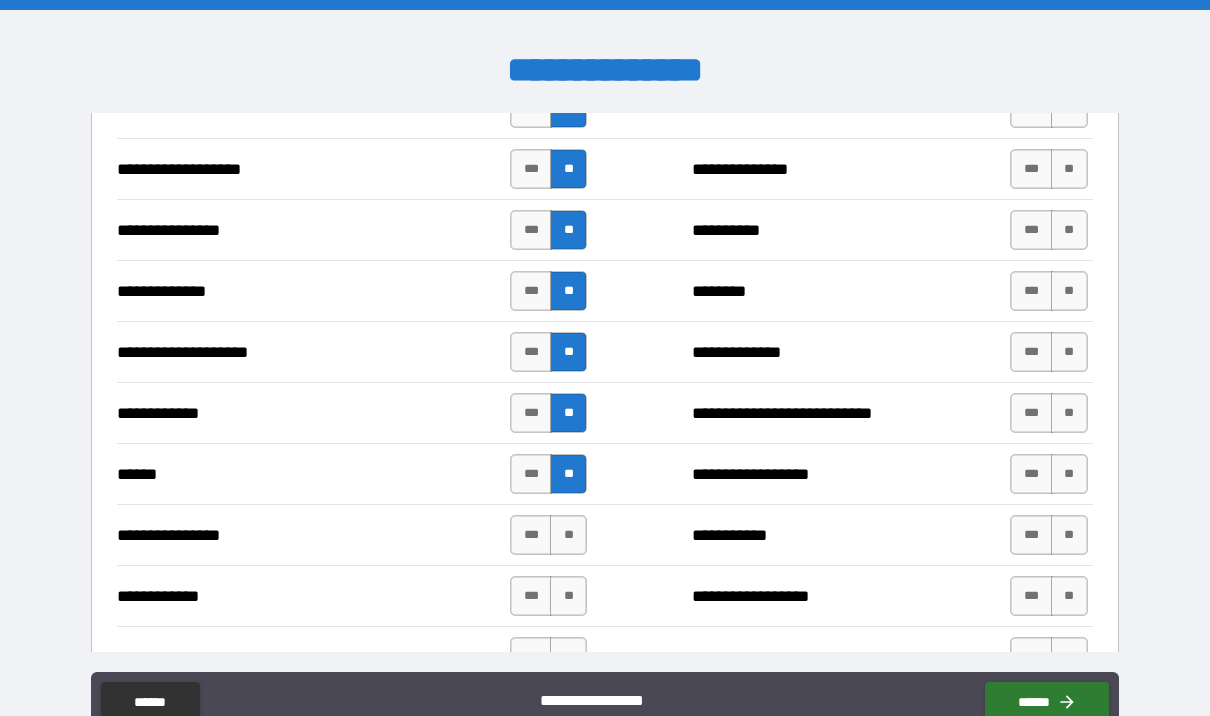 scroll, scrollTop: 3299, scrollLeft: 0, axis: vertical 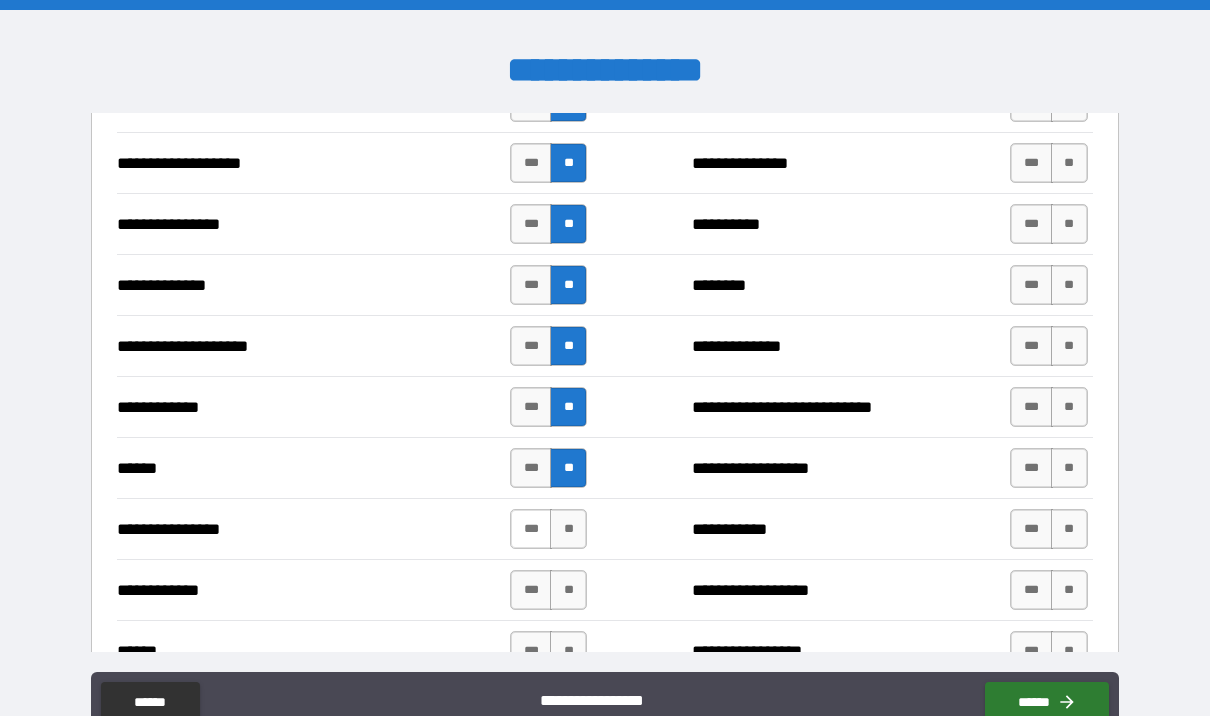click on "***" at bounding box center (531, 529) 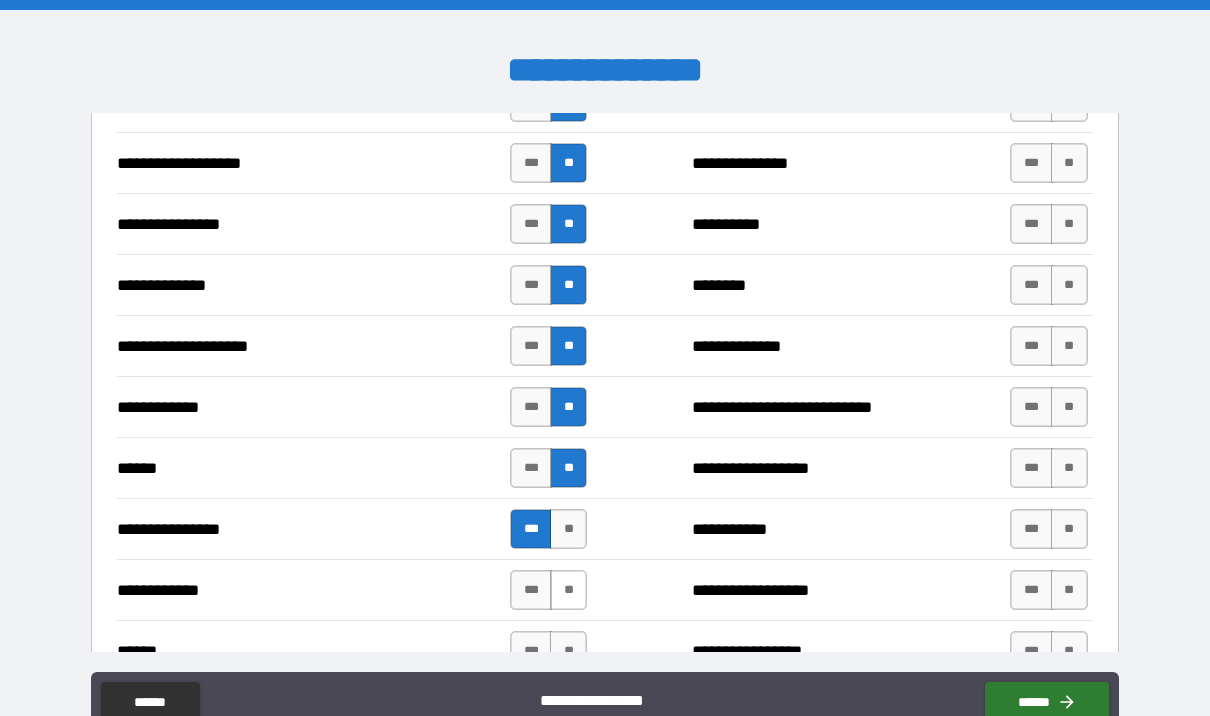 click on "**" at bounding box center (568, 590) 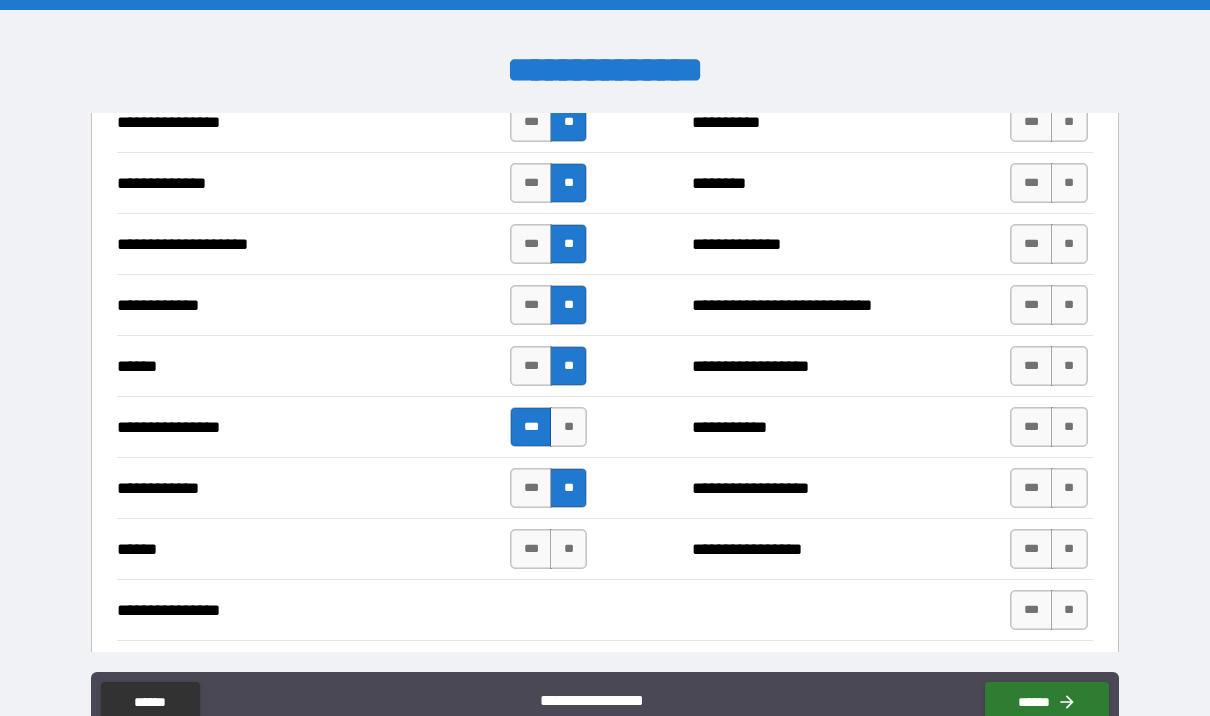 scroll, scrollTop: 3402, scrollLeft: 0, axis: vertical 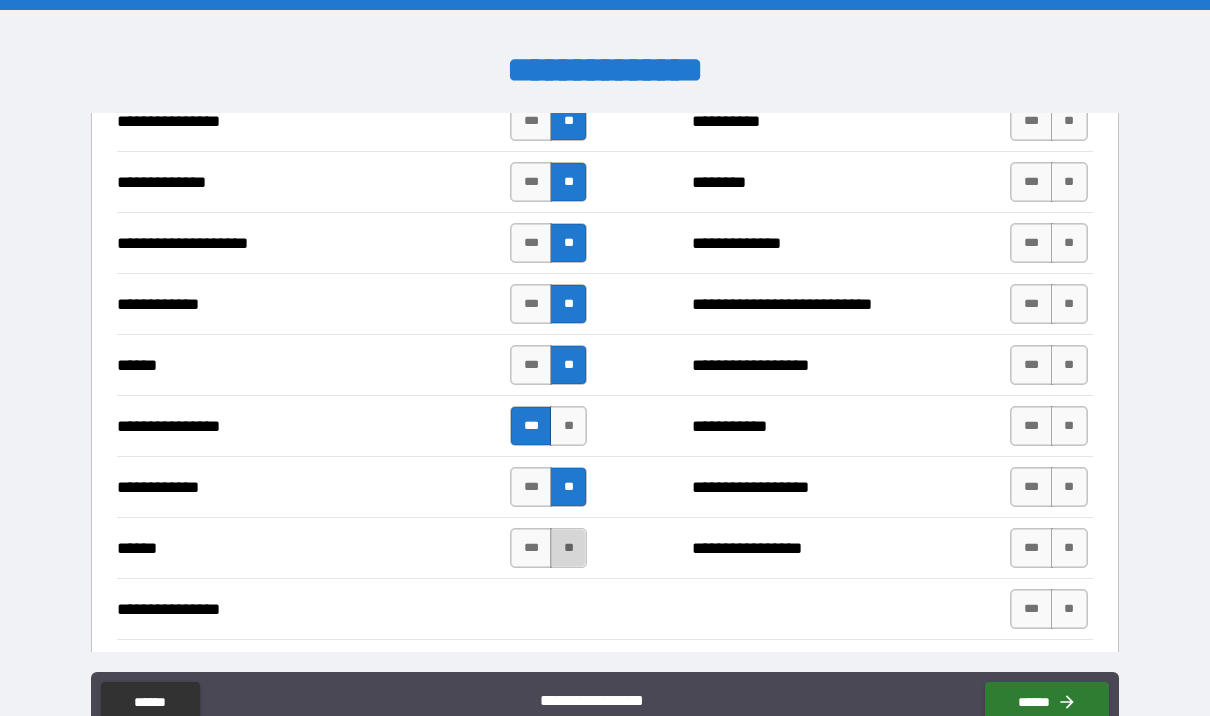 click on "**" at bounding box center [568, 548] 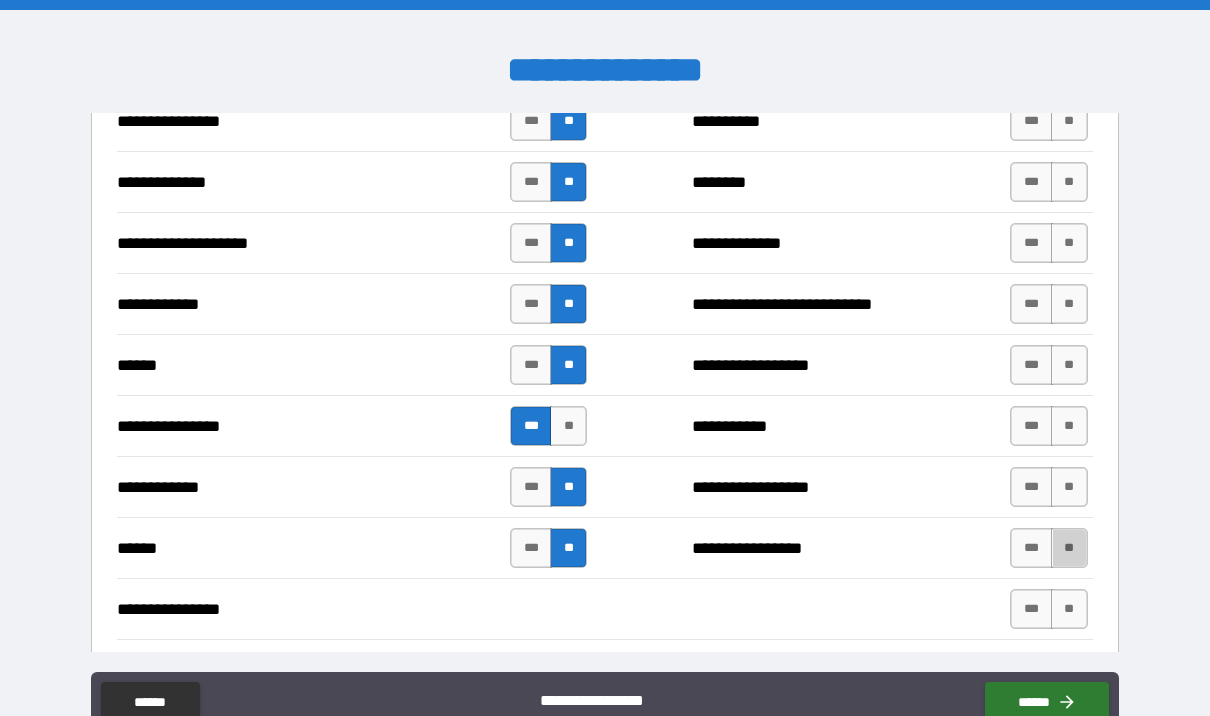 click on "**" at bounding box center [1069, 548] 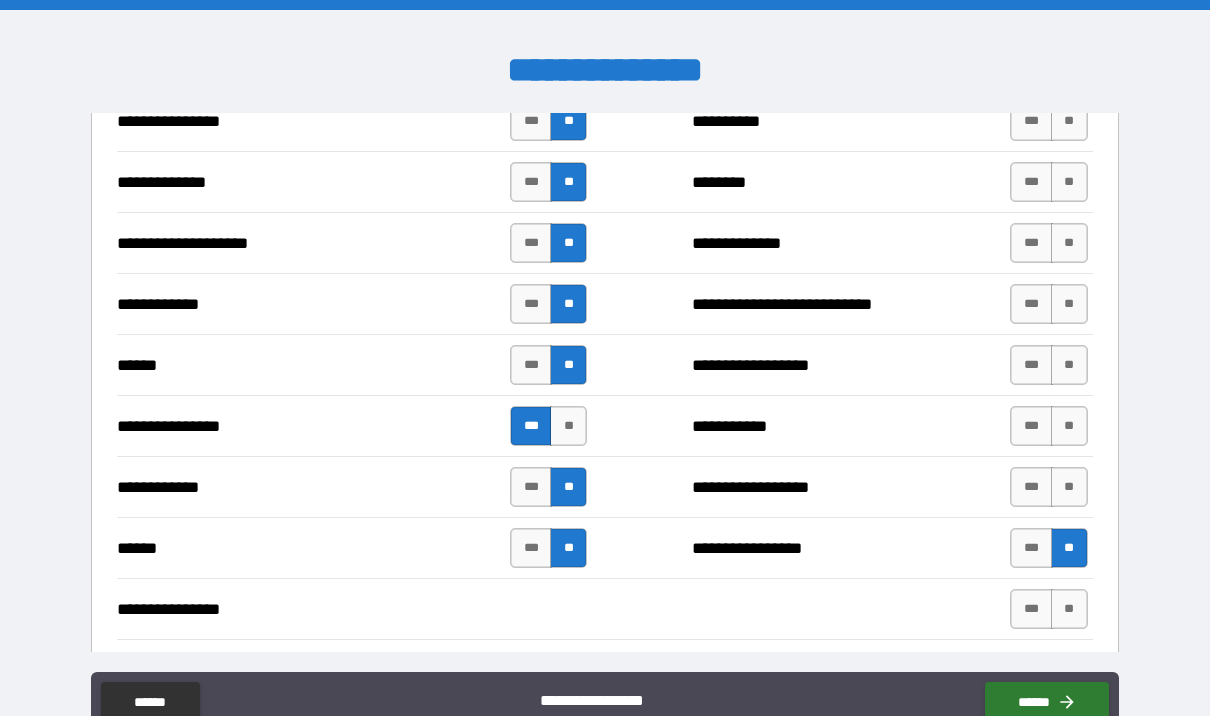 click on "**" at bounding box center [1069, 487] 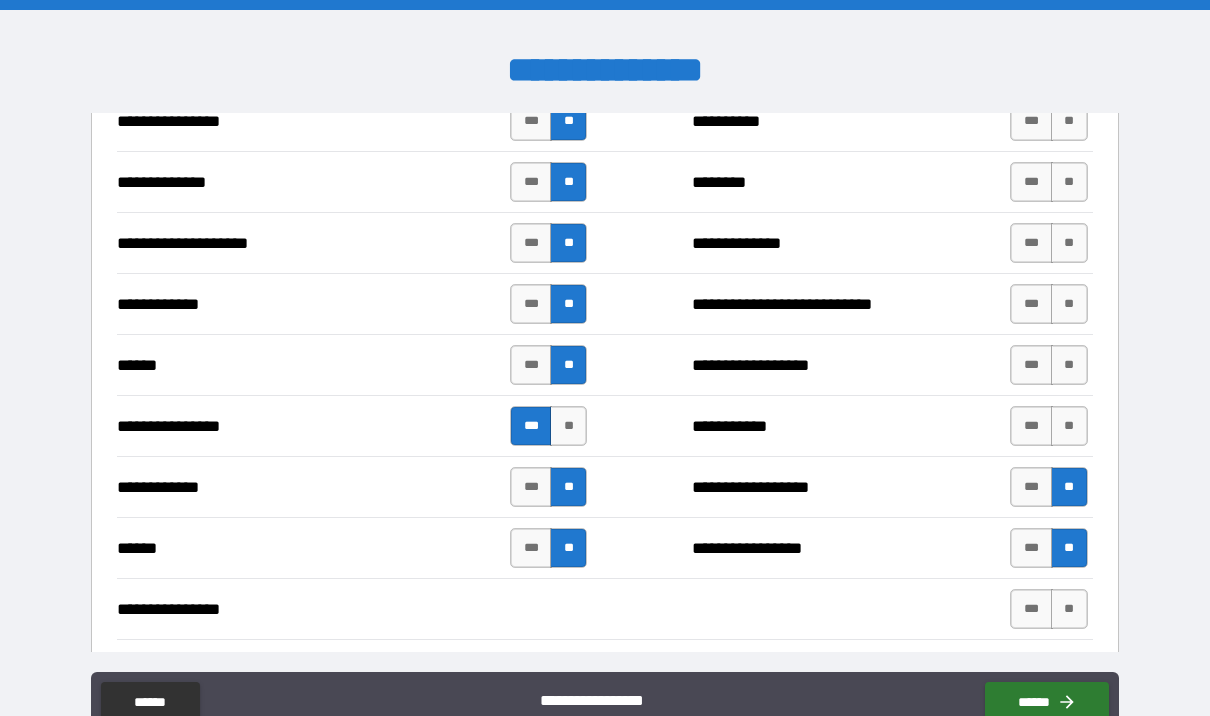click on "**" at bounding box center [1069, 426] 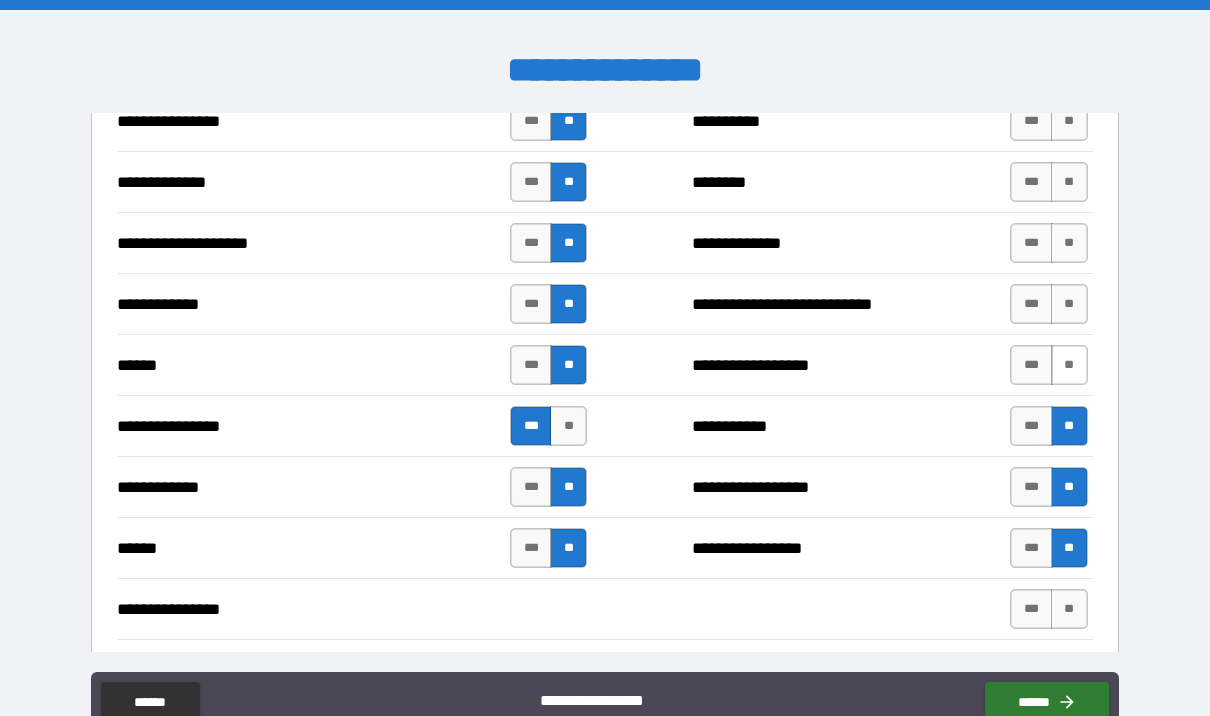 click on "**" at bounding box center [1069, 365] 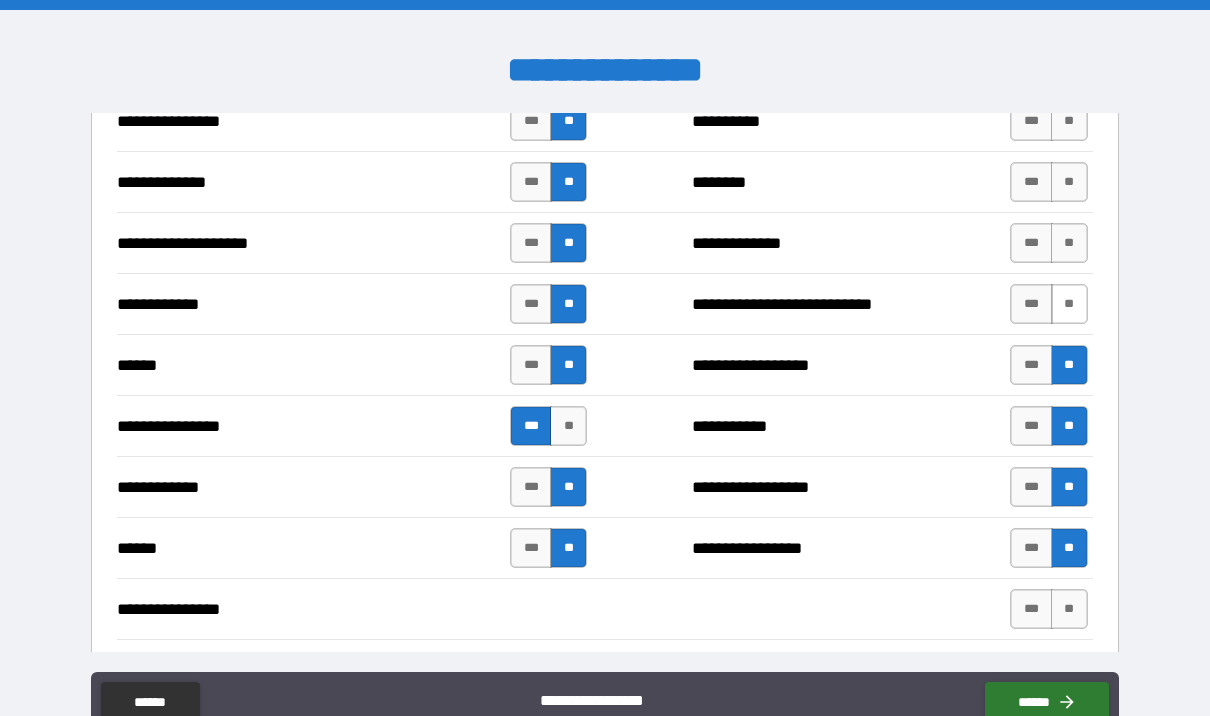 click on "**" at bounding box center (1069, 304) 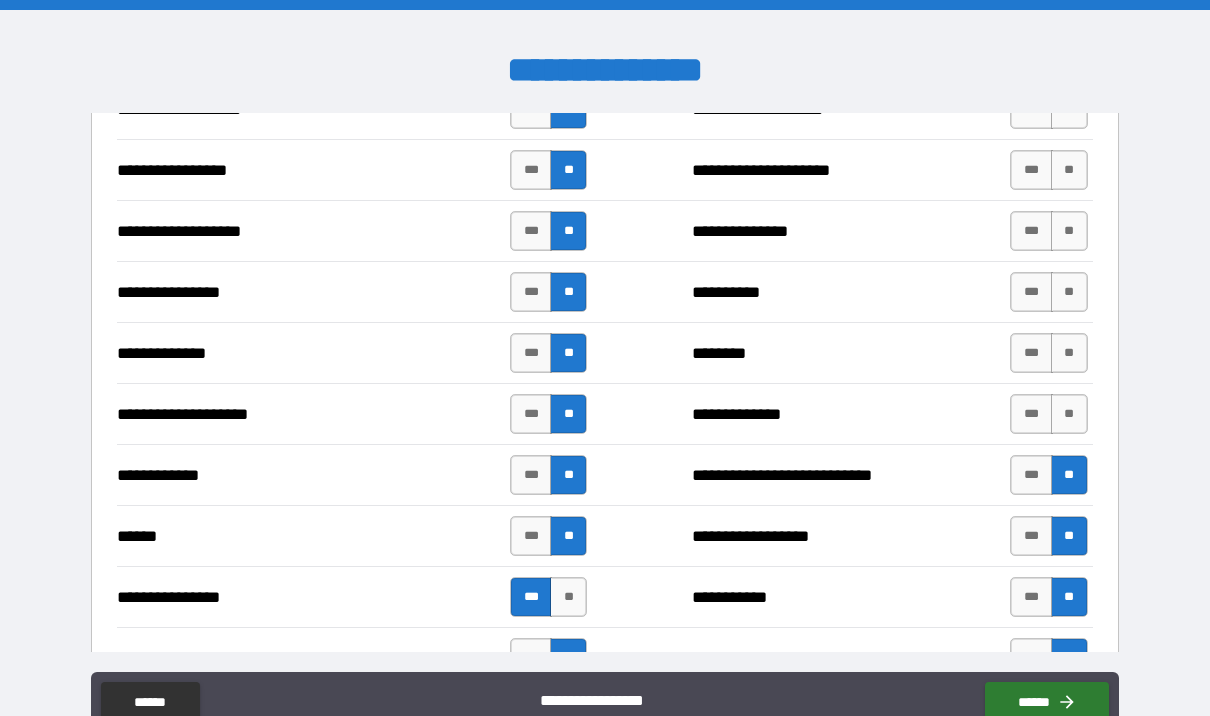 scroll, scrollTop: 3220, scrollLeft: 0, axis: vertical 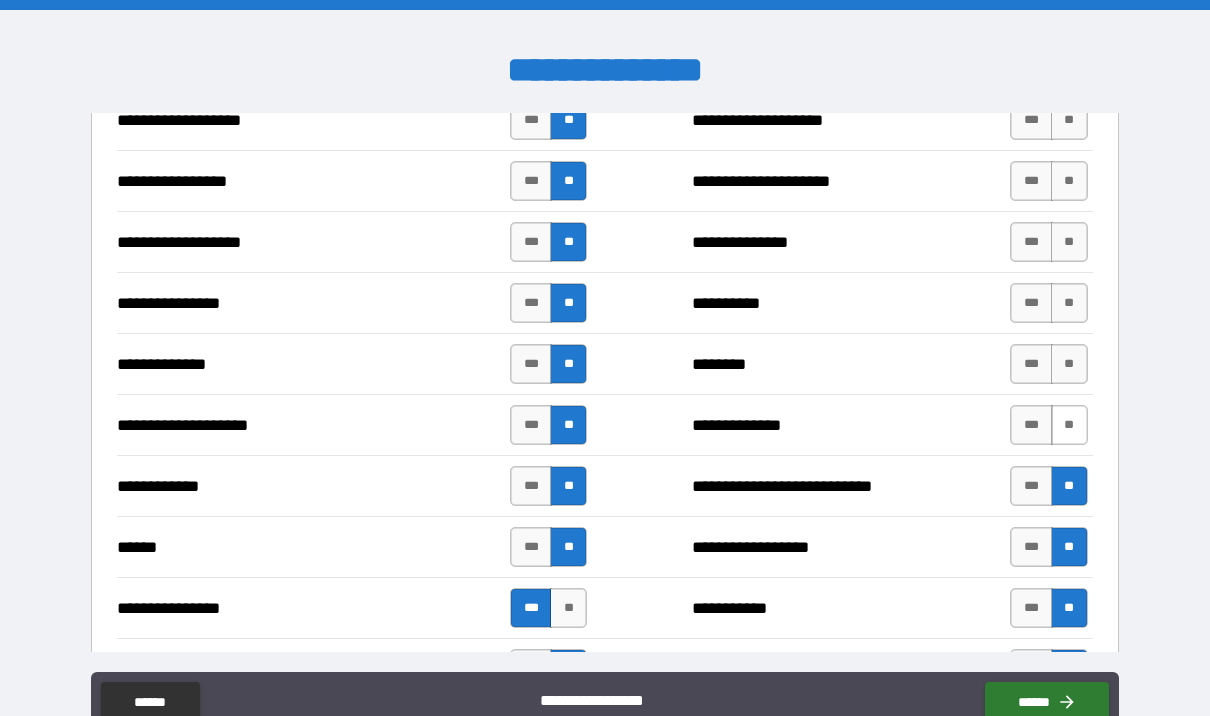click on "**" at bounding box center [1069, 425] 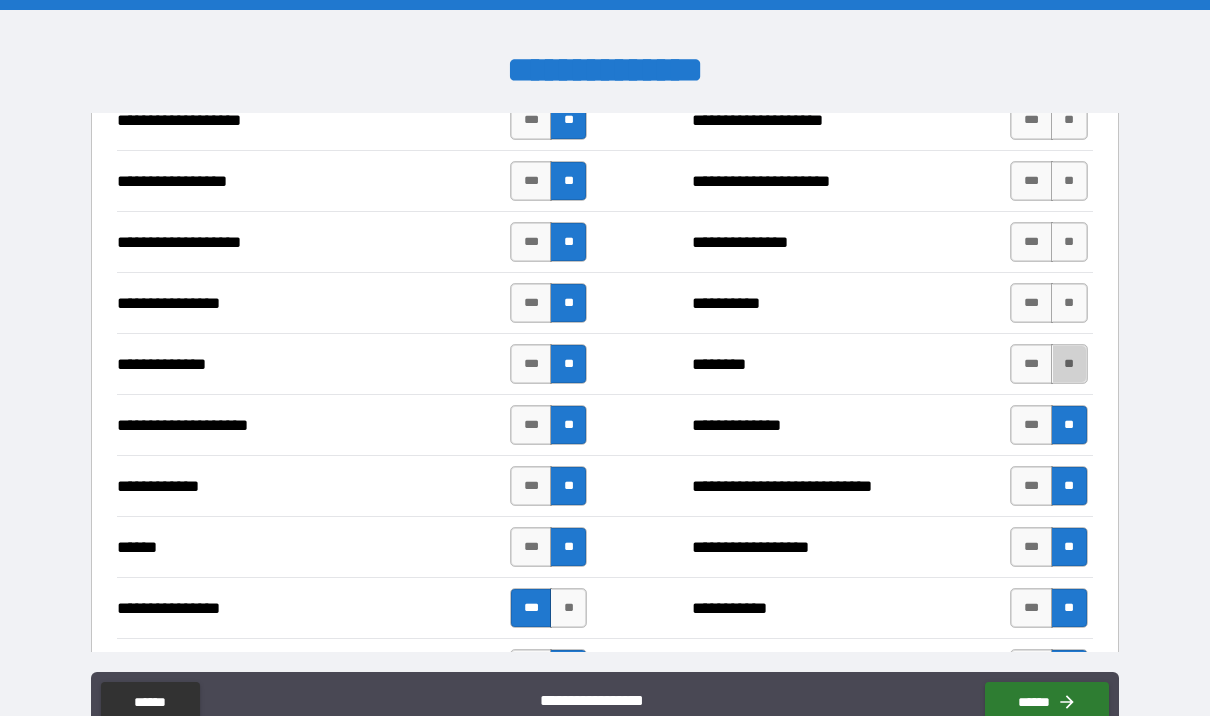 click on "**" at bounding box center (1069, 364) 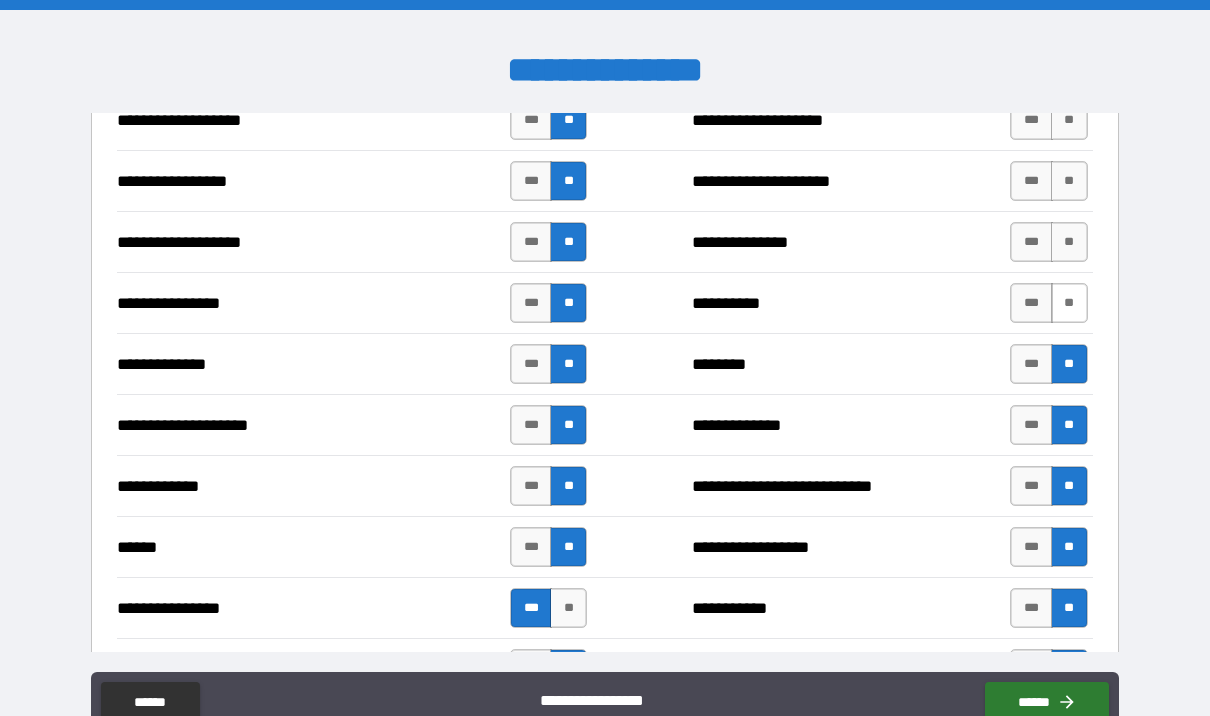 click on "**" at bounding box center (1069, 303) 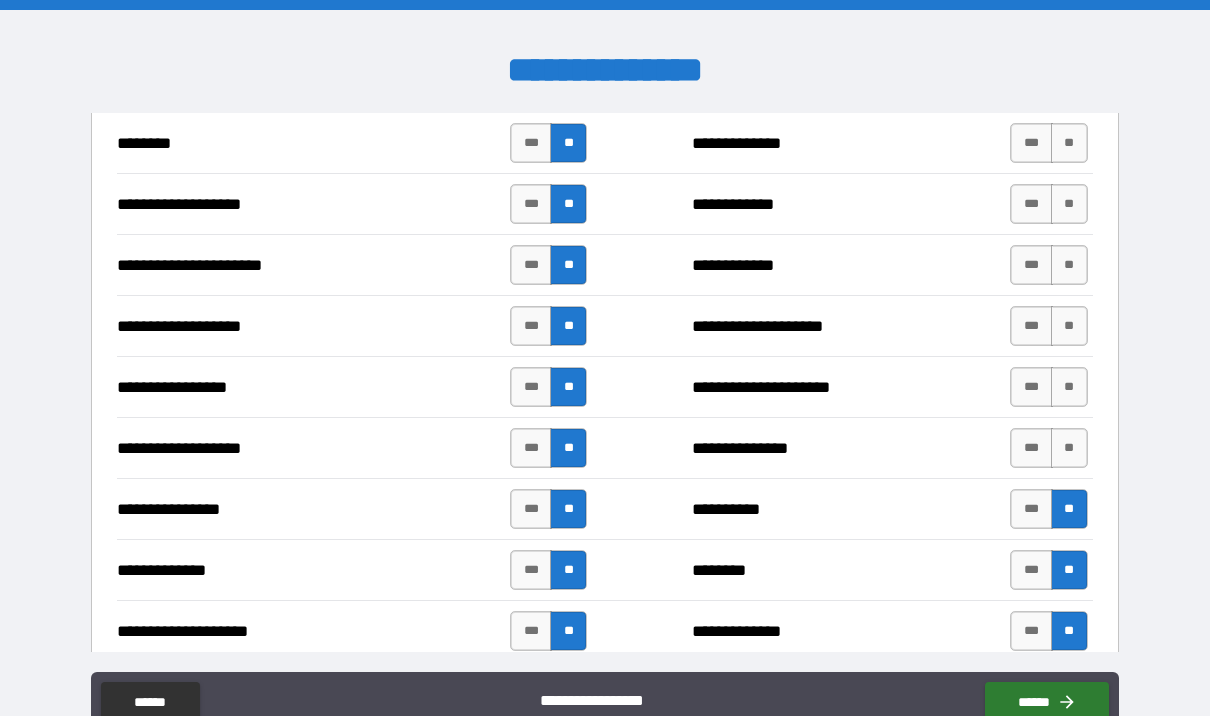 scroll, scrollTop: 3012, scrollLeft: 0, axis: vertical 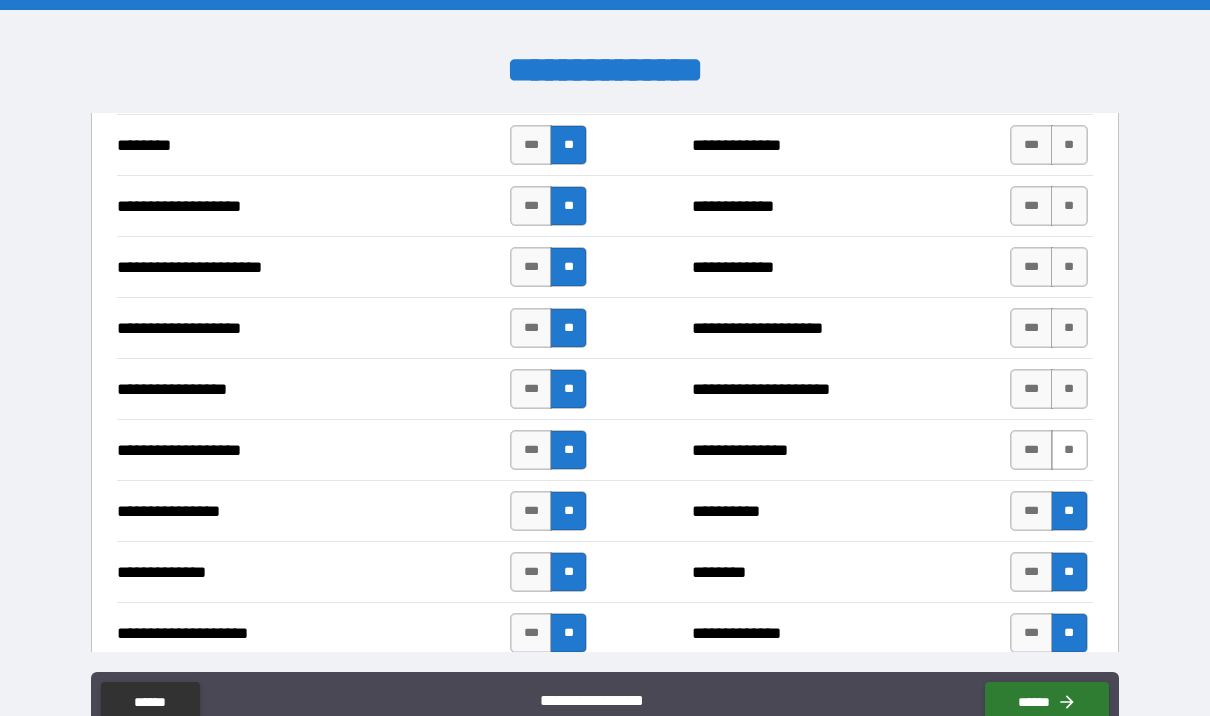click on "**" at bounding box center [1069, 450] 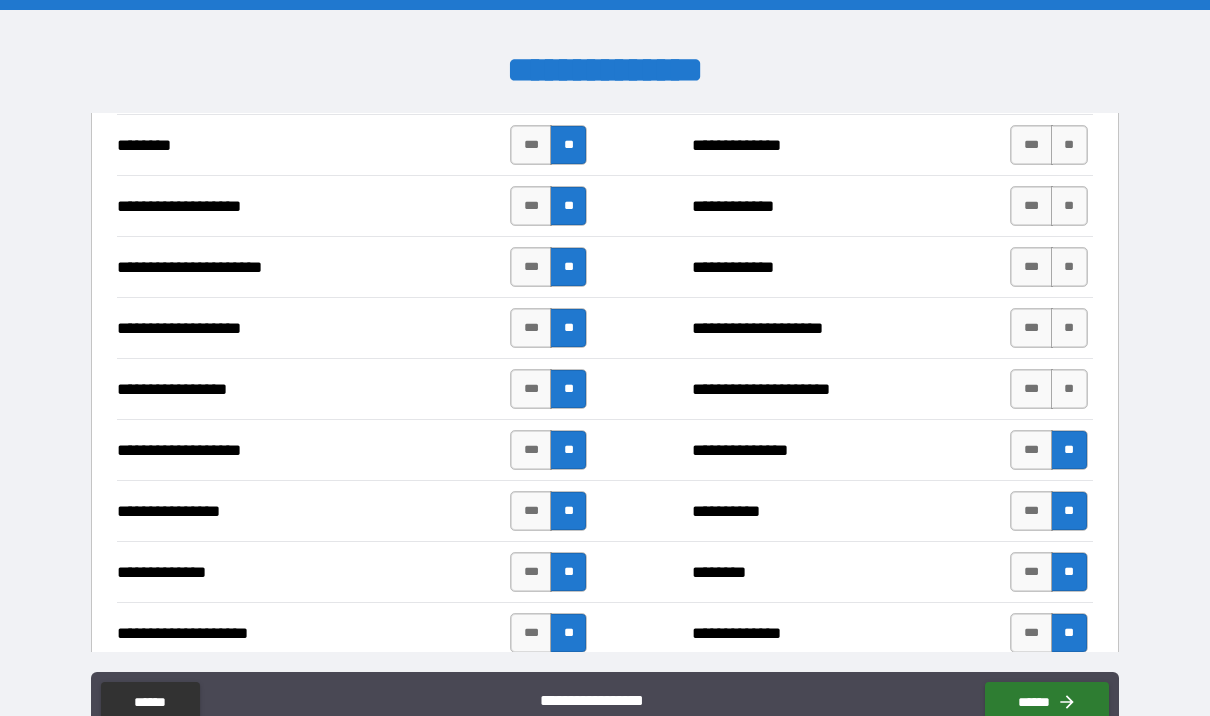 click on "**" at bounding box center [1069, 389] 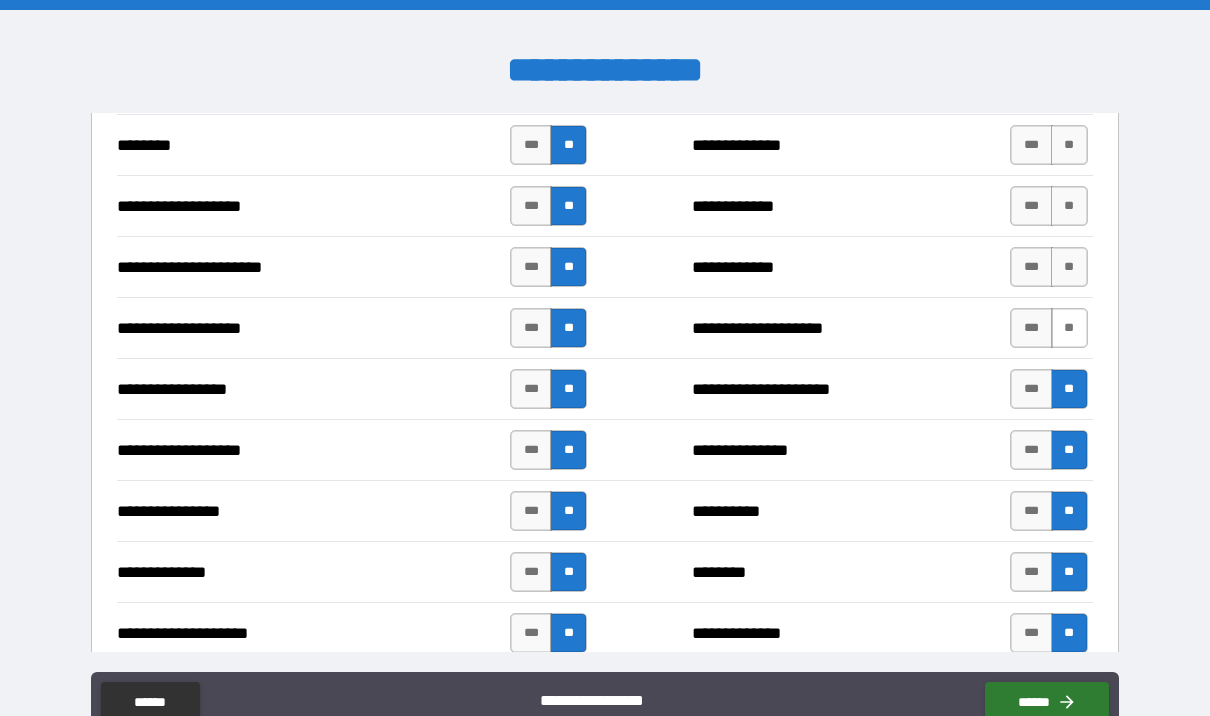 click on "**" at bounding box center (1069, 328) 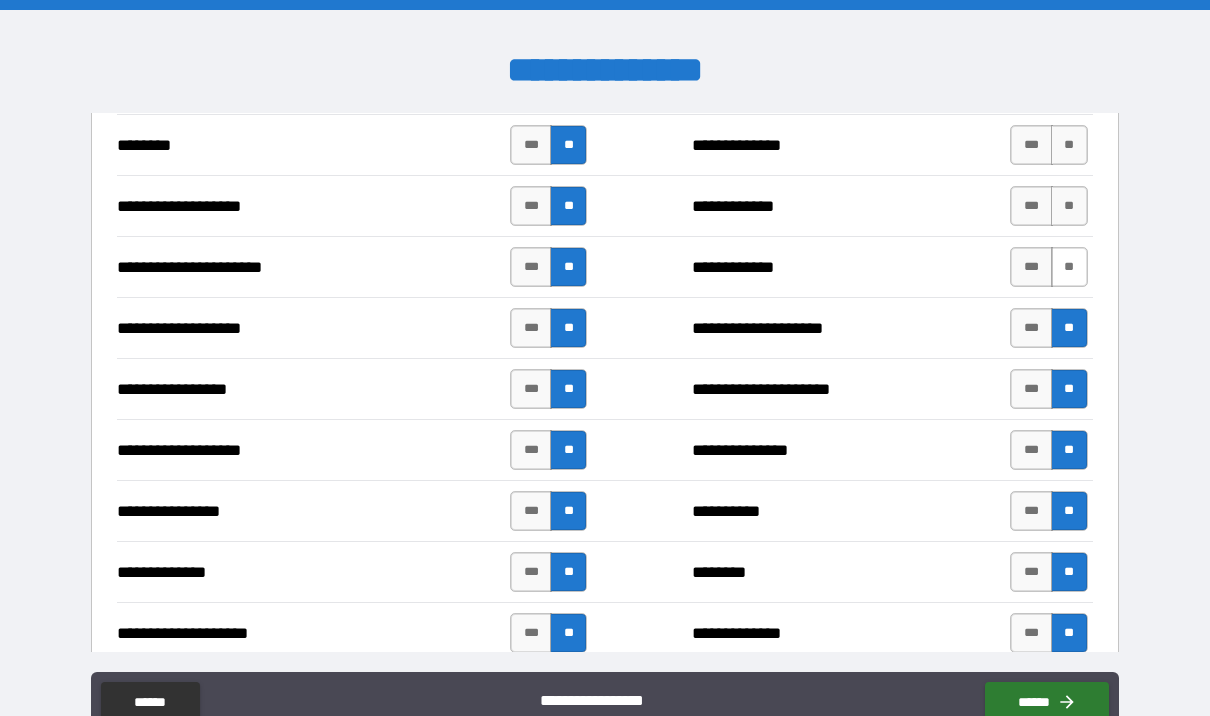 click on "**" at bounding box center [1069, 267] 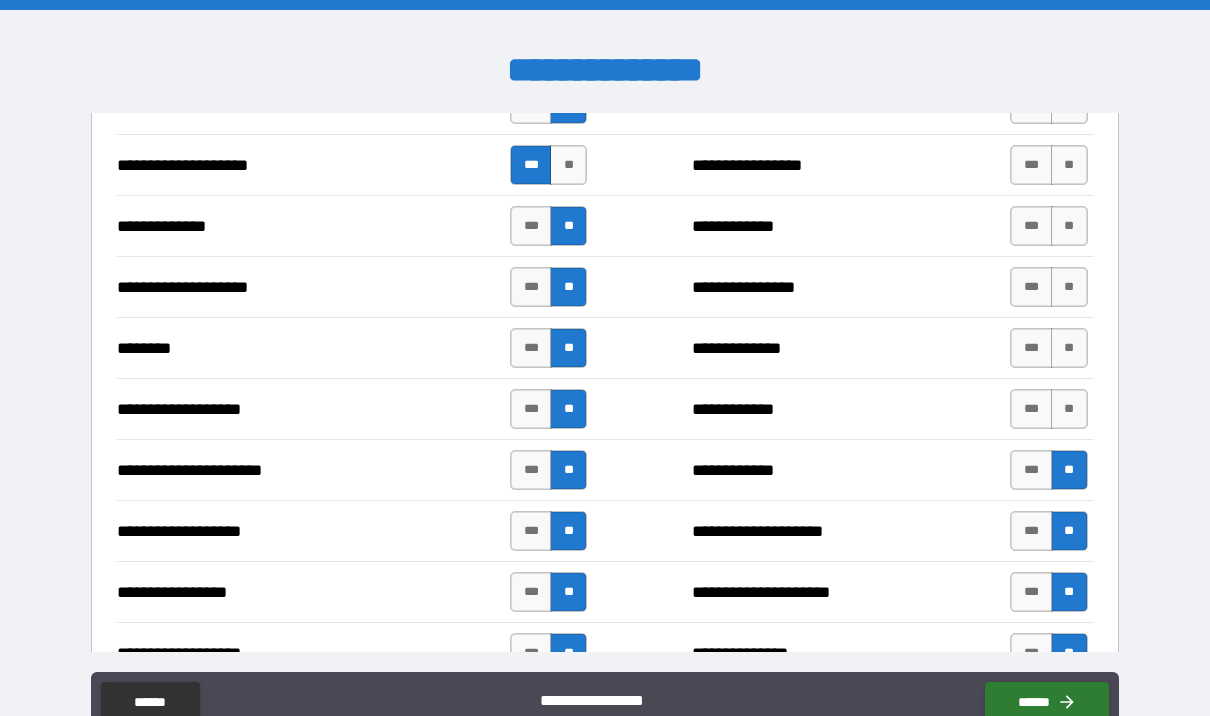 scroll, scrollTop: 2805, scrollLeft: 0, axis: vertical 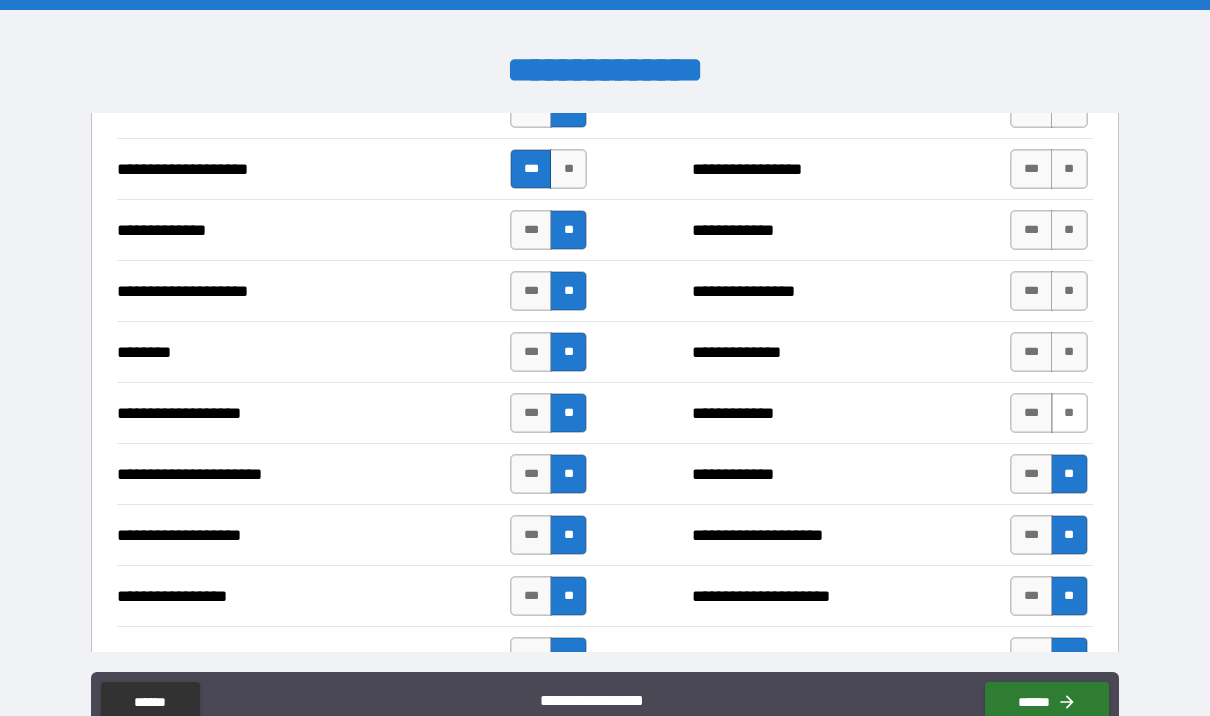 click on "**" at bounding box center (1069, 413) 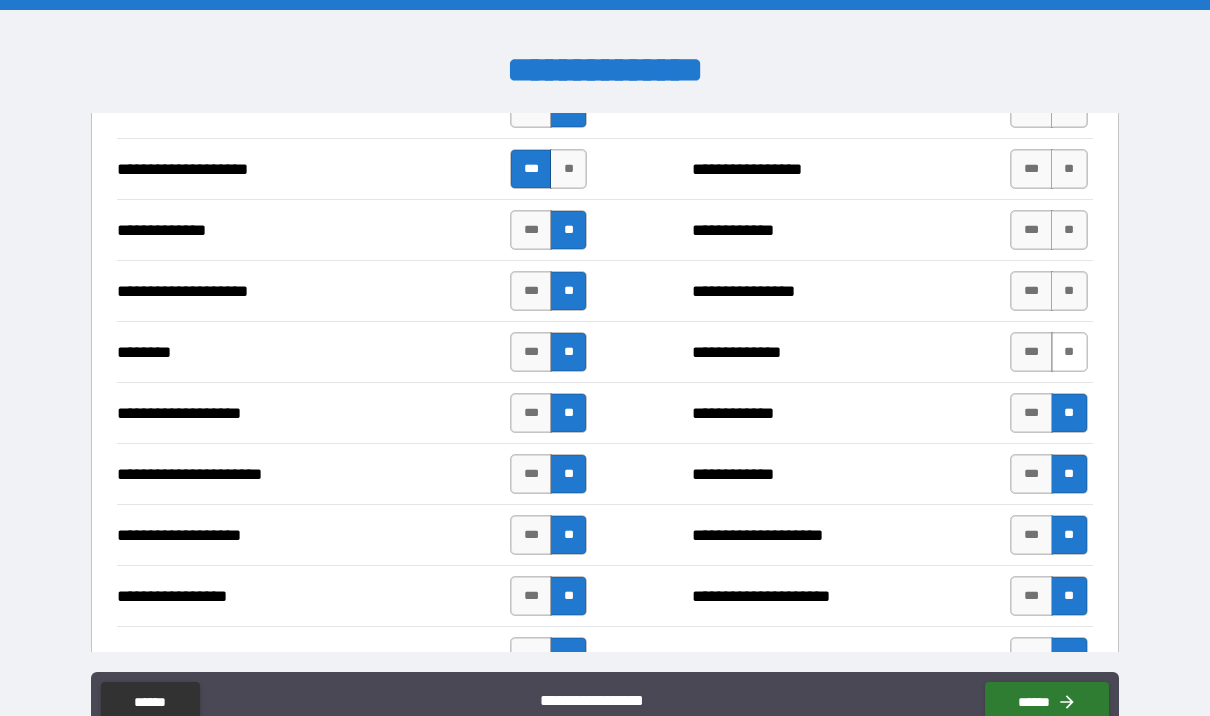 click on "**" at bounding box center [1069, 352] 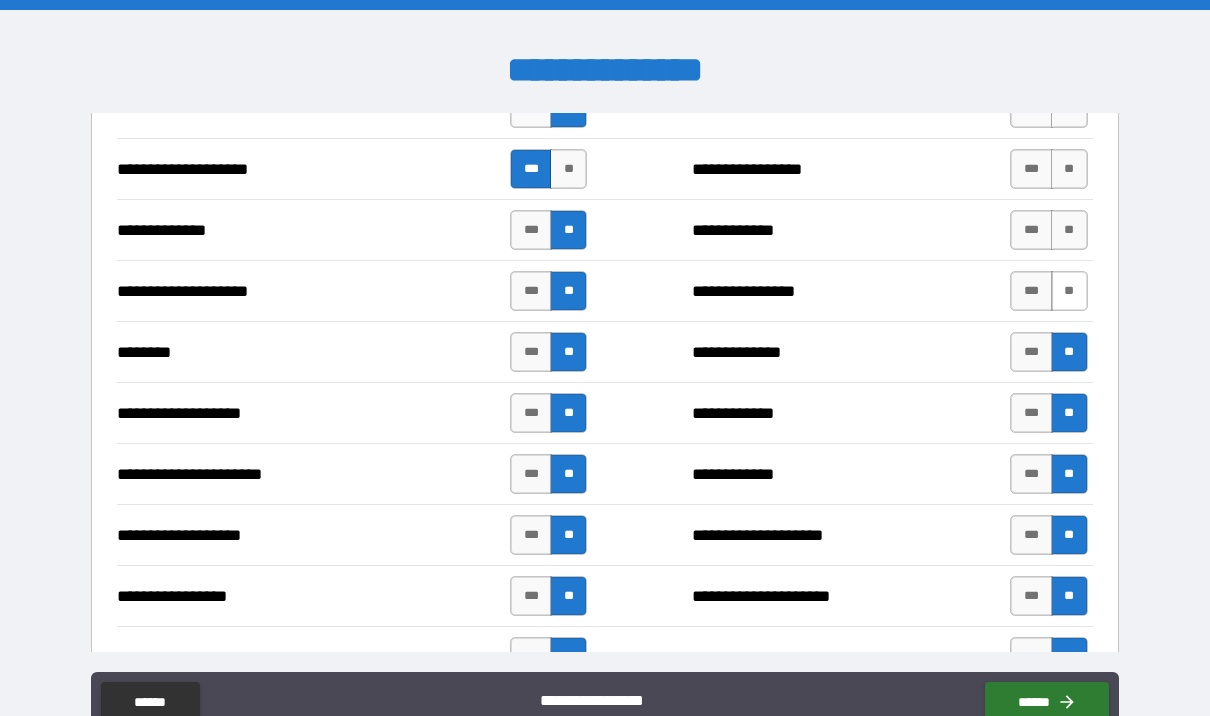 click on "**" at bounding box center (1069, 291) 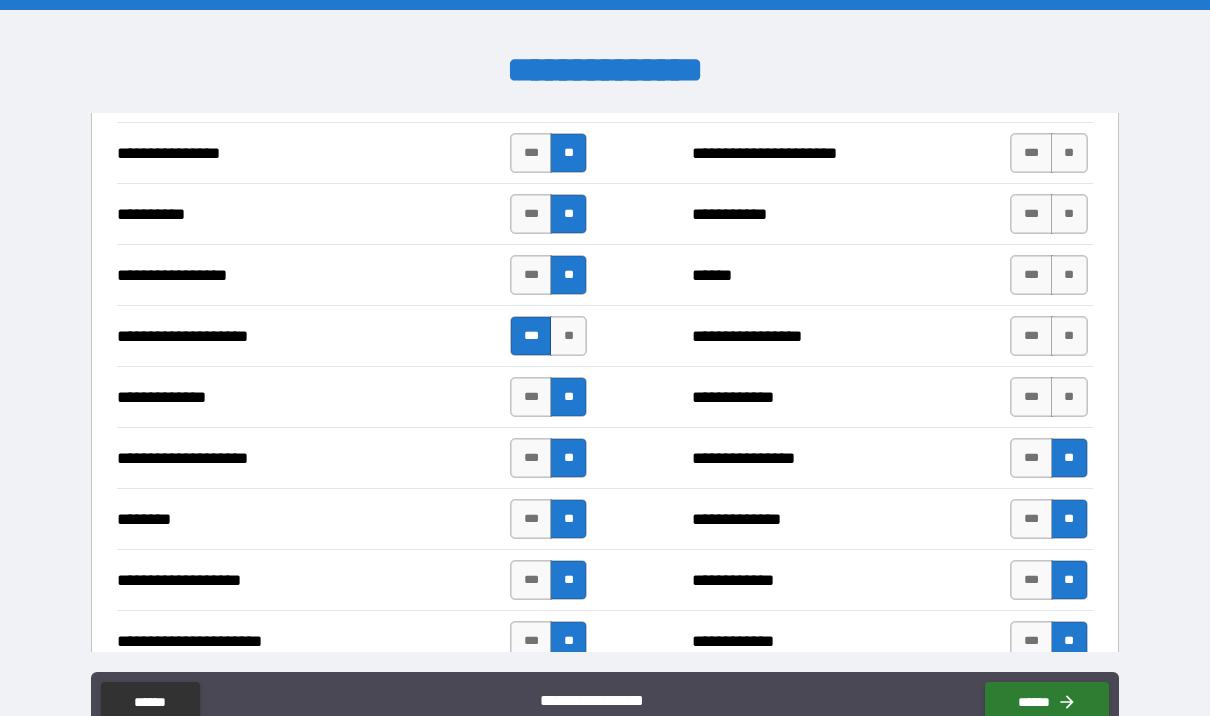 scroll, scrollTop: 2636, scrollLeft: 0, axis: vertical 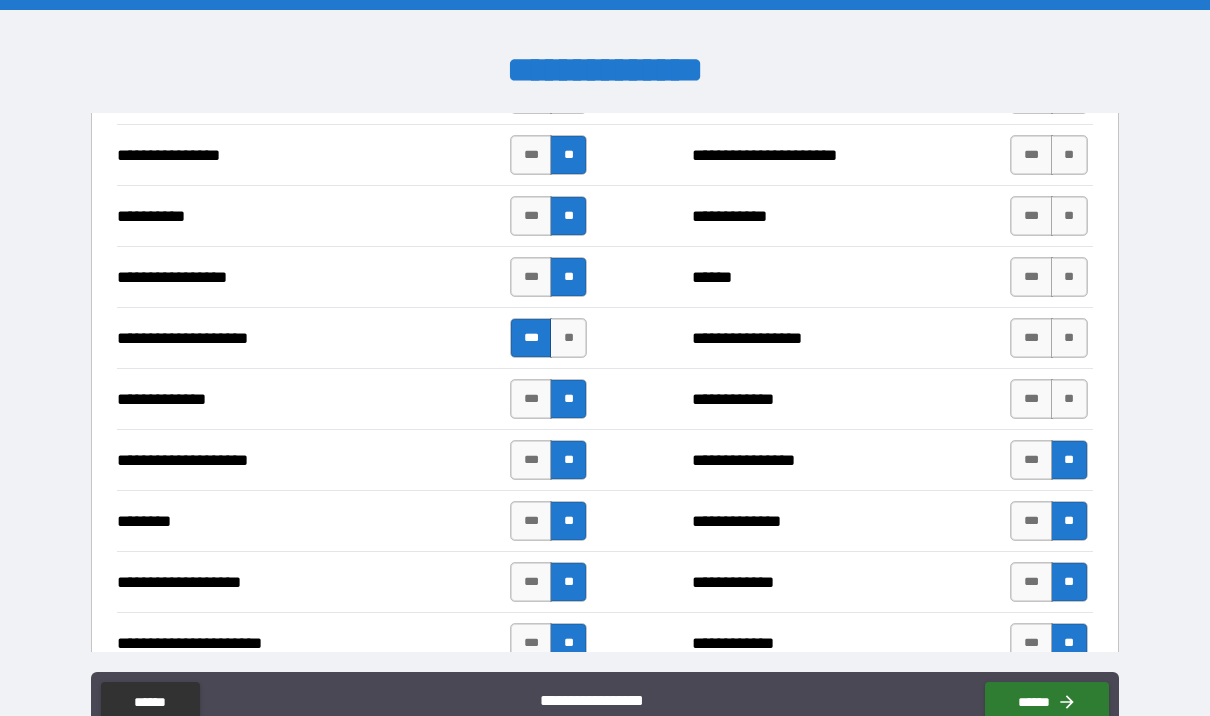 click on "**" at bounding box center (1069, 399) 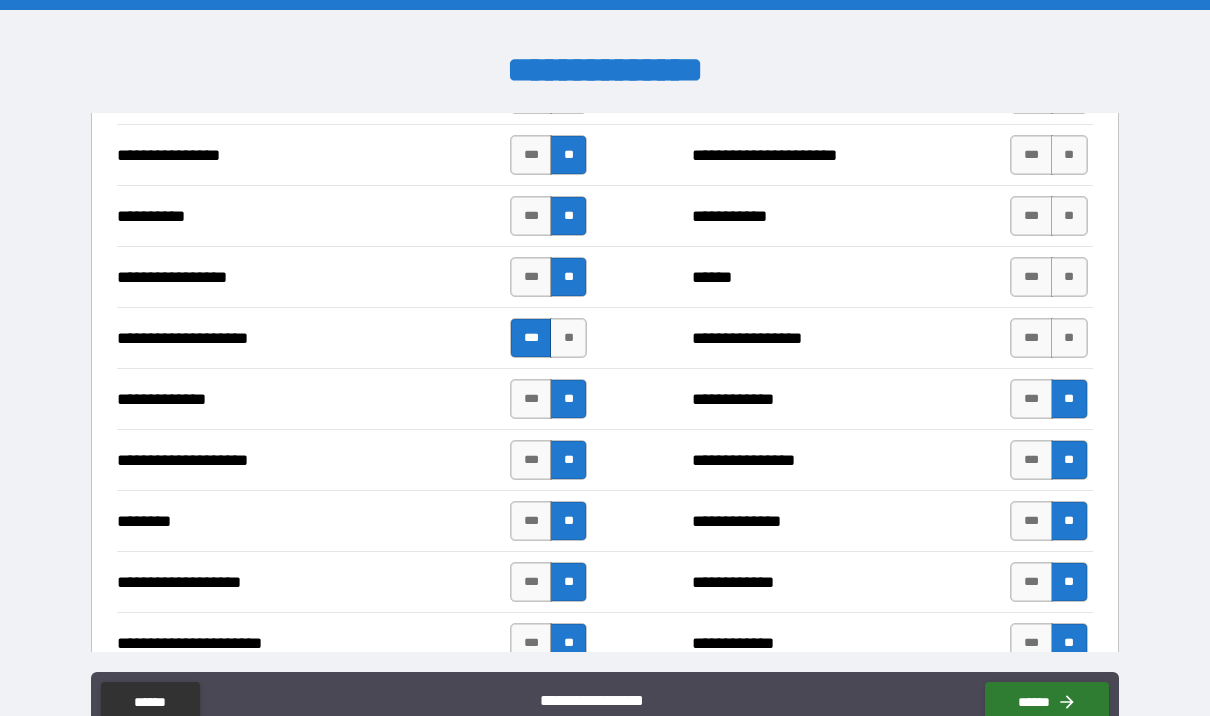 click on "**" at bounding box center [1069, 338] 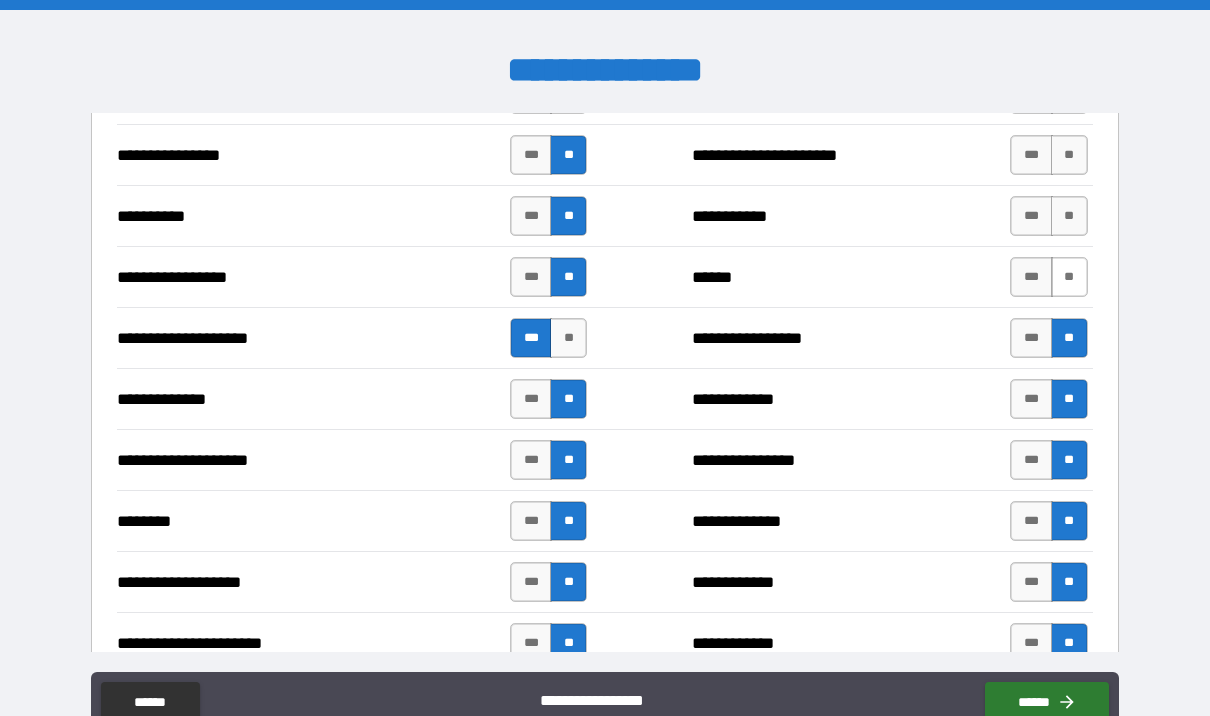 click on "**" at bounding box center (1069, 277) 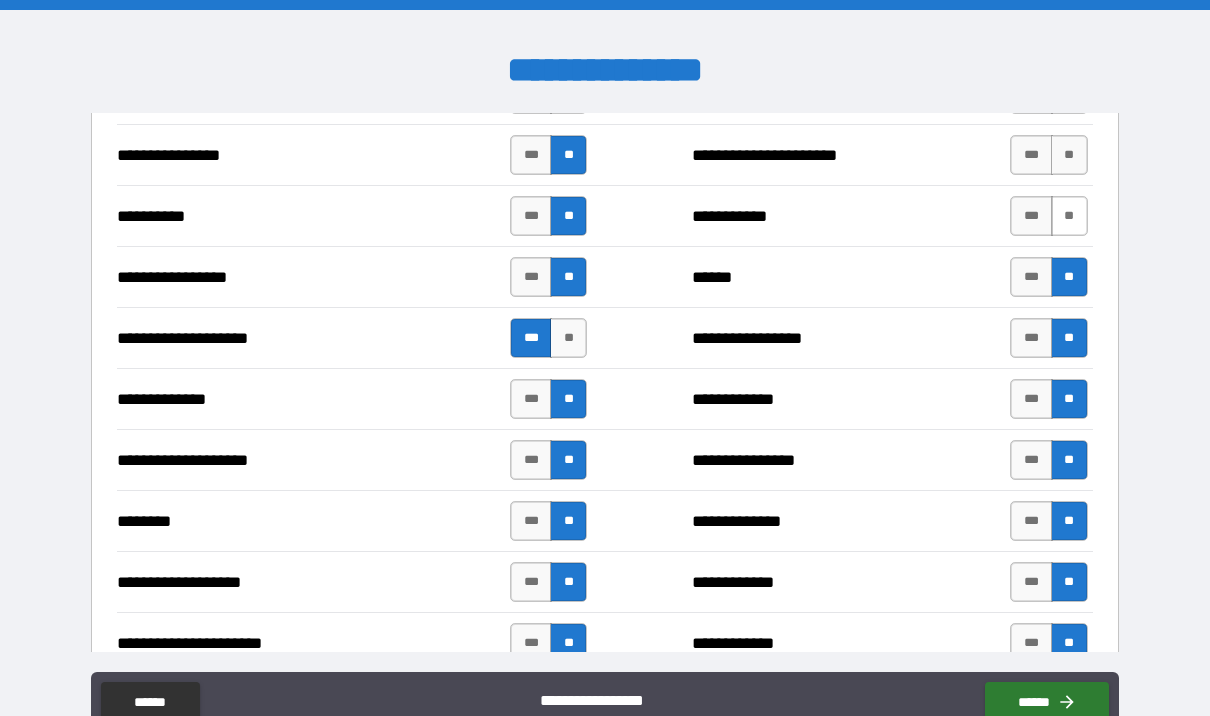 click on "**" at bounding box center (1069, 216) 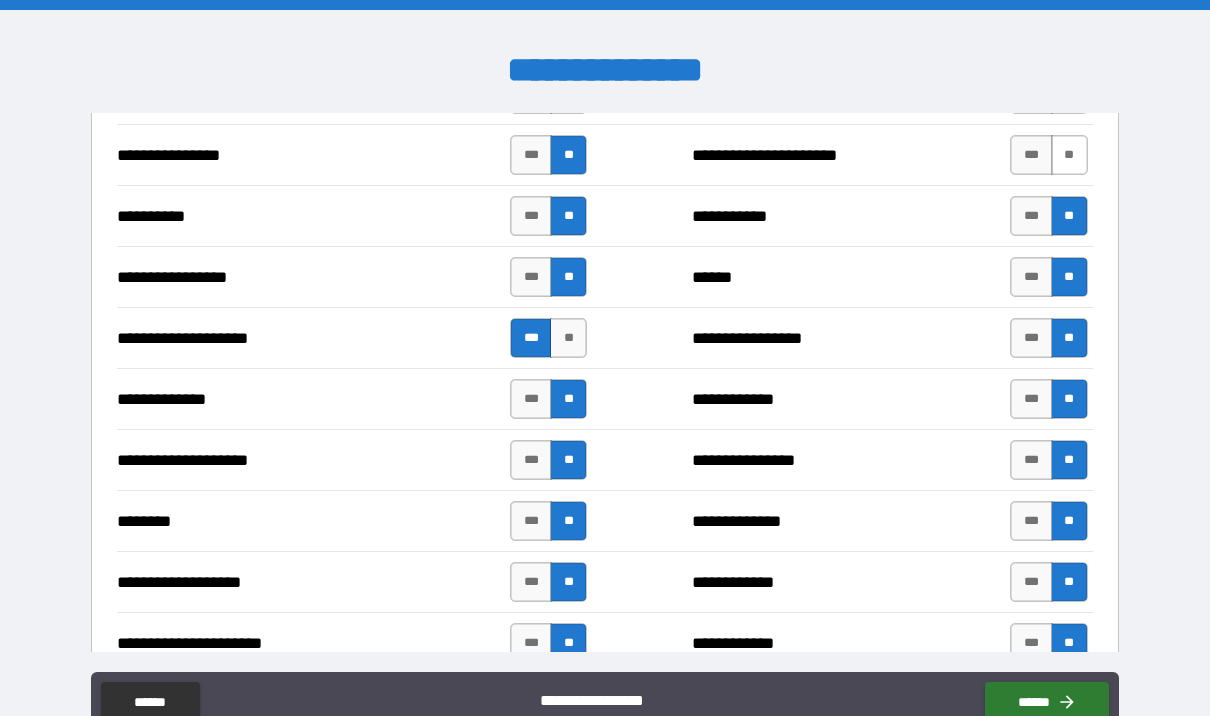 click on "**" at bounding box center (1069, 155) 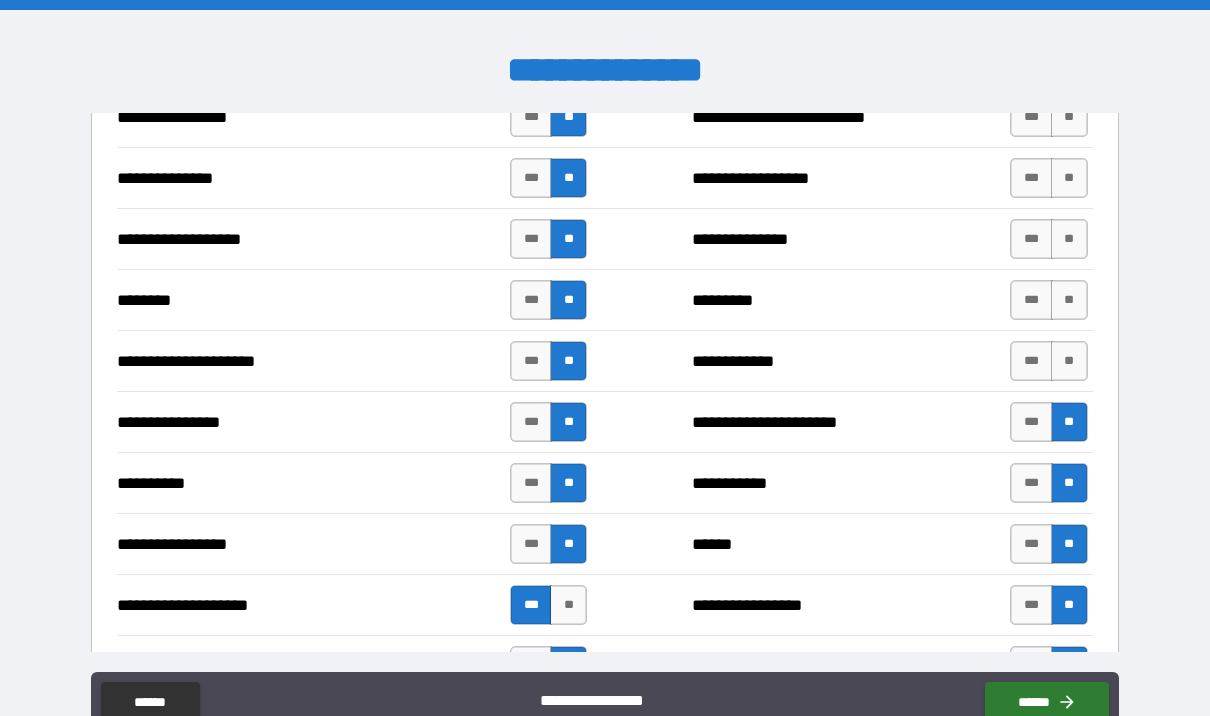 scroll, scrollTop: 2364, scrollLeft: 0, axis: vertical 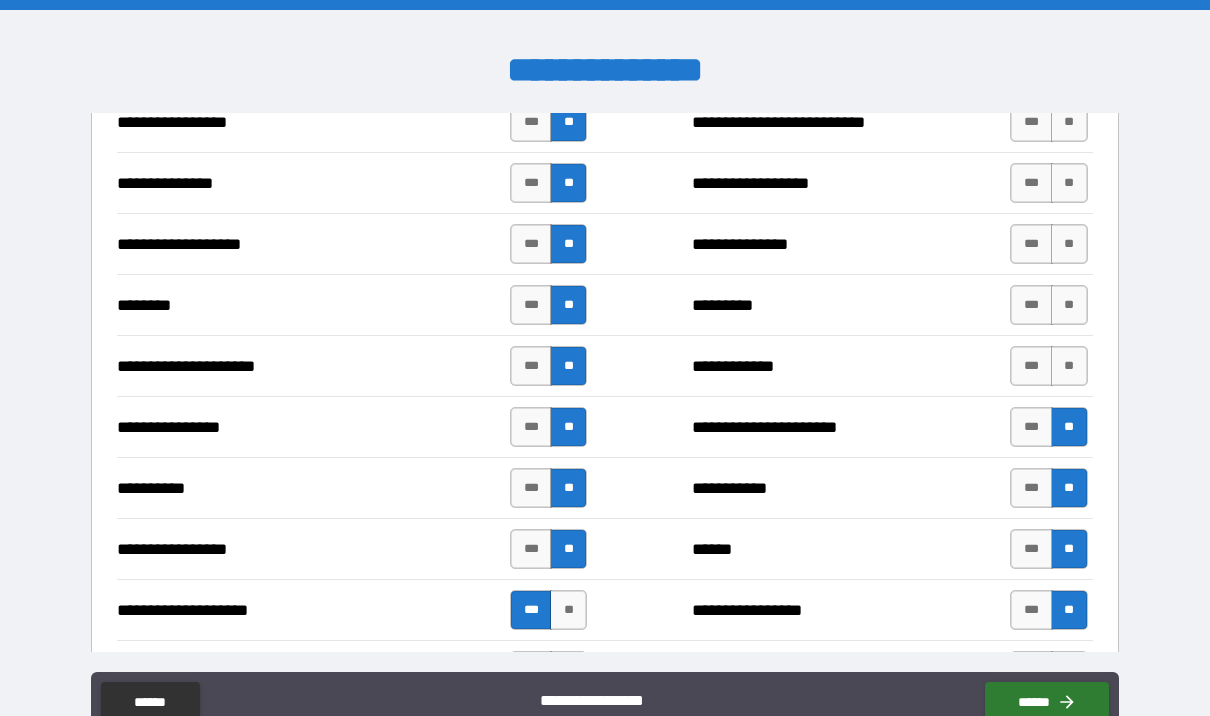 click on "**" at bounding box center [1069, 366] 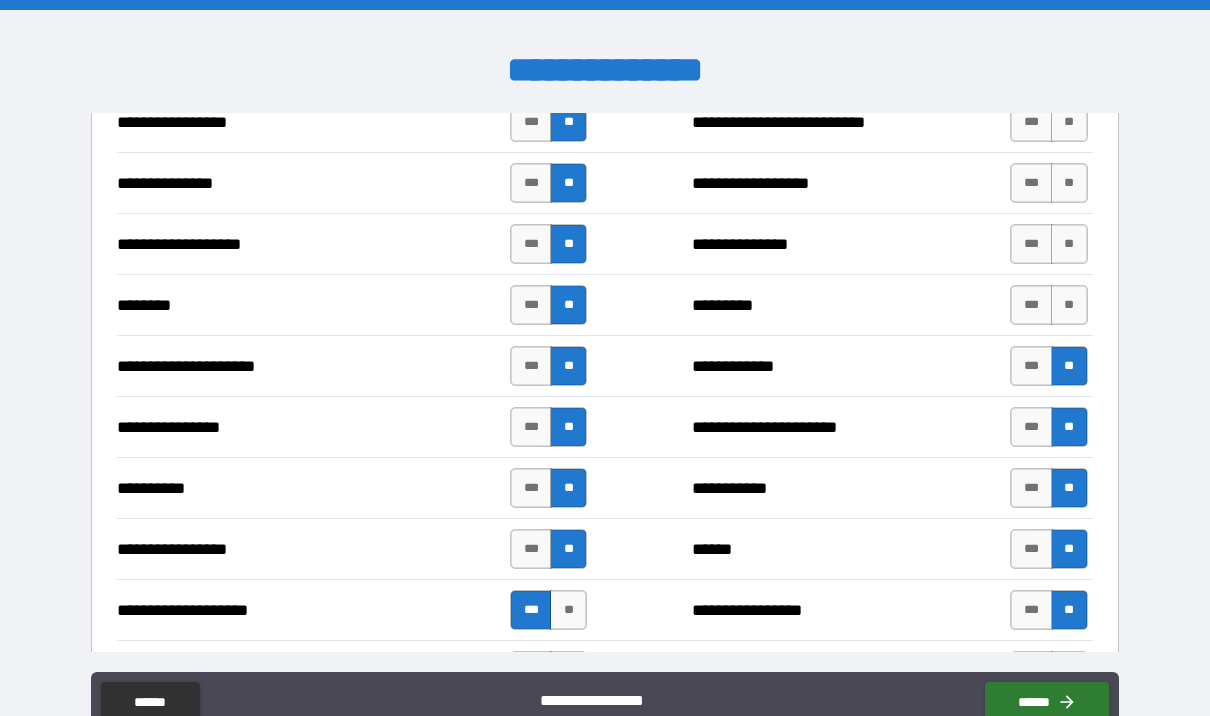 click on "**" at bounding box center (1069, 305) 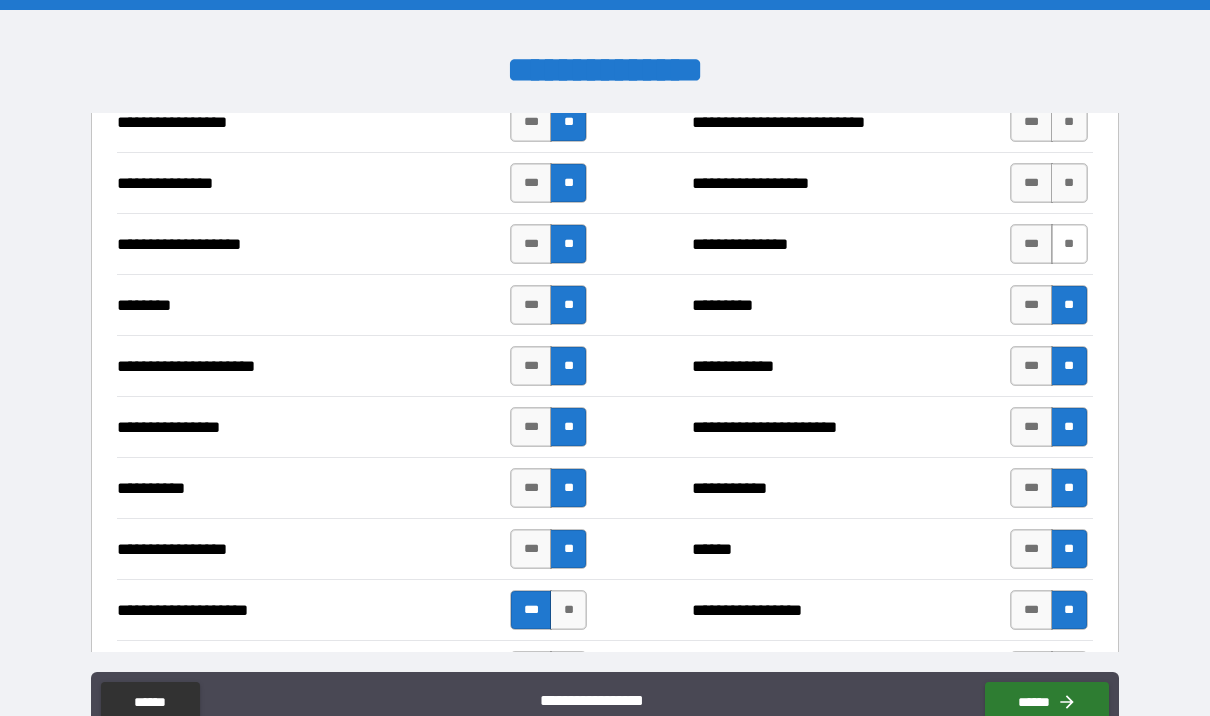 click on "**" at bounding box center [1069, 244] 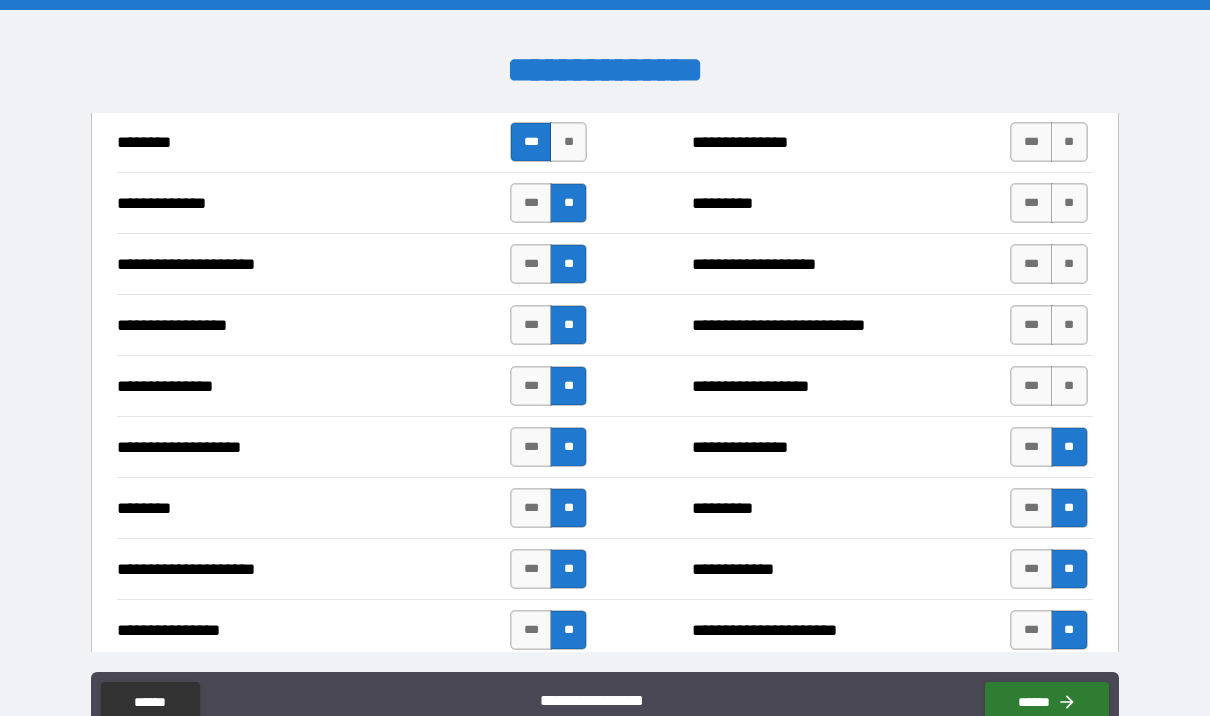 scroll, scrollTop: 2159, scrollLeft: 0, axis: vertical 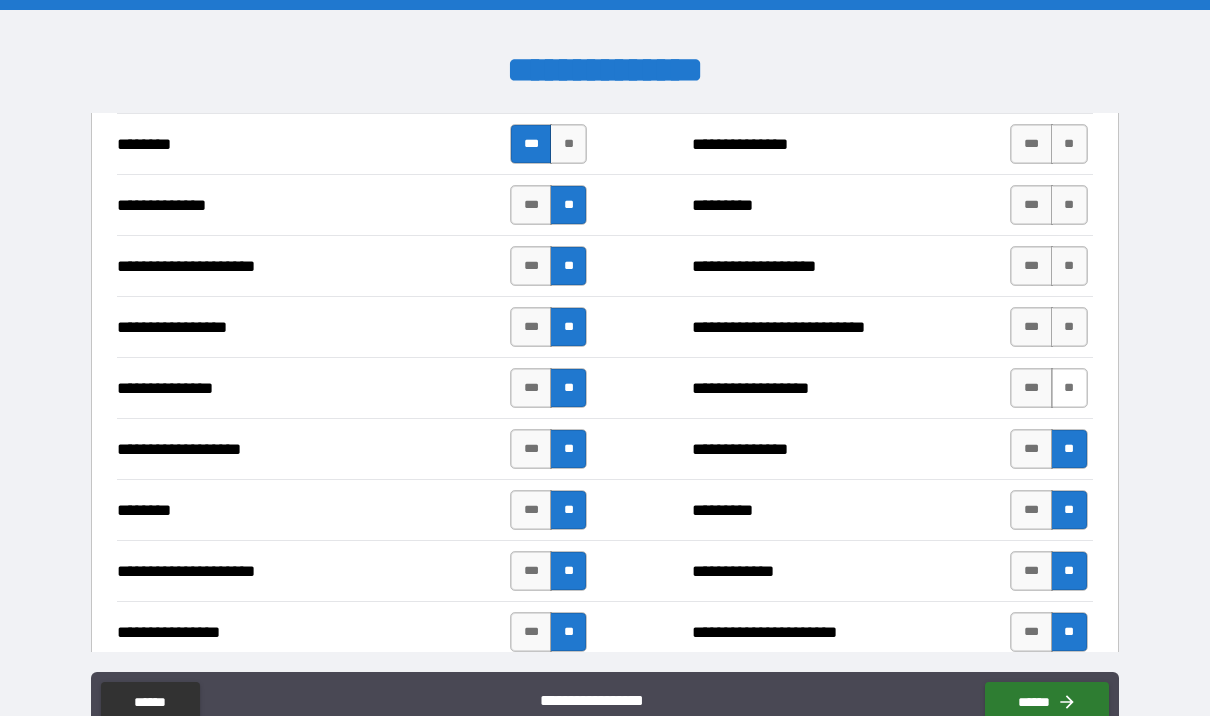 click on "**" at bounding box center [1069, 388] 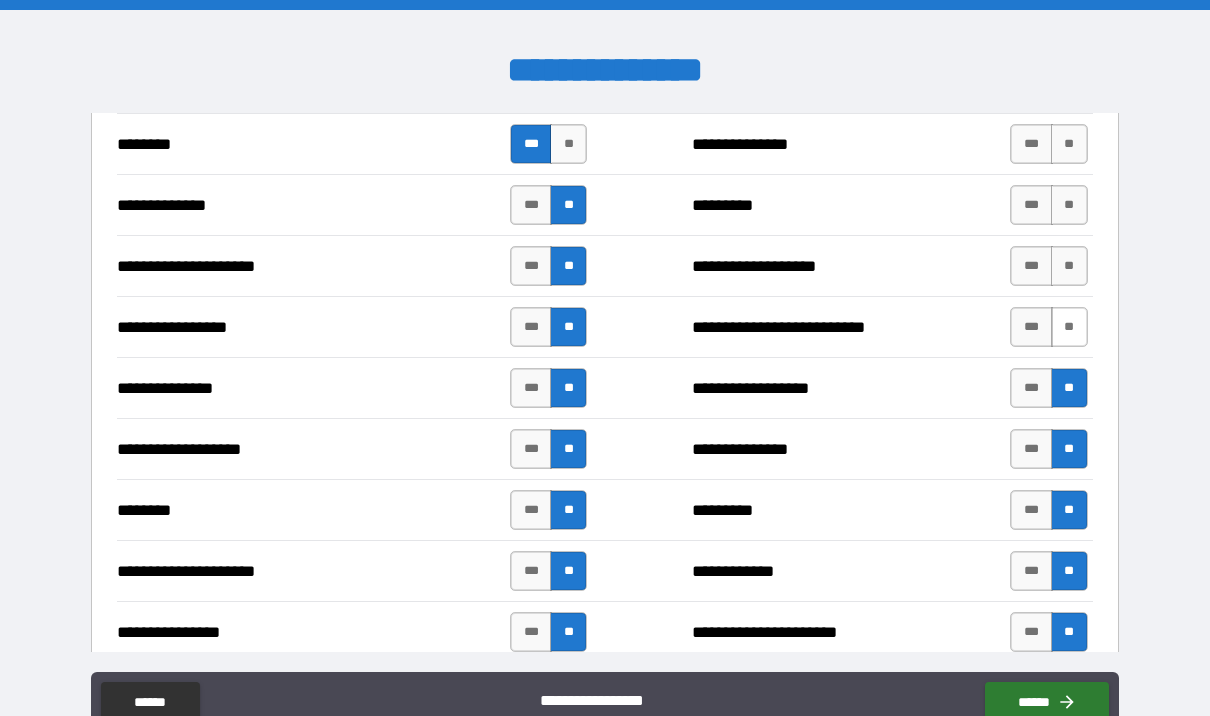 click on "**" at bounding box center (1069, 327) 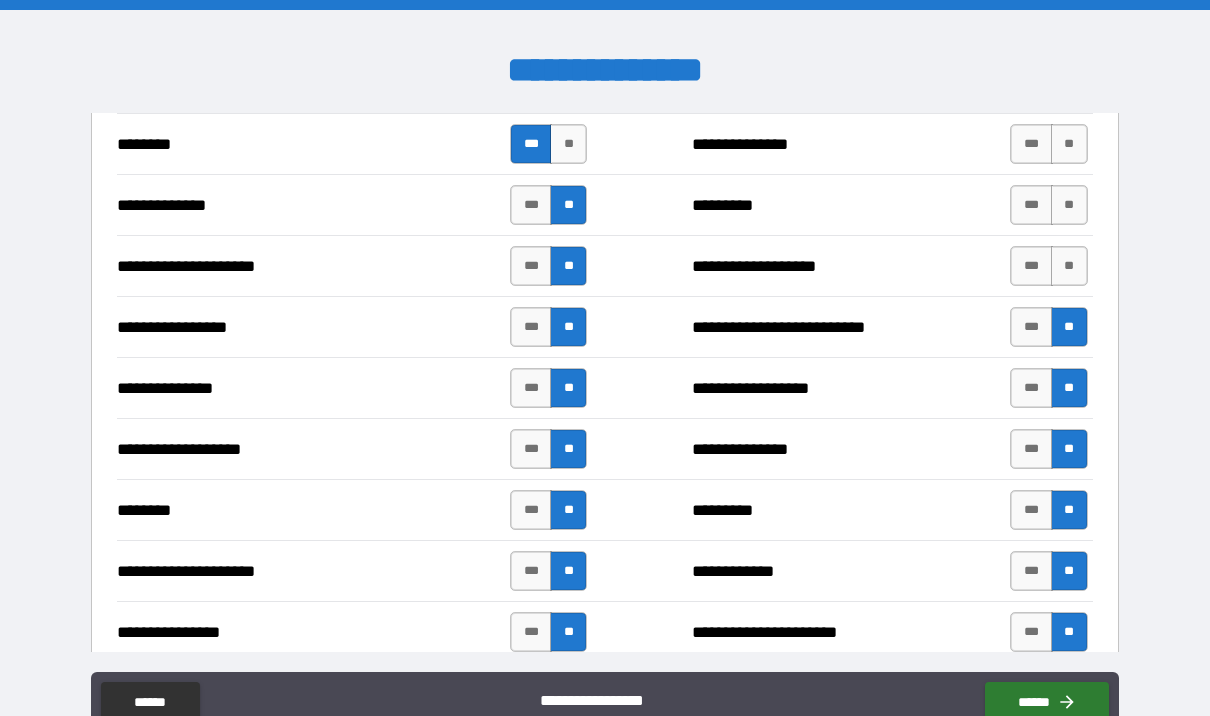 click on "**" at bounding box center [1069, 266] 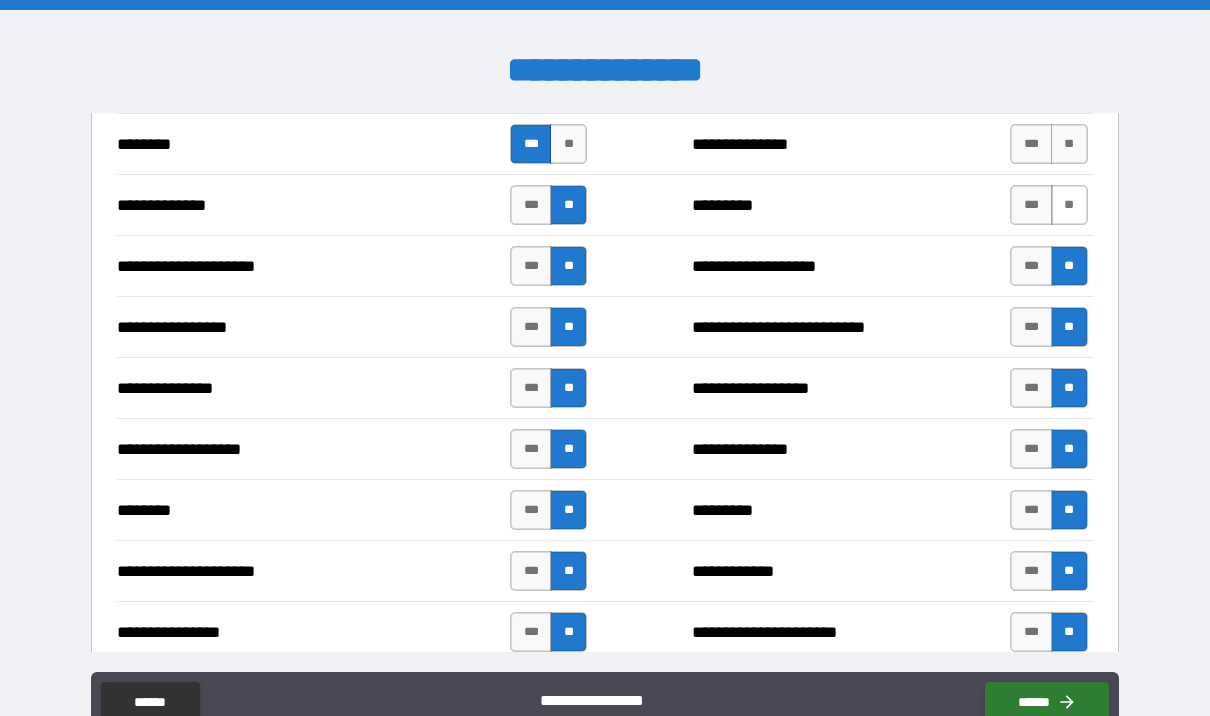 click on "**" at bounding box center [1069, 205] 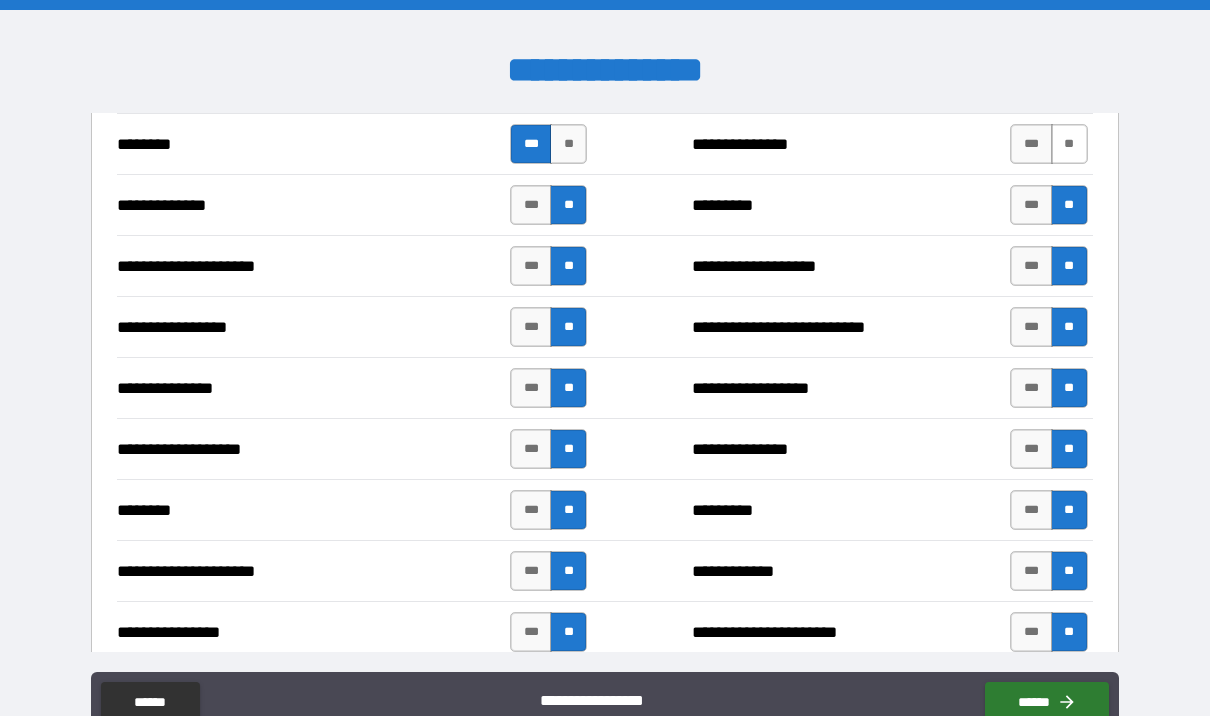 click on "**" at bounding box center (1069, 144) 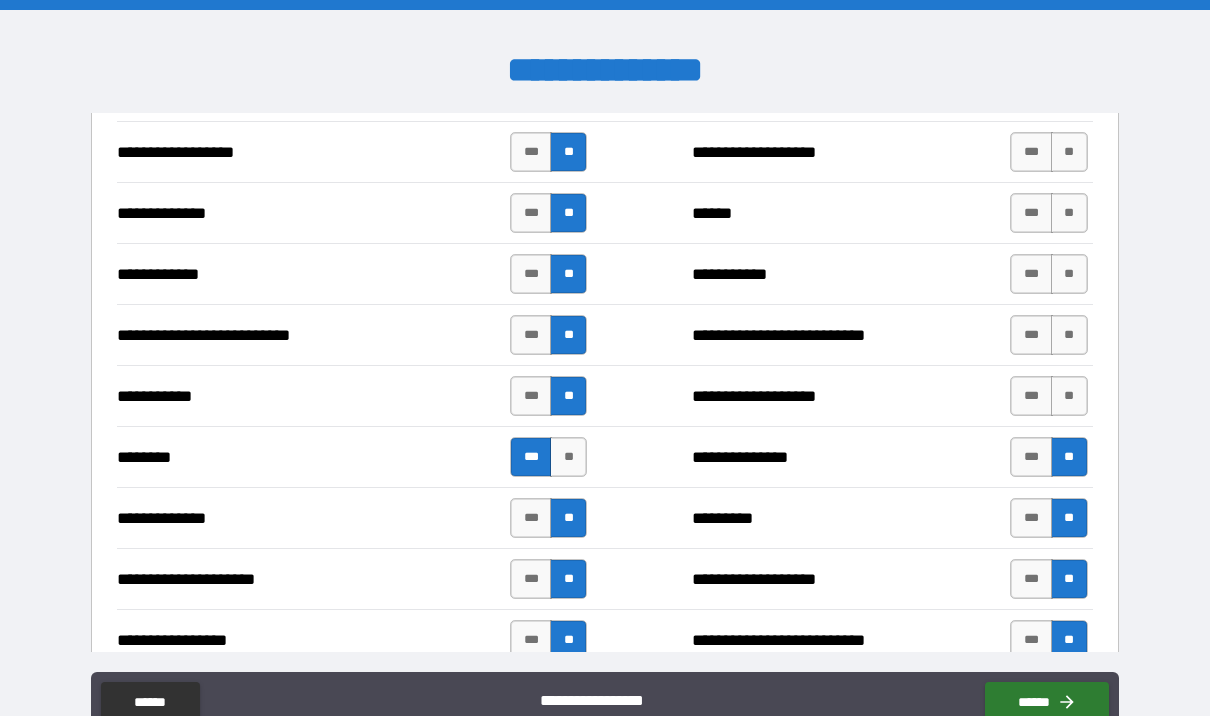 scroll, scrollTop: 1837, scrollLeft: 0, axis: vertical 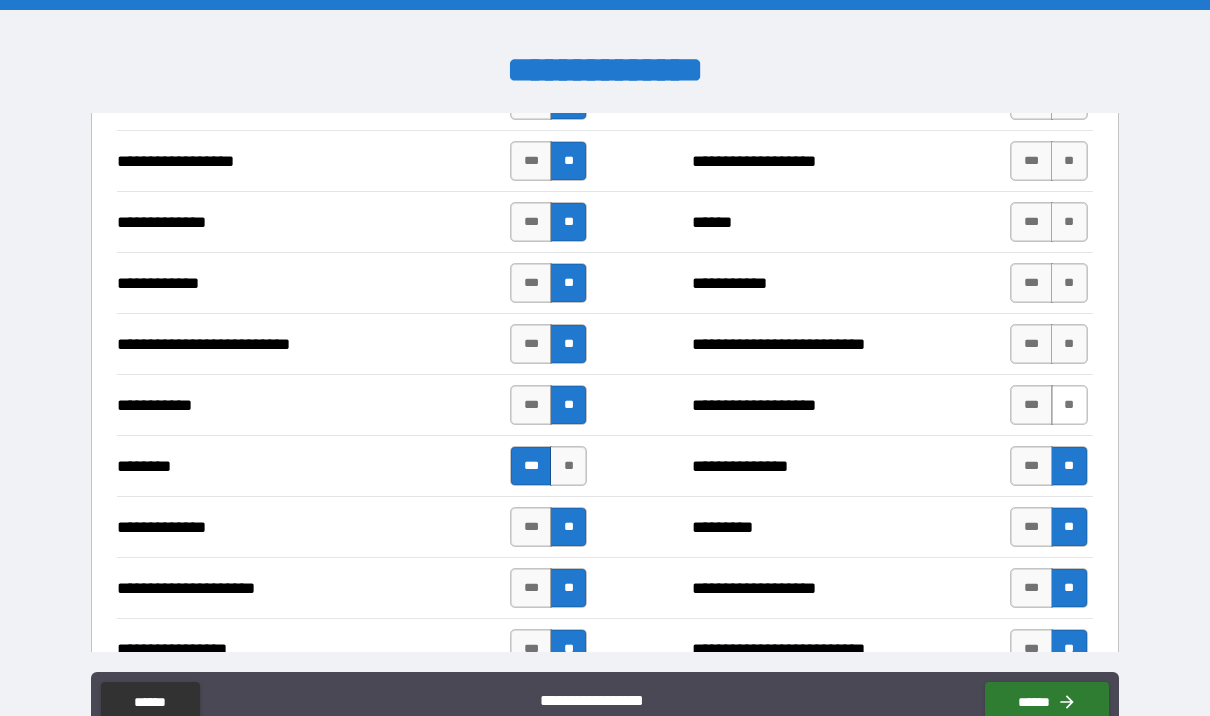 click on "**" at bounding box center [1069, 405] 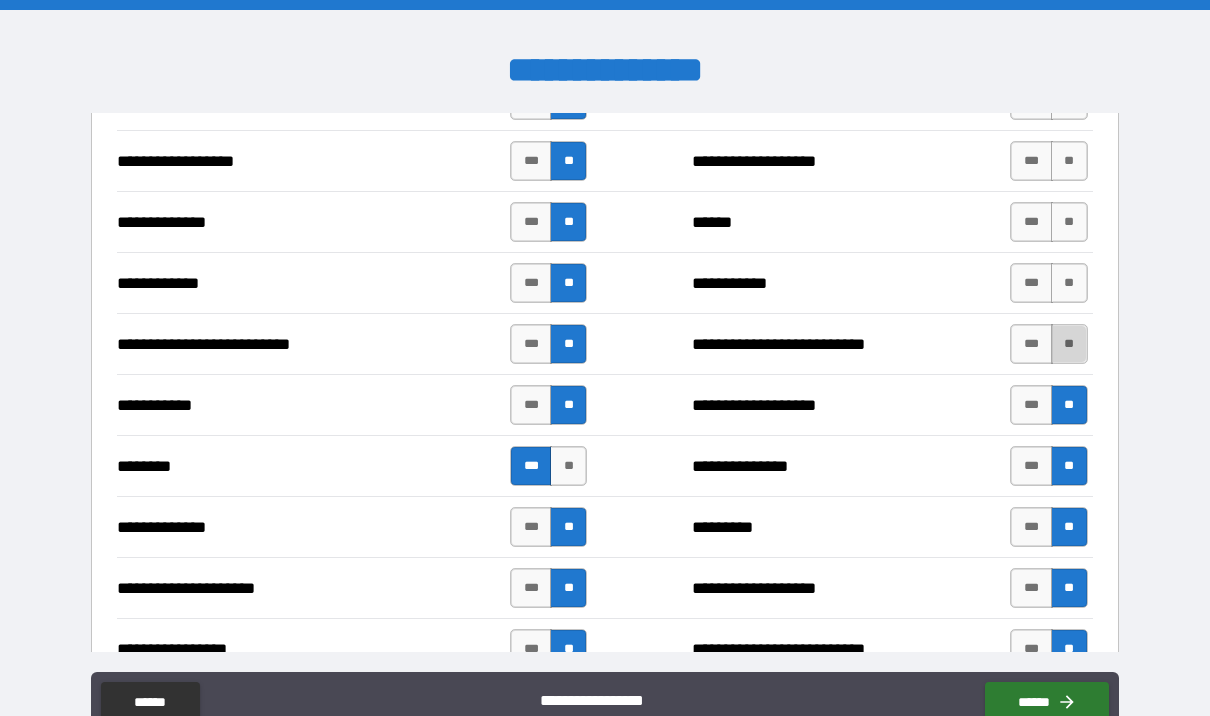 click on "**" at bounding box center (1069, 344) 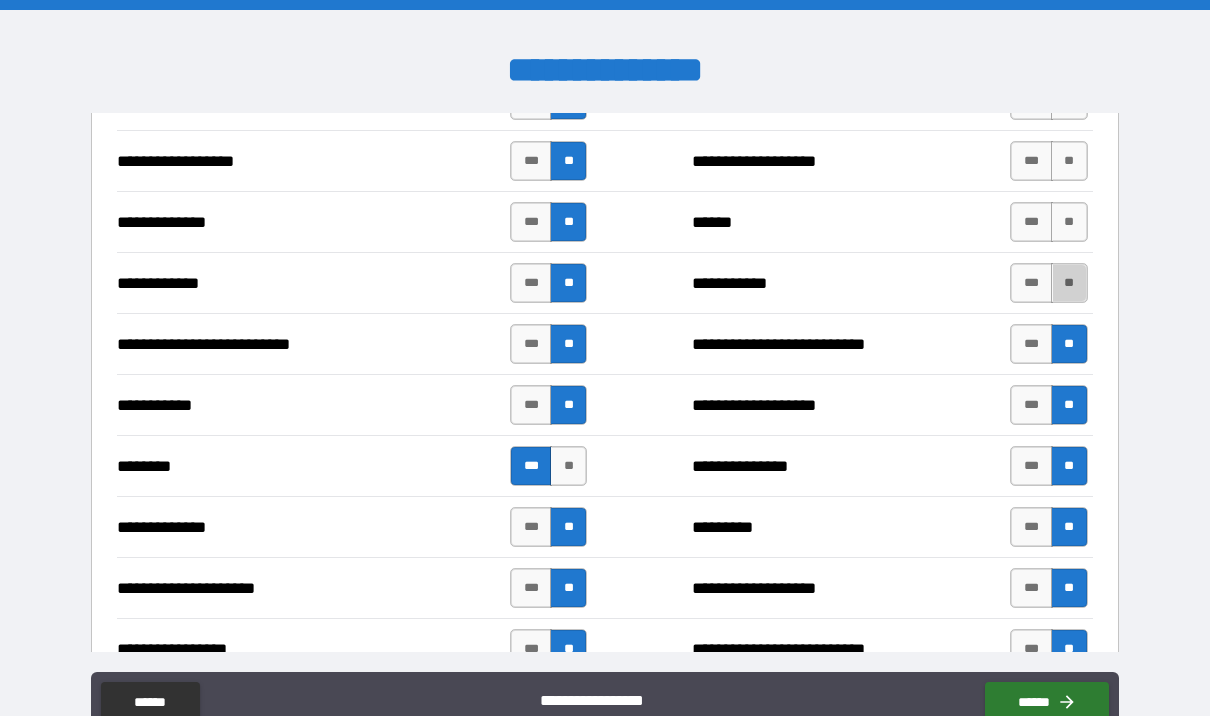 click on "**" at bounding box center [1069, 283] 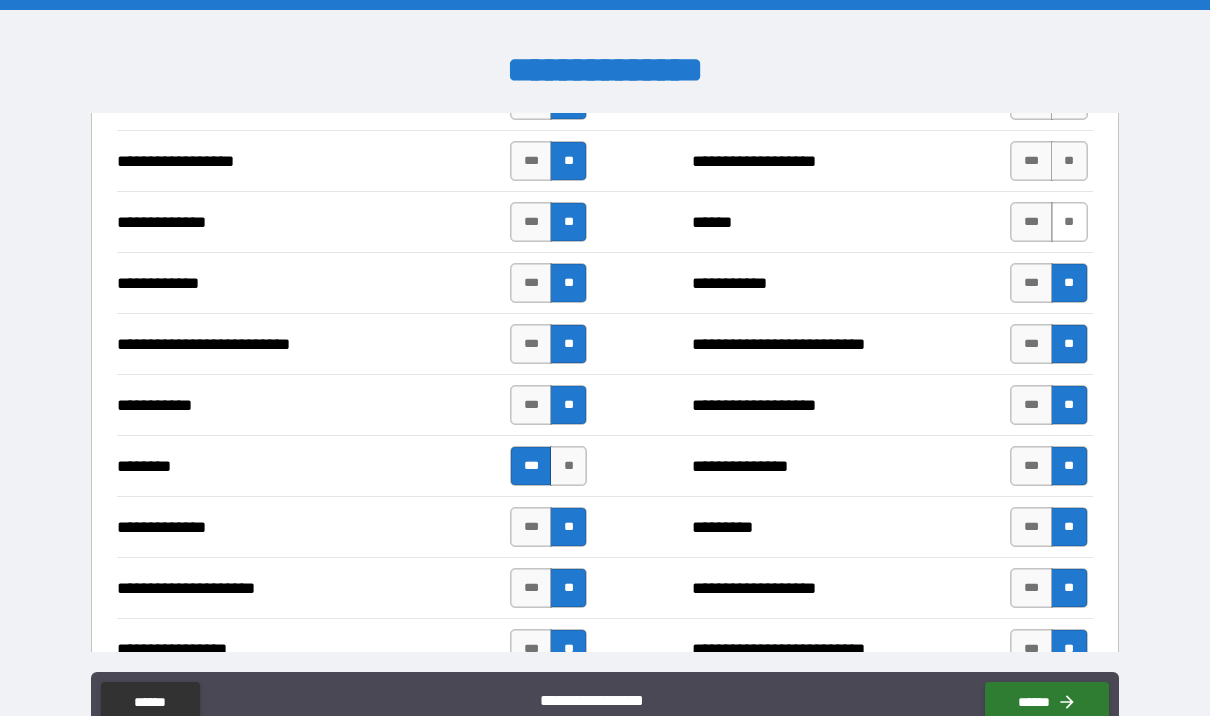click on "**" at bounding box center (1069, 222) 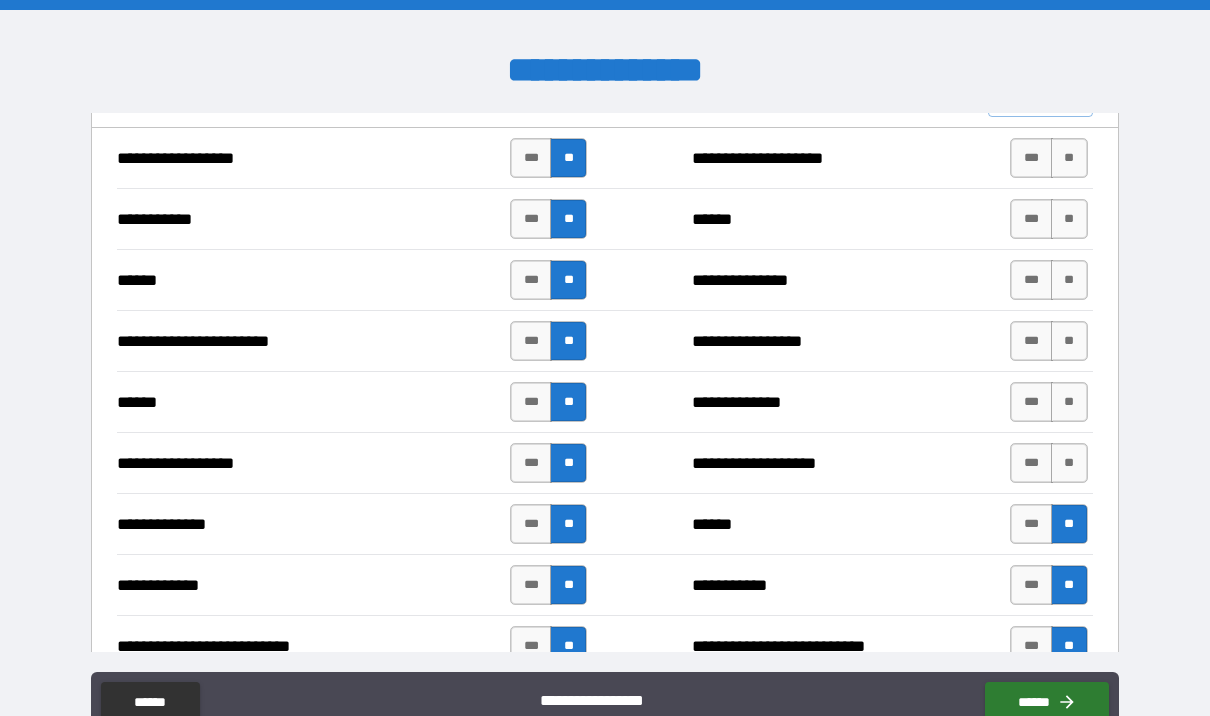 scroll, scrollTop: 1532, scrollLeft: 0, axis: vertical 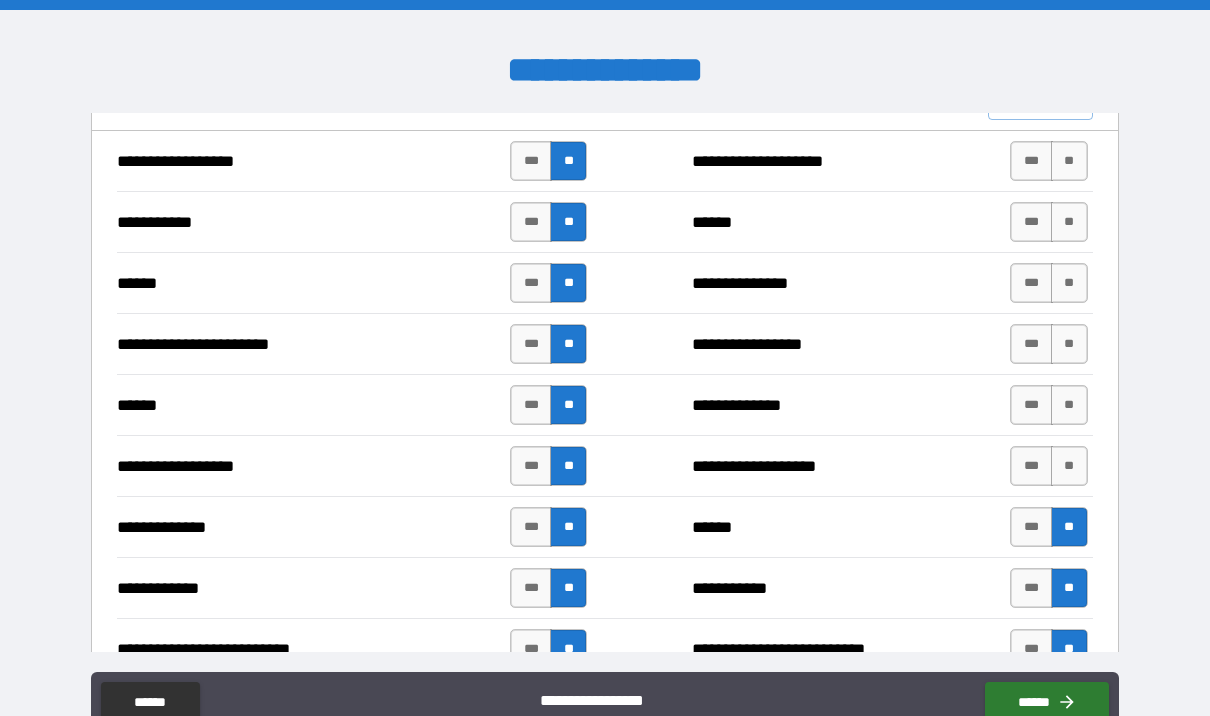 click on "**" at bounding box center (1069, 466) 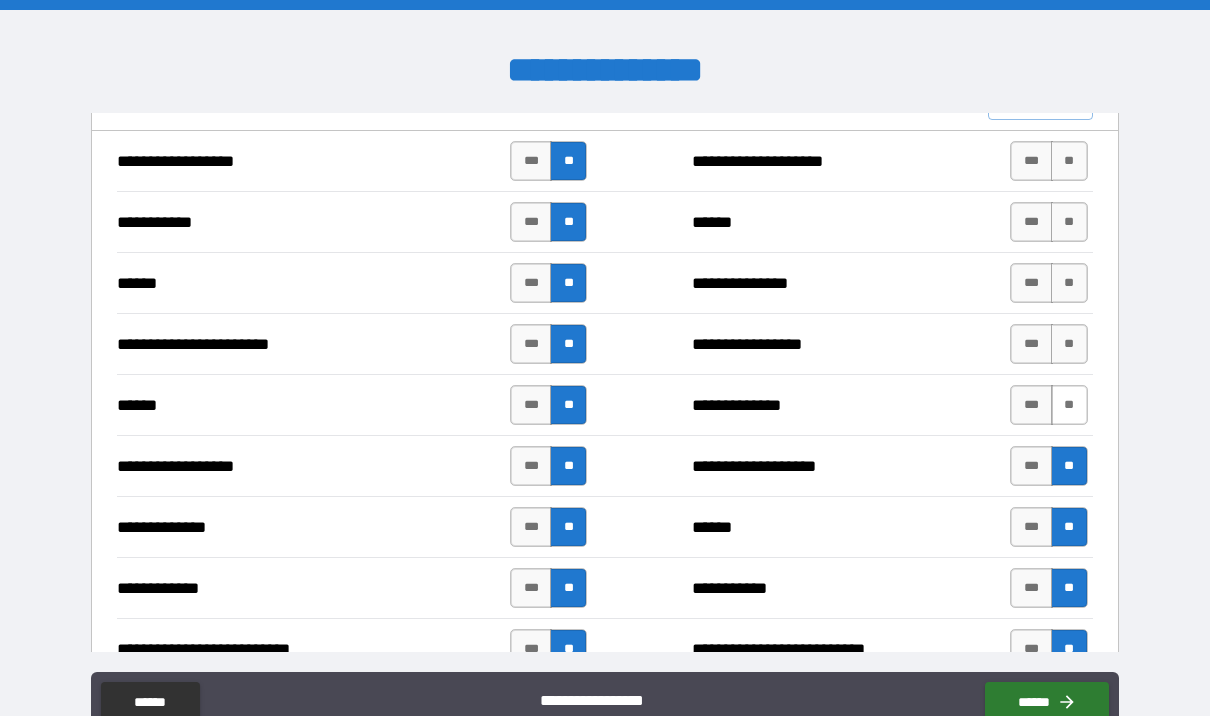 click on "**" at bounding box center [1069, 405] 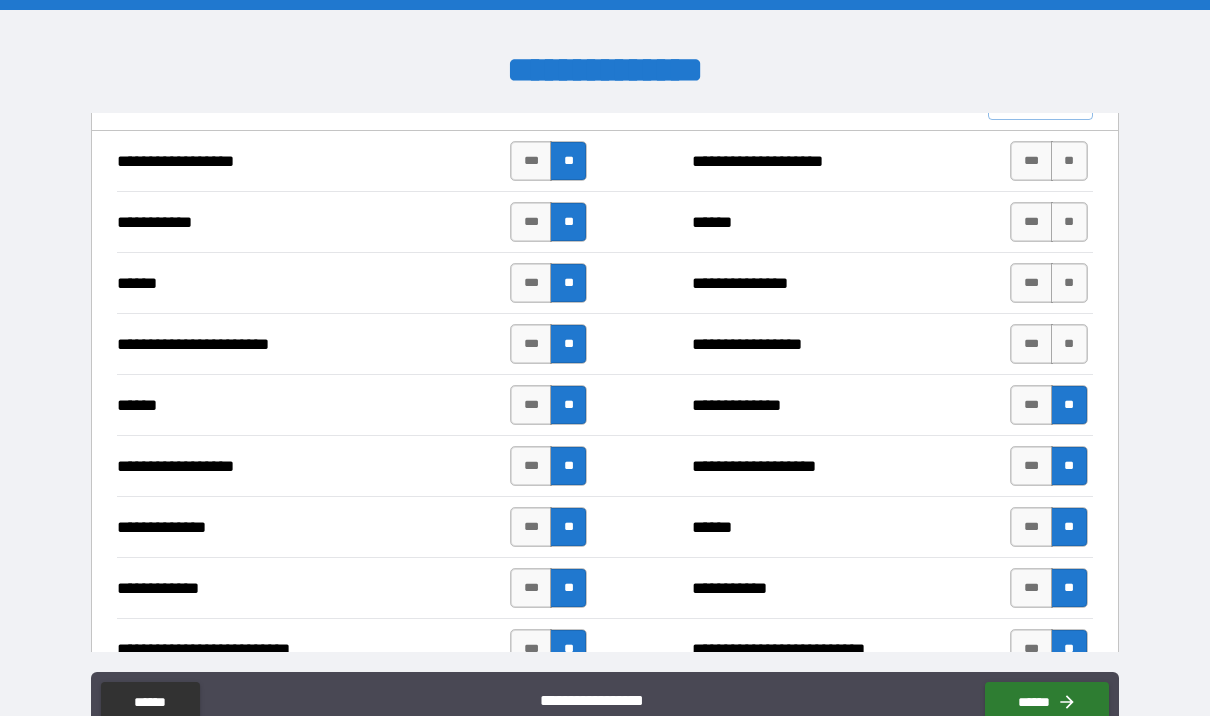 click on "**" at bounding box center [1069, 344] 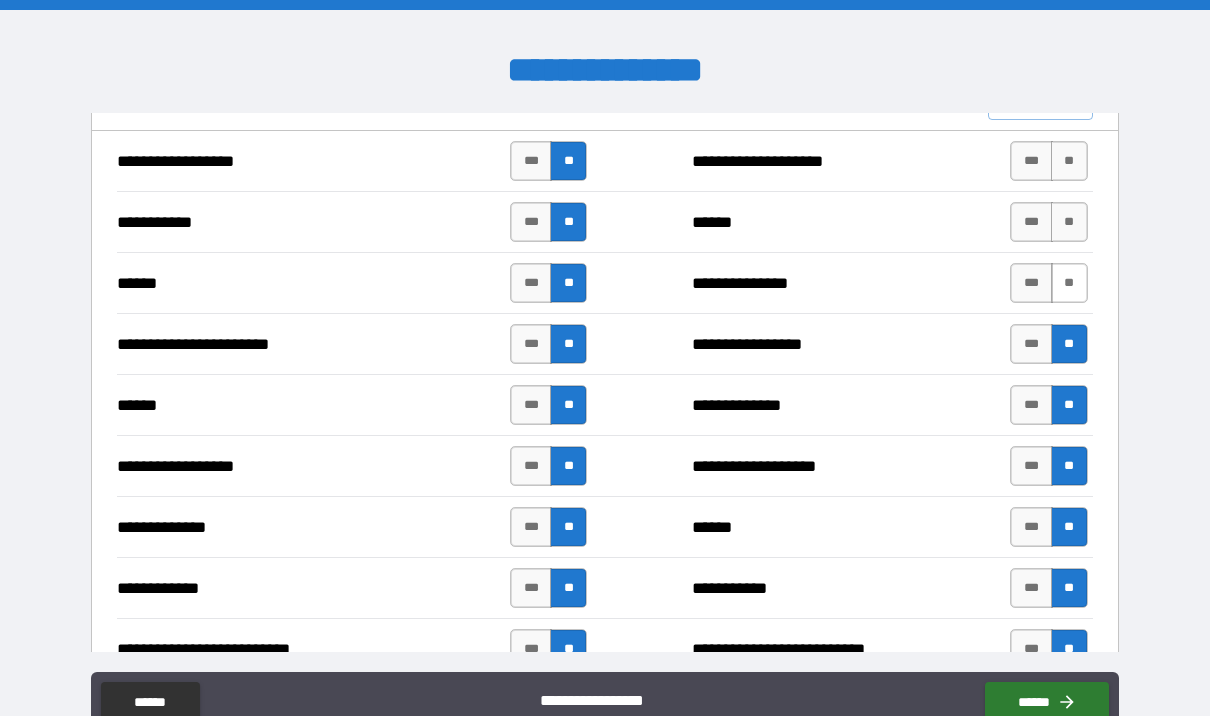 click on "**" at bounding box center [1069, 283] 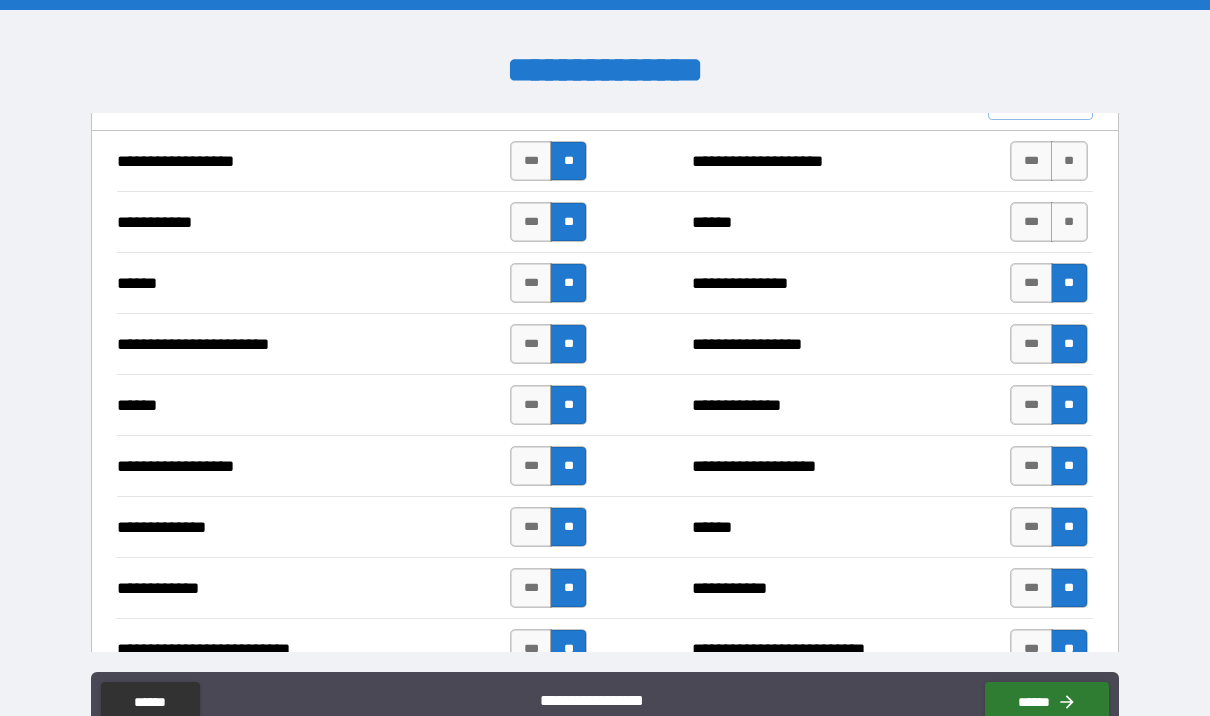 click on "**" at bounding box center [1069, 222] 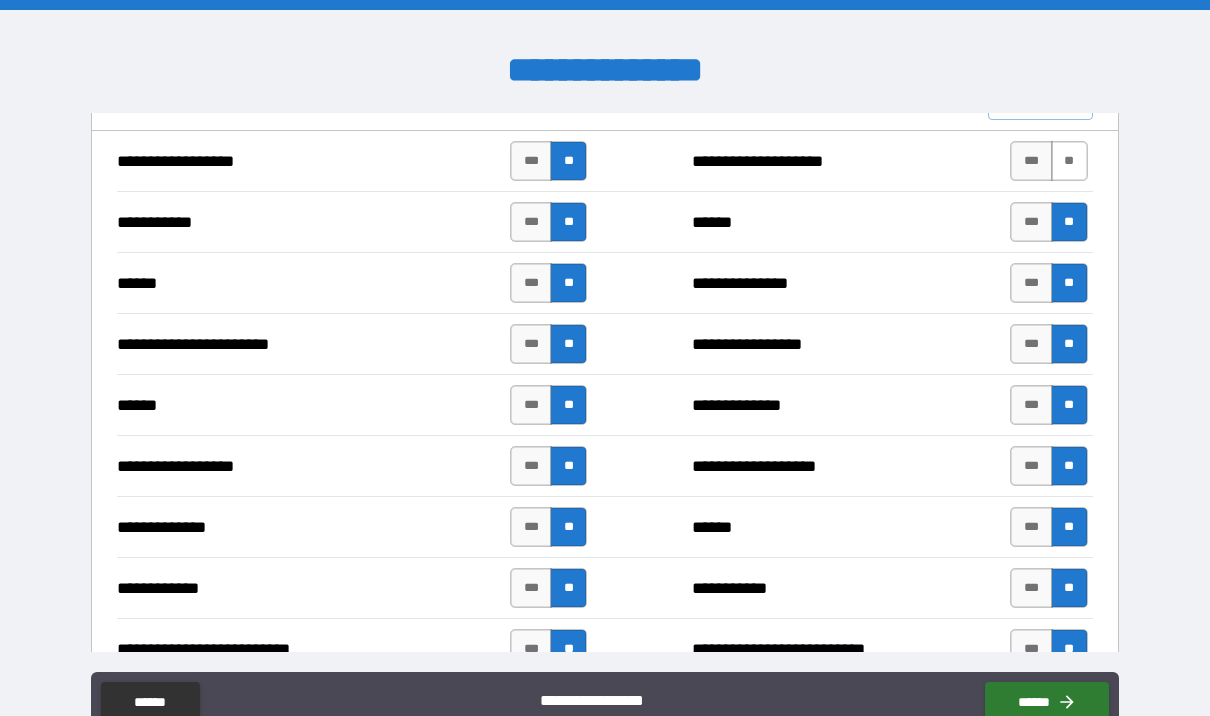 click on "**" at bounding box center [1069, 161] 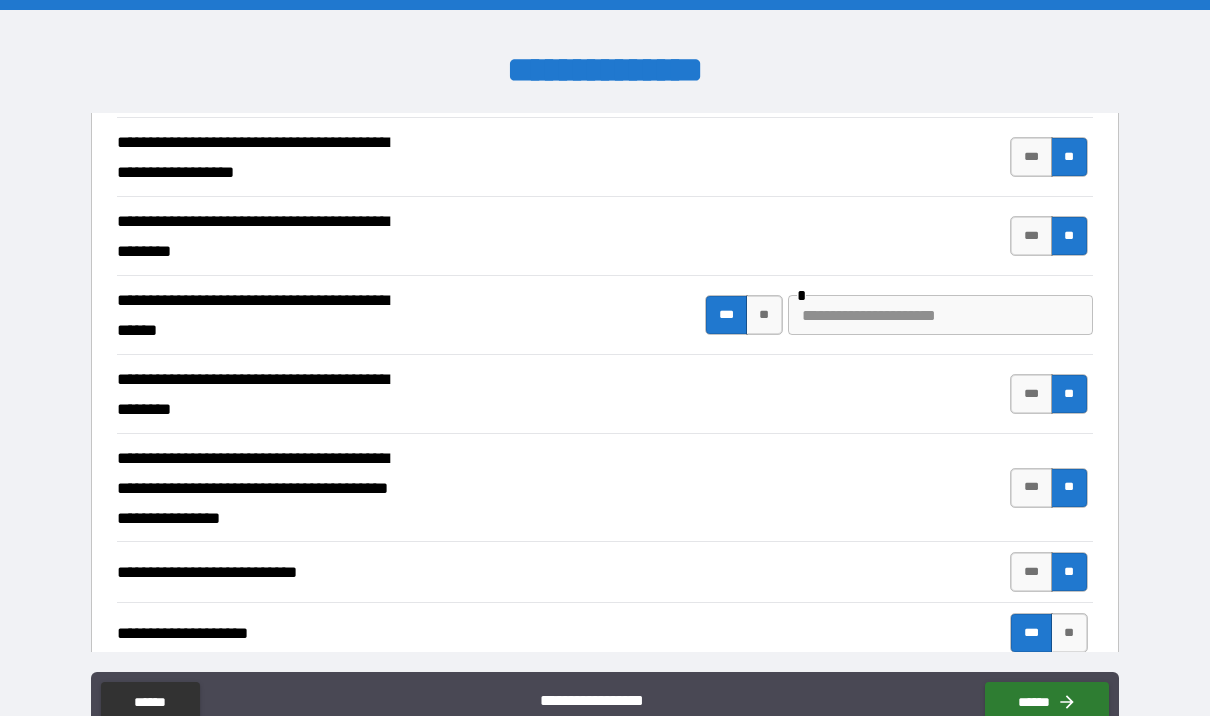 scroll, scrollTop: 259, scrollLeft: 0, axis: vertical 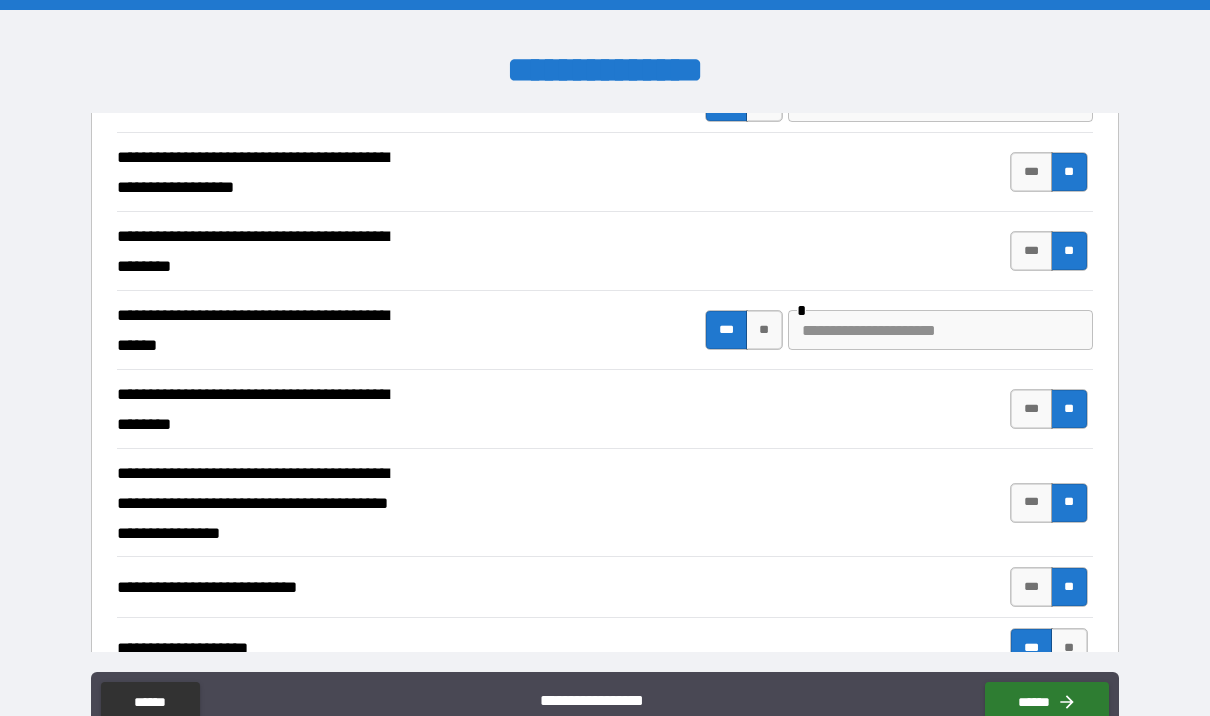 click at bounding box center [940, 330] 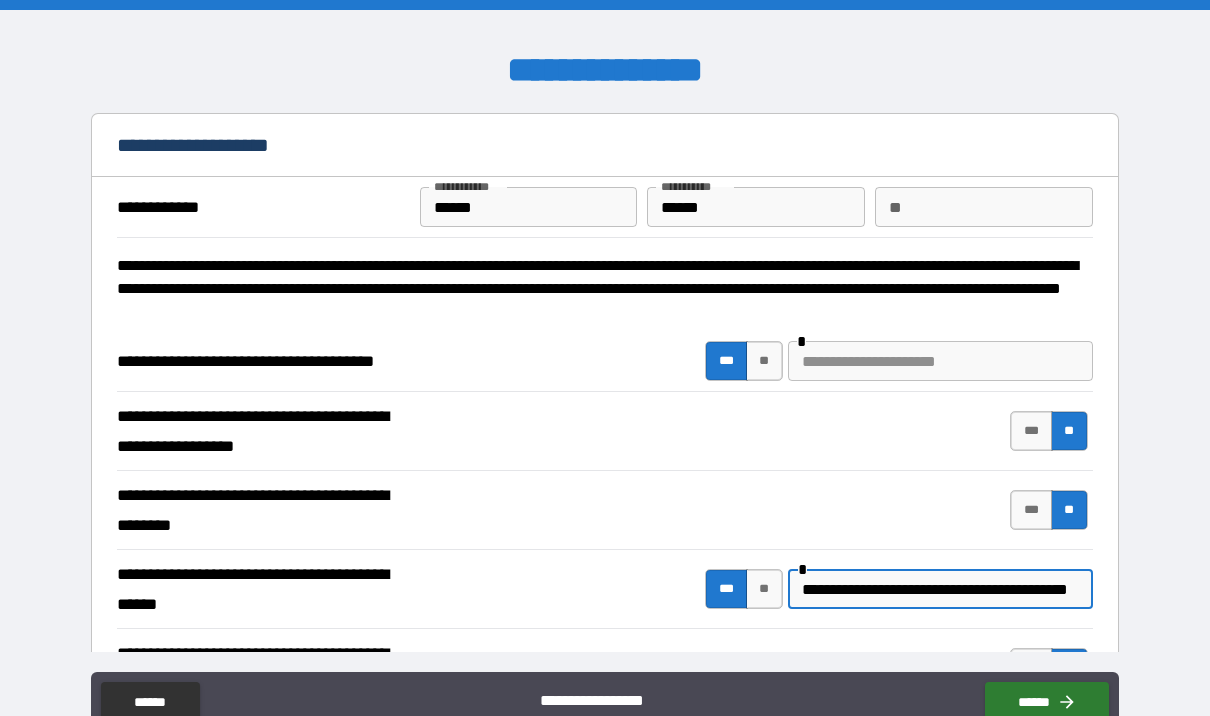 scroll, scrollTop: 0, scrollLeft: 0, axis: both 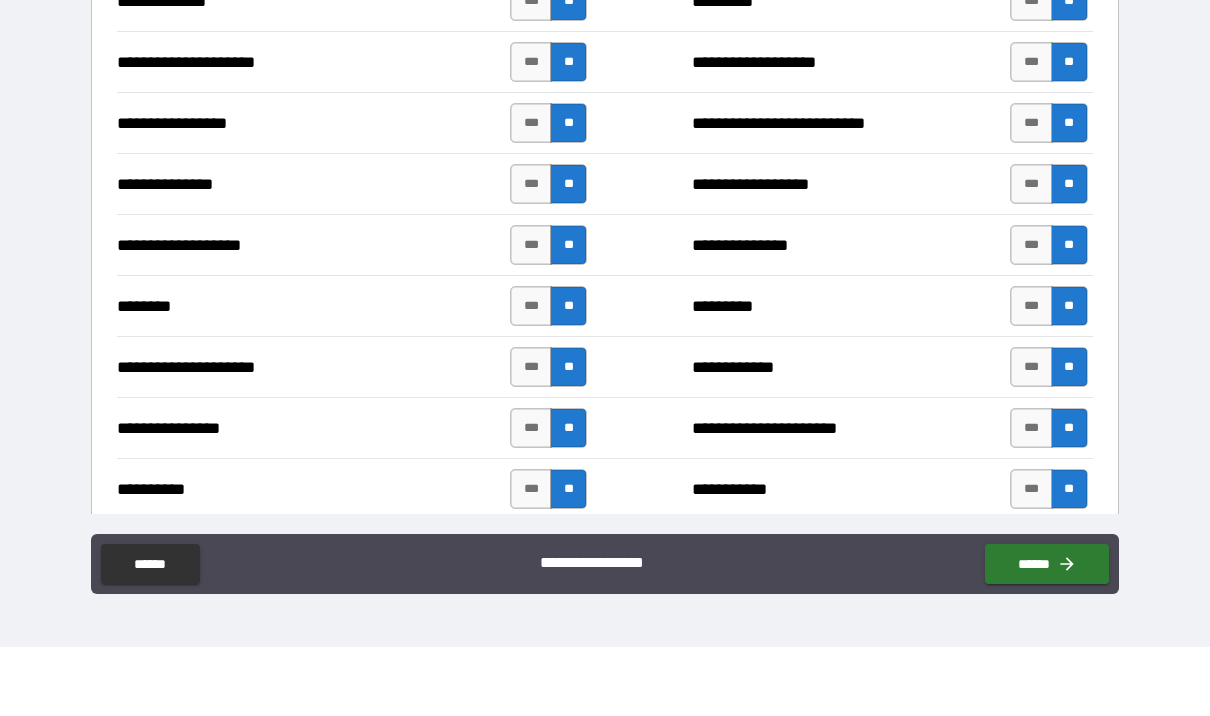 type on "********" 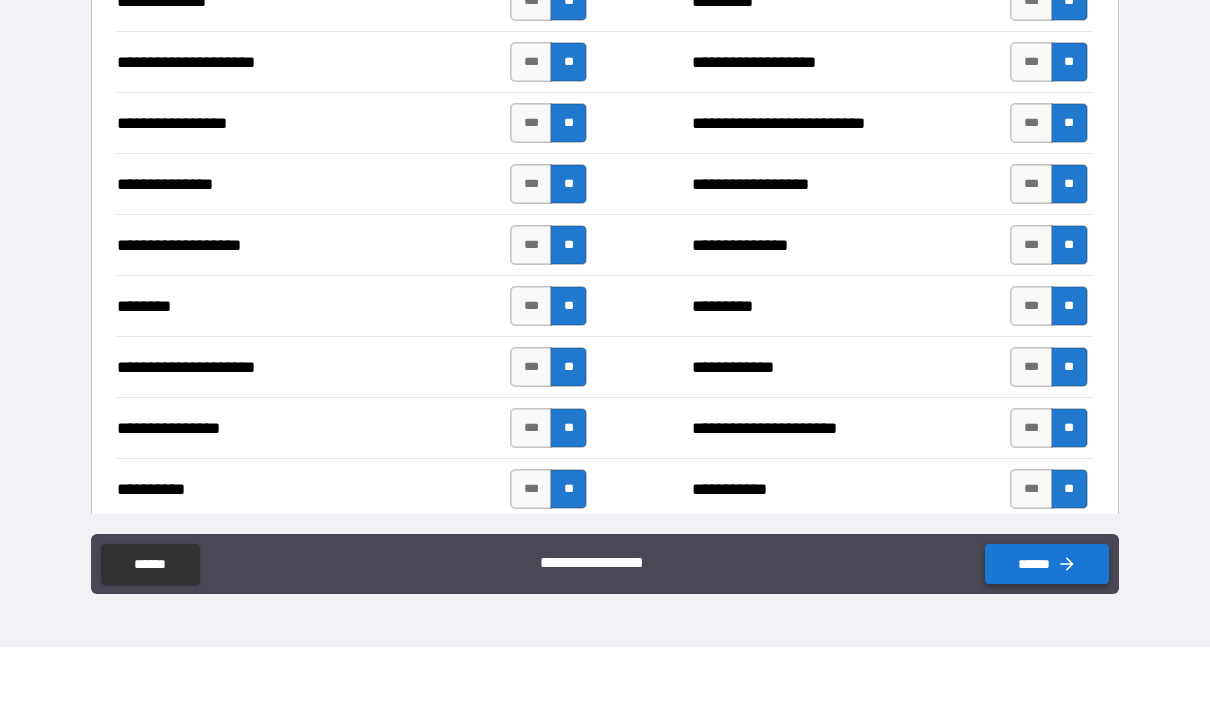click on "******" at bounding box center [1047, 633] 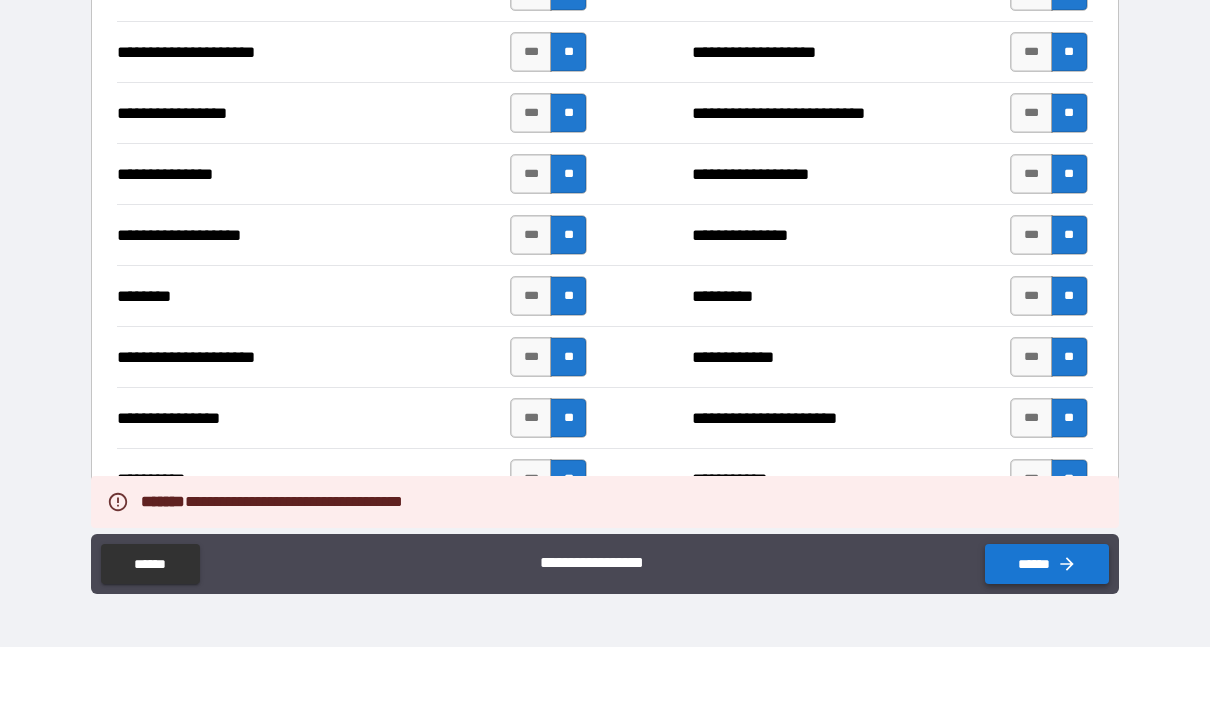 scroll, scrollTop: 2237, scrollLeft: 0, axis: vertical 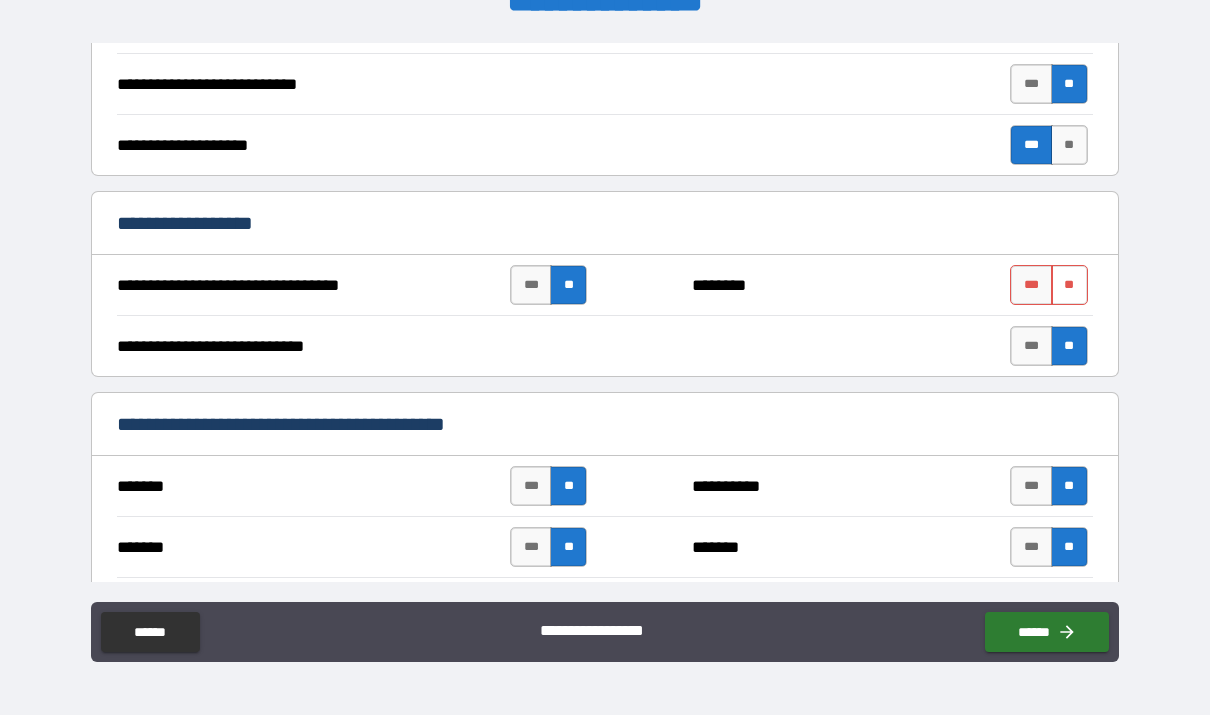 click on "**" at bounding box center (1069, 286) 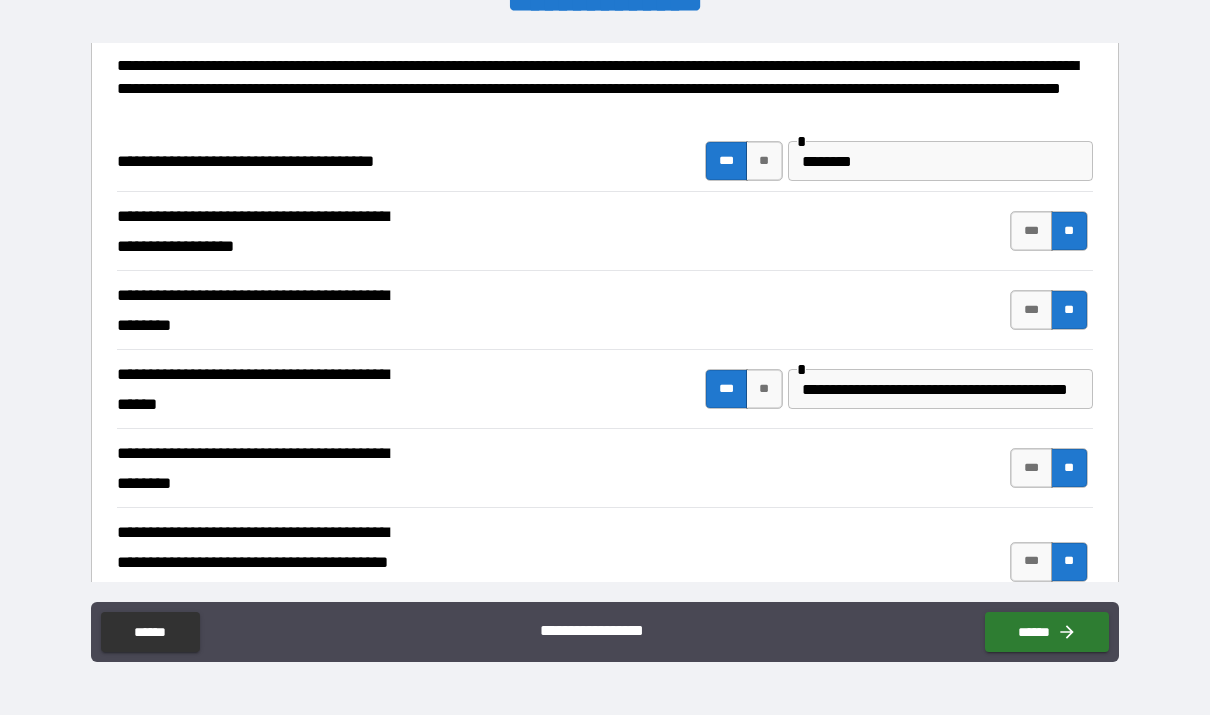 scroll, scrollTop: 206, scrollLeft: 0, axis: vertical 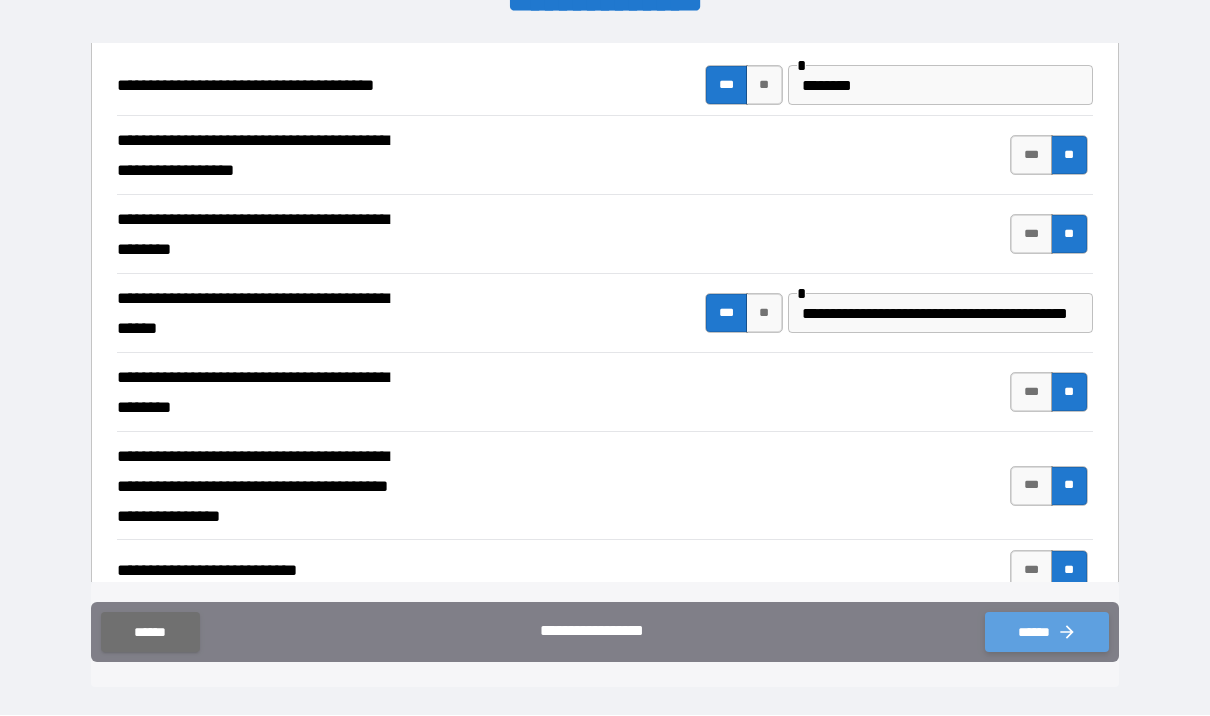 click on "******" at bounding box center [1047, 633] 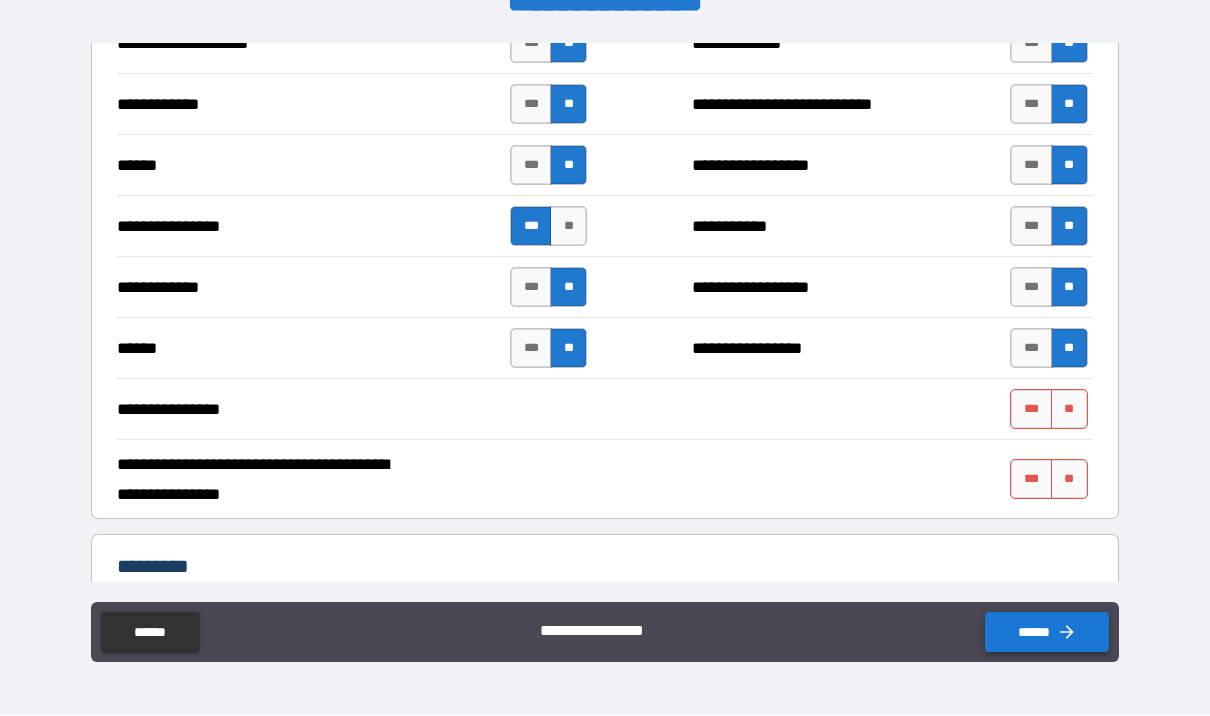 scroll, scrollTop: 3556, scrollLeft: 0, axis: vertical 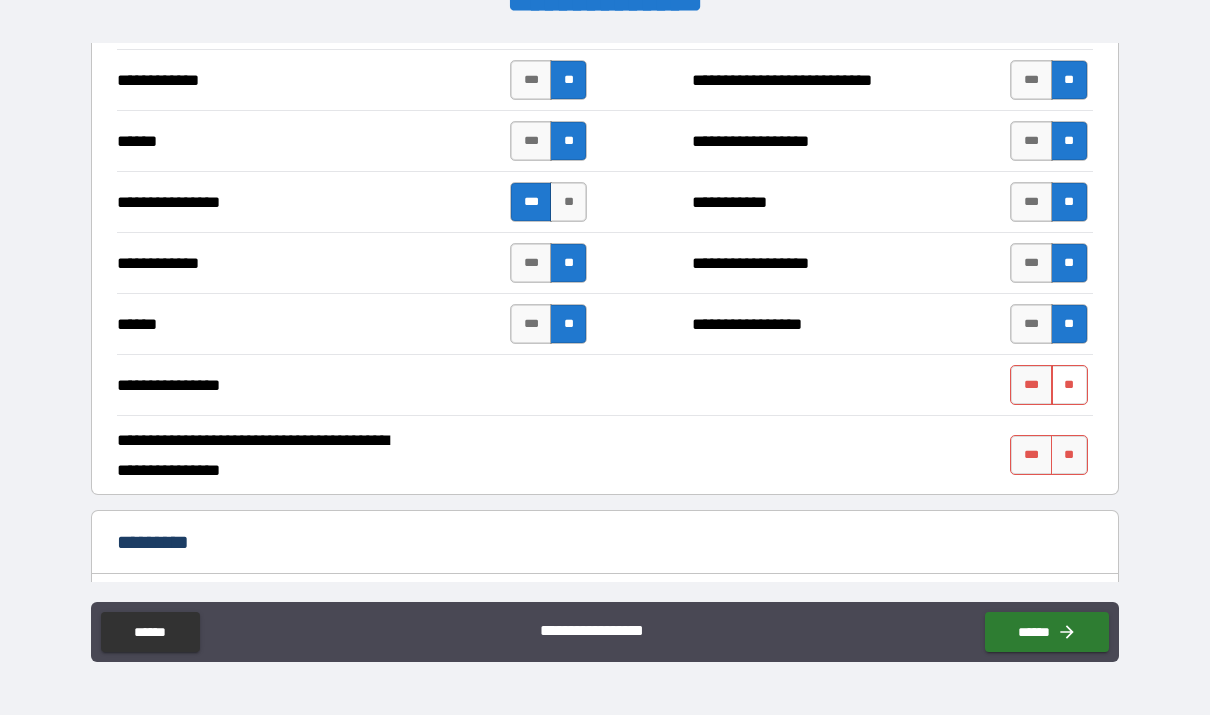 click on "**" at bounding box center [1069, 386] 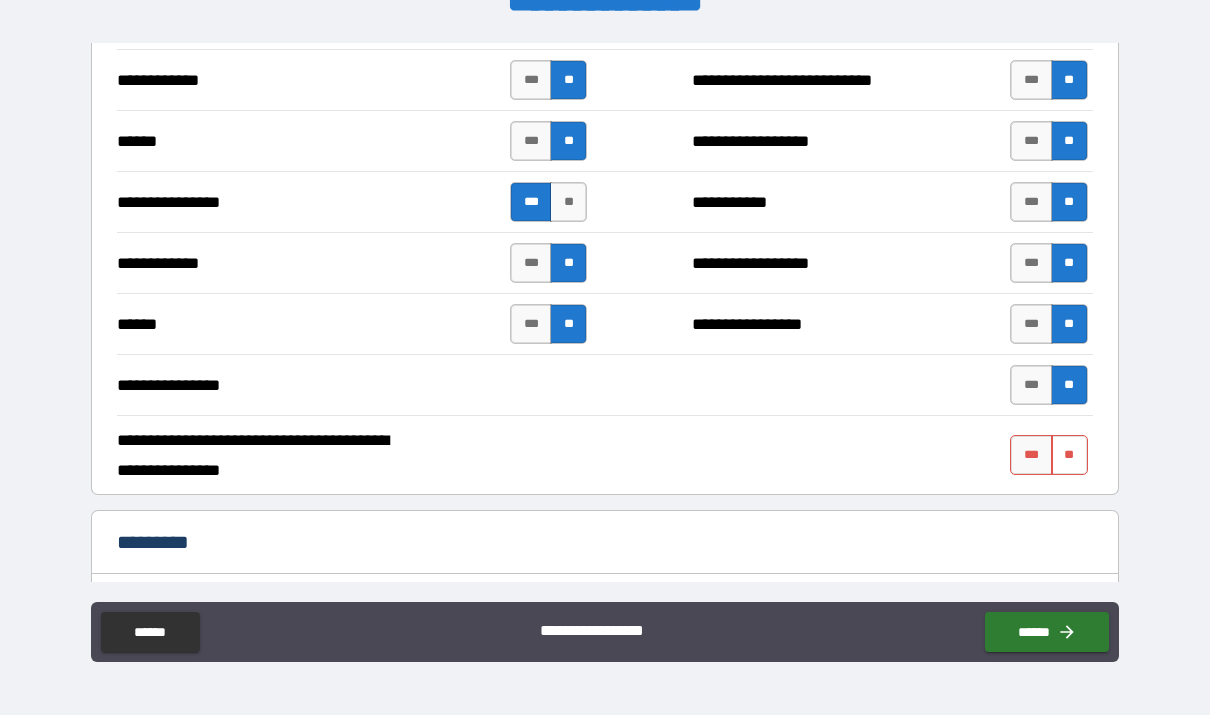 click on "**" at bounding box center [1069, 456] 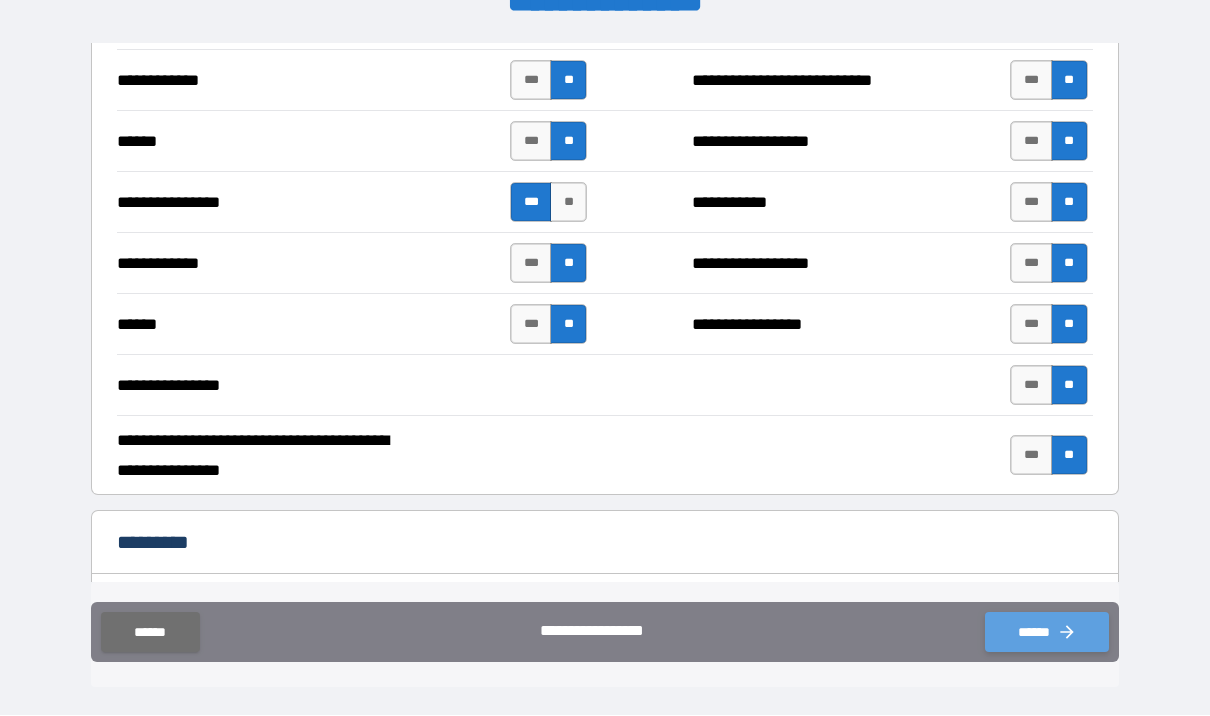 click on "******" at bounding box center [1047, 633] 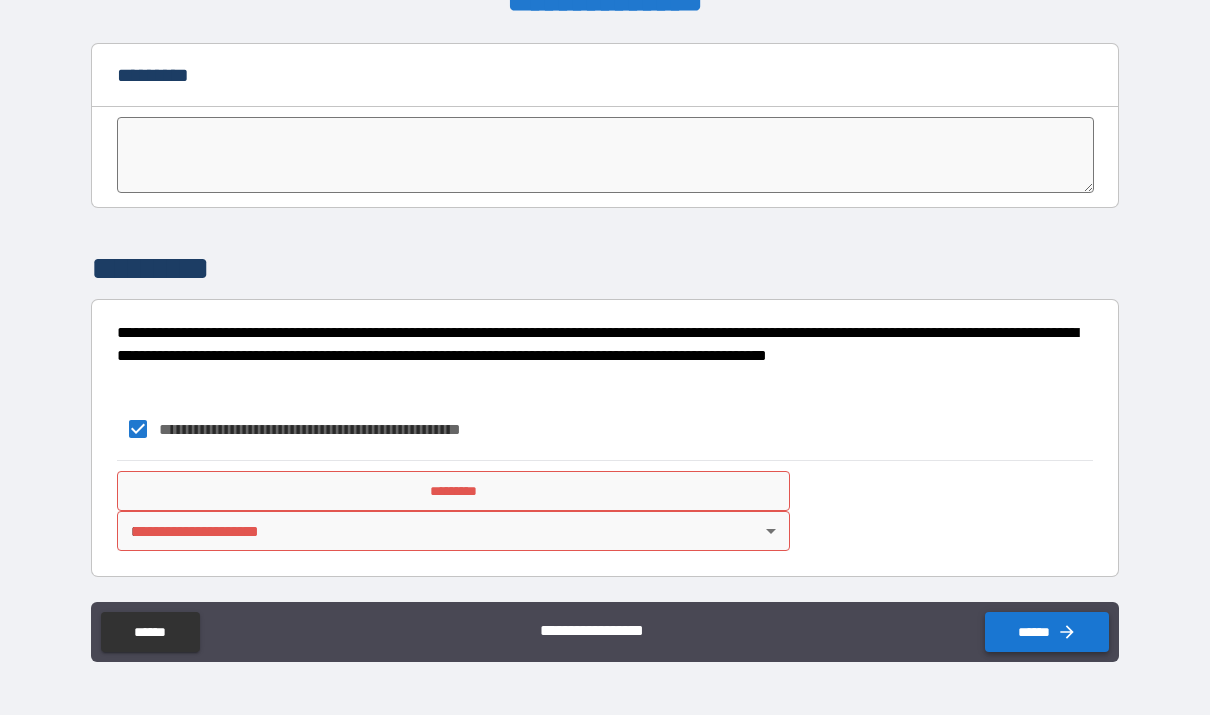 scroll, scrollTop: 4023, scrollLeft: 0, axis: vertical 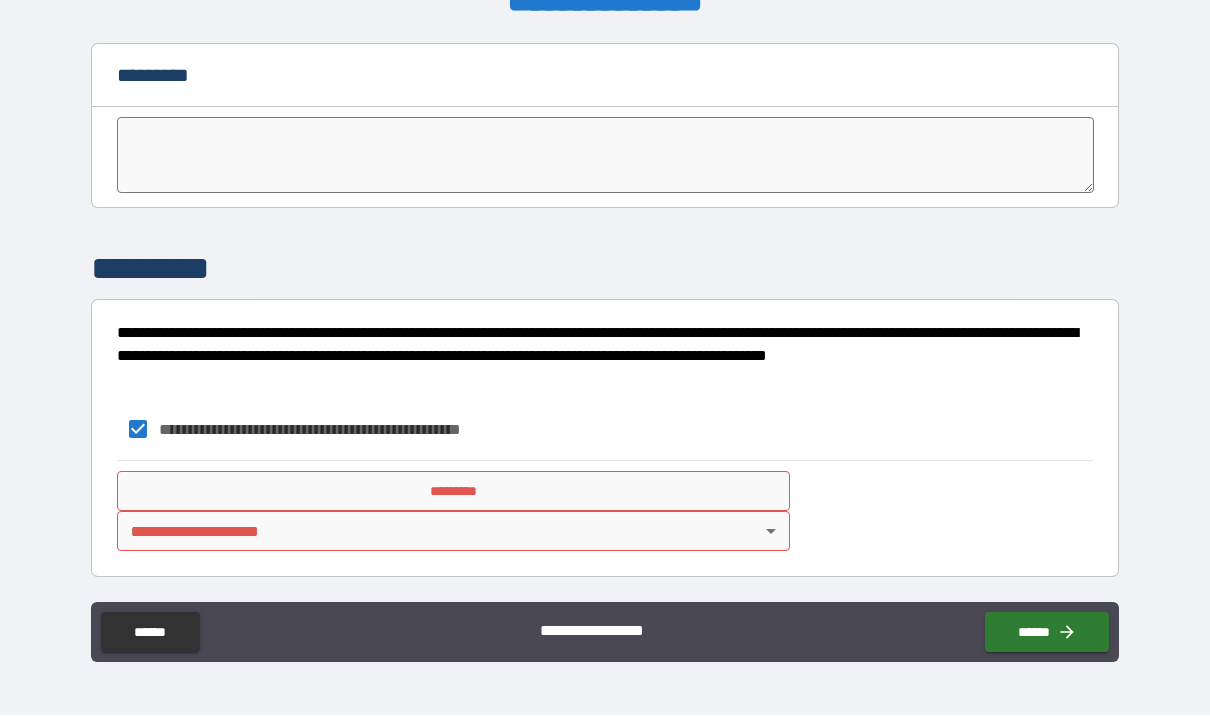 click on "**********" at bounding box center (605, 323) 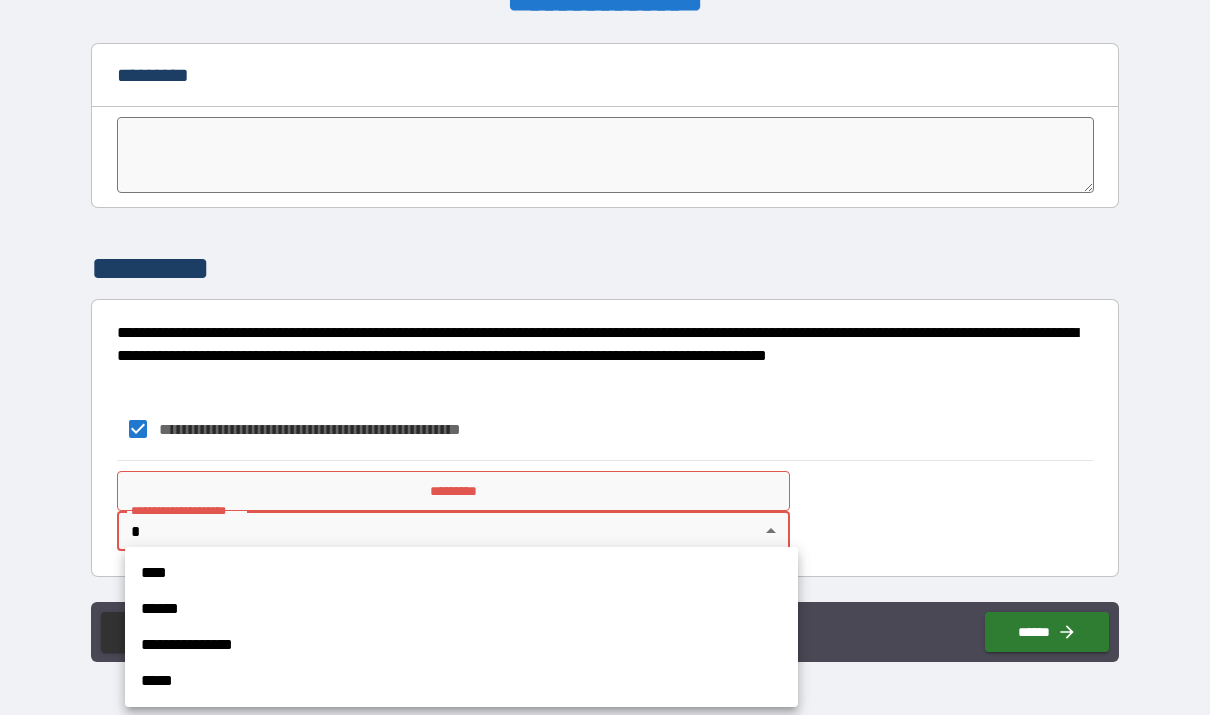 click on "****" at bounding box center (461, 574) 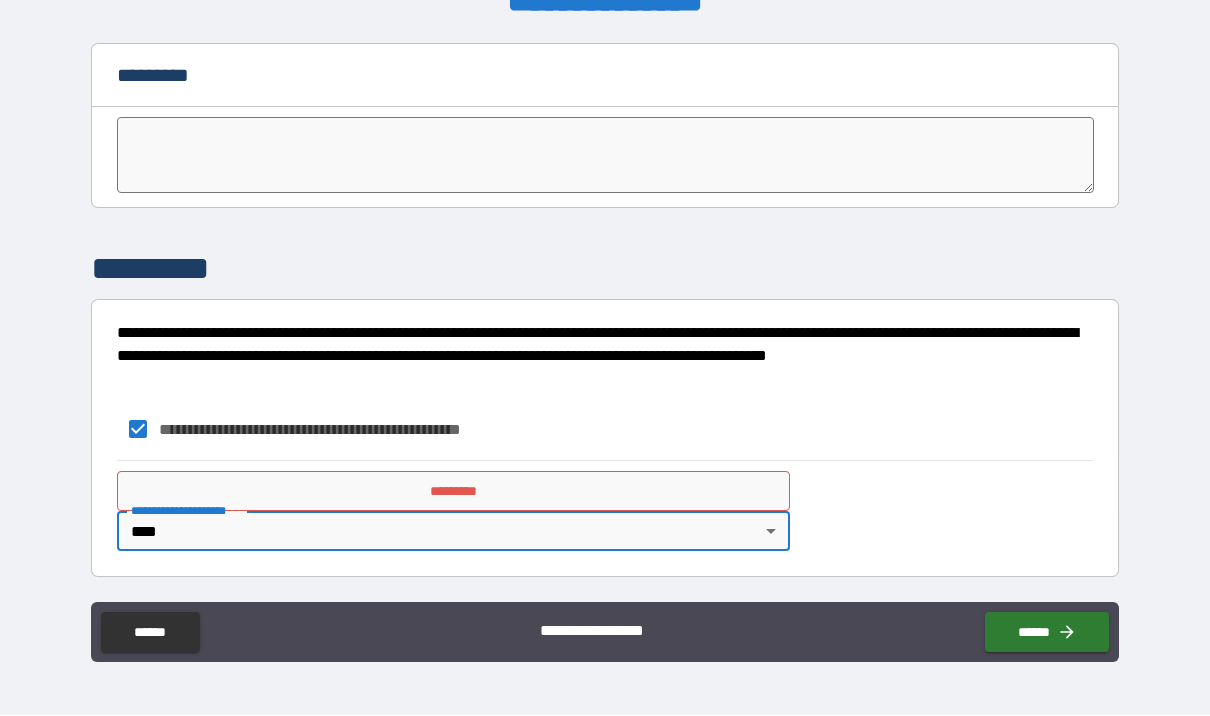 click on "**********" at bounding box center [601, 629] 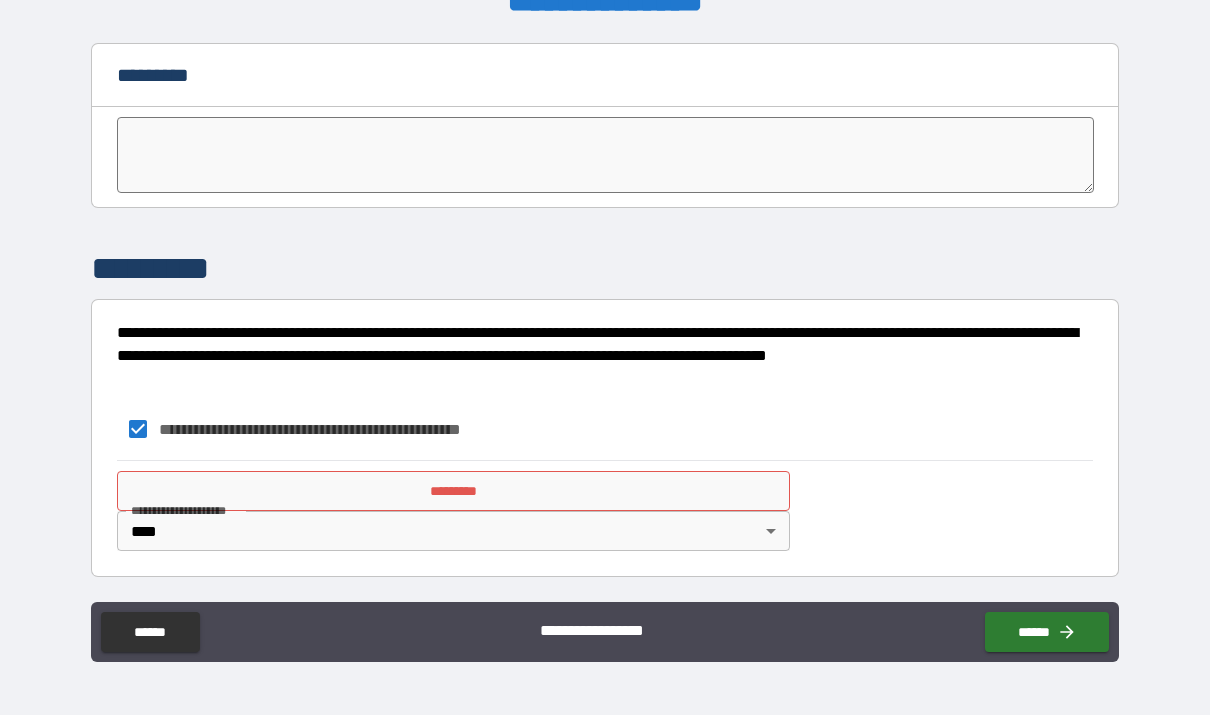 click on "*********" at bounding box center (453, 492) 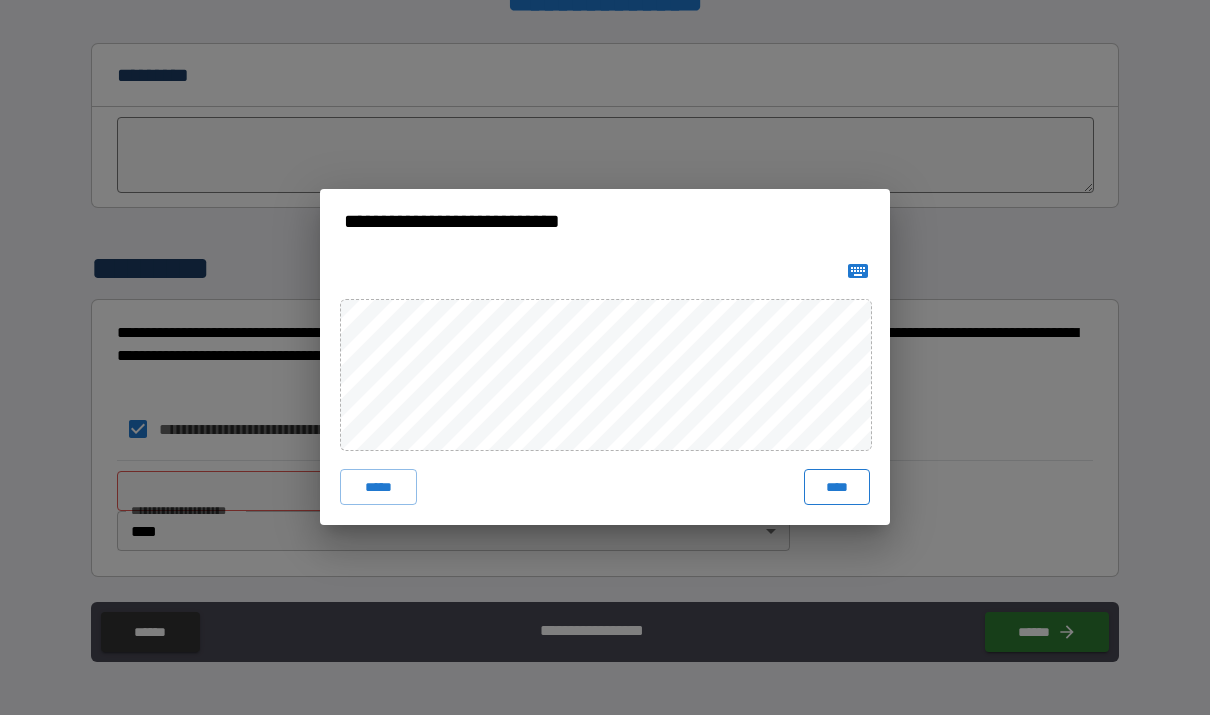click on "****" at bounding box center [837, 488] 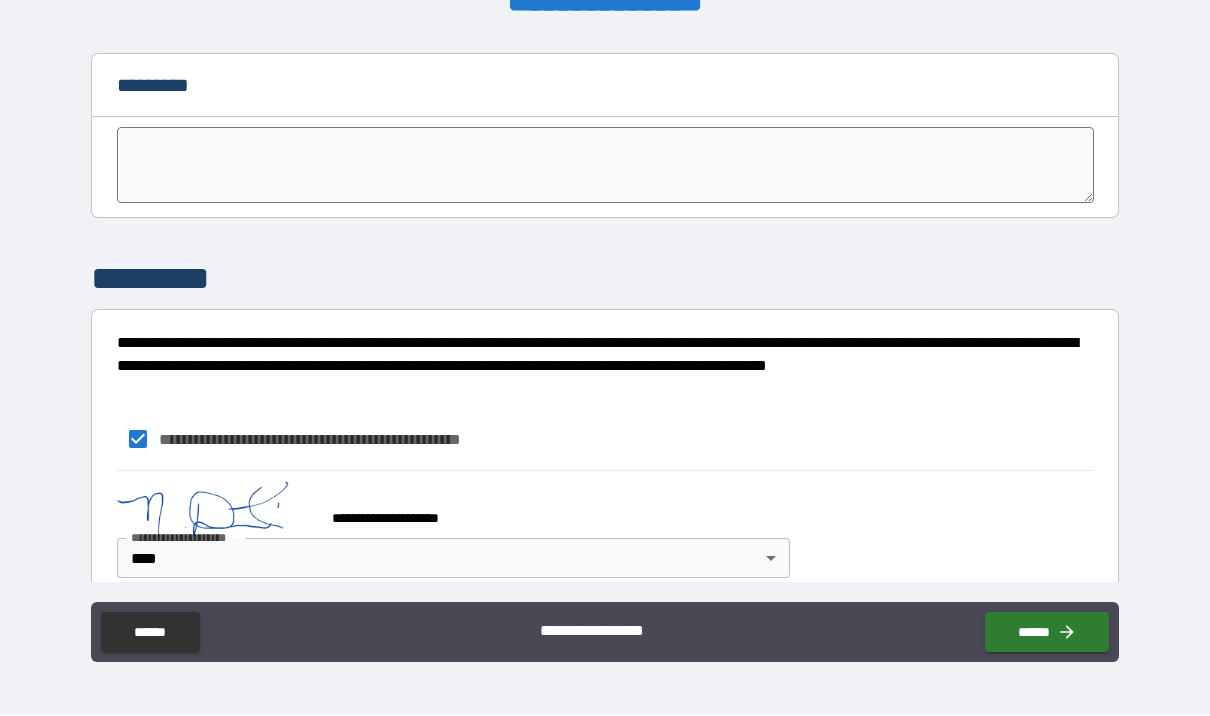 click on "******" at bounding box center [1047, 633] 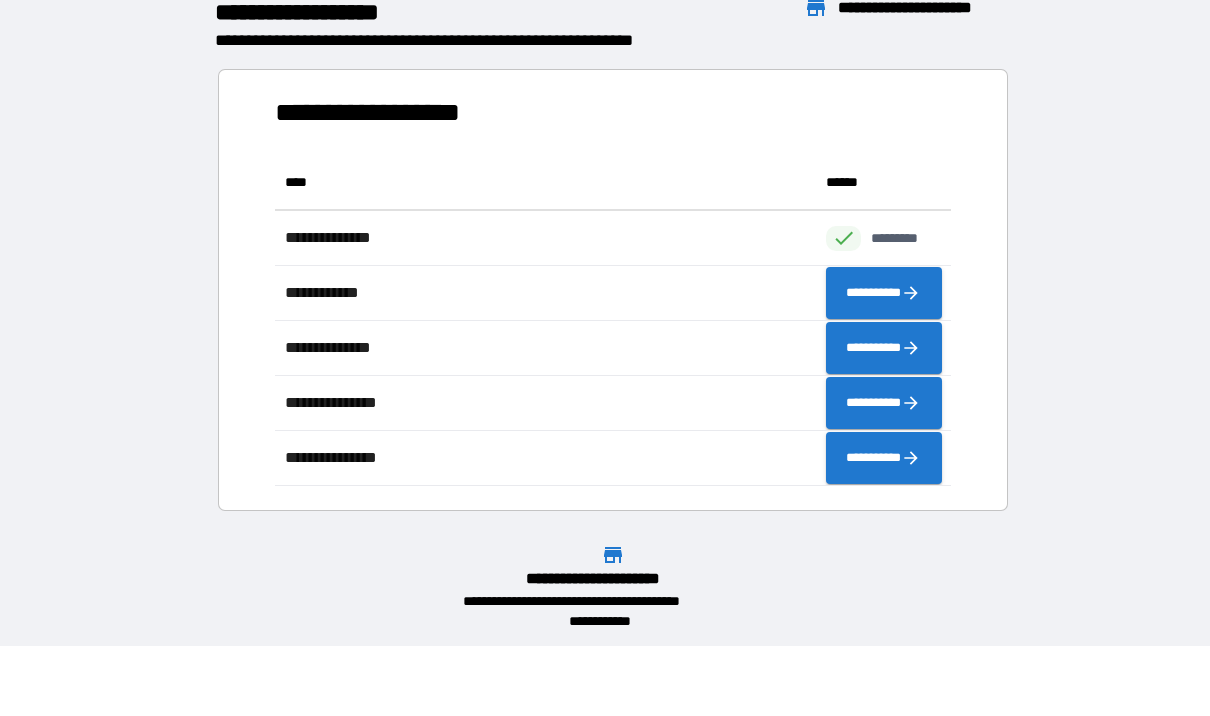 scroll, scrollTop: 1, scrollLeft: 1, axis: both 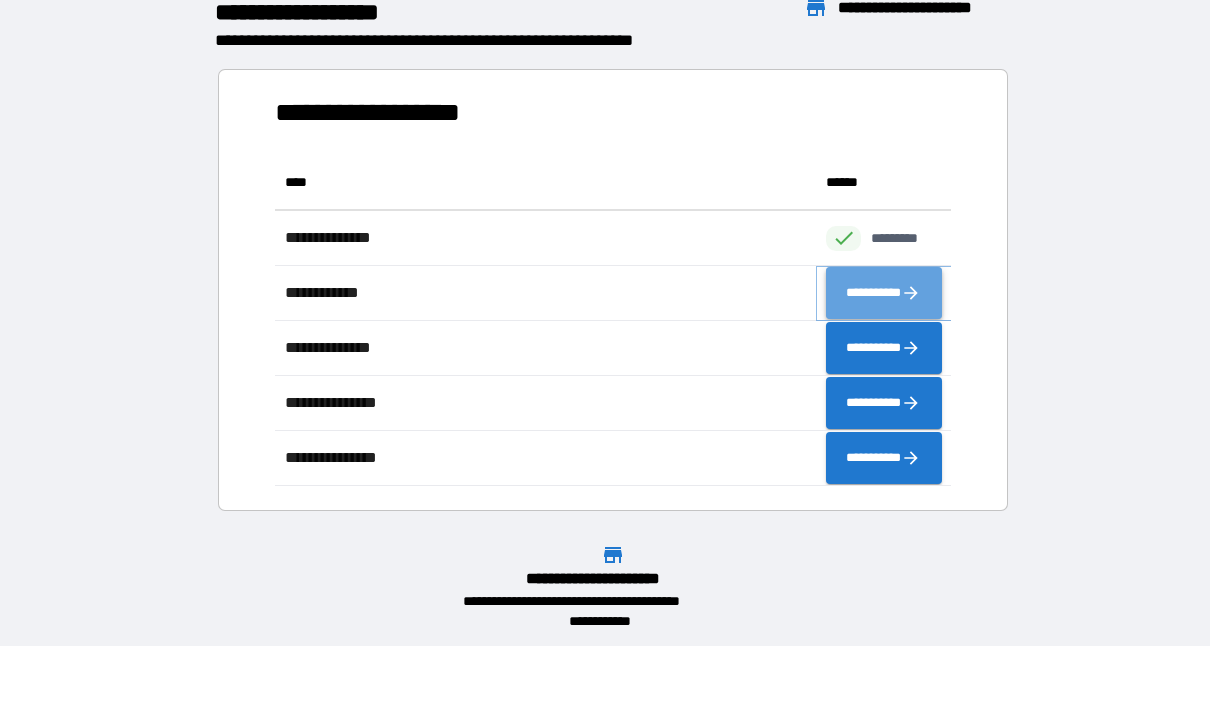 click on "**********" at bounding box center (883, 294) 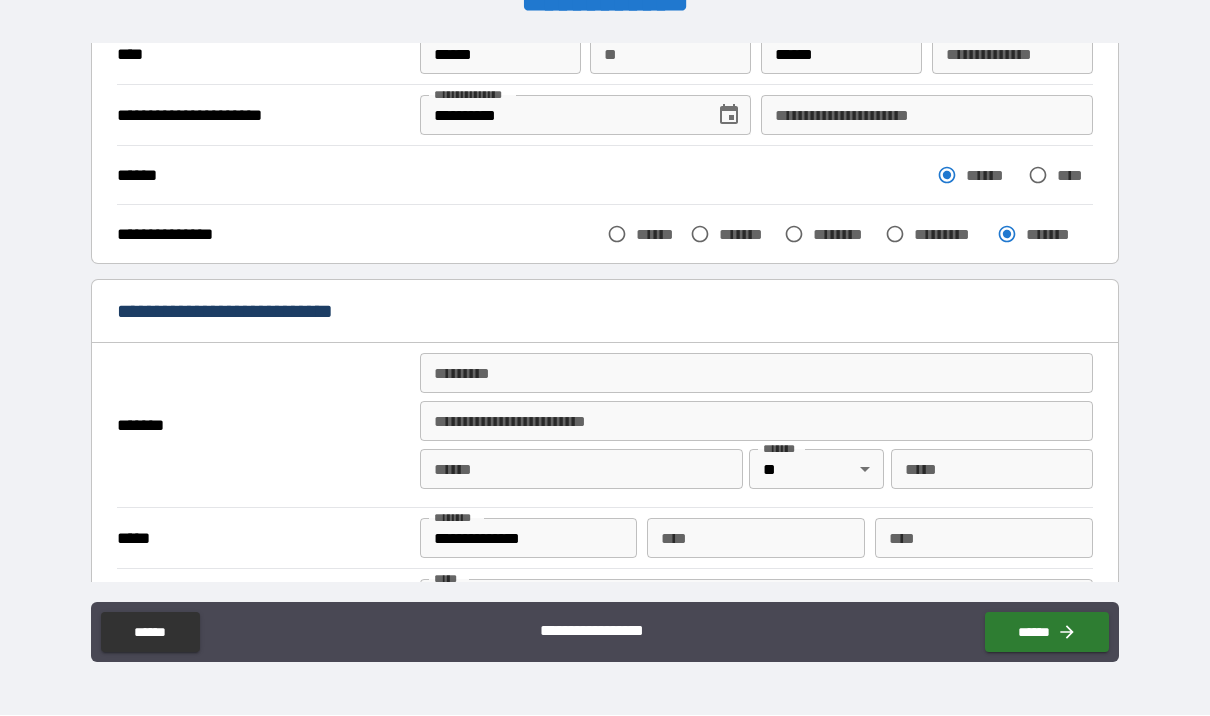 scroll, scrollTop: 178, scrollLeft: 0, axis: vertical 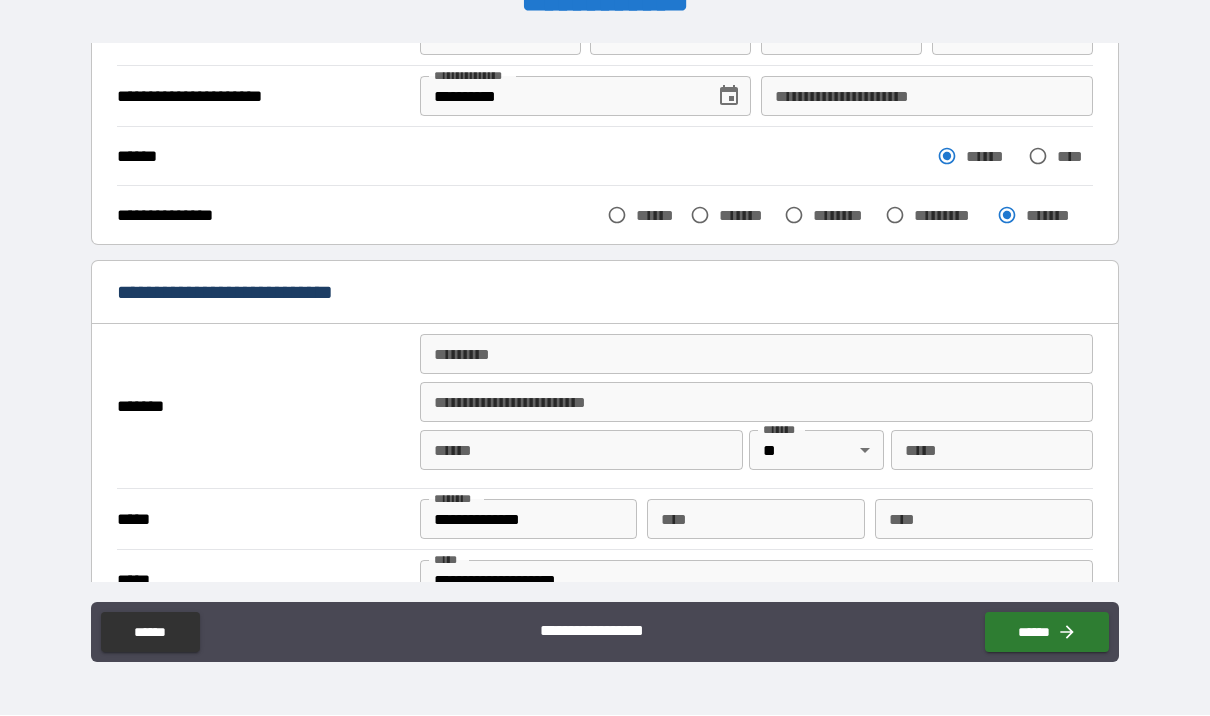 click on "*******   *" at bounding box center [756, 355] 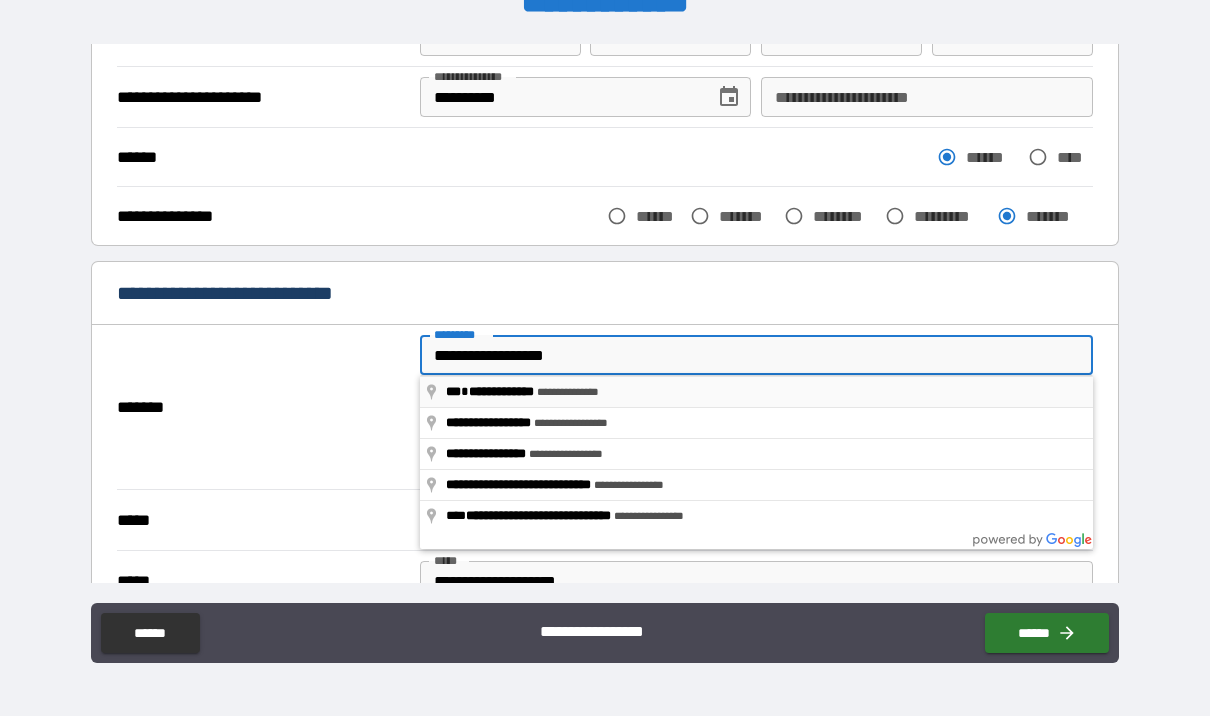 type on "**********" 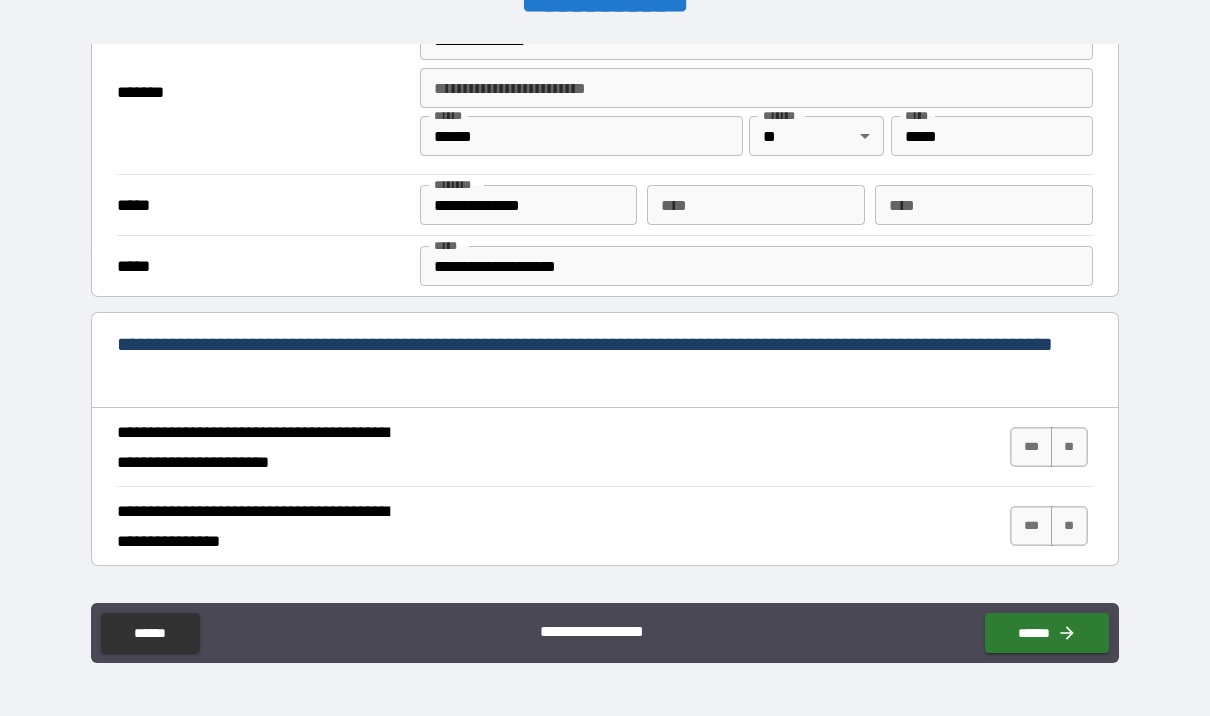 scroll, scrollTop: 496, scrollLeft: 0, axis: vertical 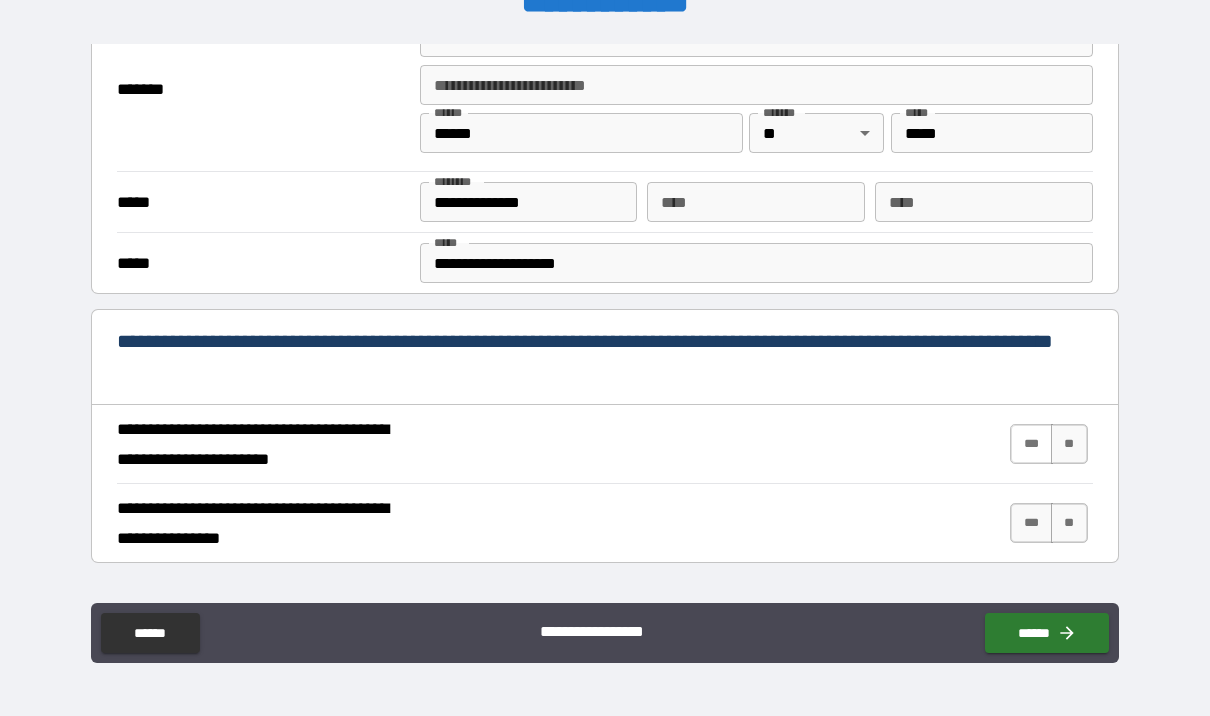click on "***" at bounding box center [1031, 444] 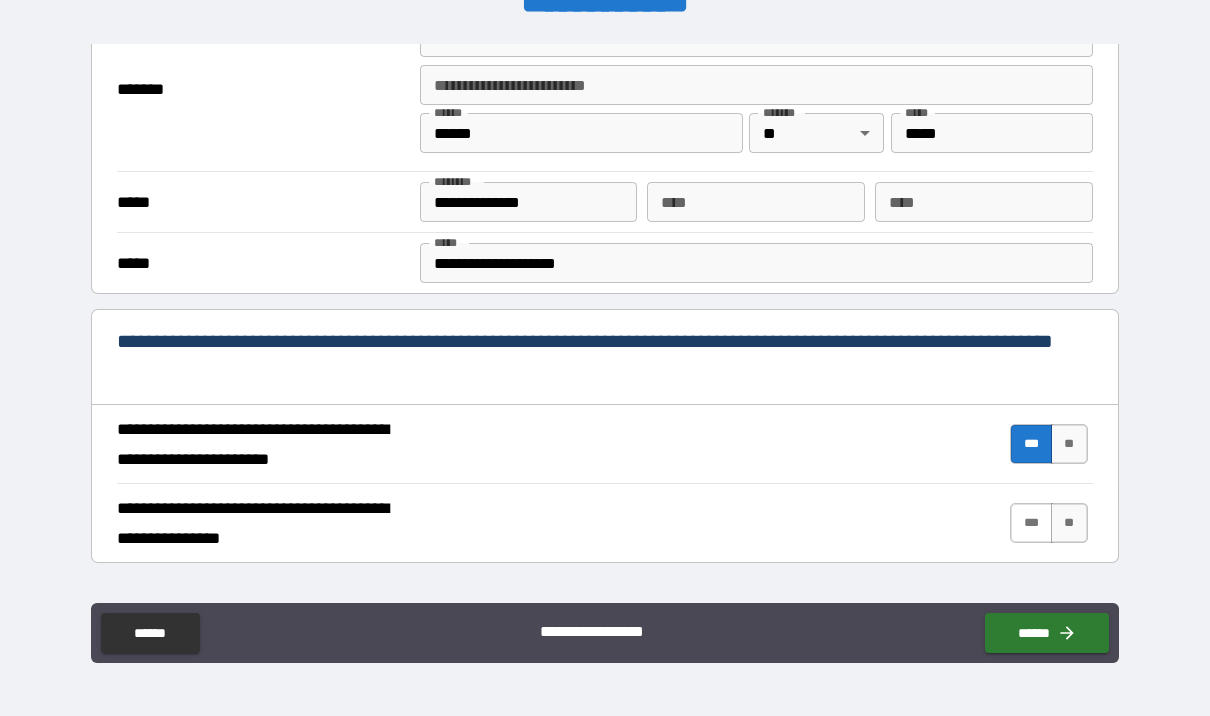 click on "***" at bounding box center (1031, 523) 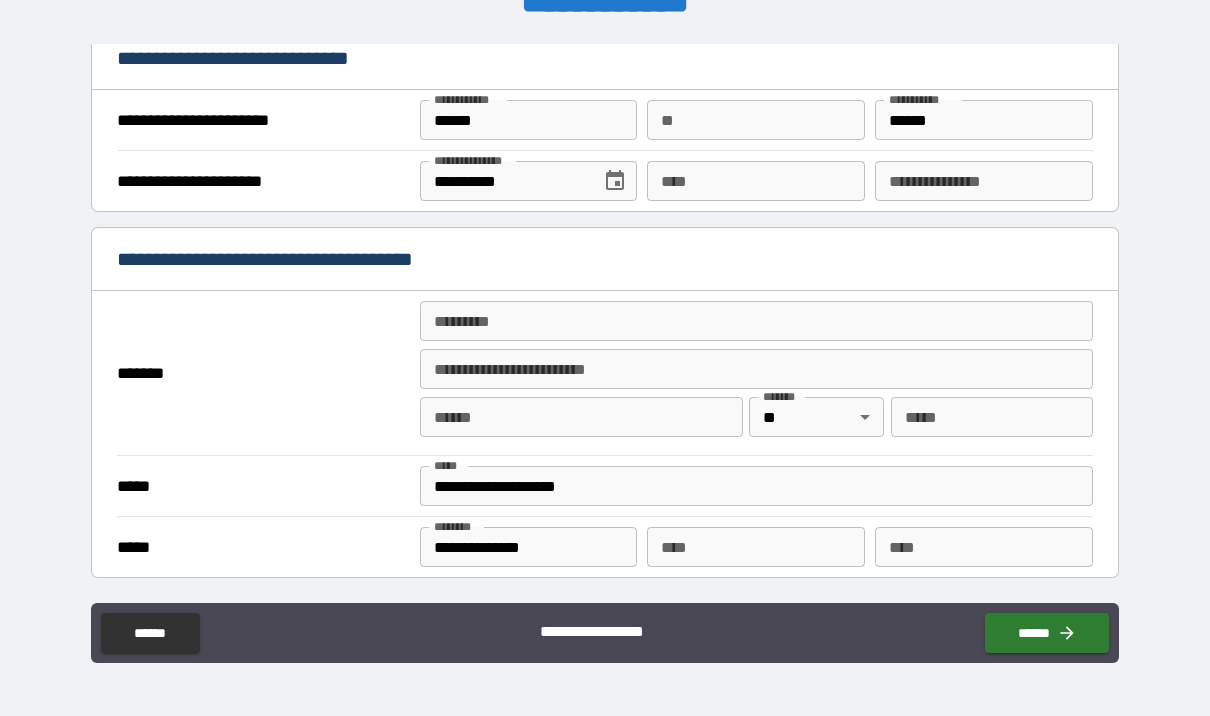scroll, scrollTop: 1279, scrollLeft: 0, axis: vertical 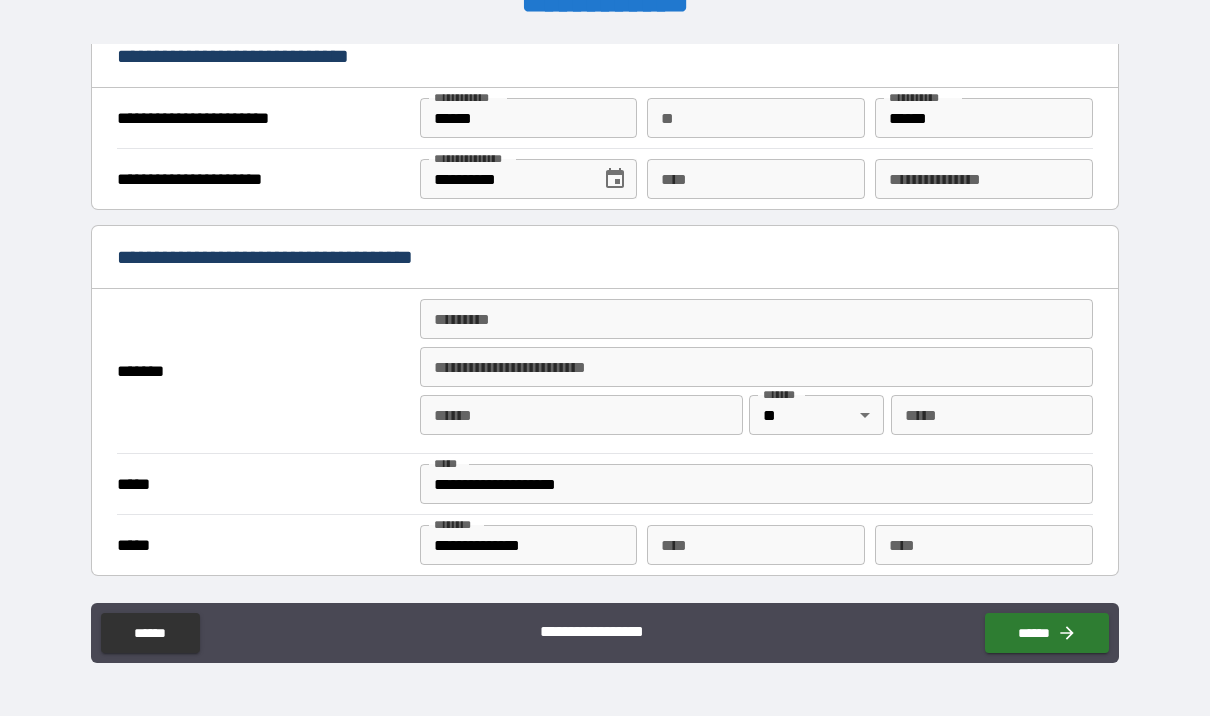 click on "*******   *" at bounding box center [756, 319] 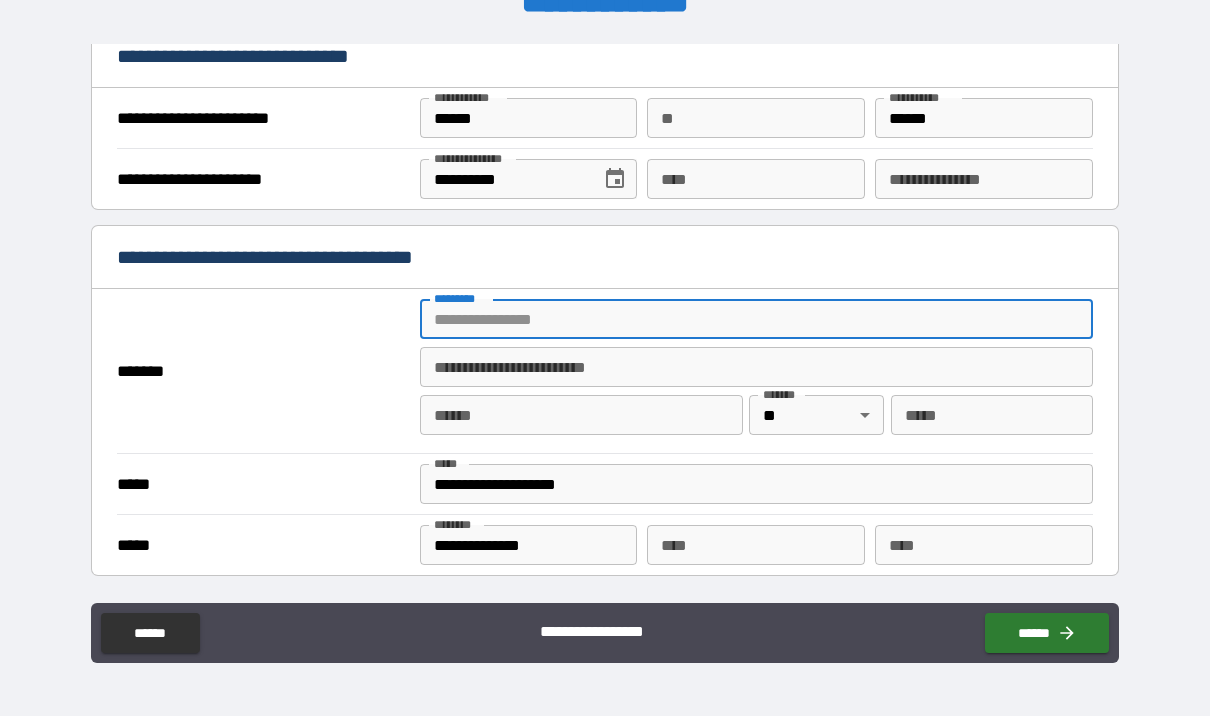 click on "**********" at bounding box center [588, 628] 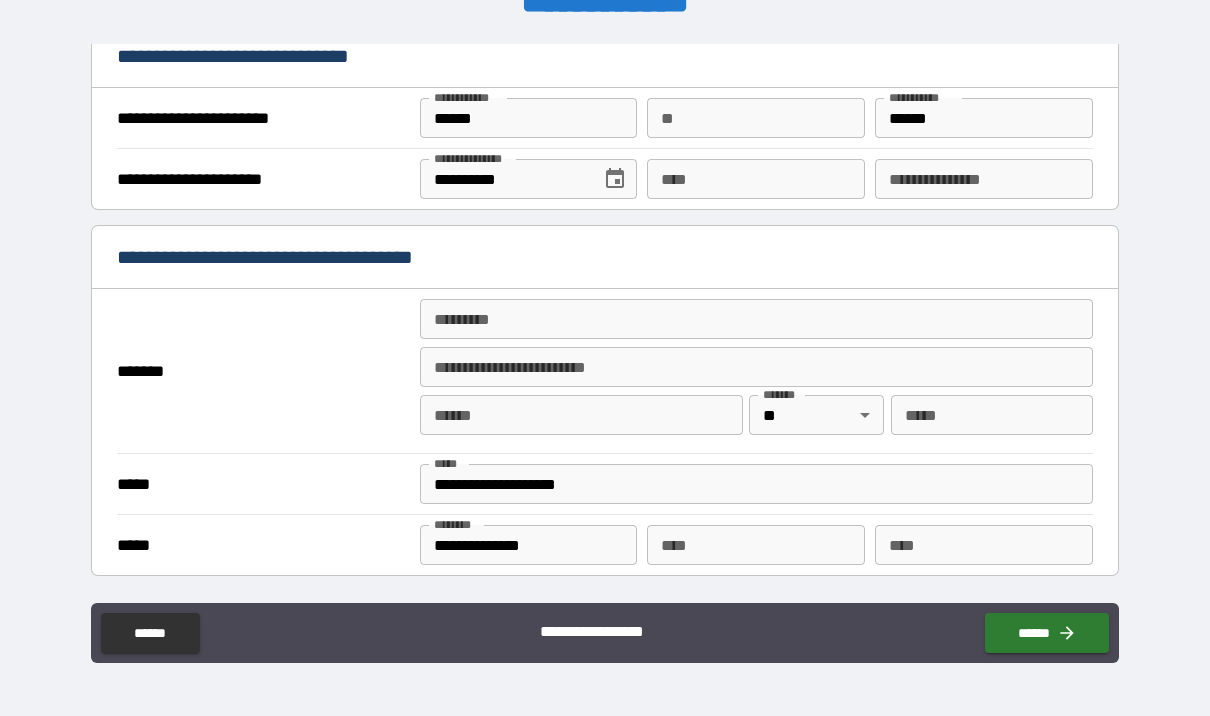 click on "*******   *" at bounding box center [756, 319] 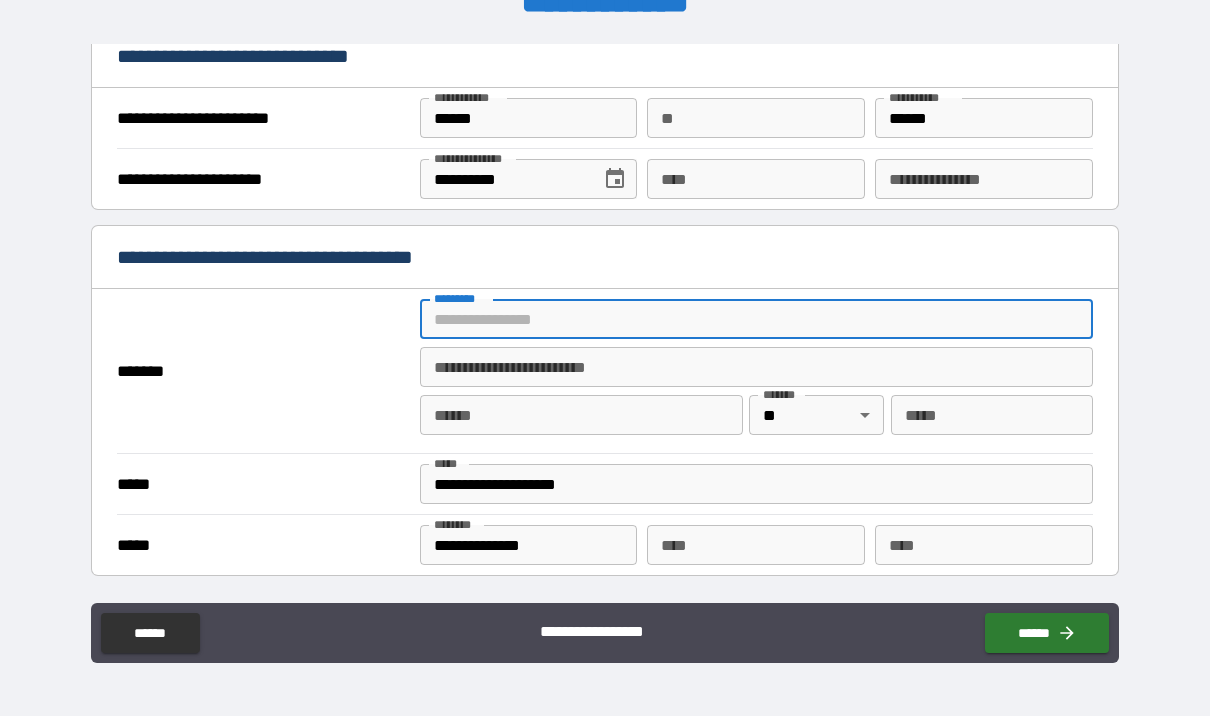 type on "**********" 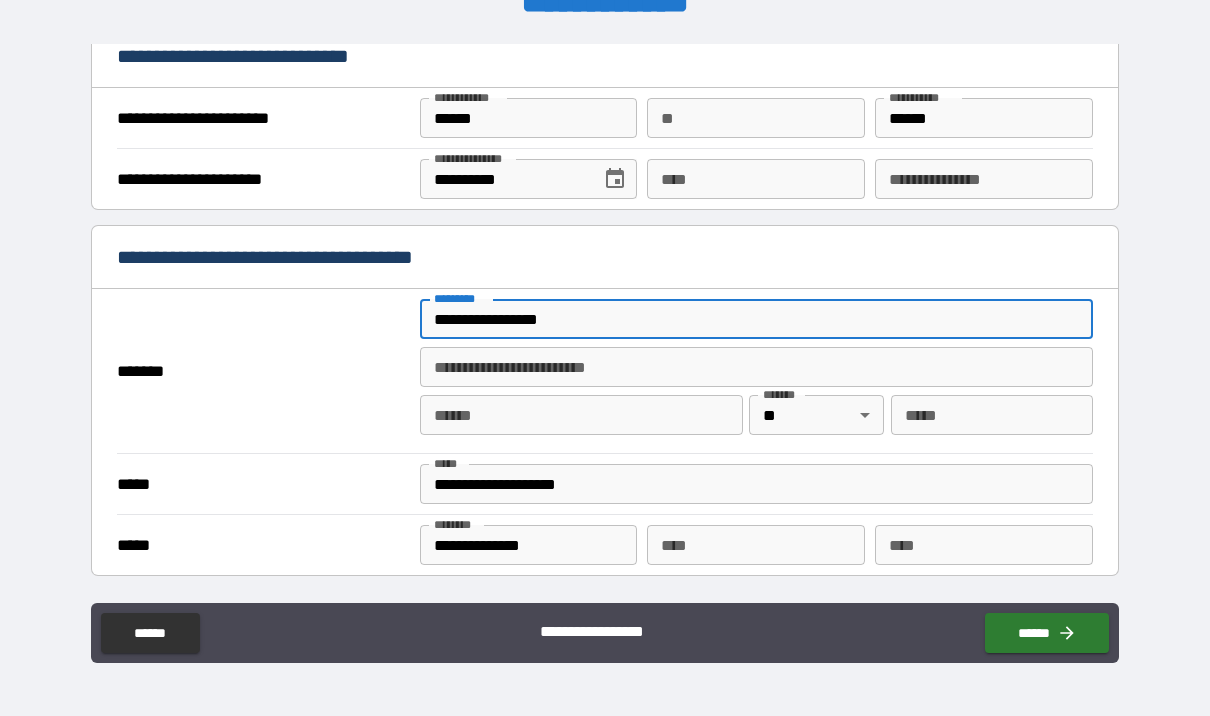 type on "******" 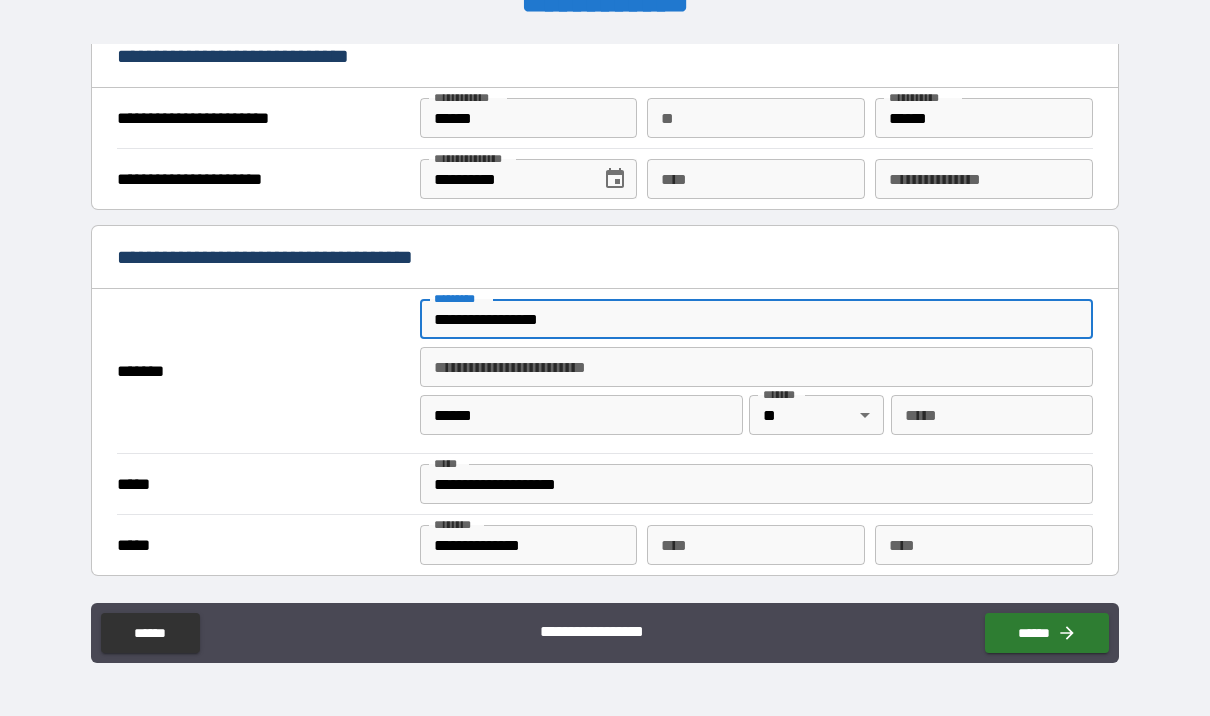 type on "*****" 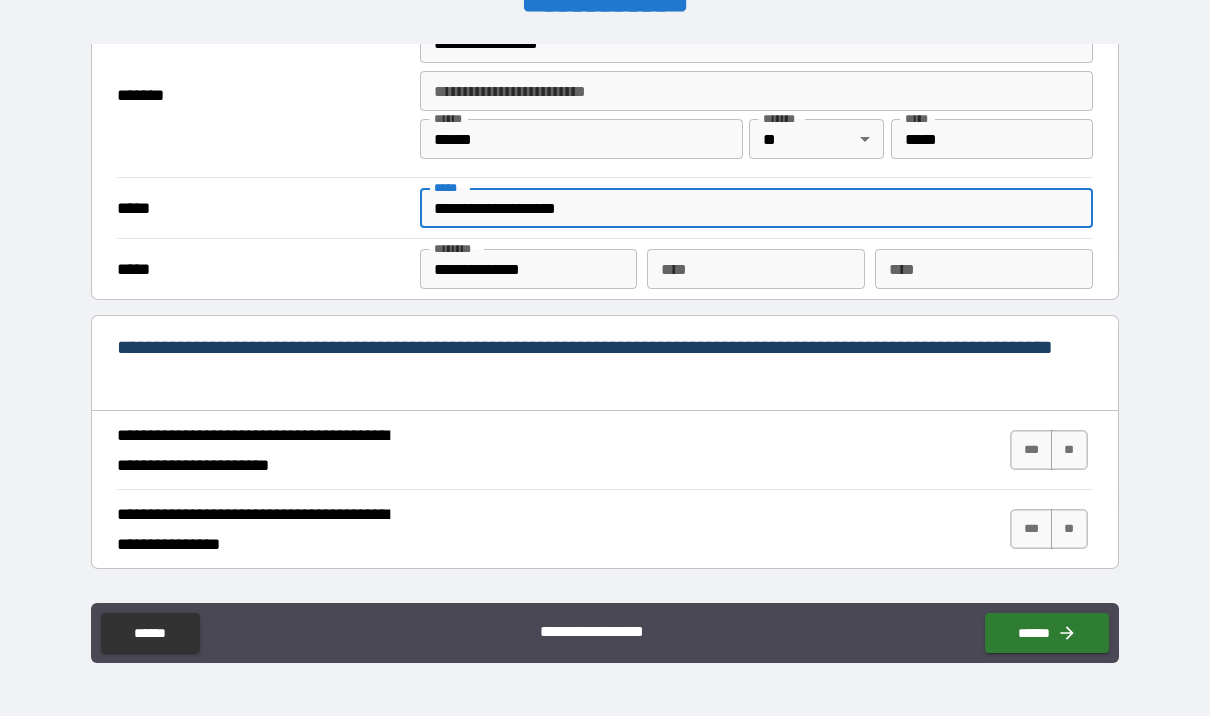 scroll, scrollTop: 1563, scrollLeft: 0, axis: vertical 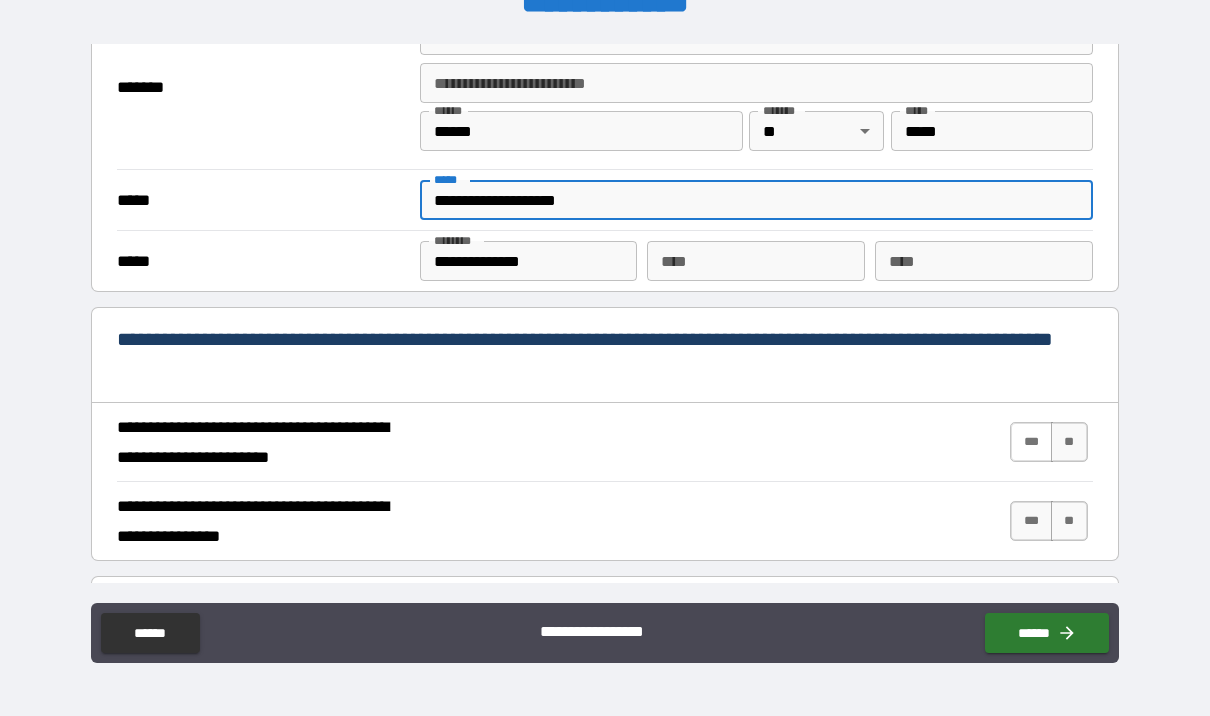 click on "***" at bounding box center (1031, 442) 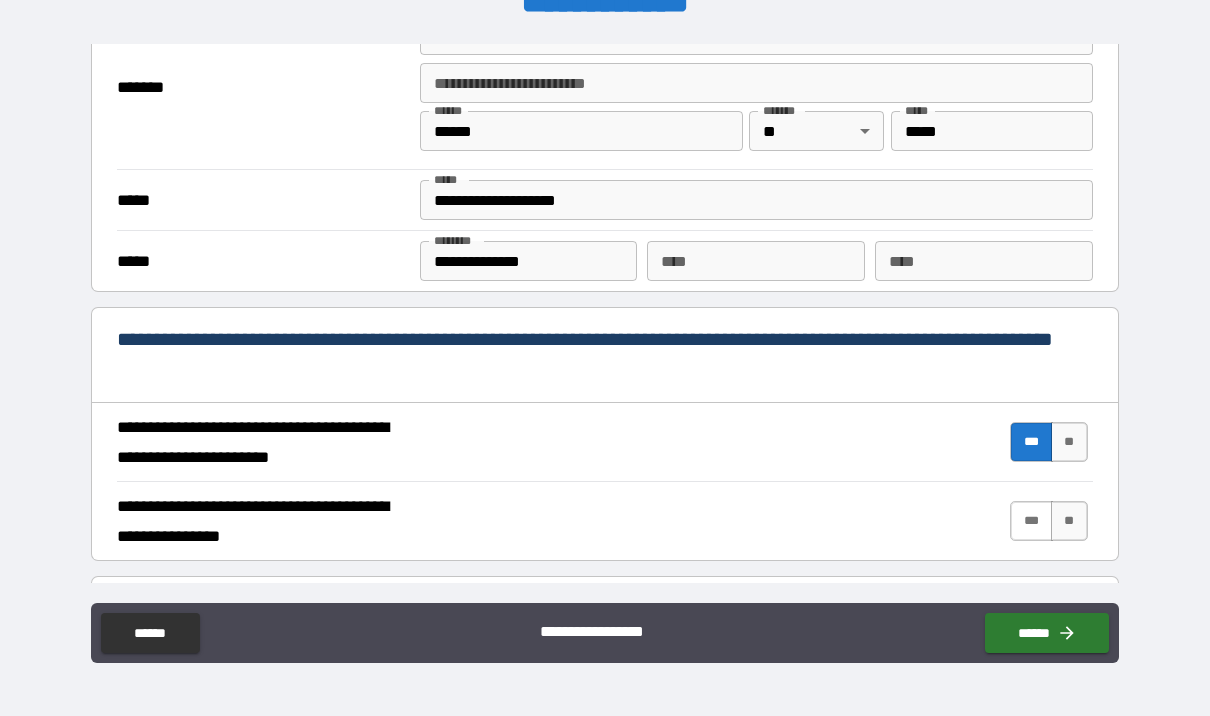 click on "***" at bounding box center (1031, 521) 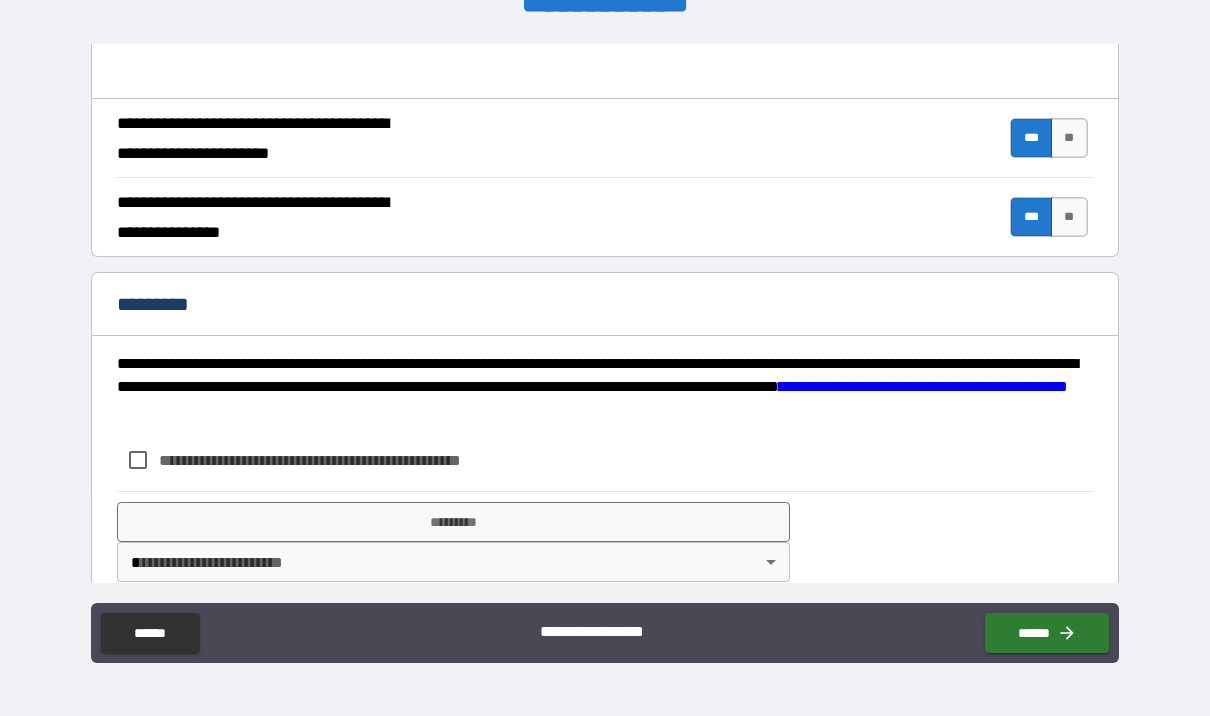 scroll, scrollTop: 1879, scrollLeft: 0, axis: vertical 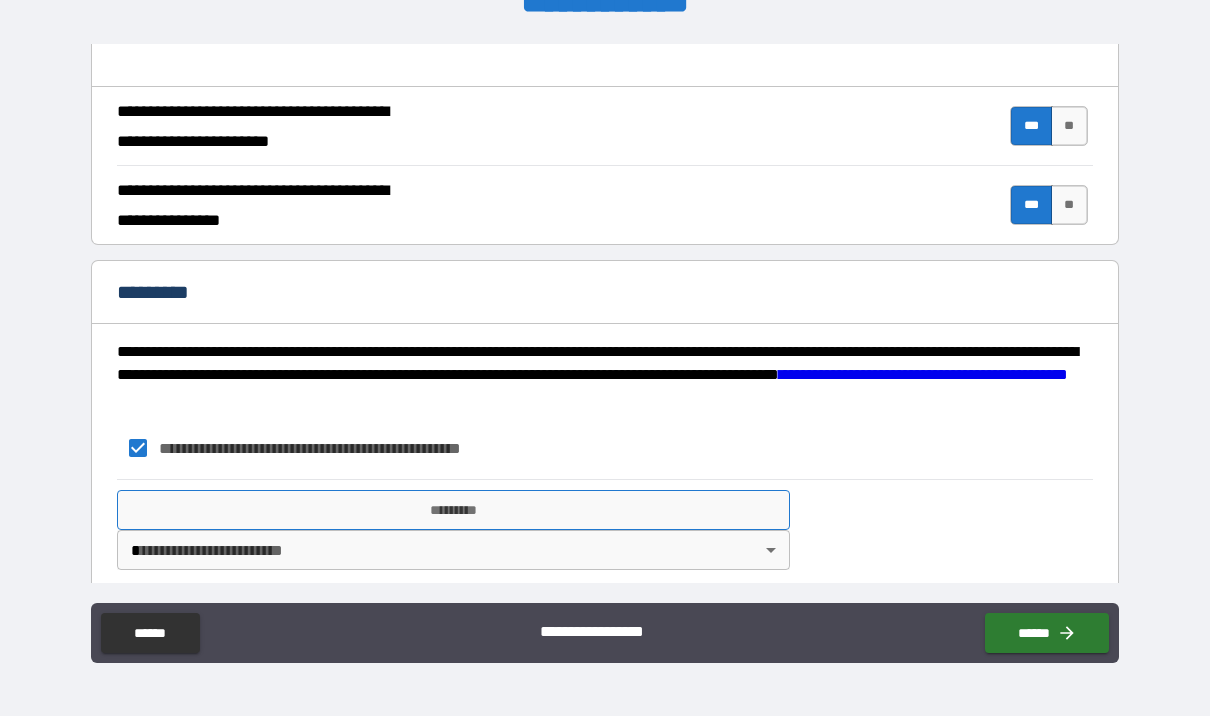 click on "*********" at bounding box center [453, 510] 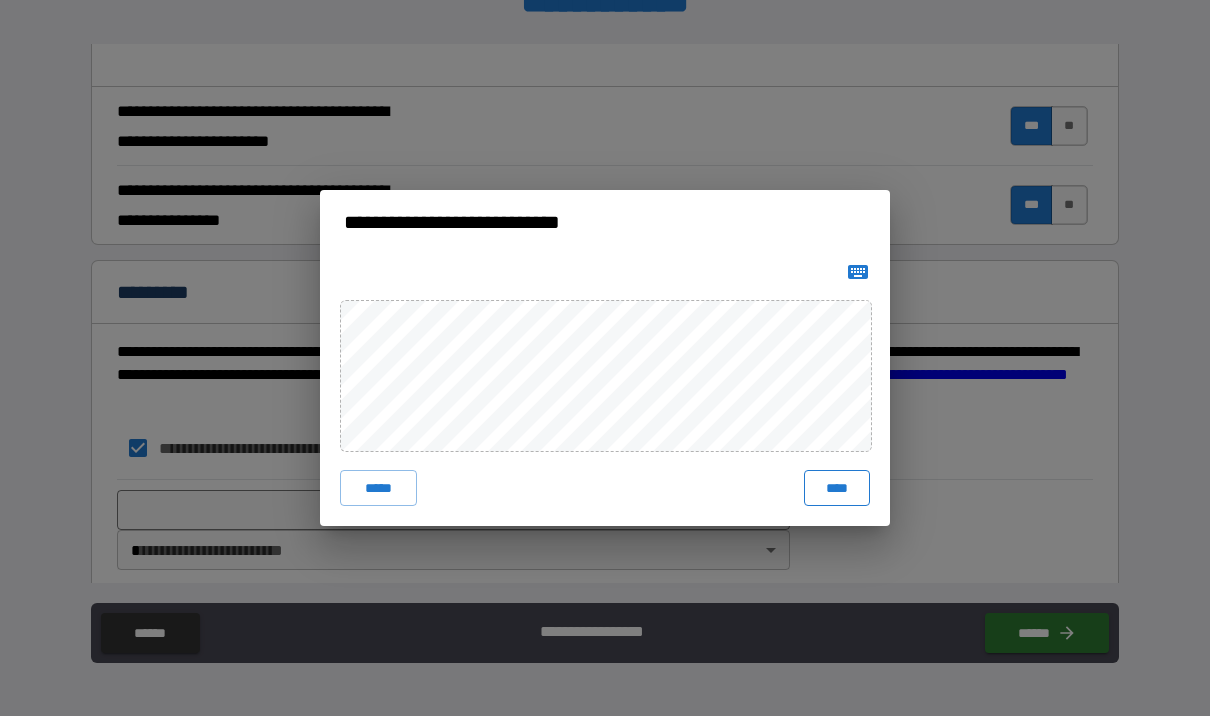 click on "****" at bounding box center (837, 488) 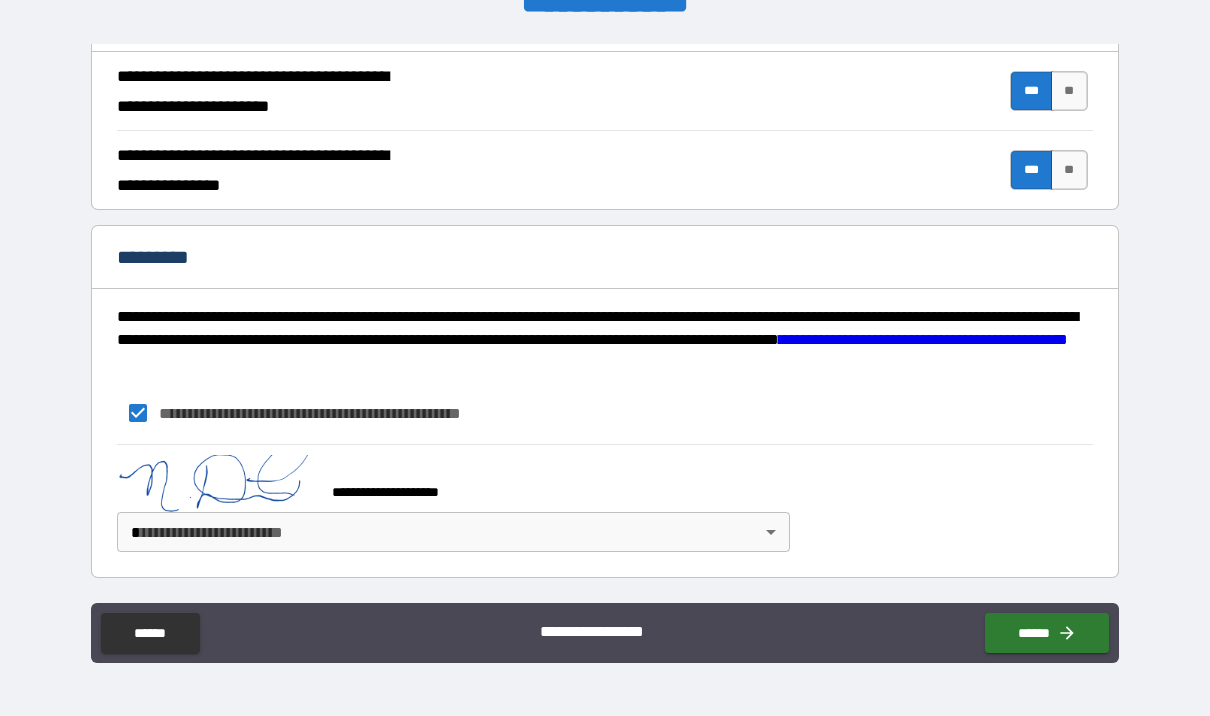 scroll, scrollTop: 1914, scrollLeft: 0, axis: vertical 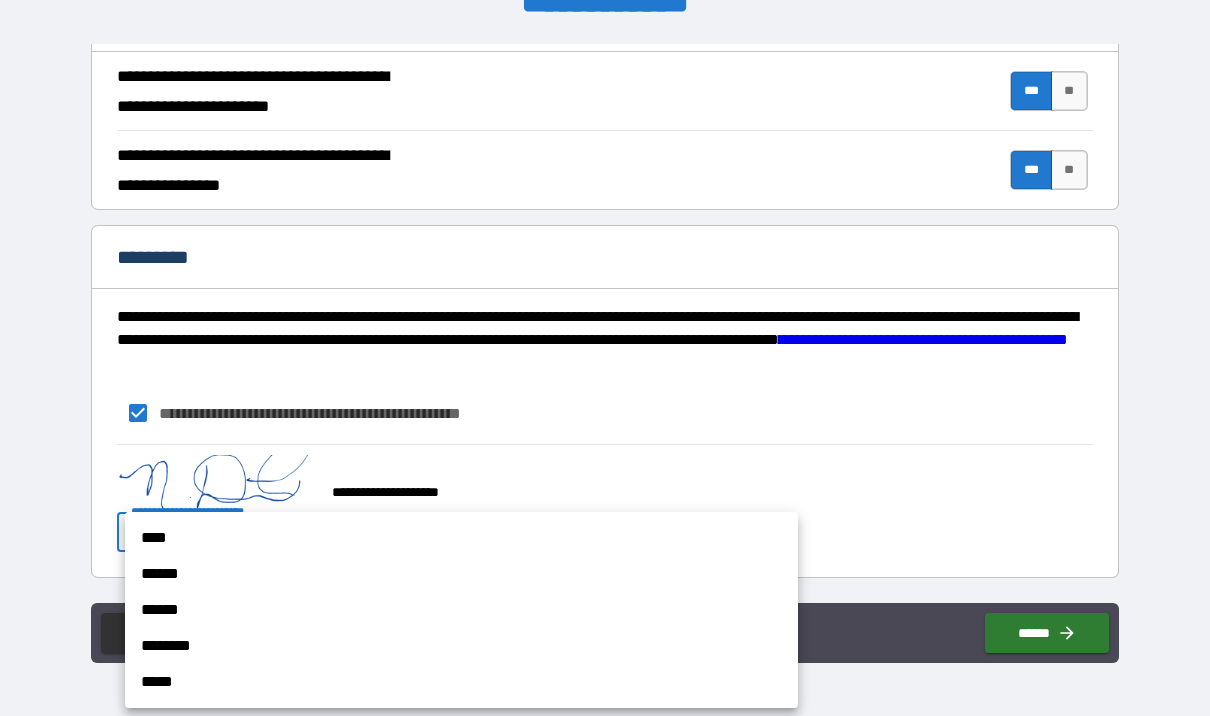 click on "****" at bounding box center [461, 538] 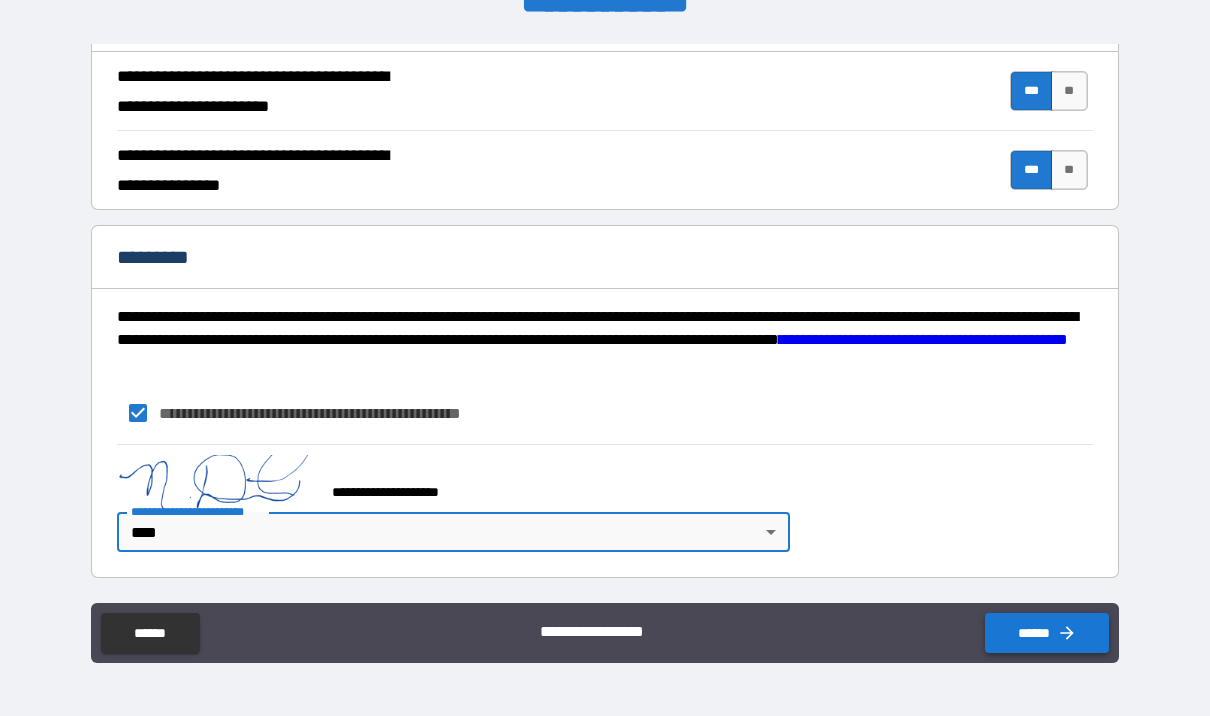 click on "******" at bounding box center (1047, 633) 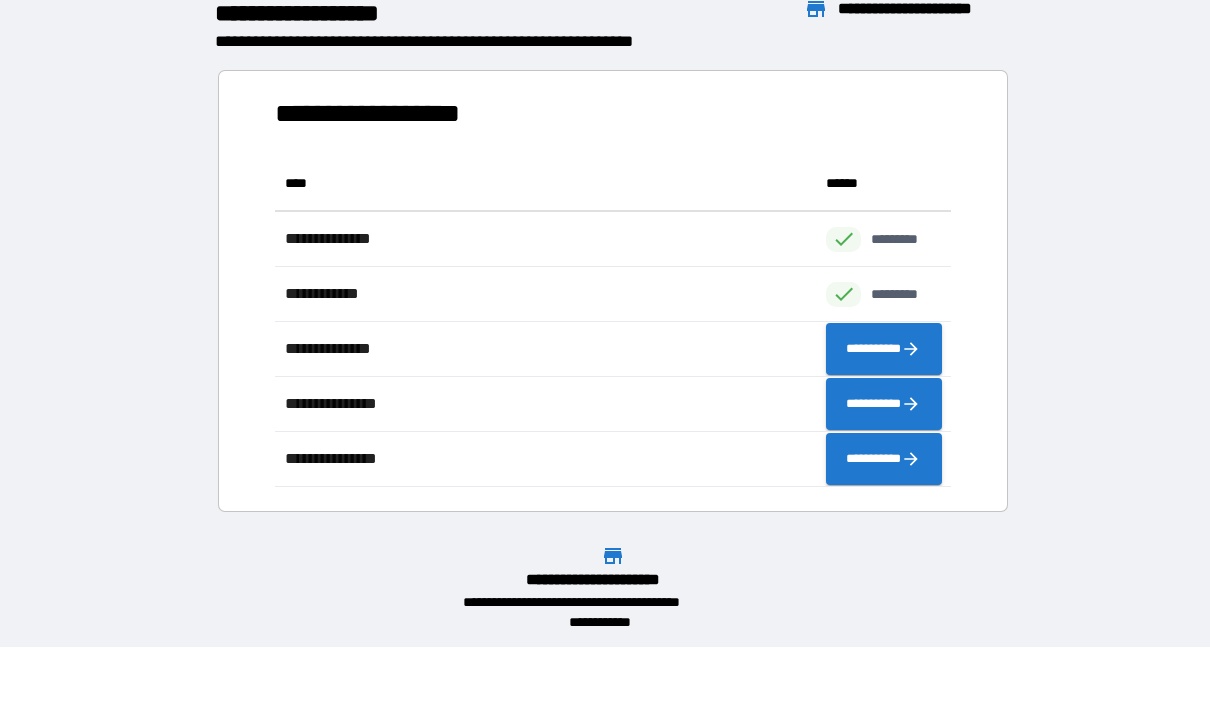 scroll, scrollTop: 1, scrollLeft: 1, axis: both 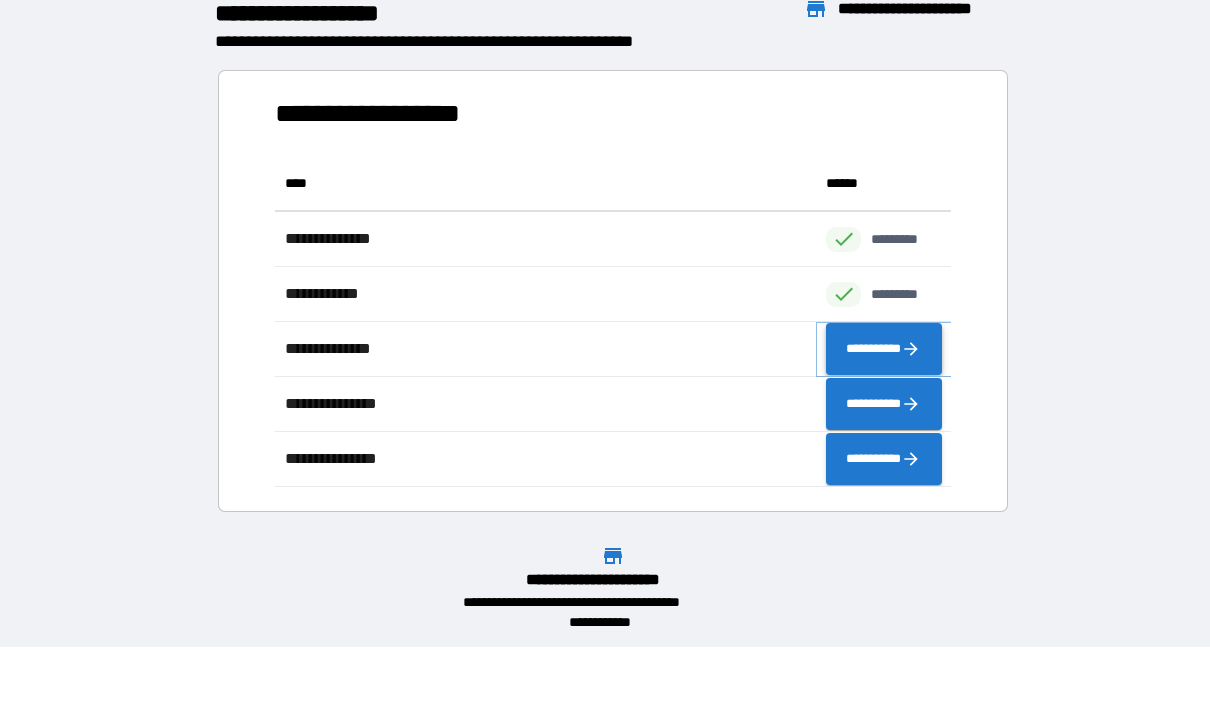 click on "**********" at bounding box center (883, 349) 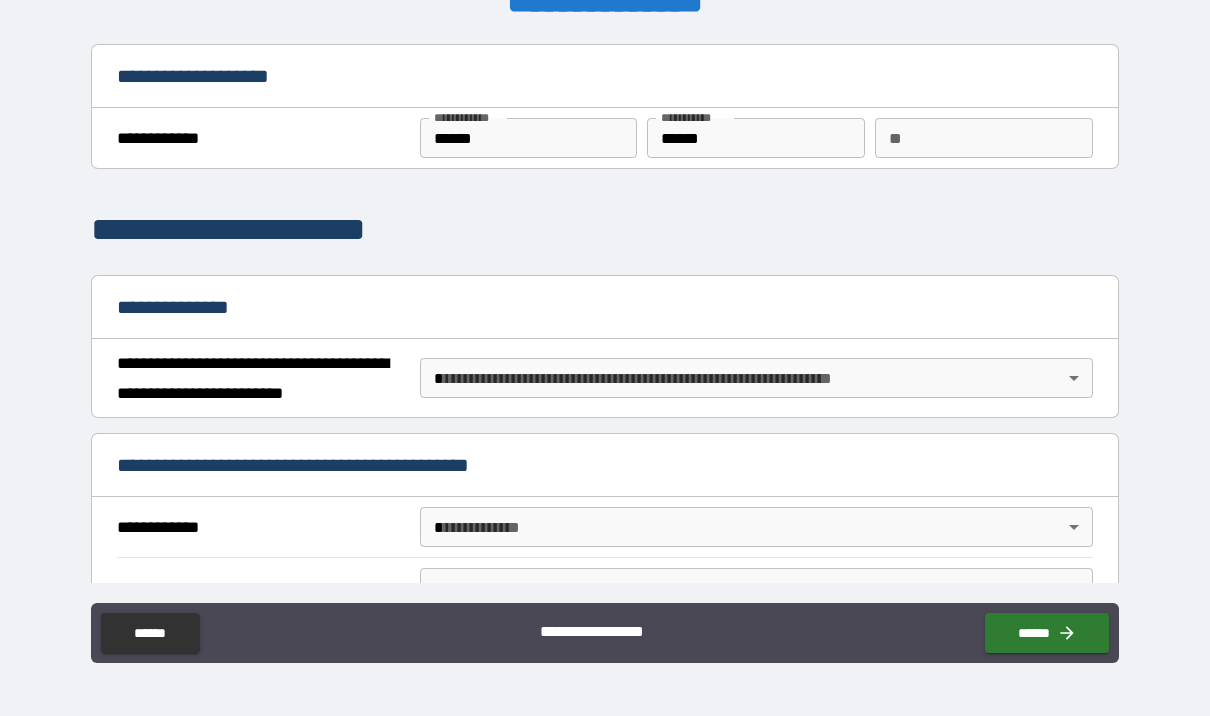 click on "**********" at bounding box center (605, 323) 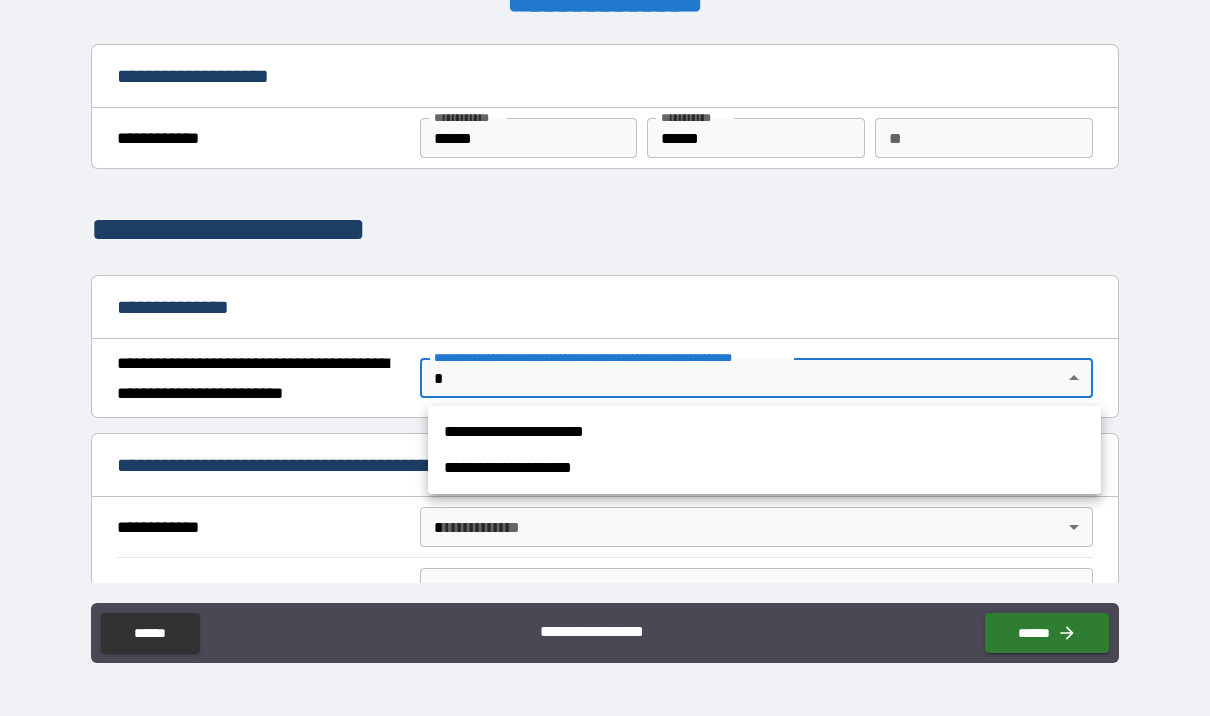 click on "**********" at bounding box center (764, 432) 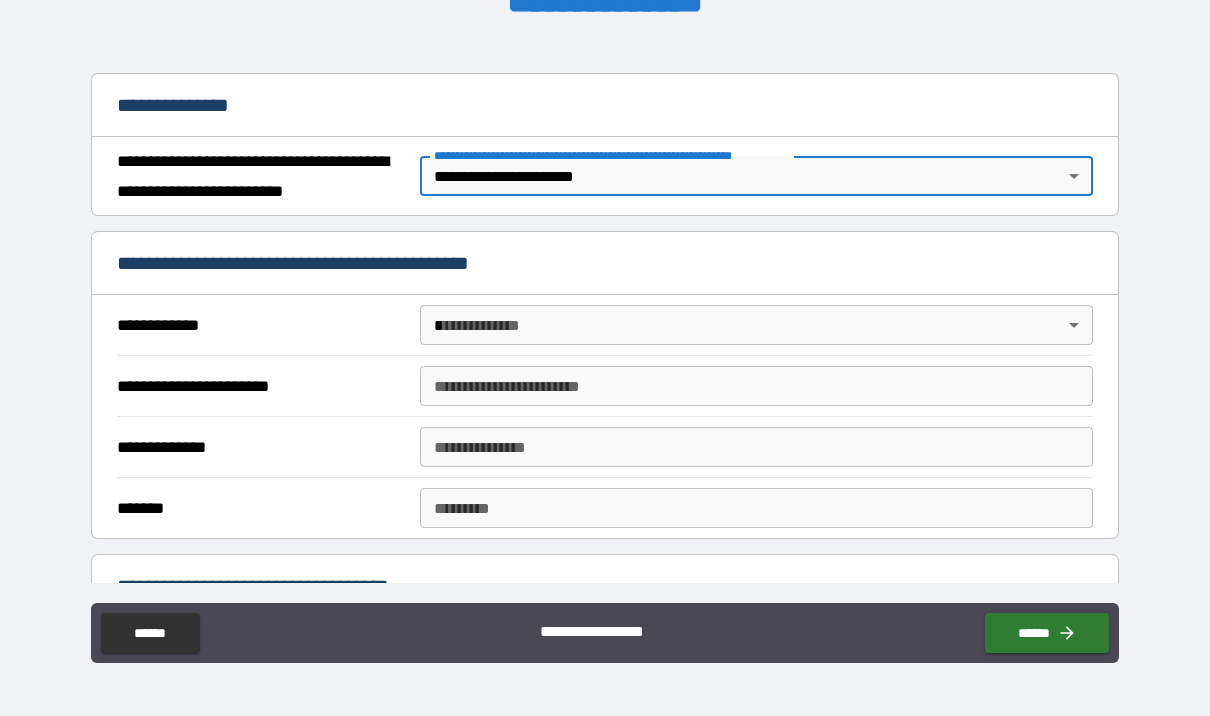 scroll, scrollTop: 204, scrollLeft: 0, axis: vertical 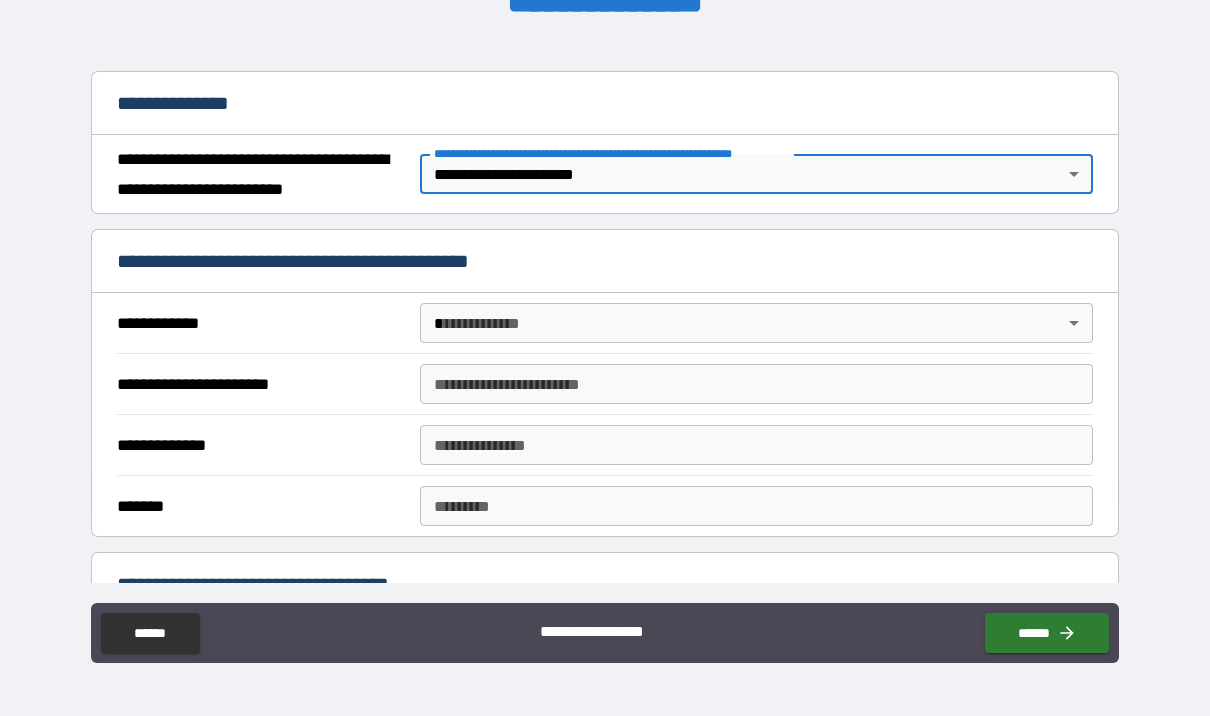 click on "**********" at bounding box center (605, 323) 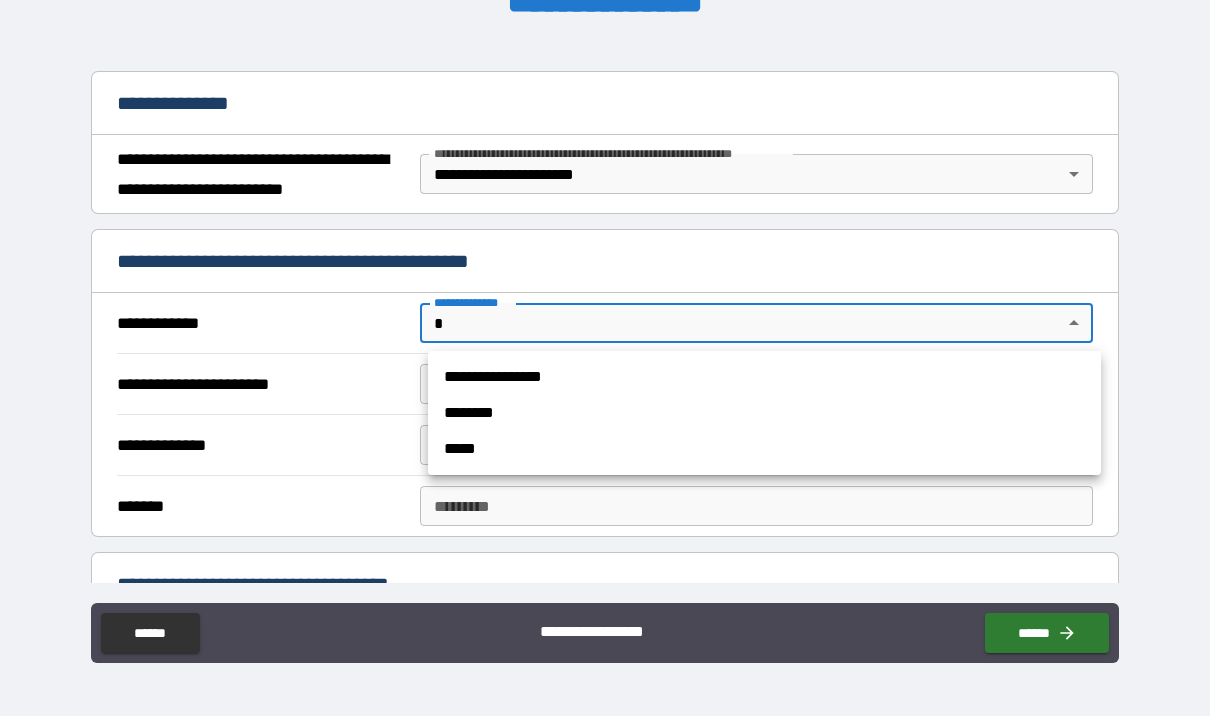 click on "**********" at bounding box center [764, 377] 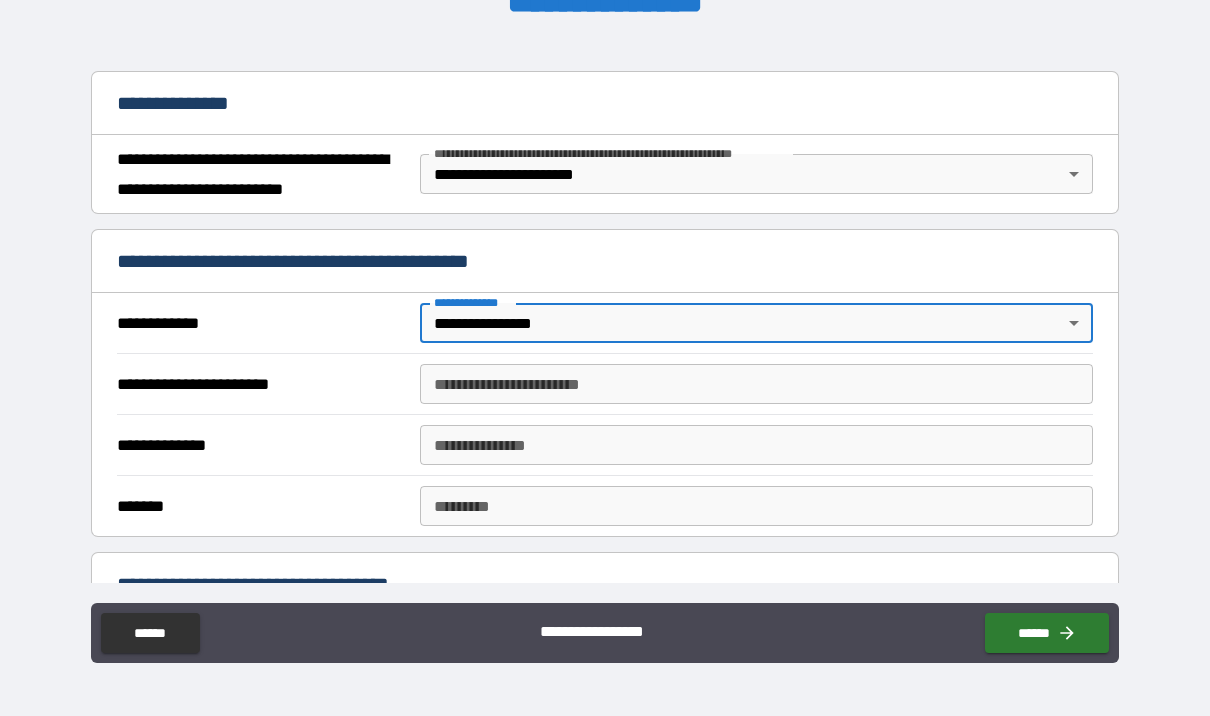 click on "**********" at bounding box center [756, 384] 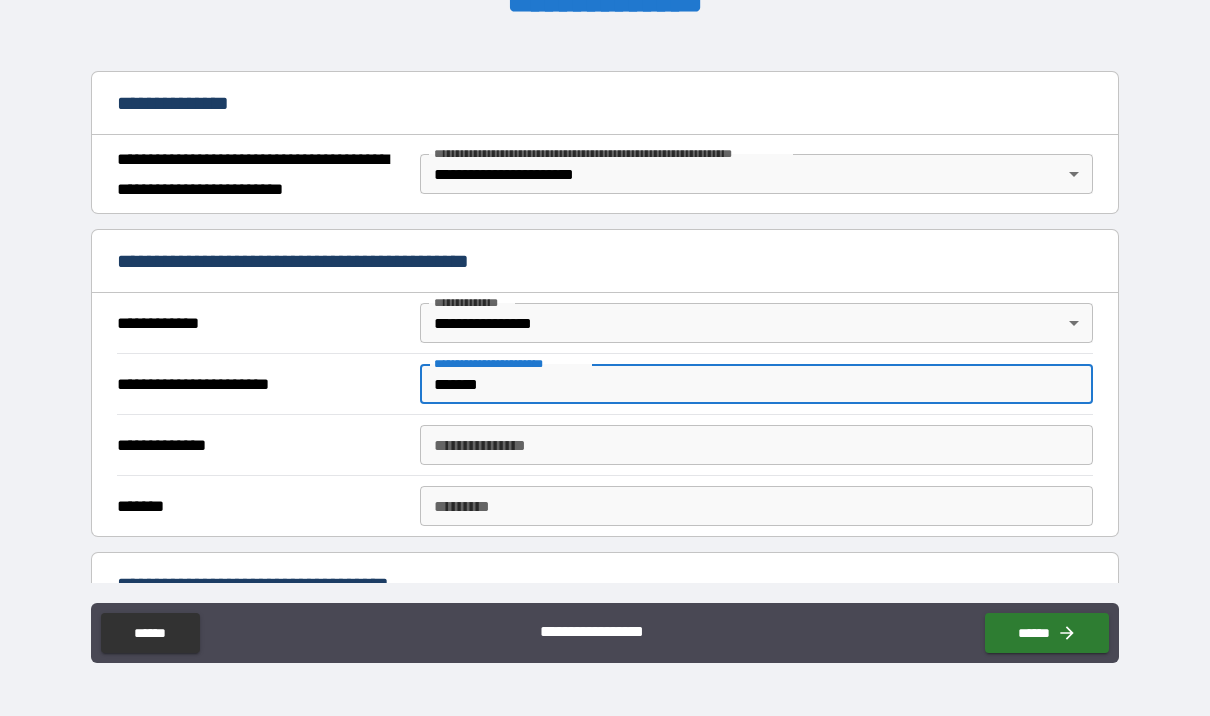 type on "*******" 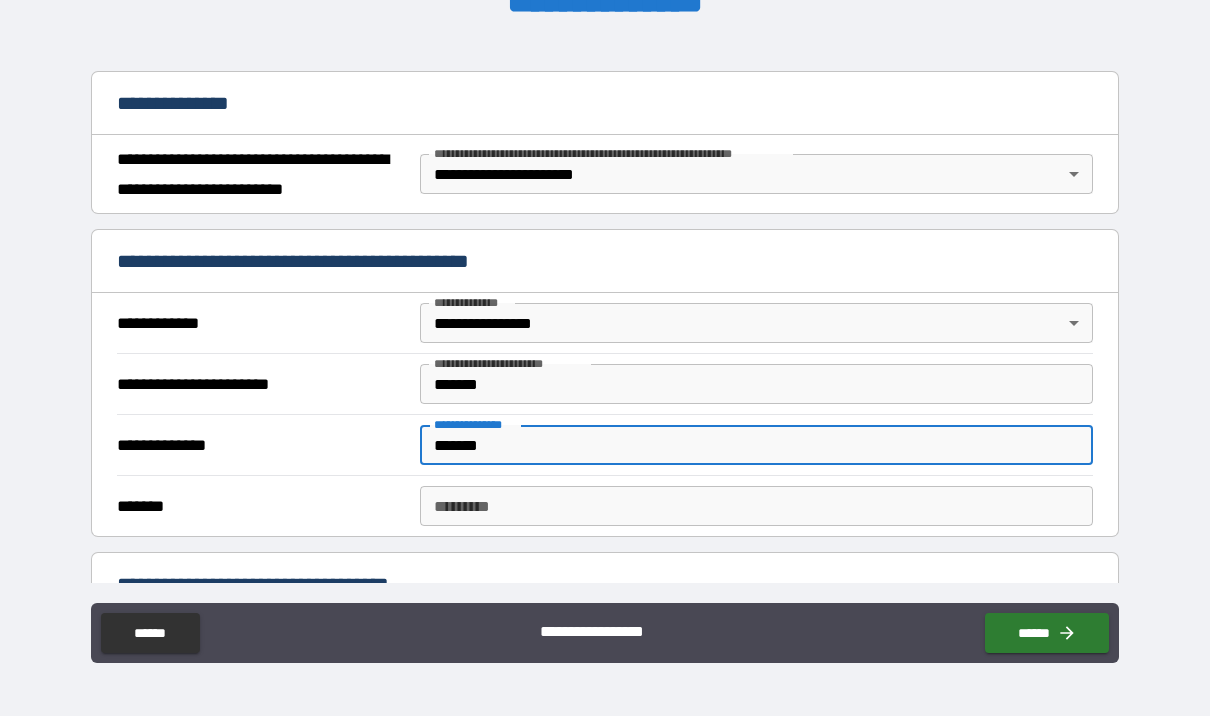 type on "*******" 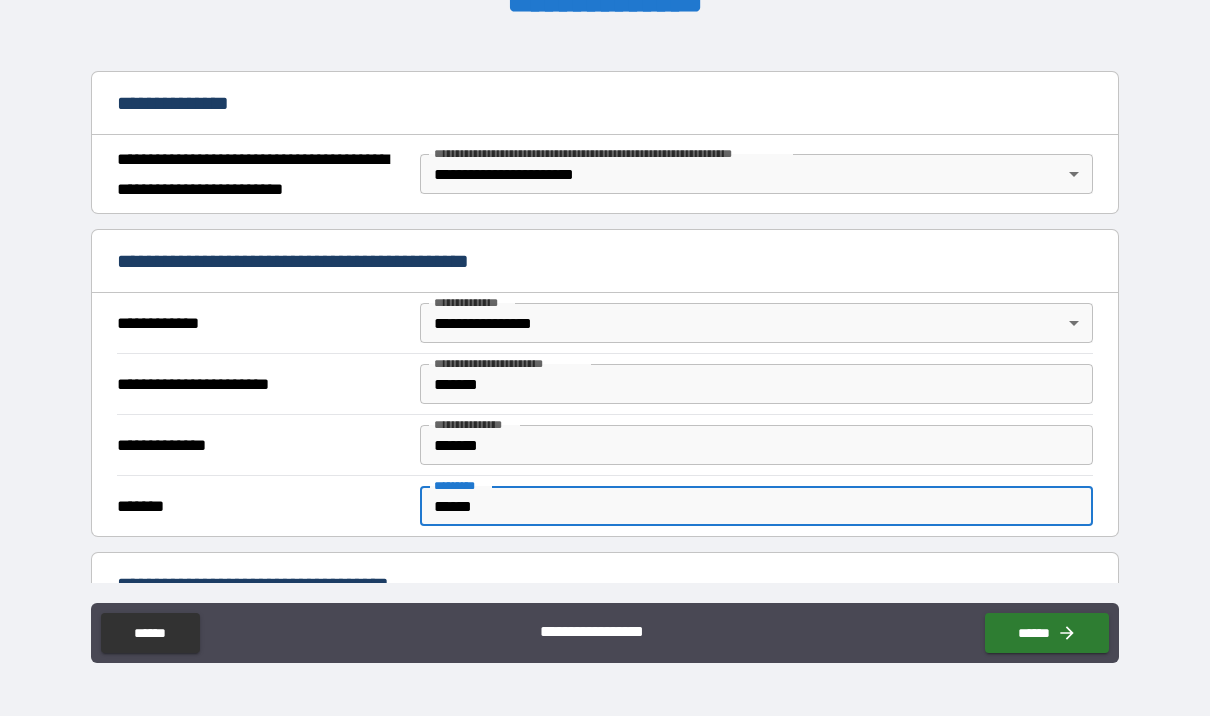 type on "******" 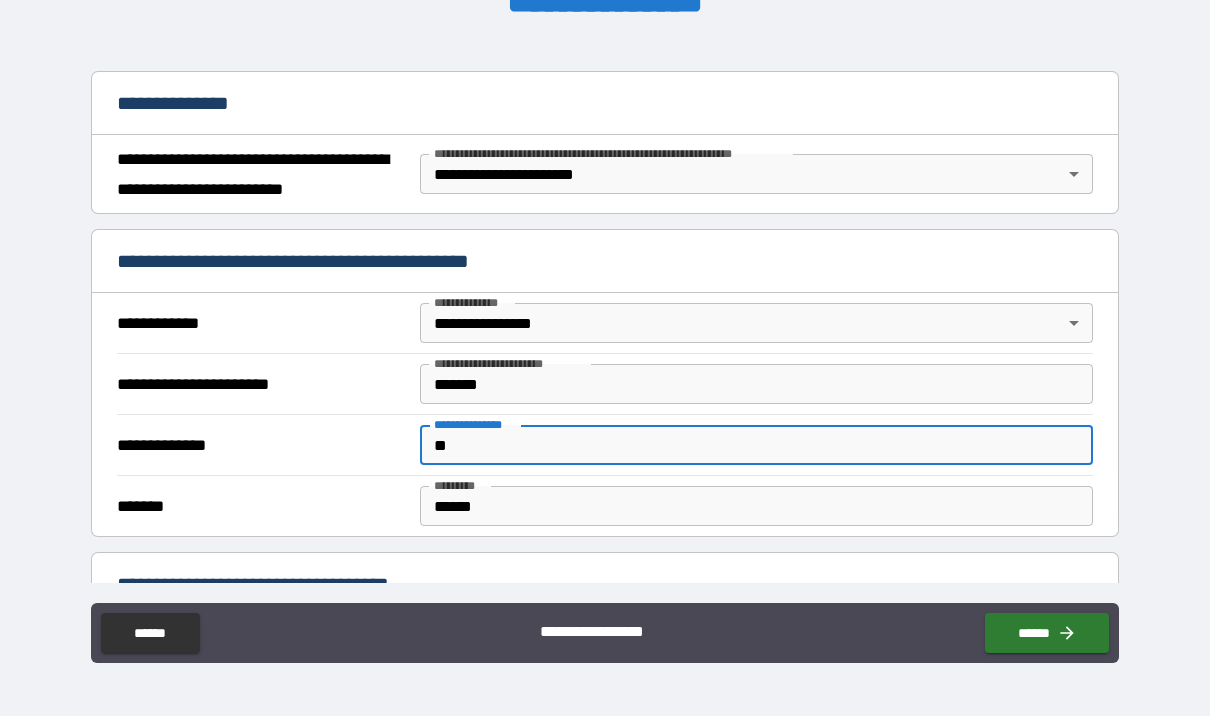 type on "*" 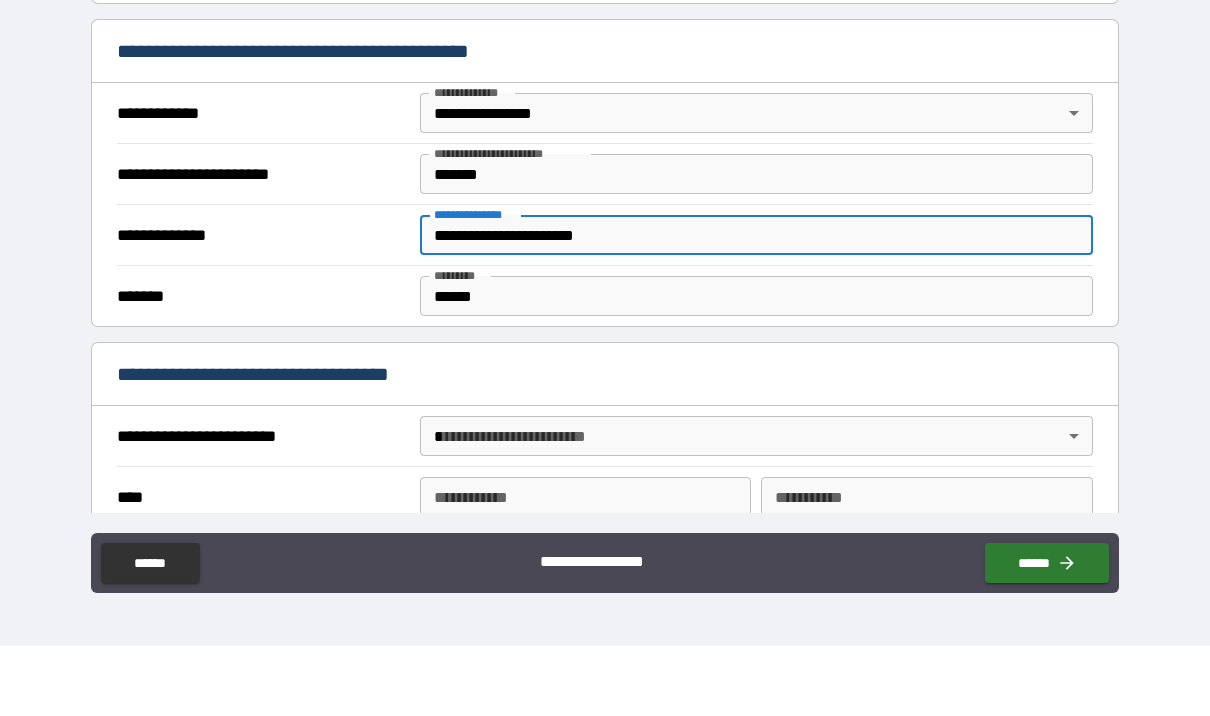 scroll, scrollTop: 396, scrollLeft: 0, axis: vertical 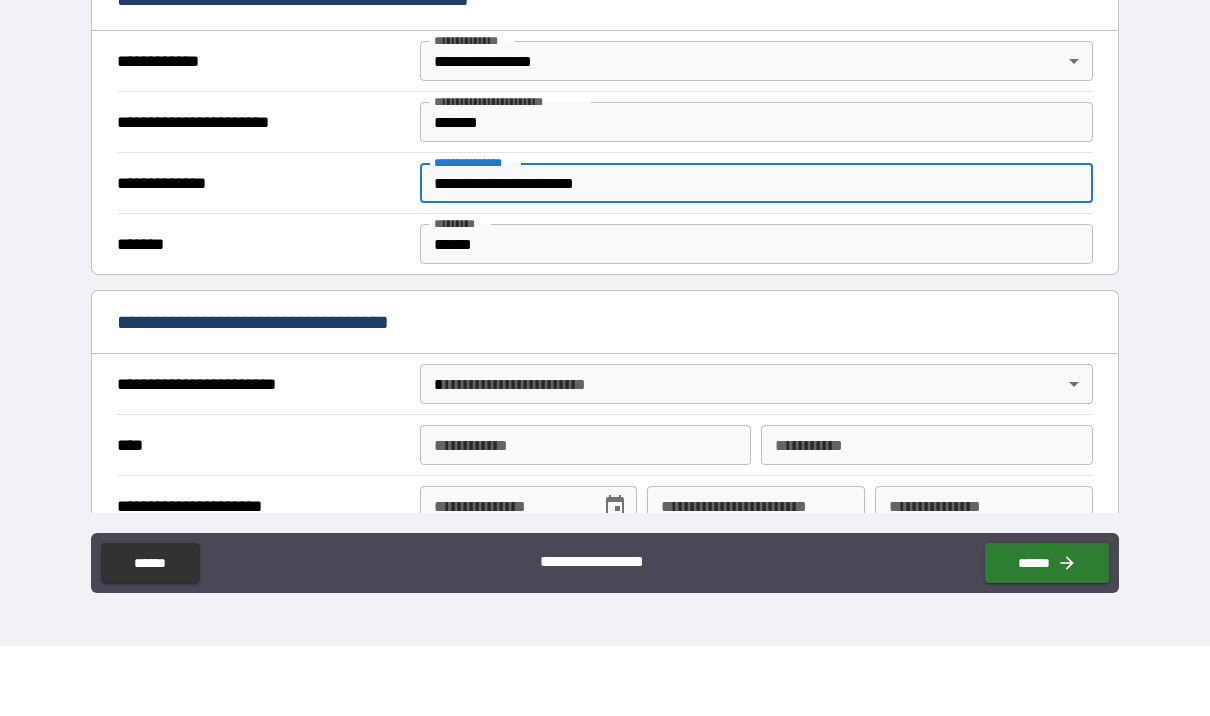 type on "**********" 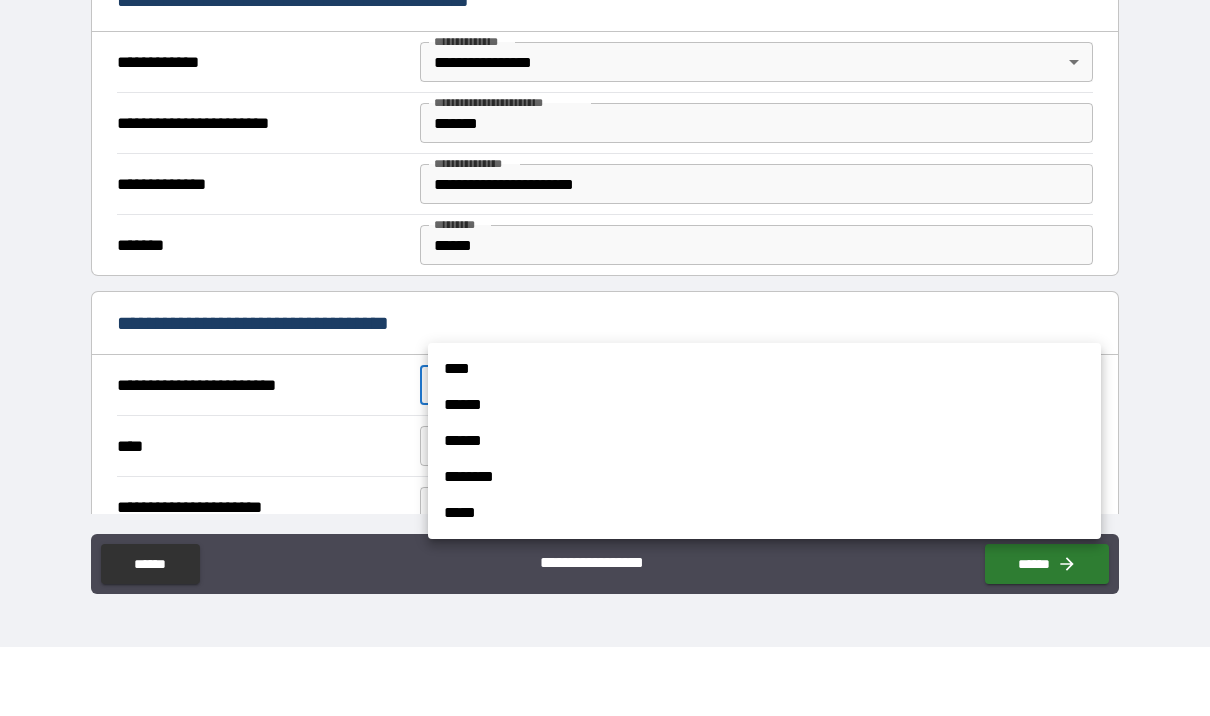scroll, scrollTop: 69, scrollLeft: 0, axis: vertical 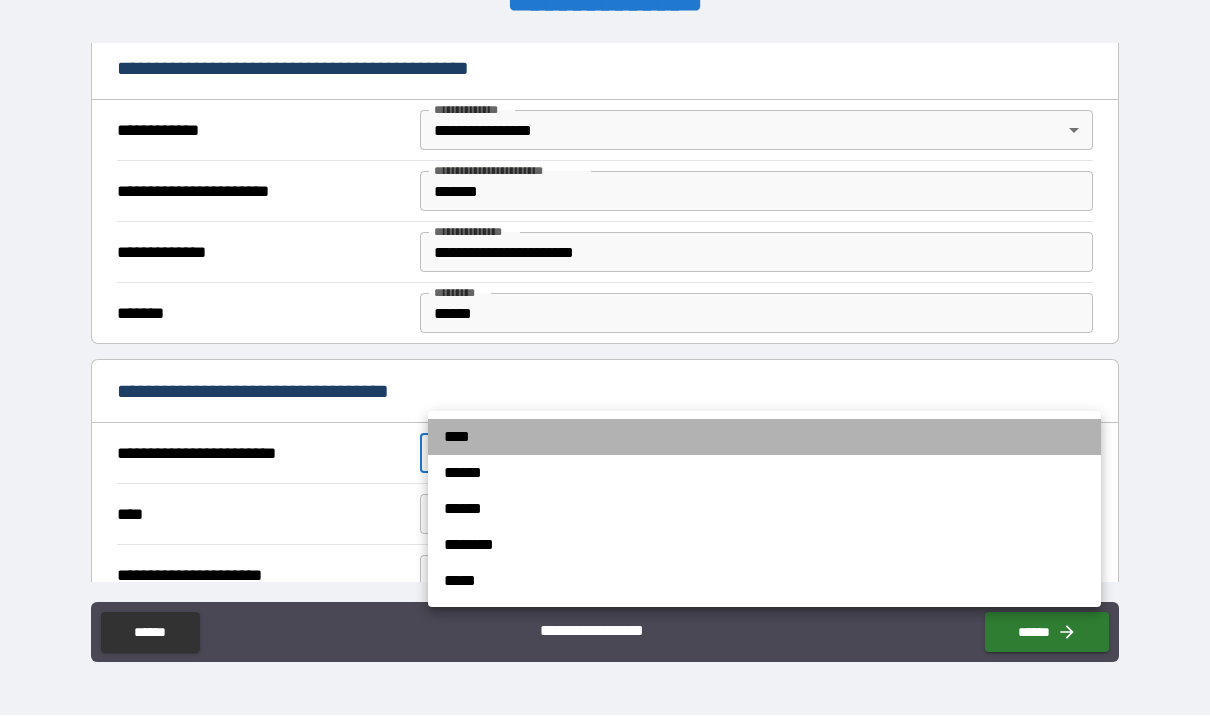 click on "****" at bounding box center [764, 438] 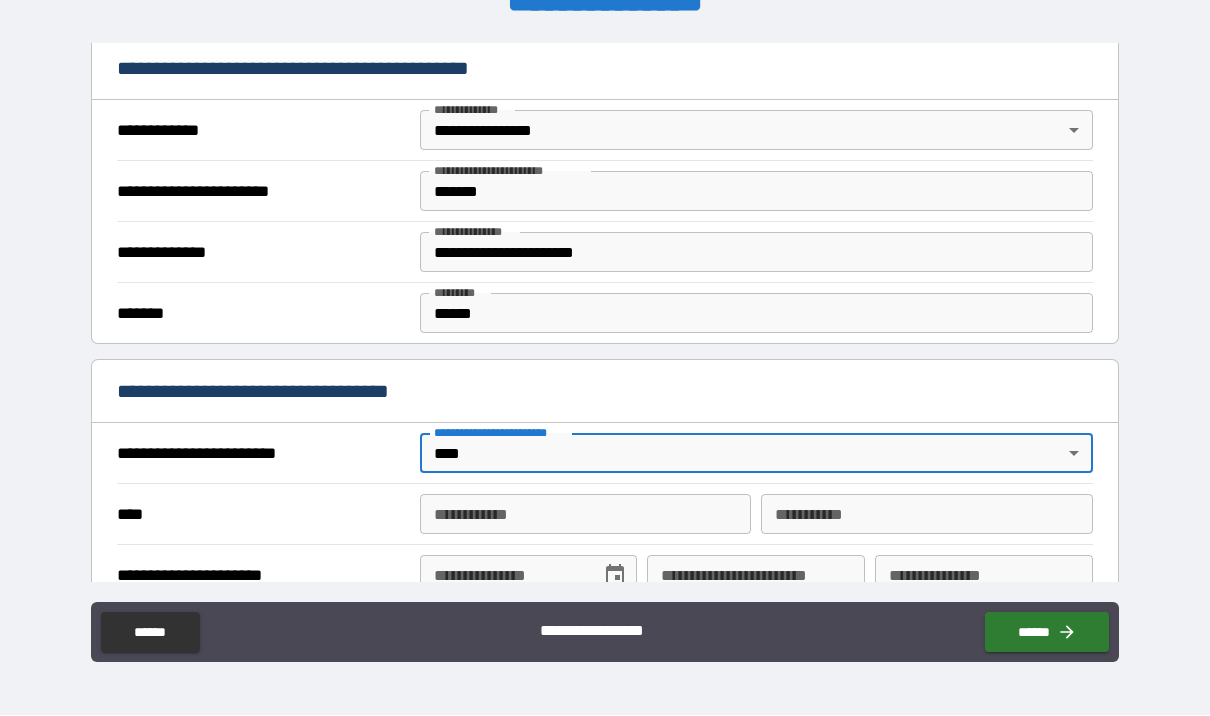 click on "**********" at bounding box center [586, 515] 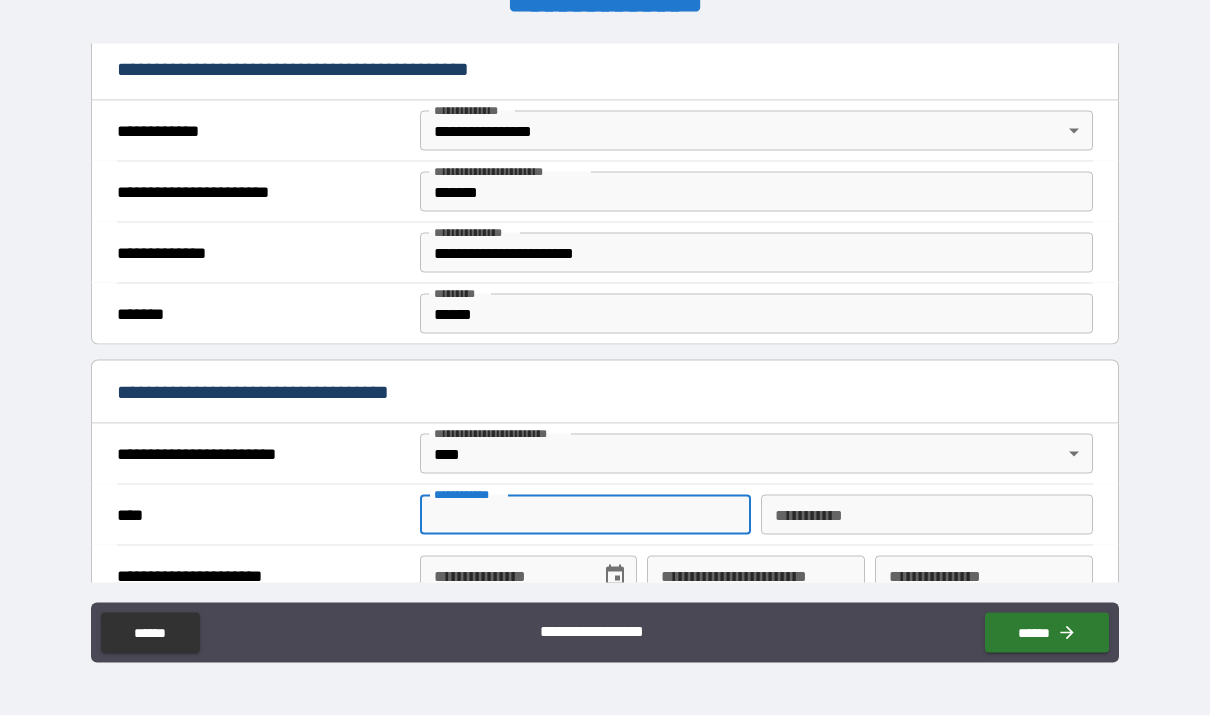 click on "**********" at bounding box center [588, 628] 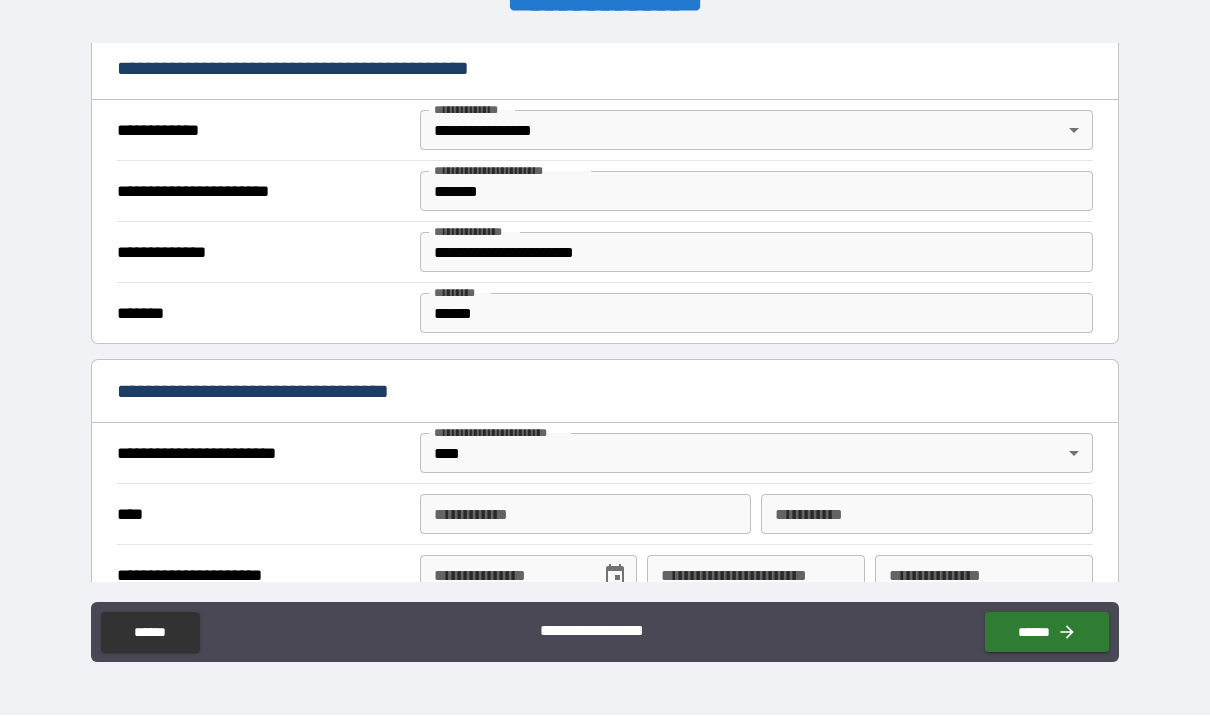click on "**********" at bounding box center (586, 515) 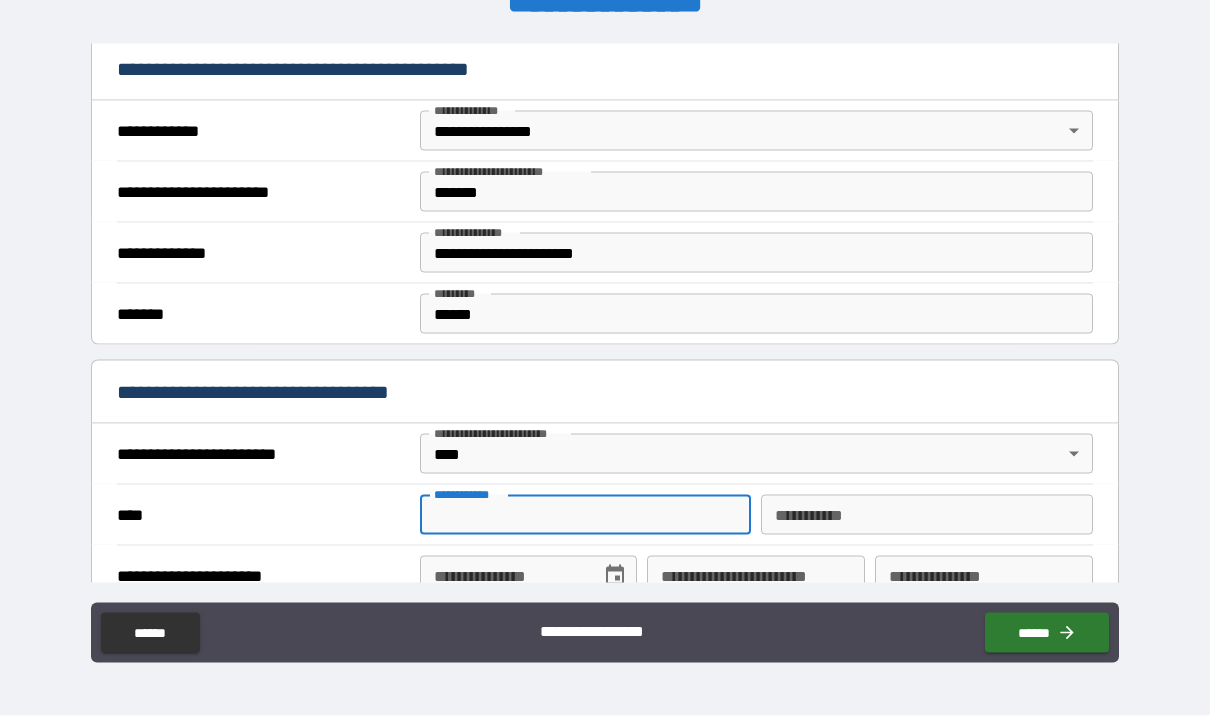 type on "******" 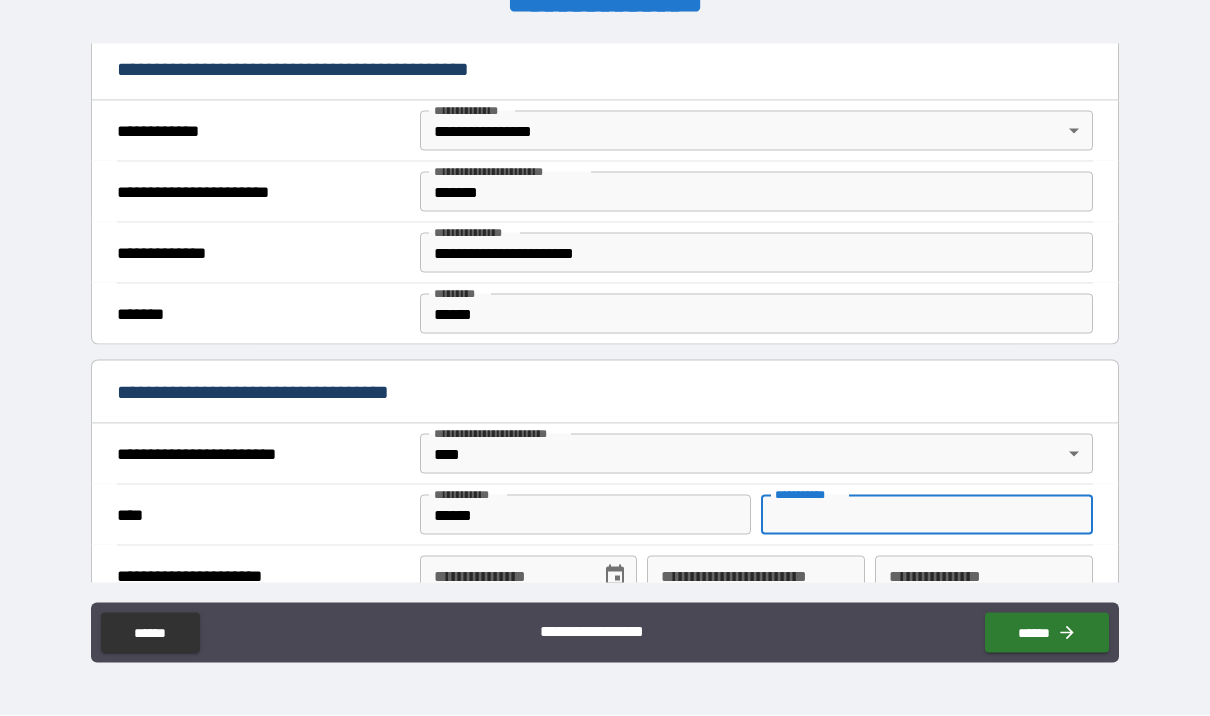 type on "******" 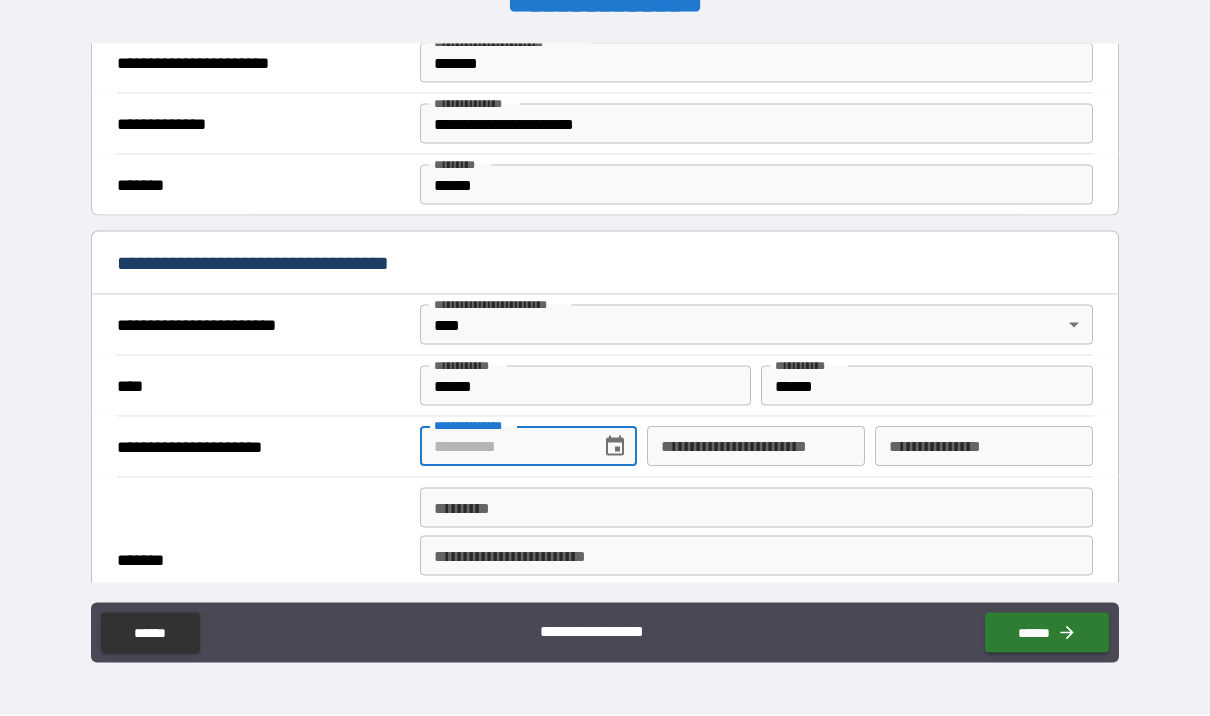 scroll, scrollTop: 526, scrollLeft: 0, axis: vertical 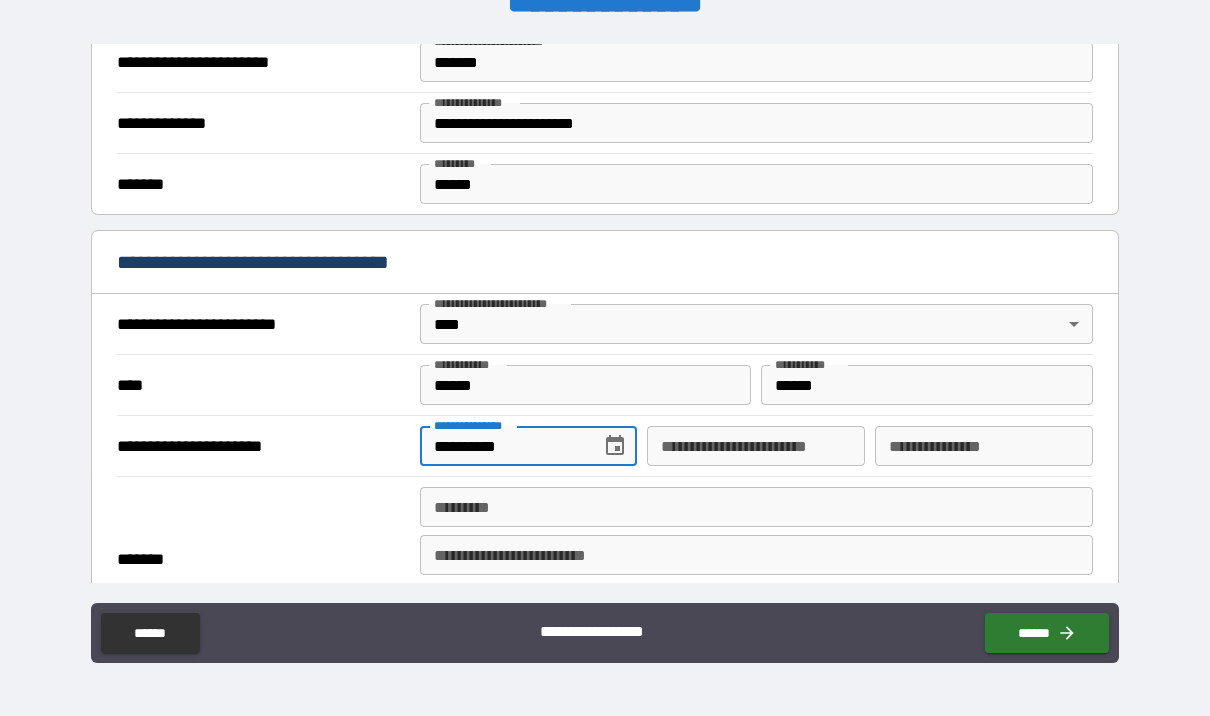 type on "**********" 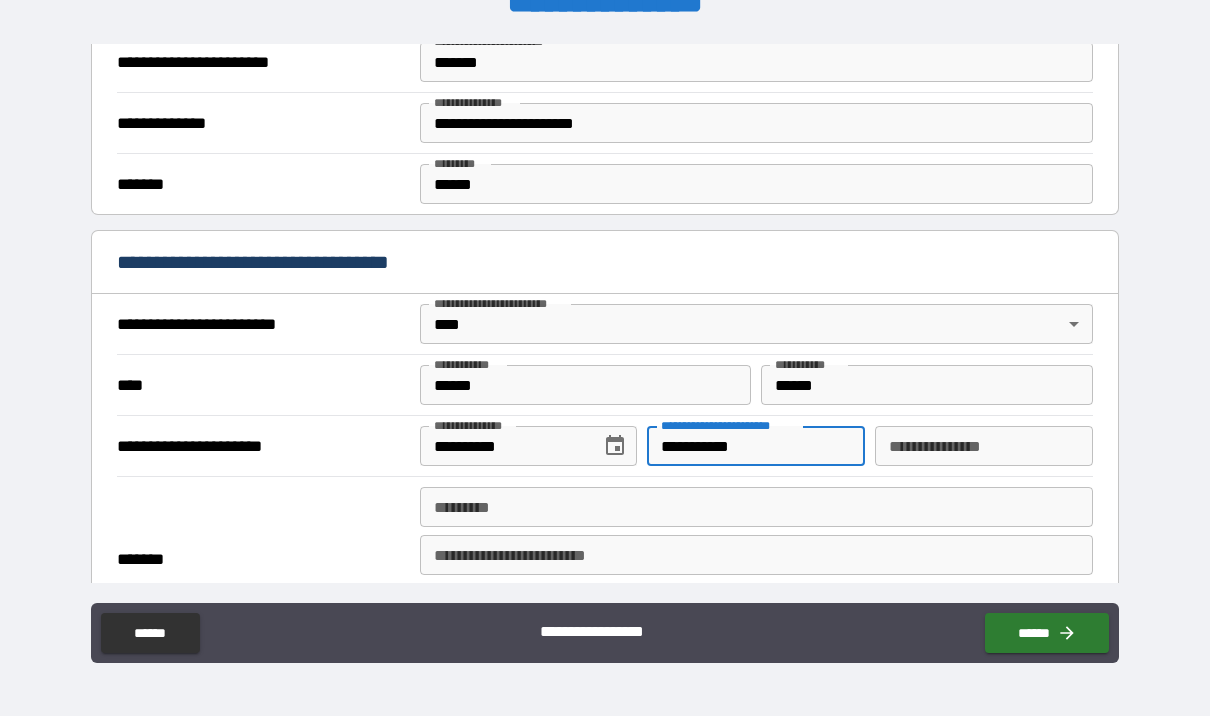 type on "**********" 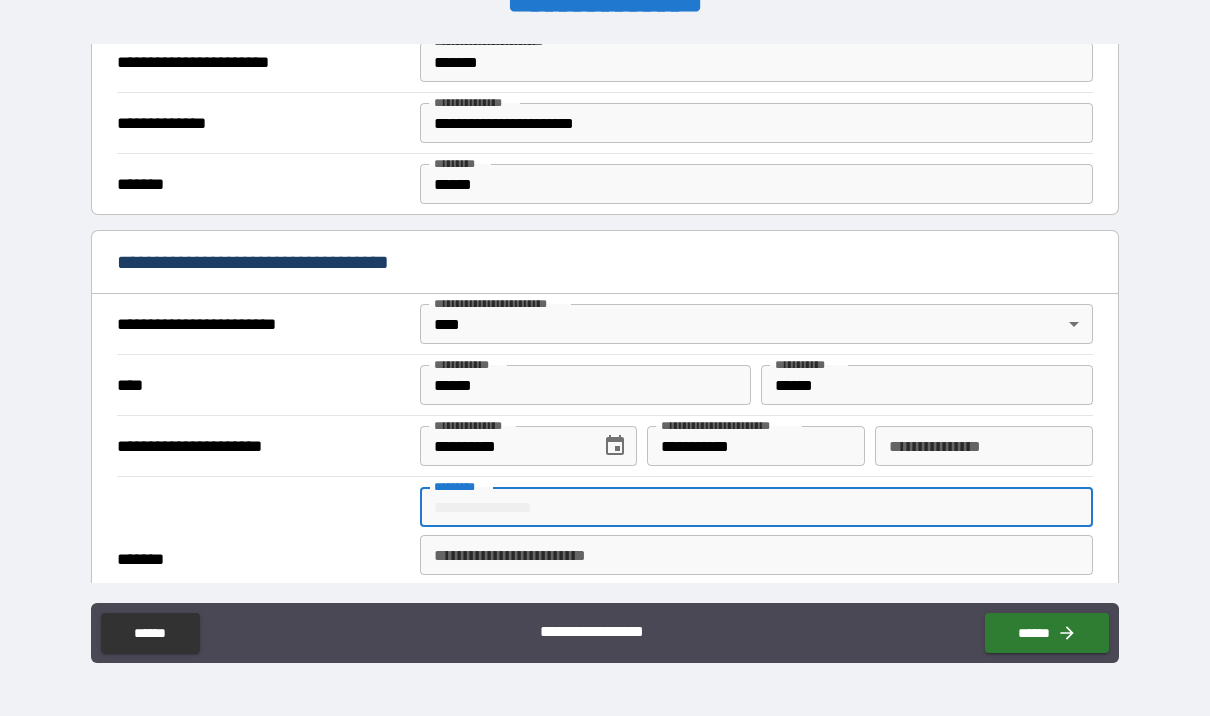 type on "**********" 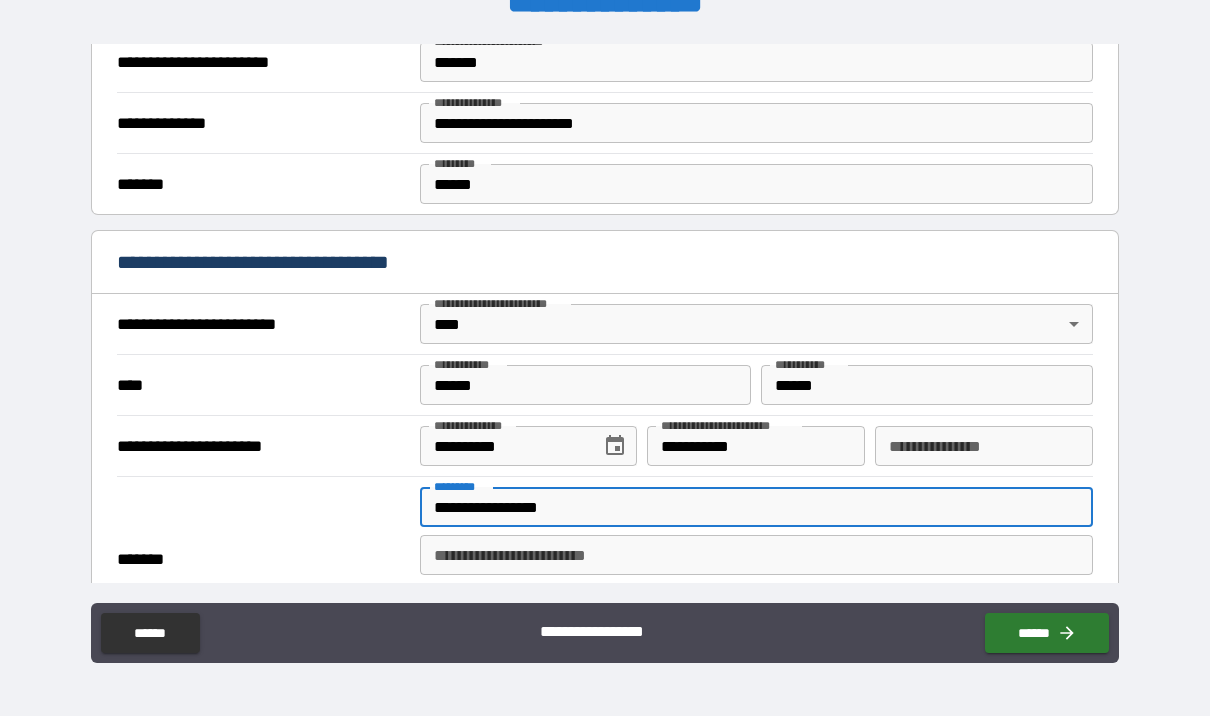 type on "******" 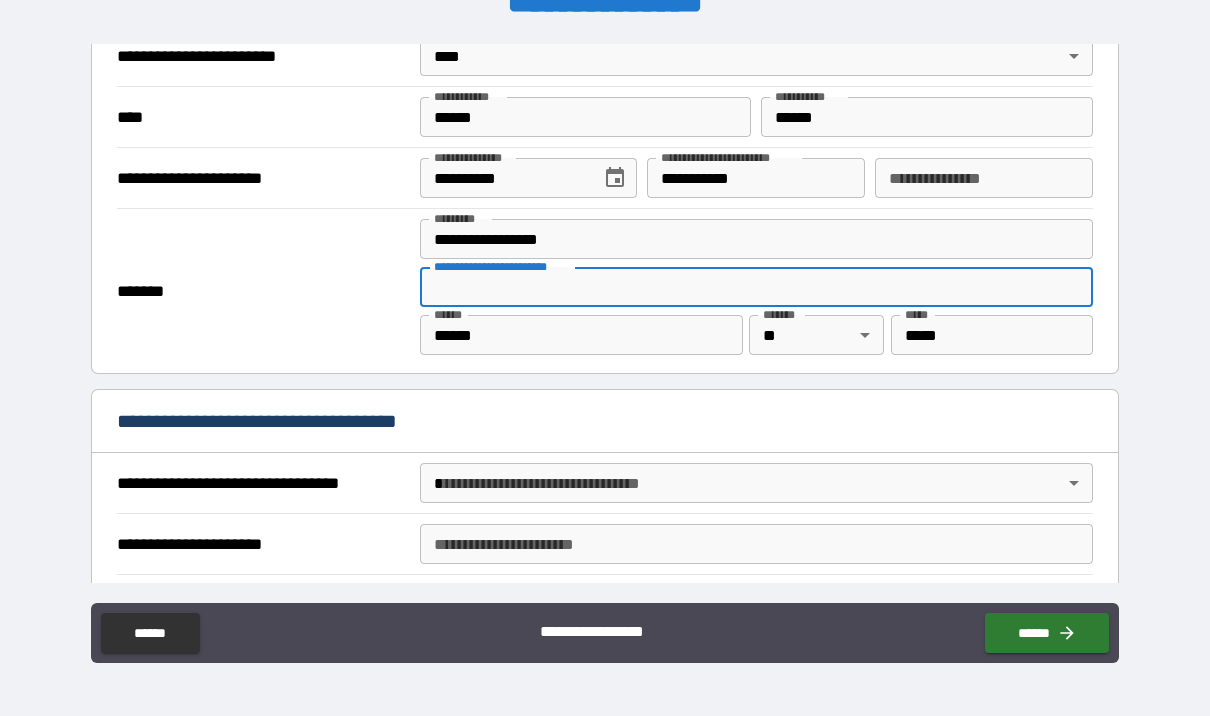 scroll, scrollTop: 795, scrollLeft: 0, axis: vertical 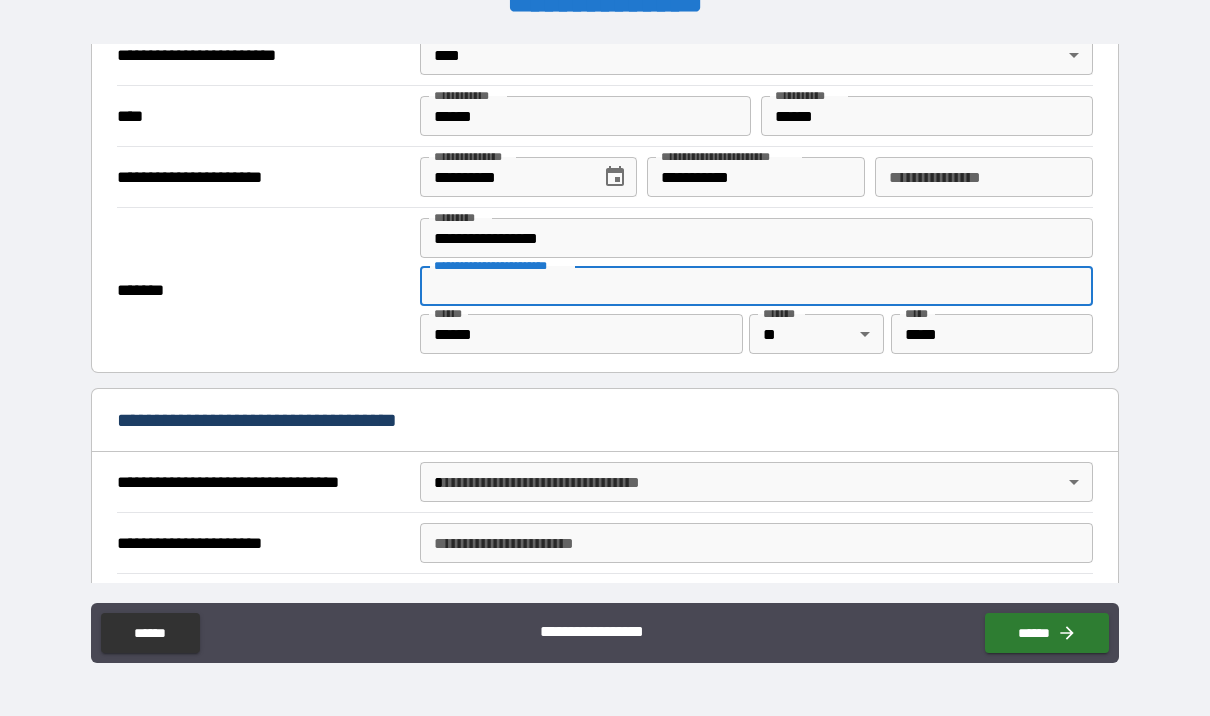 click on "**********" at bounding box center [605, 323] 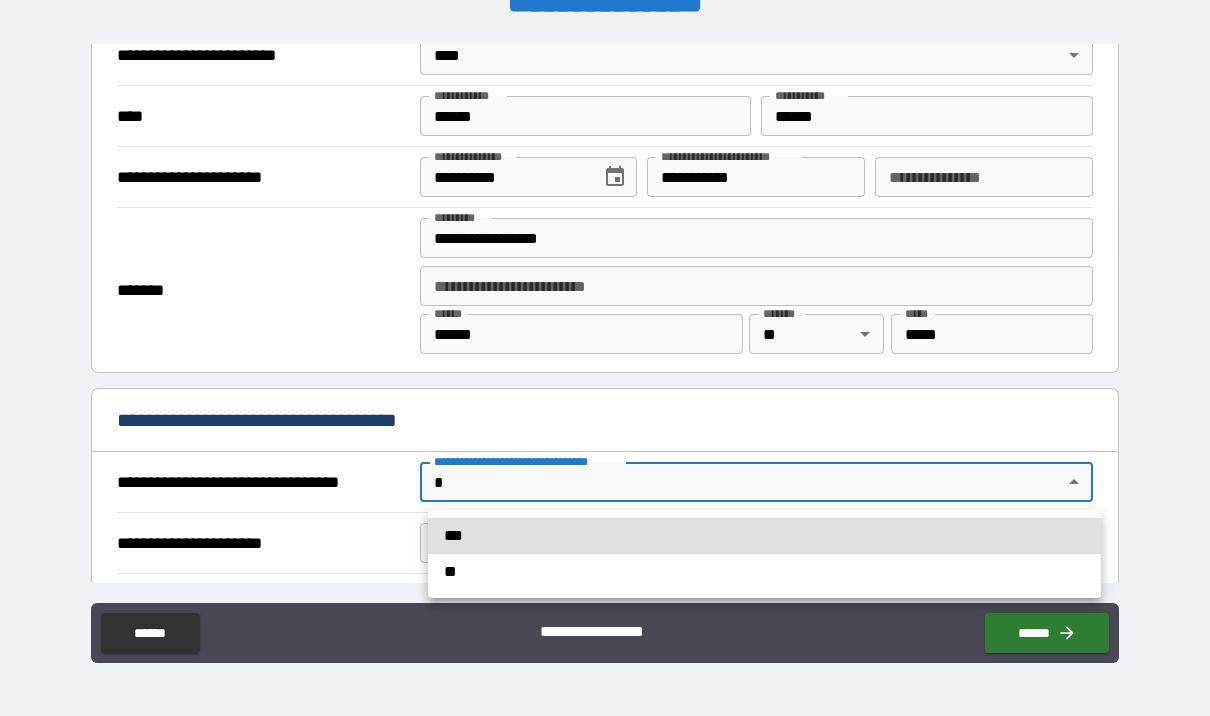 click on "***" at bounding box center [764, 536] 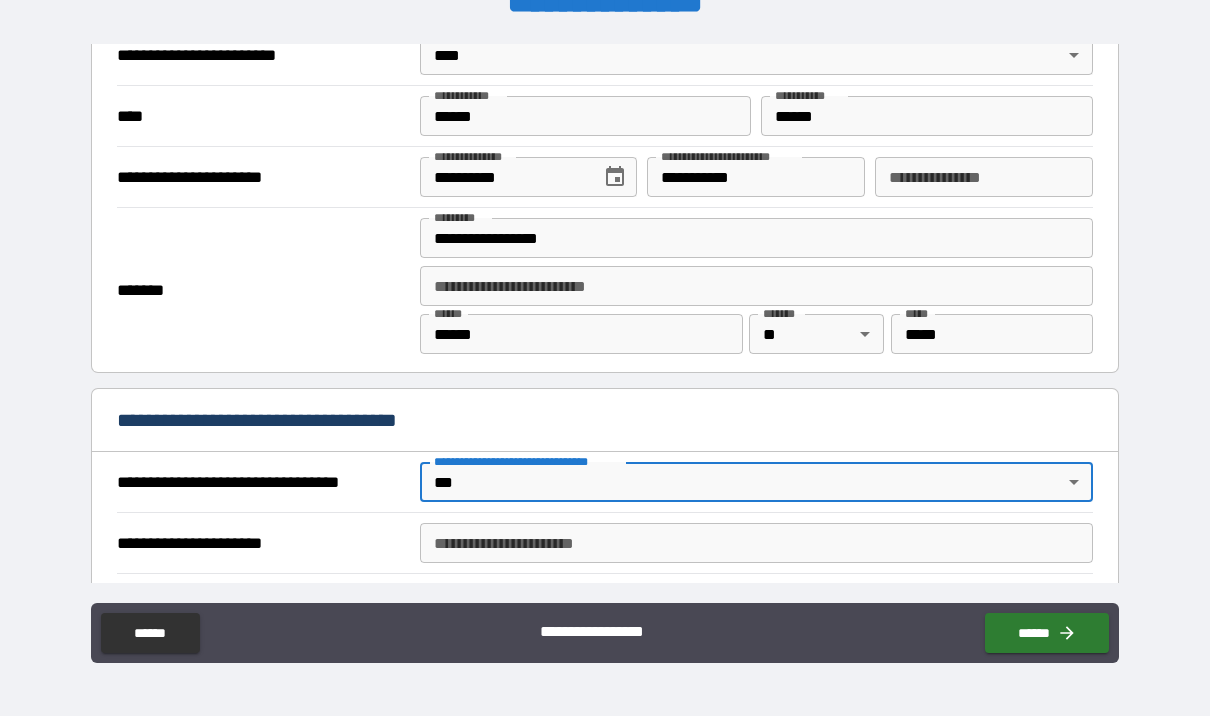 click on "**********" at bounding box center [756, 543] 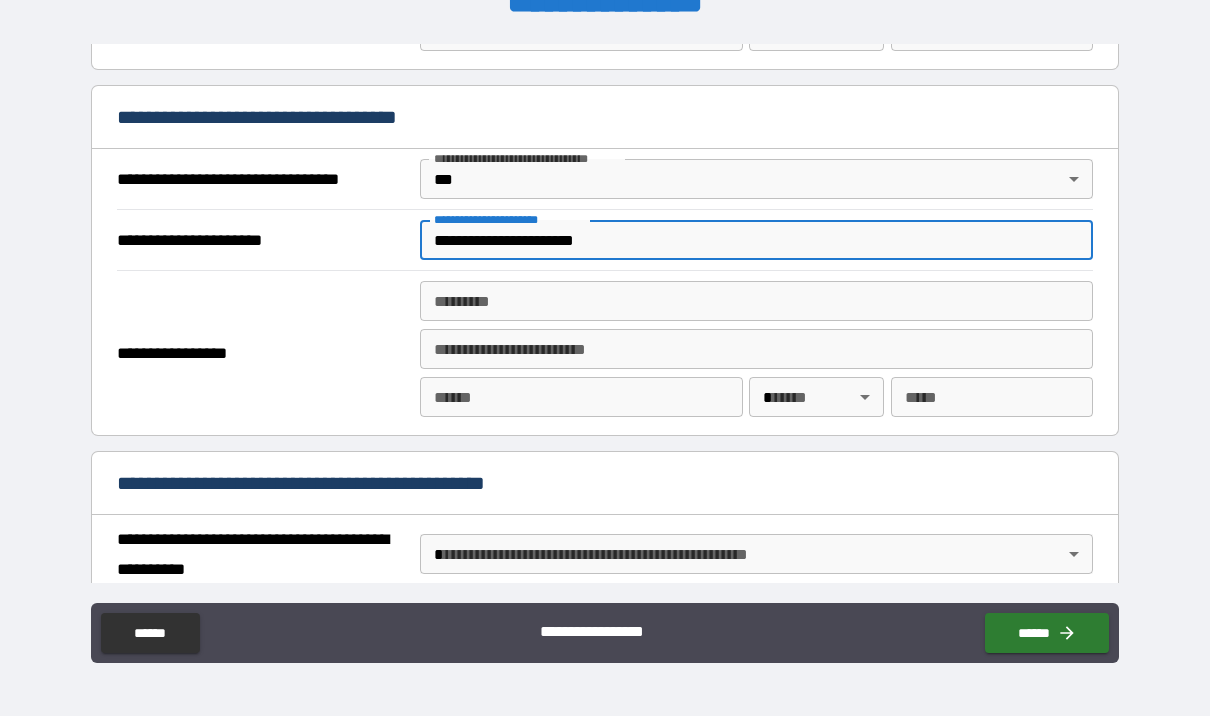 scroll, scrollTop: 1094, scrollLeft: 0, axis: vertical 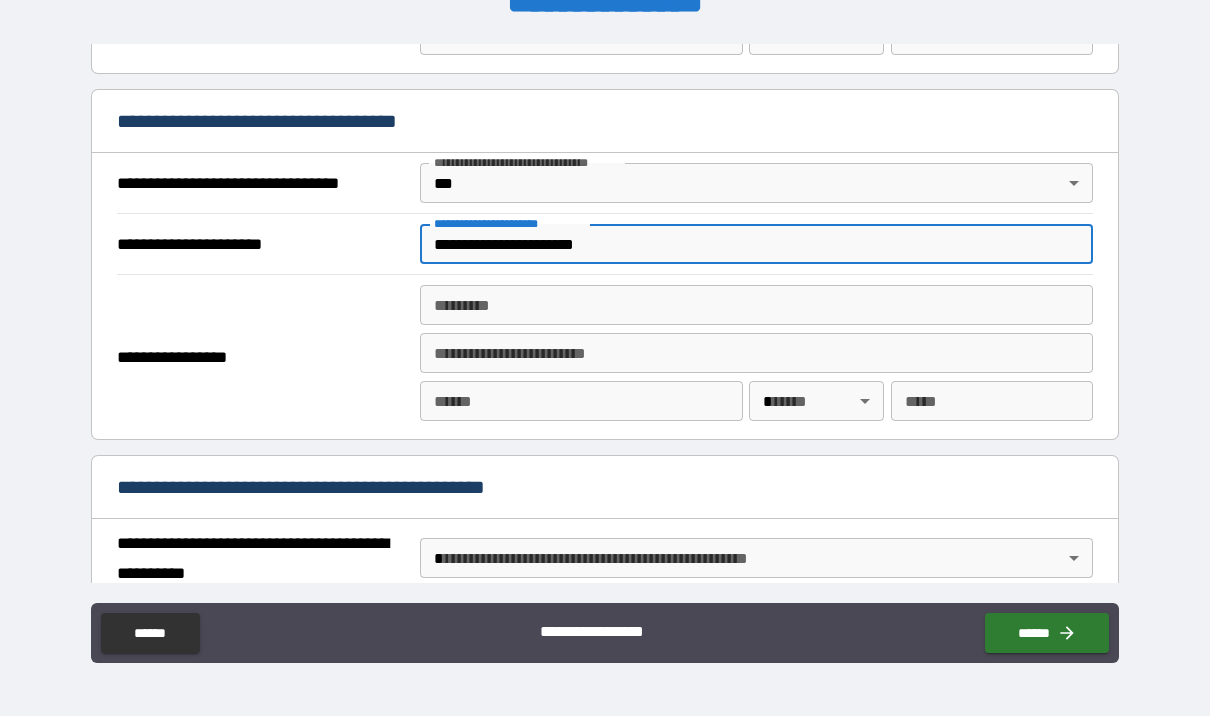 type on "**********" 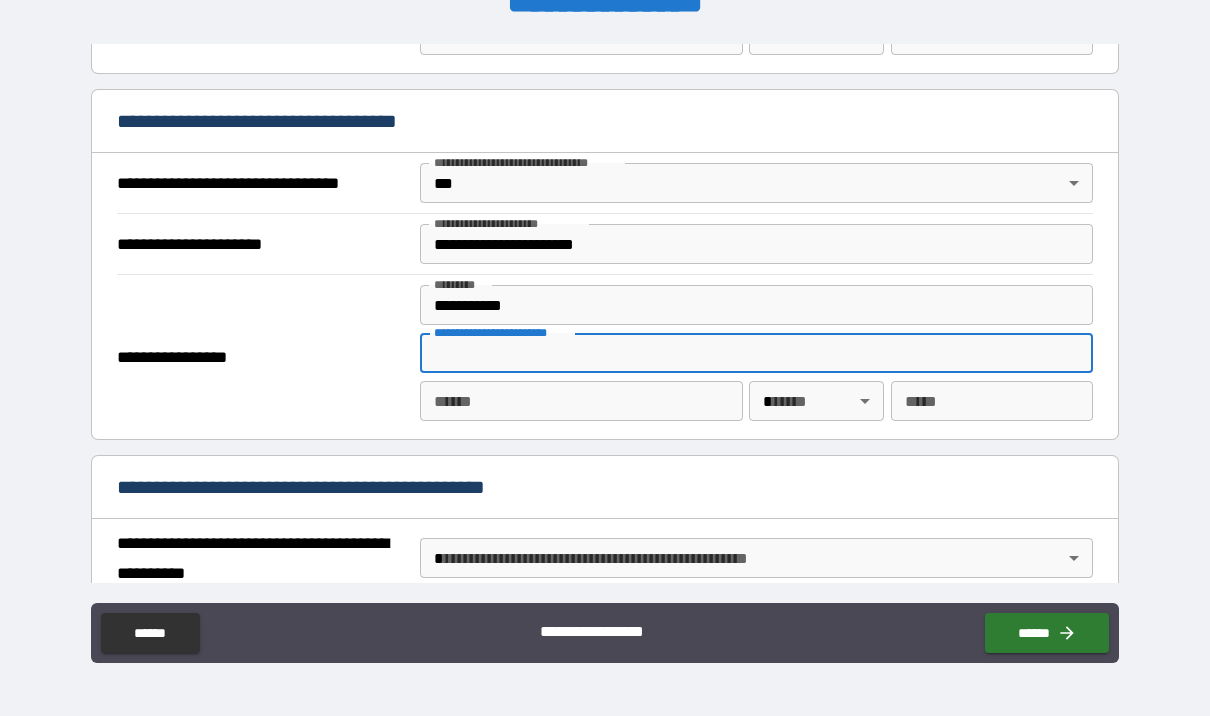 type on "**********" 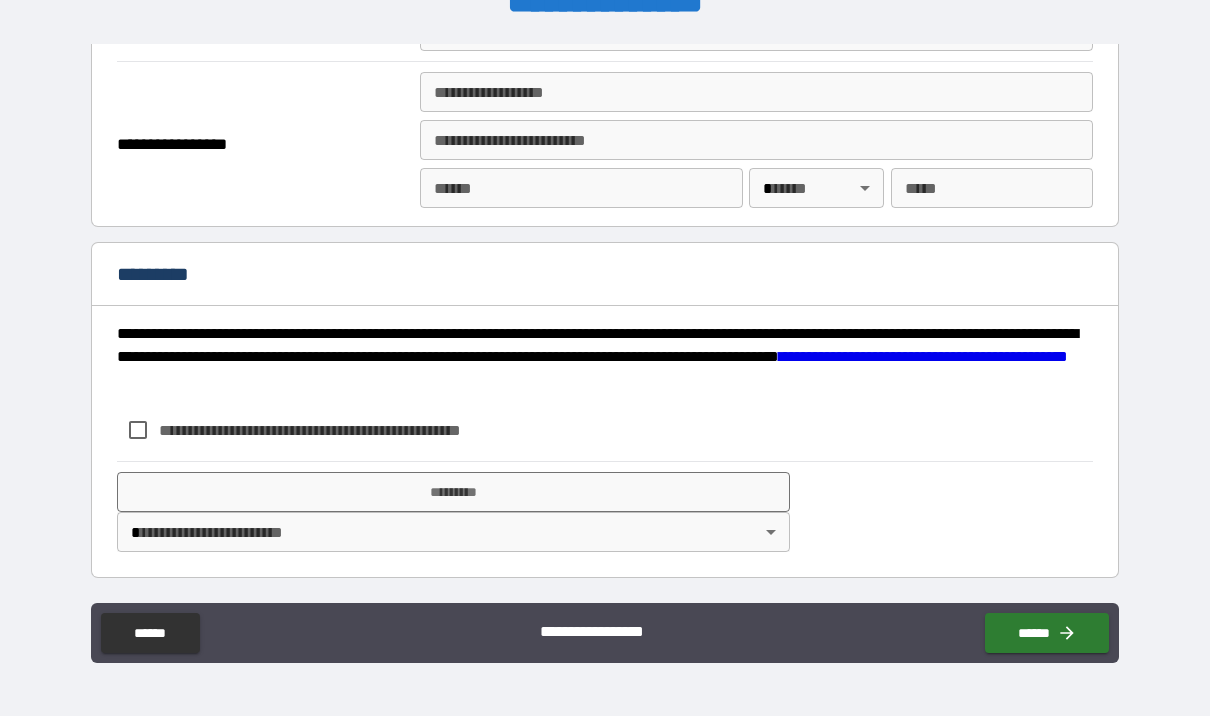 scroll, scrollTop: 2502, scrollLeft: 0, axis: vertical 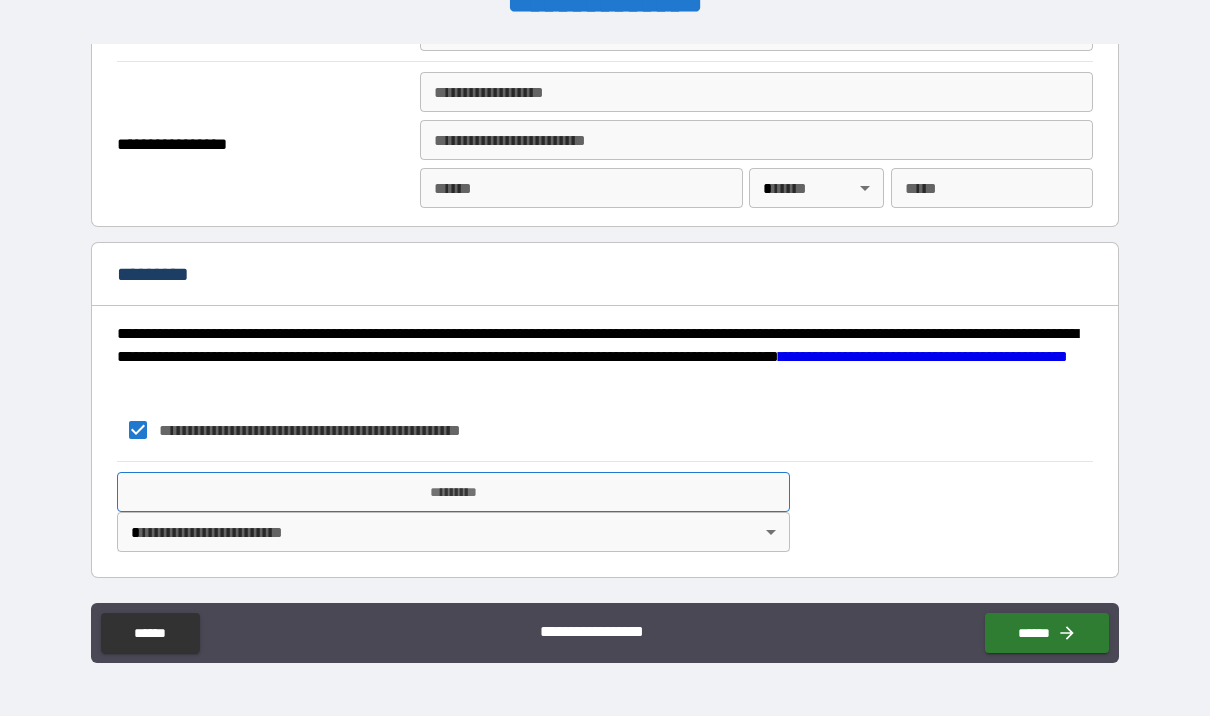 click on "*********" at bounding box center (453, 492) 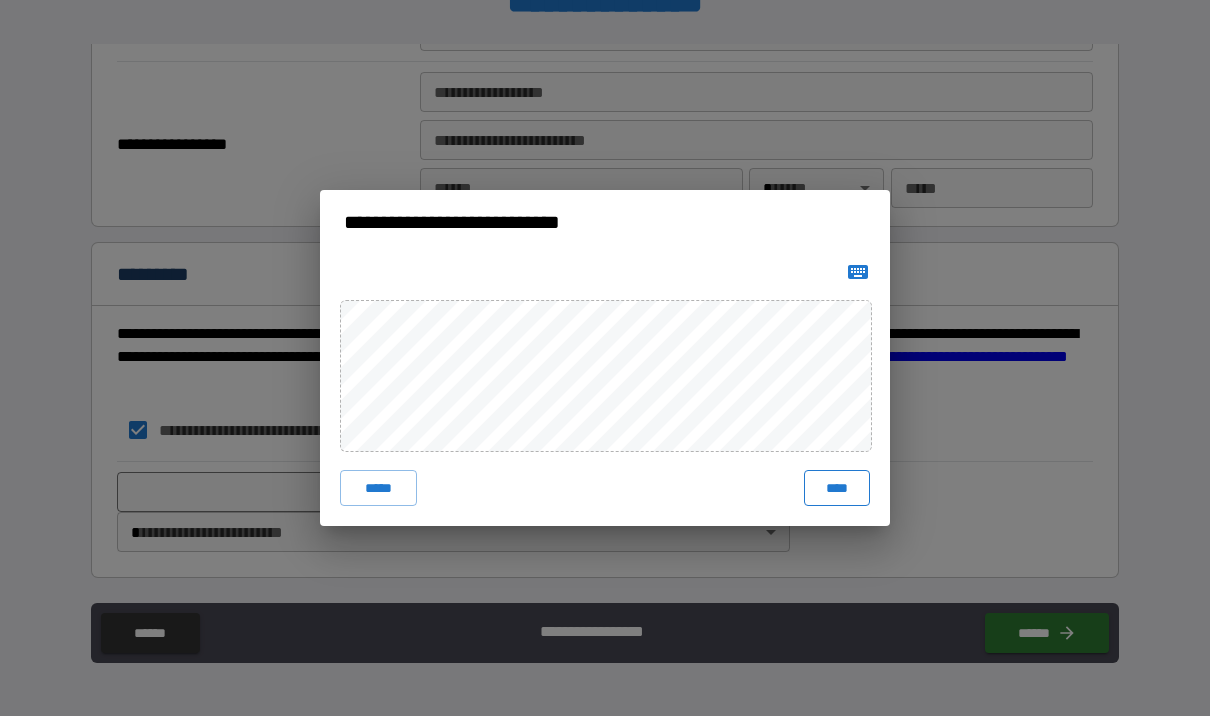 click on "****" at bounding box center (837, 488) 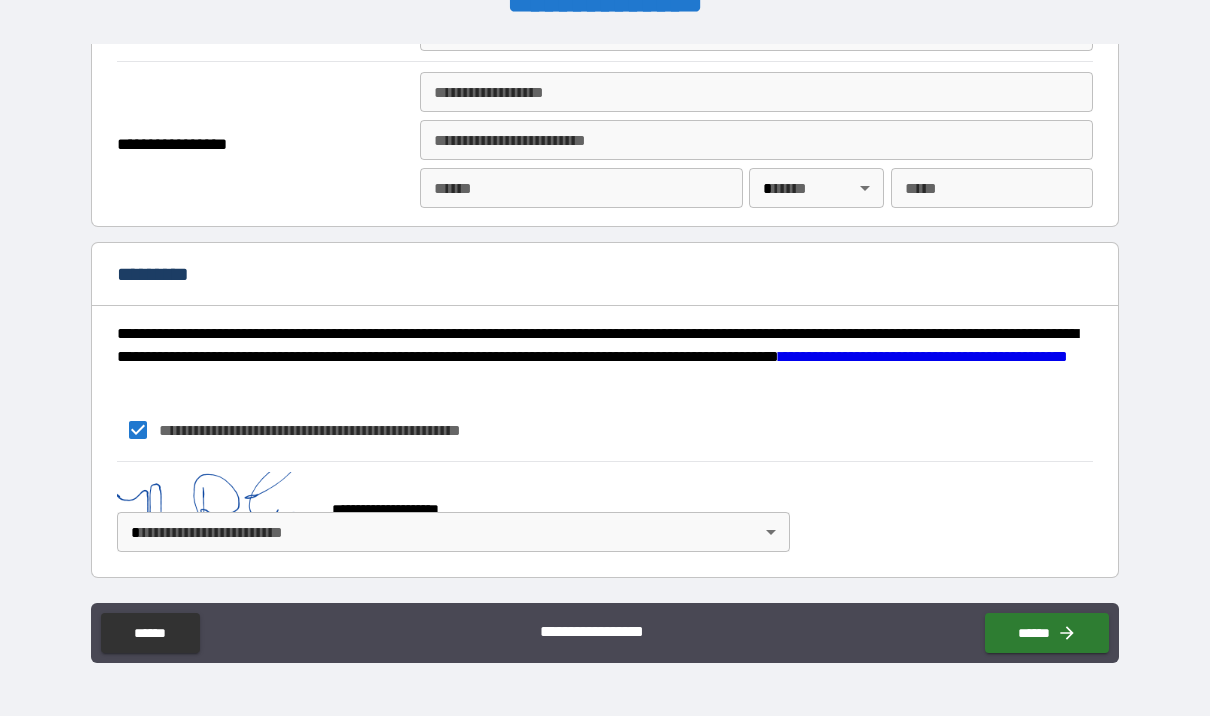 scroll, scrollTop: 2492, scrollLeft: 0, axis: vertical 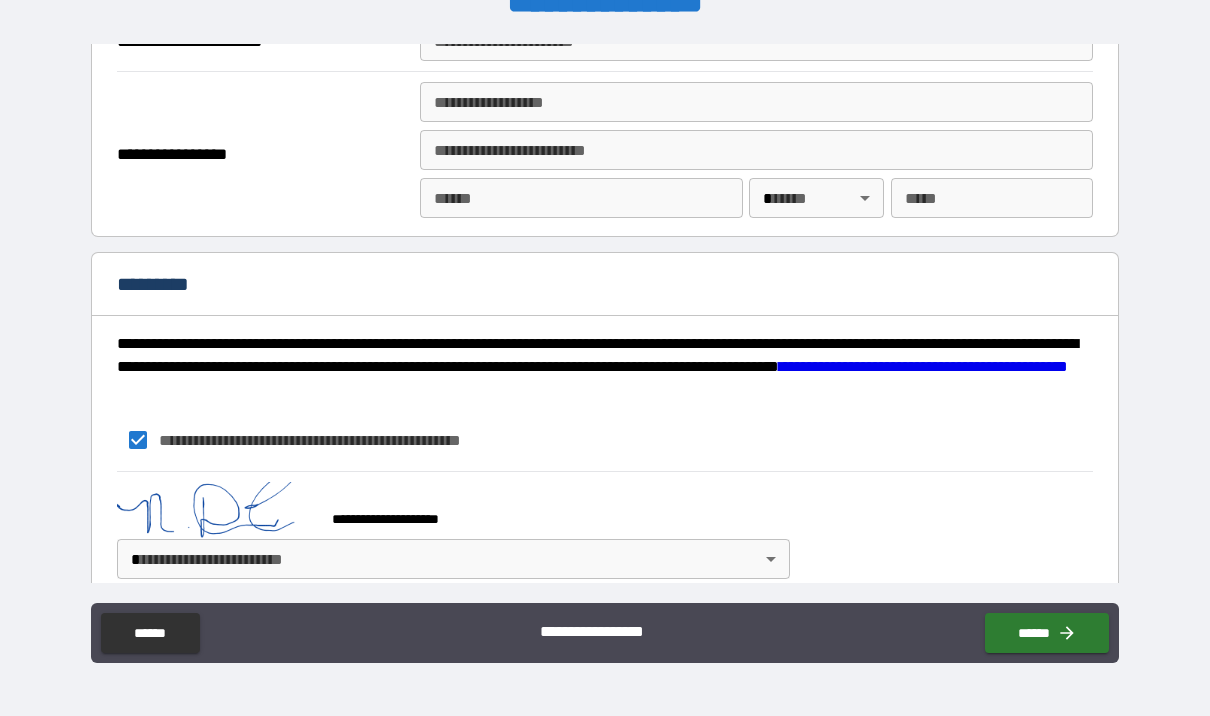 click on "**********" at bounding box center [605, 323] 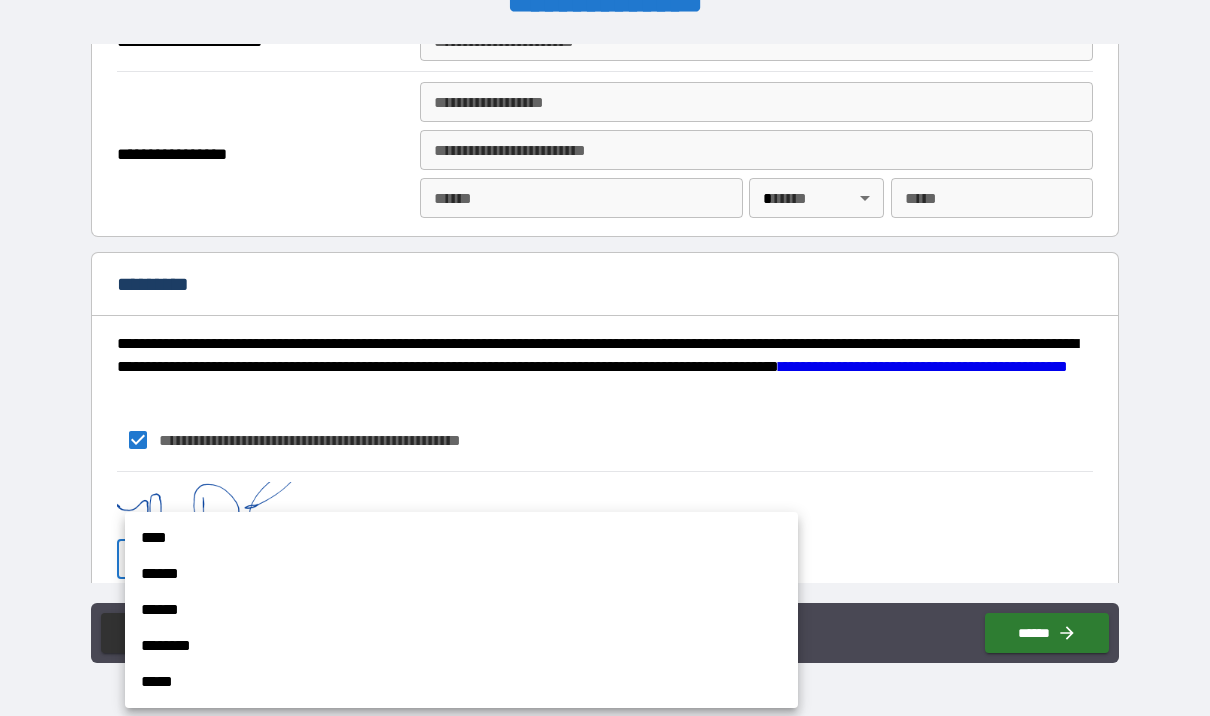 click on "****" at bounding box center [461, 538] 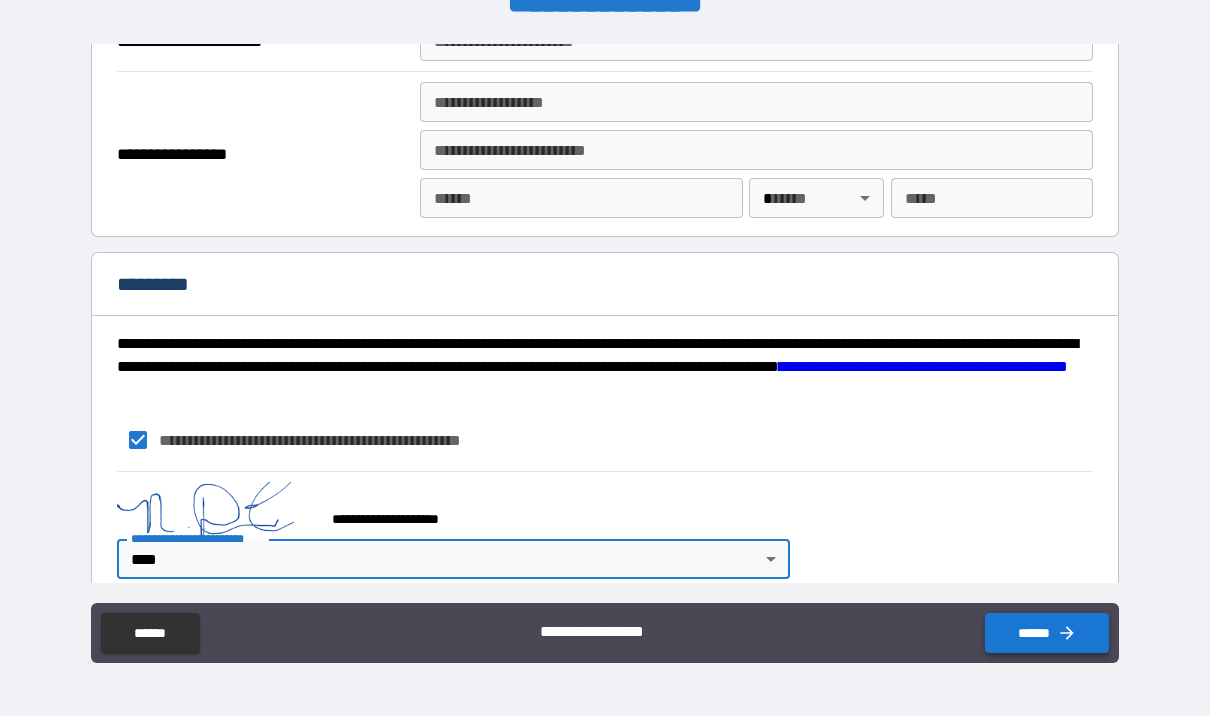 click on "******" at bounding box center (1047, 633) 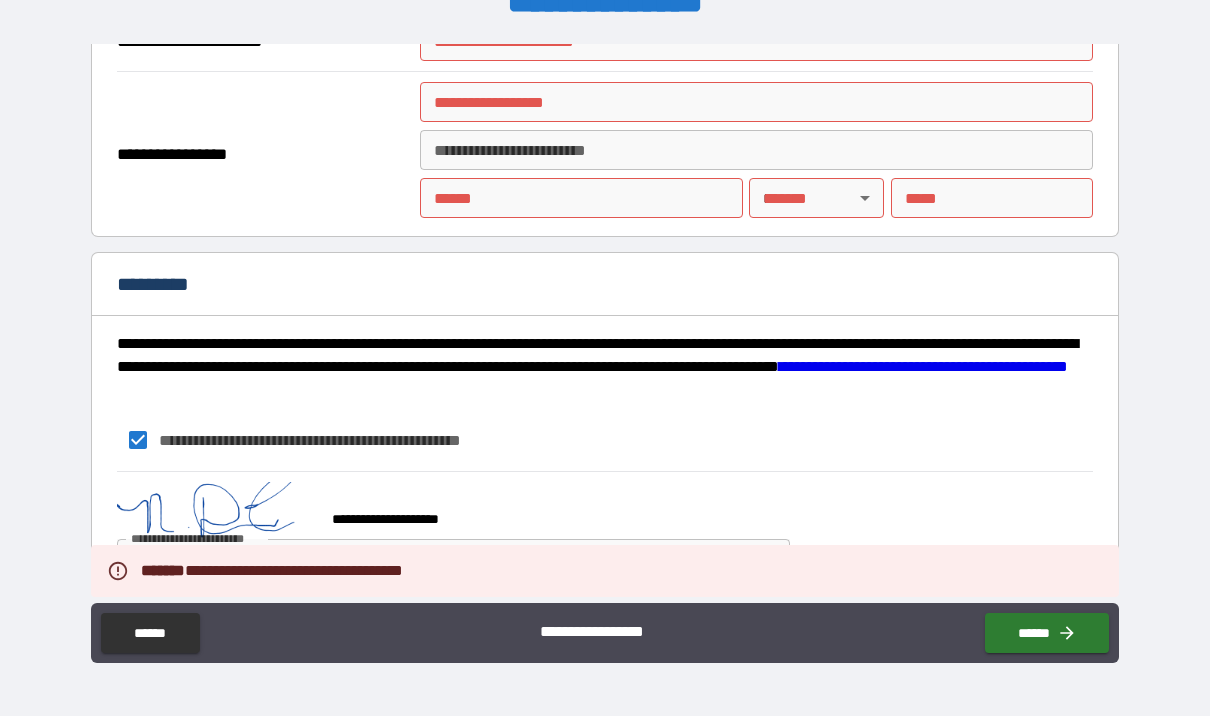 click on "**********" at bounding box center (604, 440) 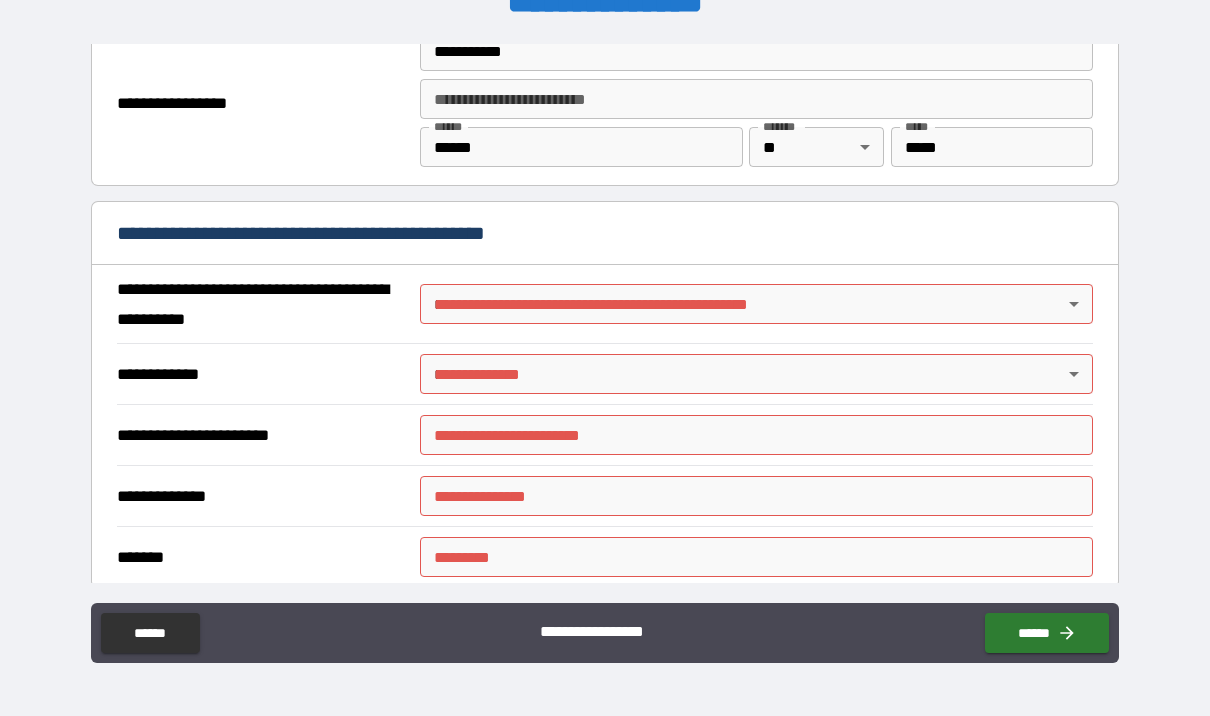 scroll, scrollTop: 1343, scrollLeft: 0, axis: vertical 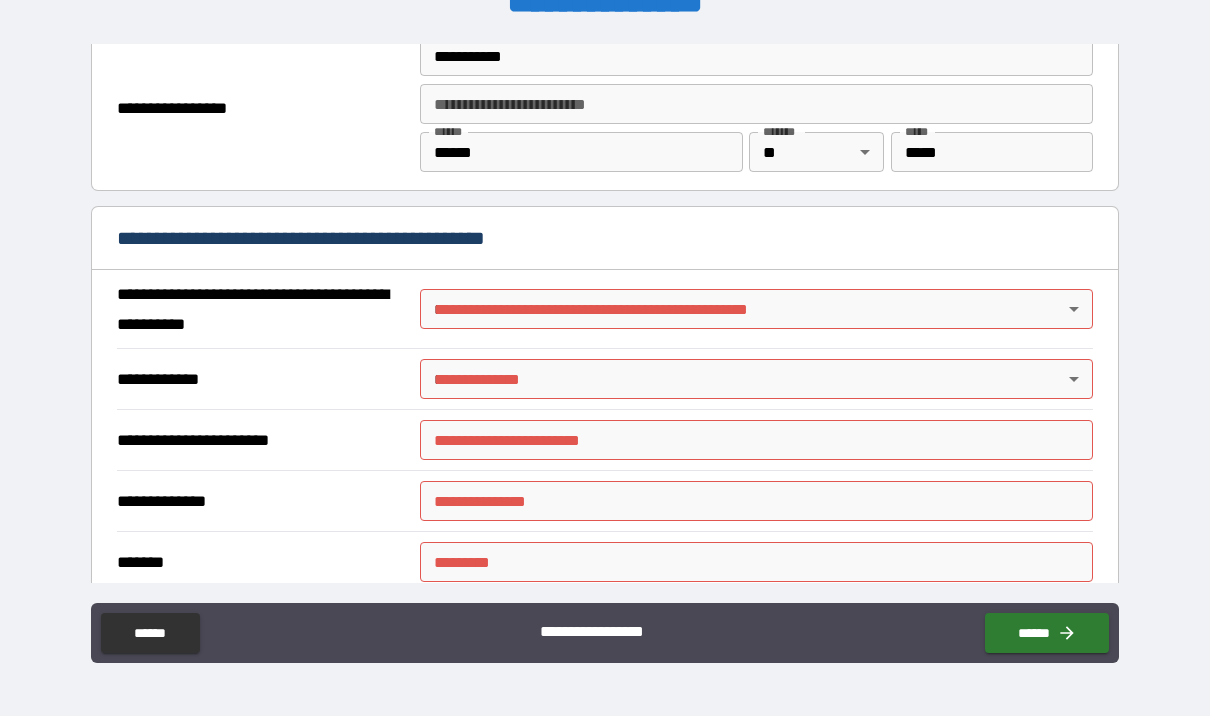 click on "**********" at bounding box center (605, 323) 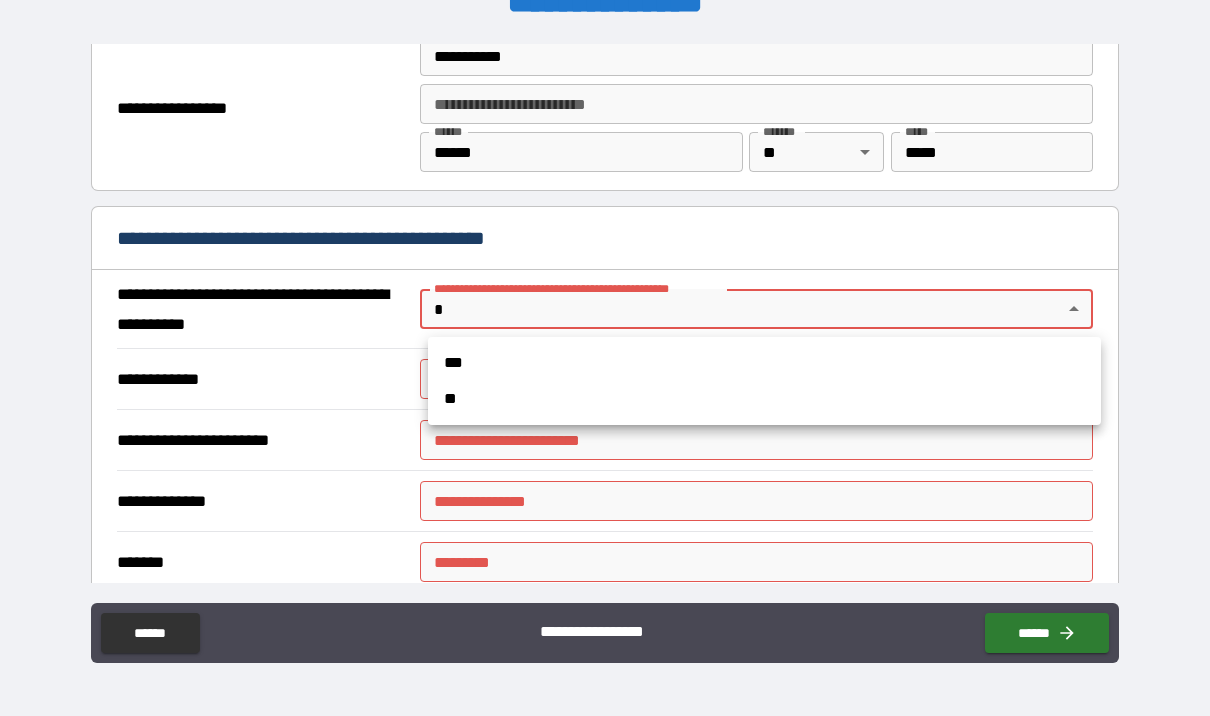 click on "**" at bounding box center (764, 399) 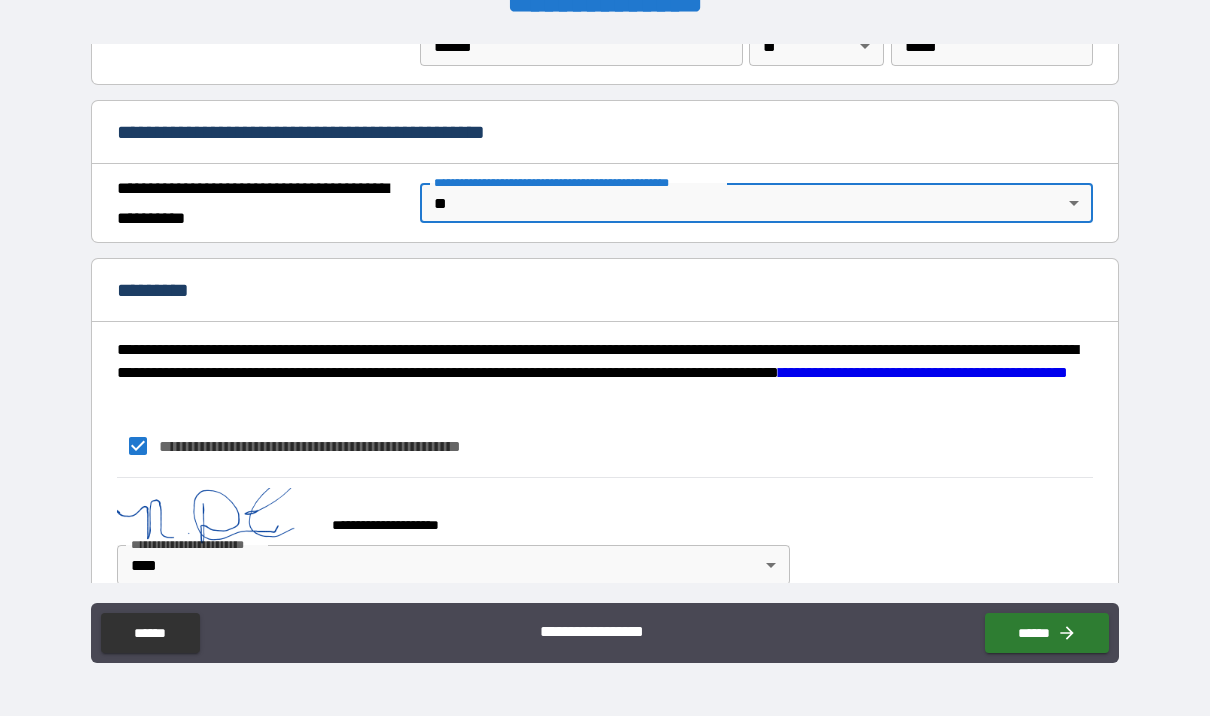 scroll, scrollTop: 1454, scrollLeft: 0, axis: vertical 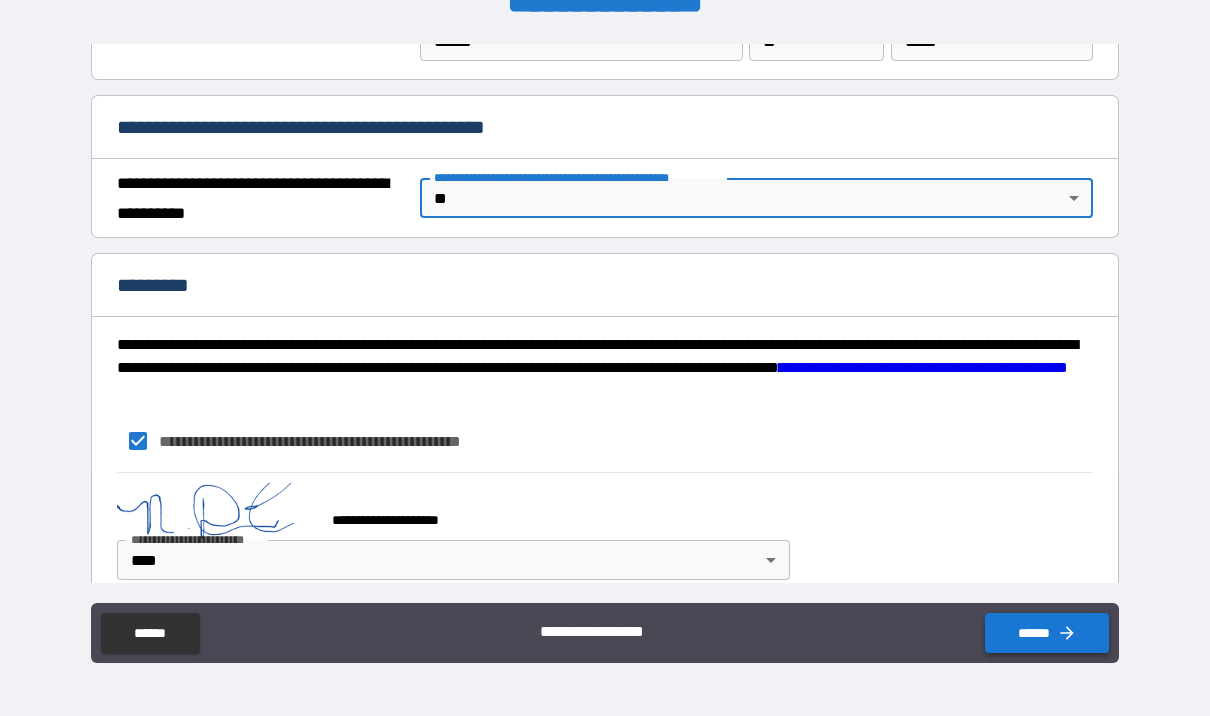 click on "******" at bounding box center (1047, 633) 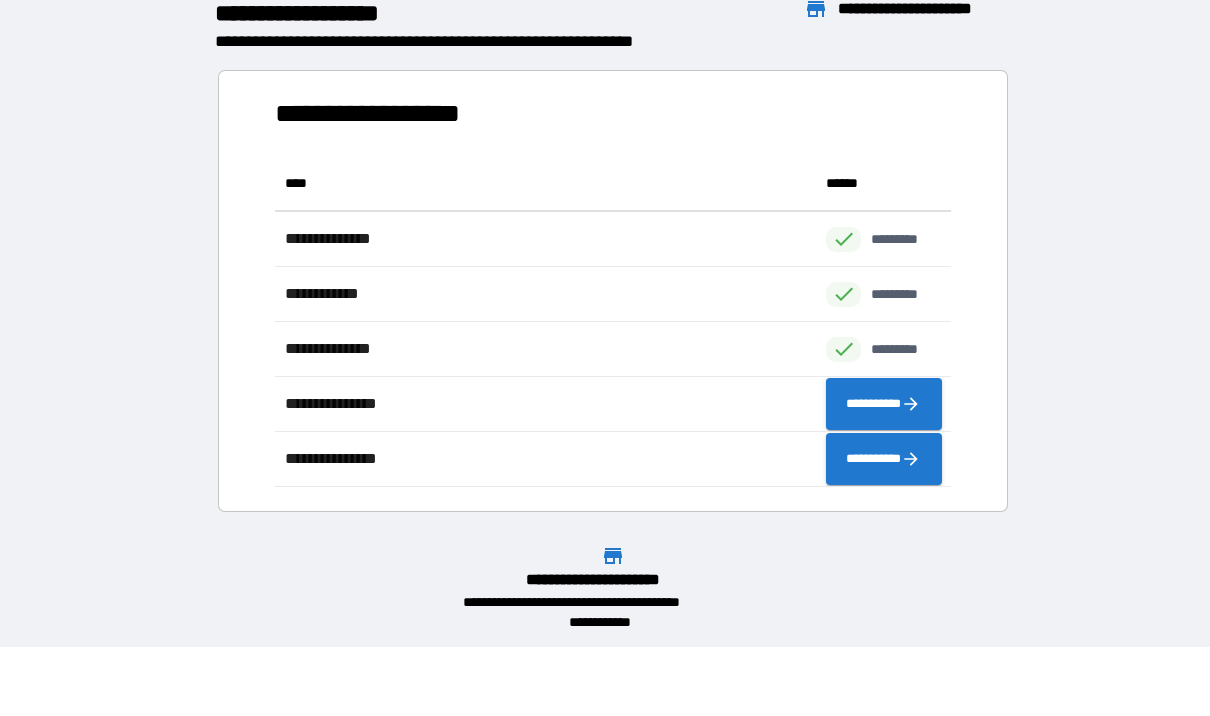 scroll, scrollTop: 1, scrollLeft: 1, axis: both 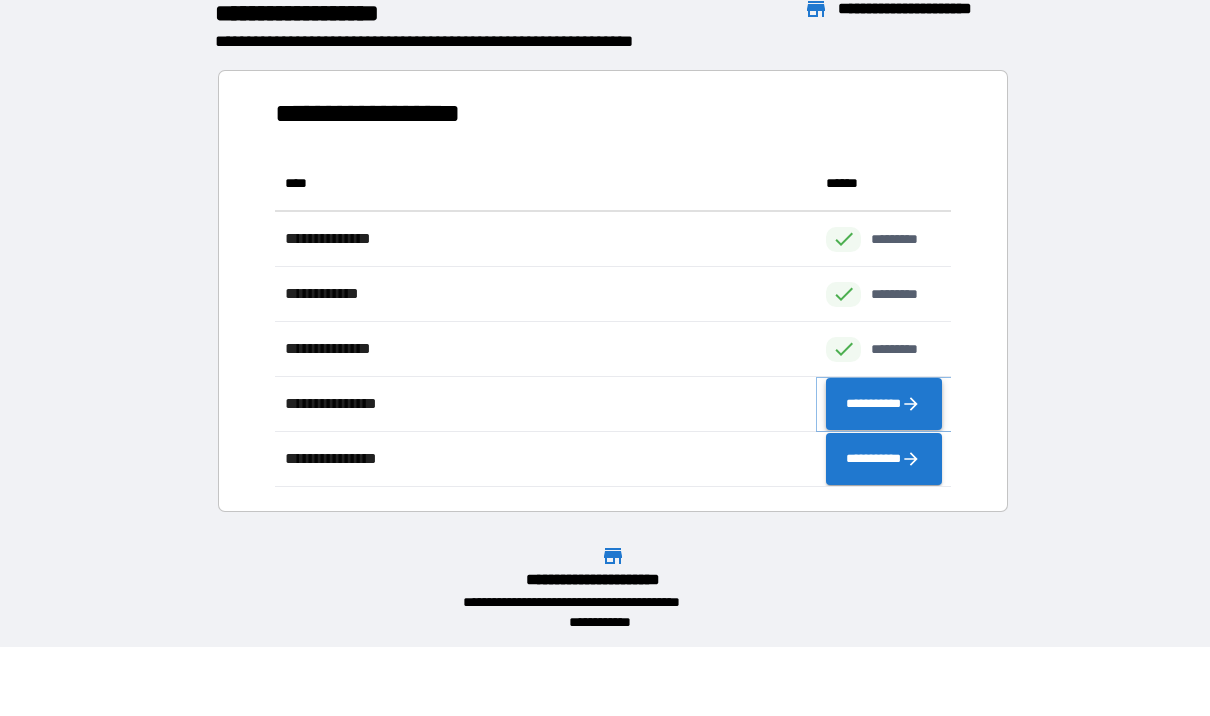 click on "**********" at bounding box center (883, 404) 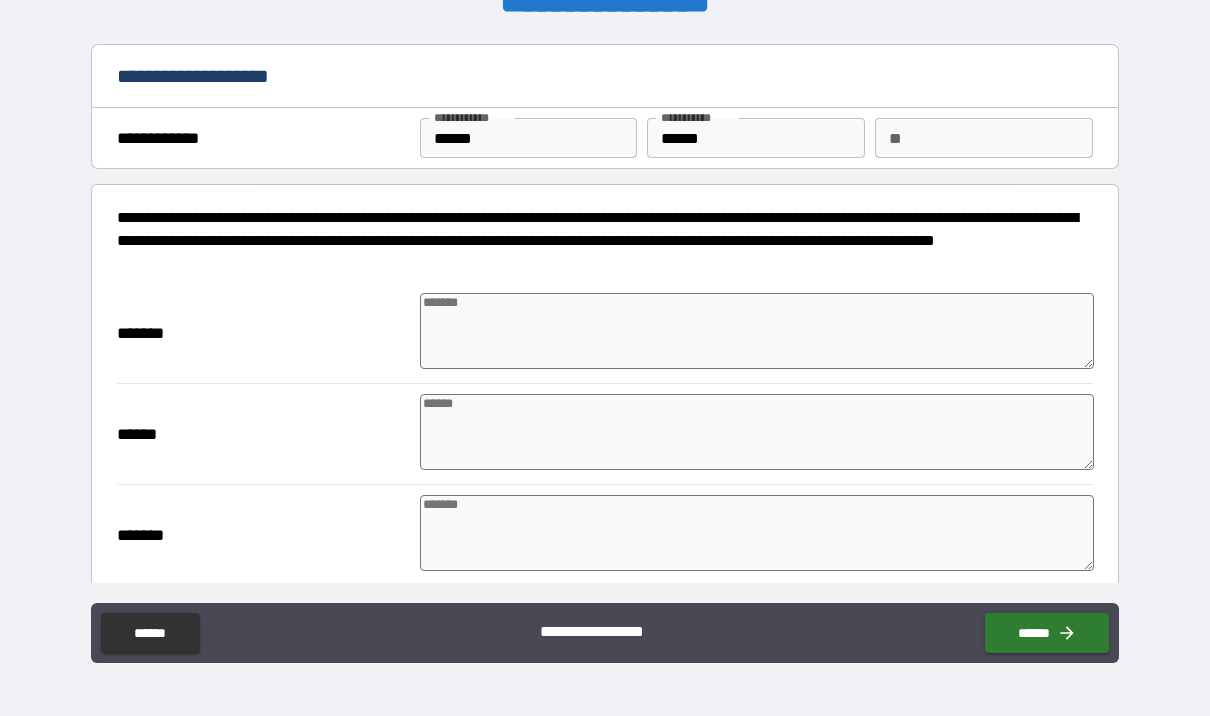 type on "*" 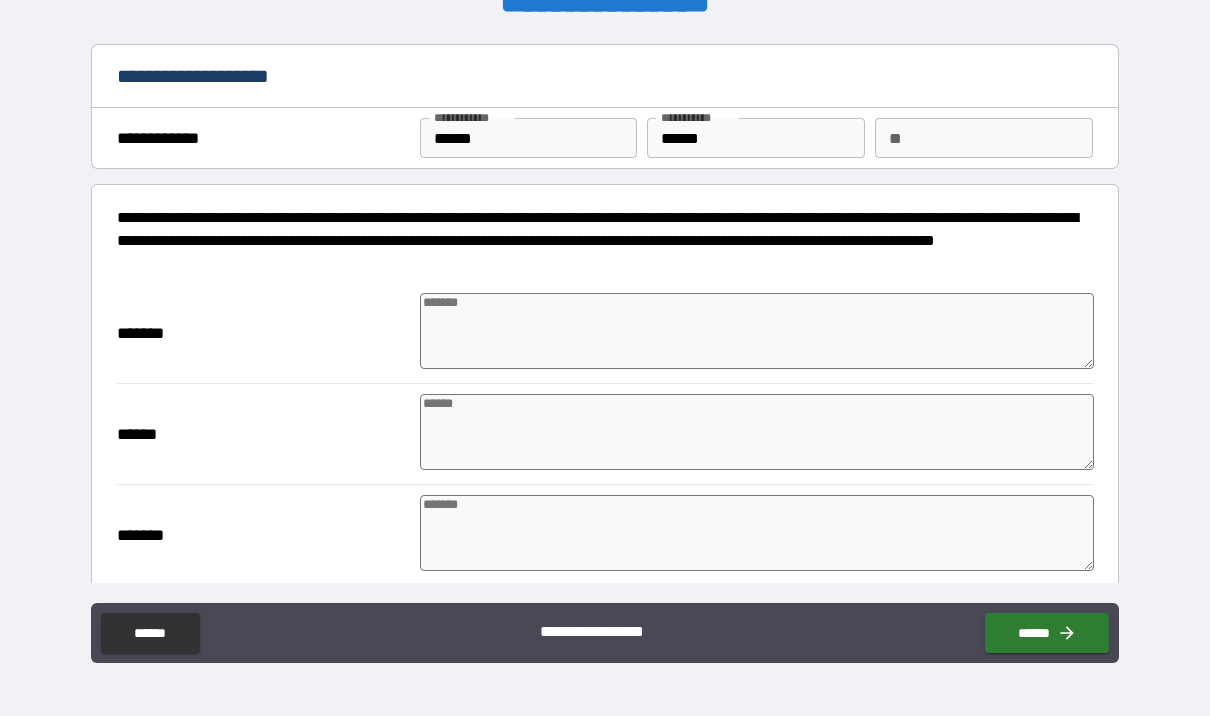 type on "*" 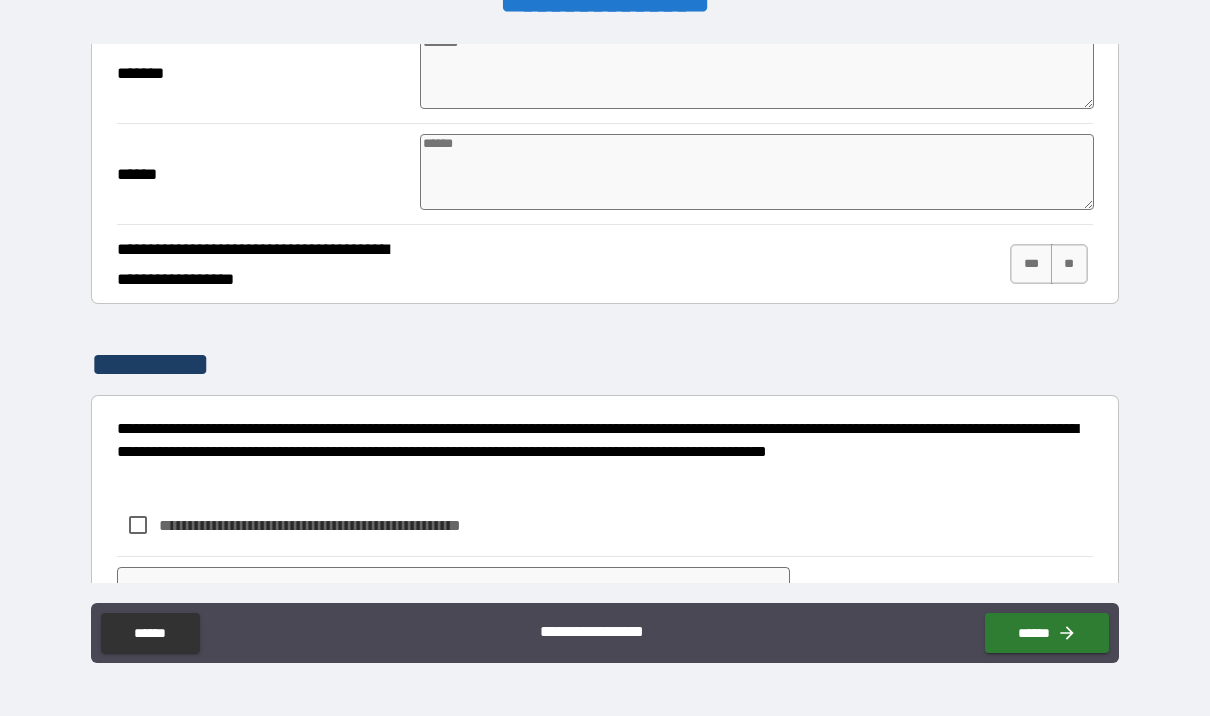 scroll, scrollTop: 518, scrollLeft: 0, axis: vertical 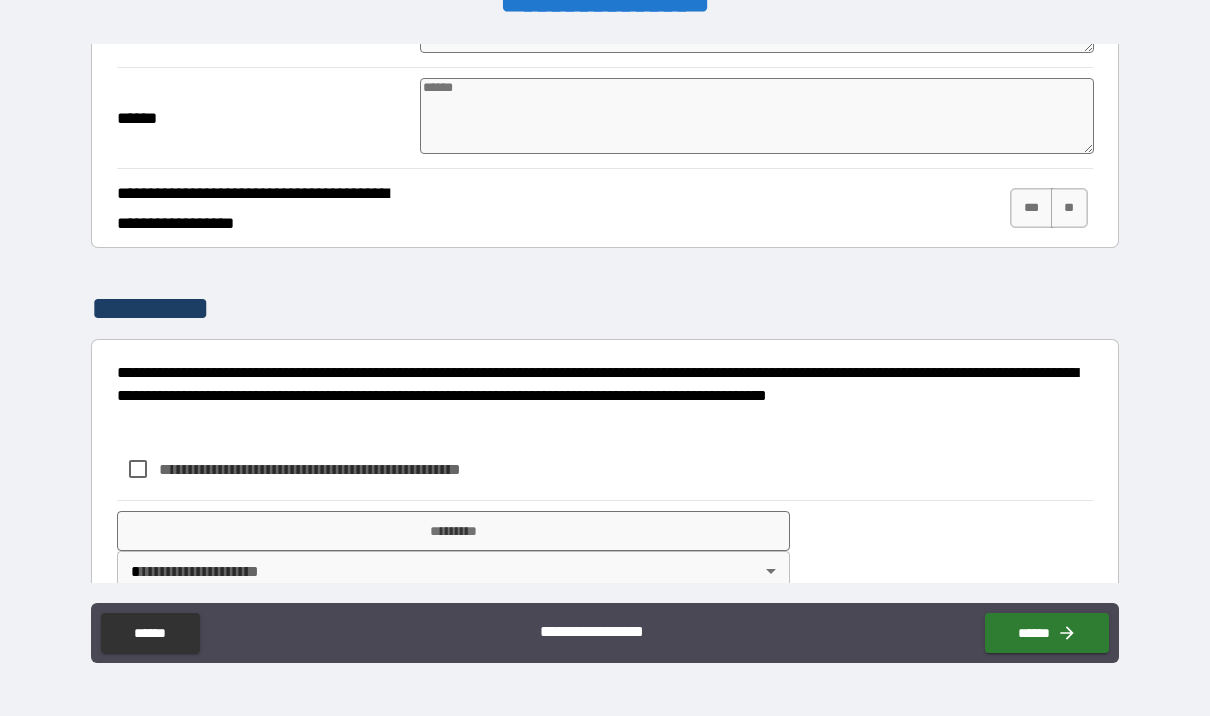 type on "*" 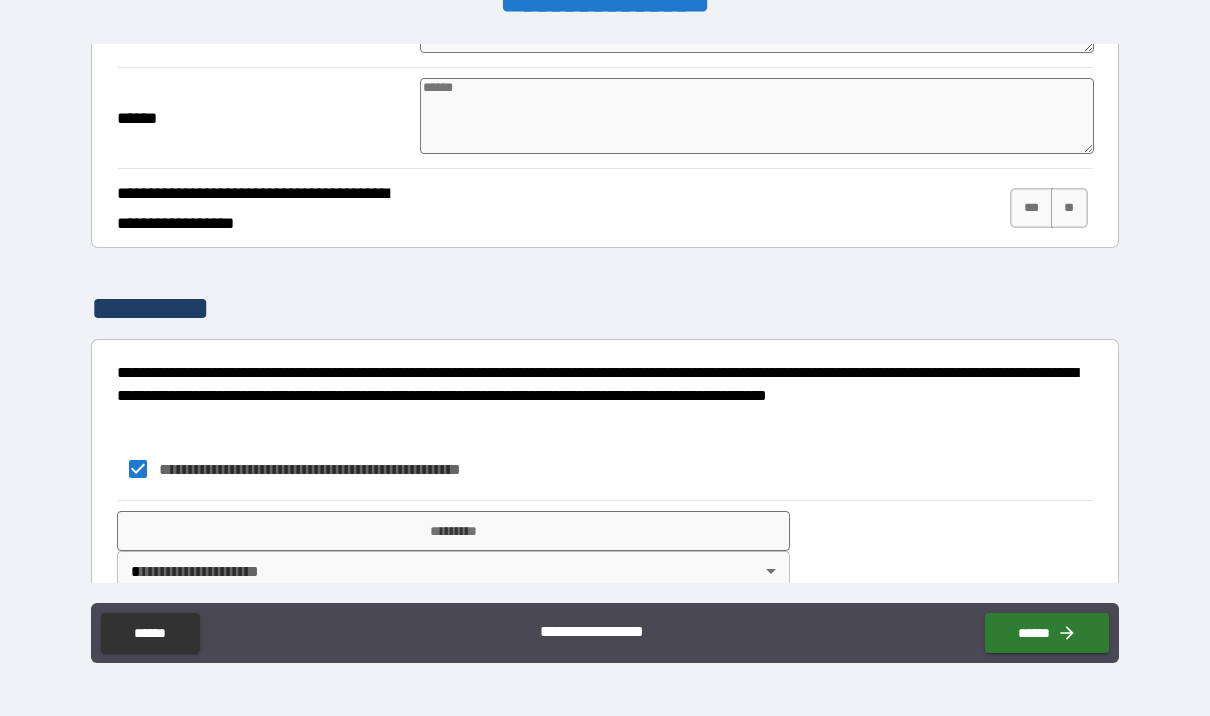 type on "*" 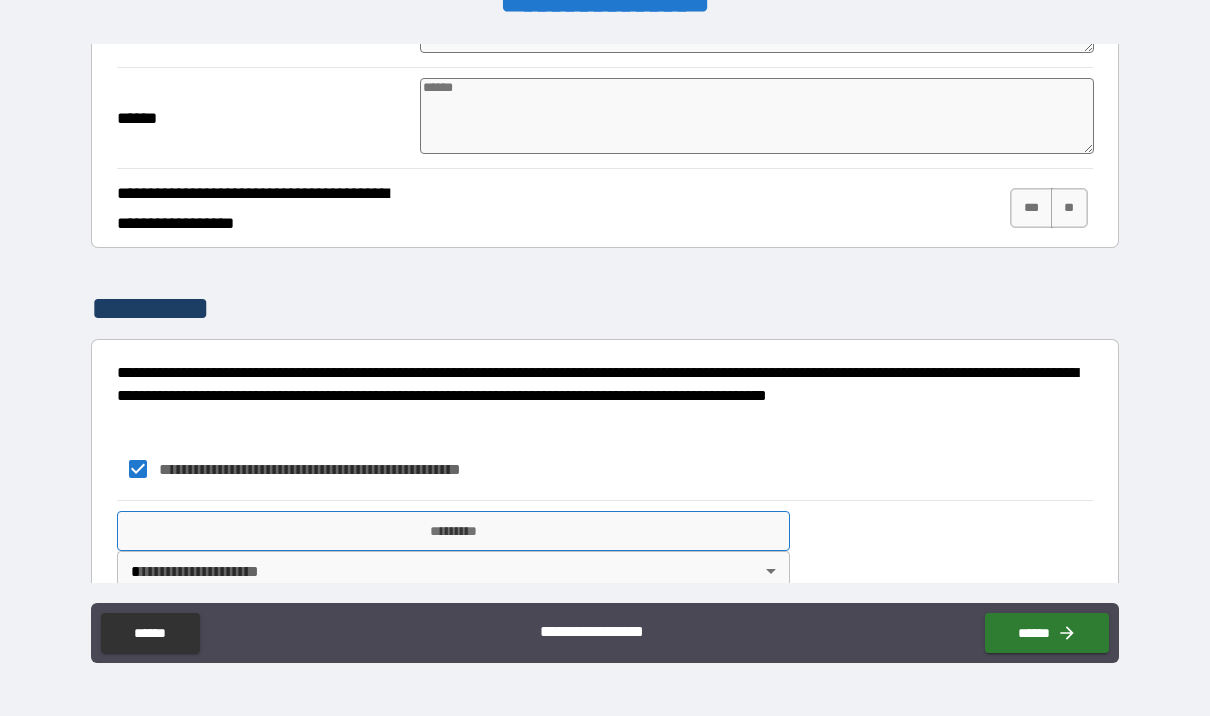 click on "*********" at bounding box center [453, 531] 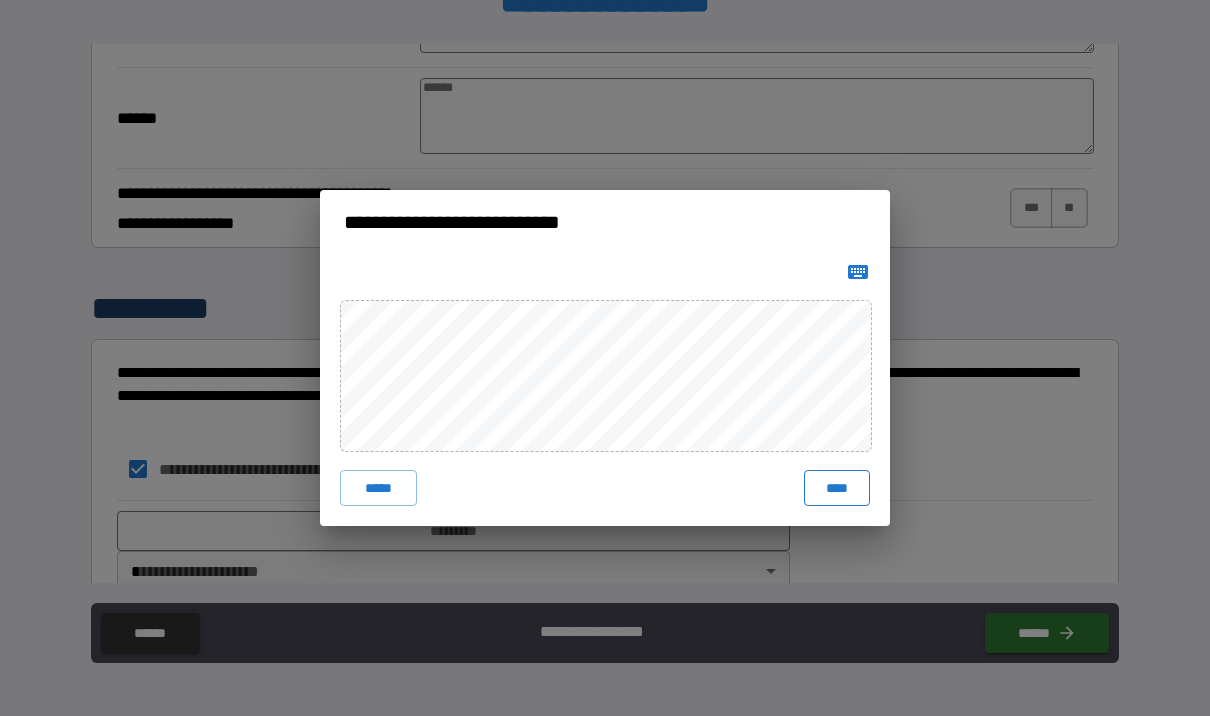click on "****" at bounding box center [837, 488] 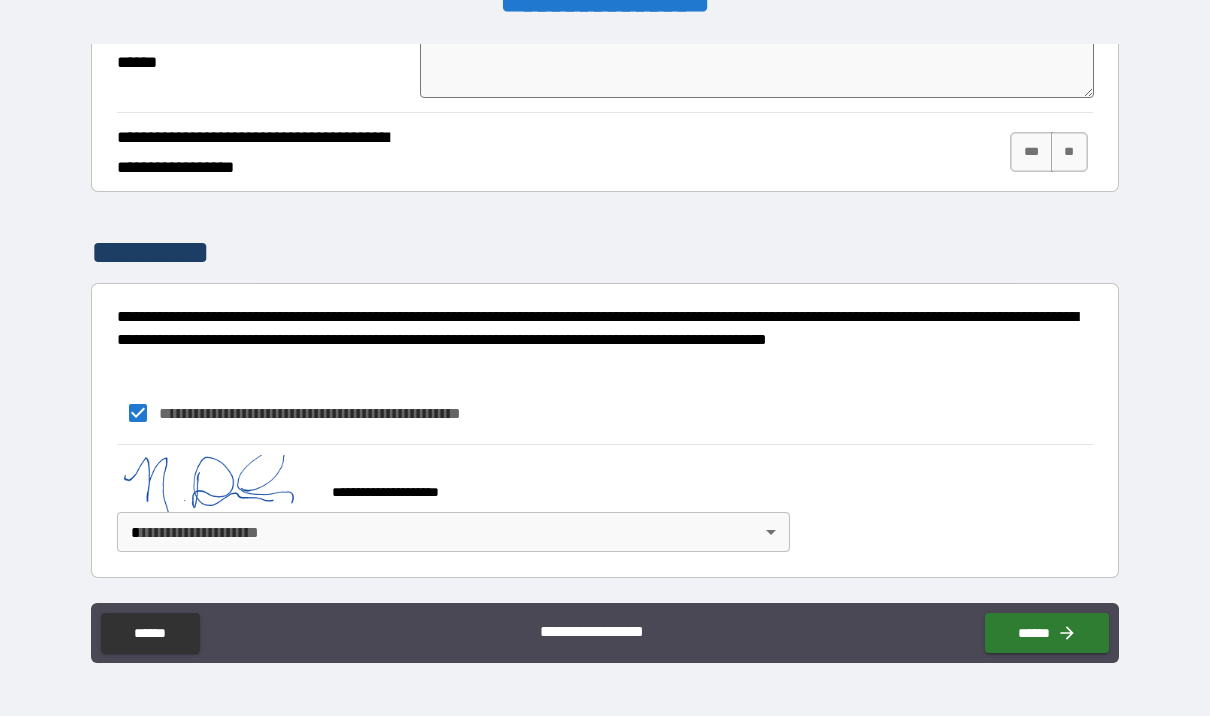 scroll, scrollTop: 574, scrollLeft: 0, axis: vertical 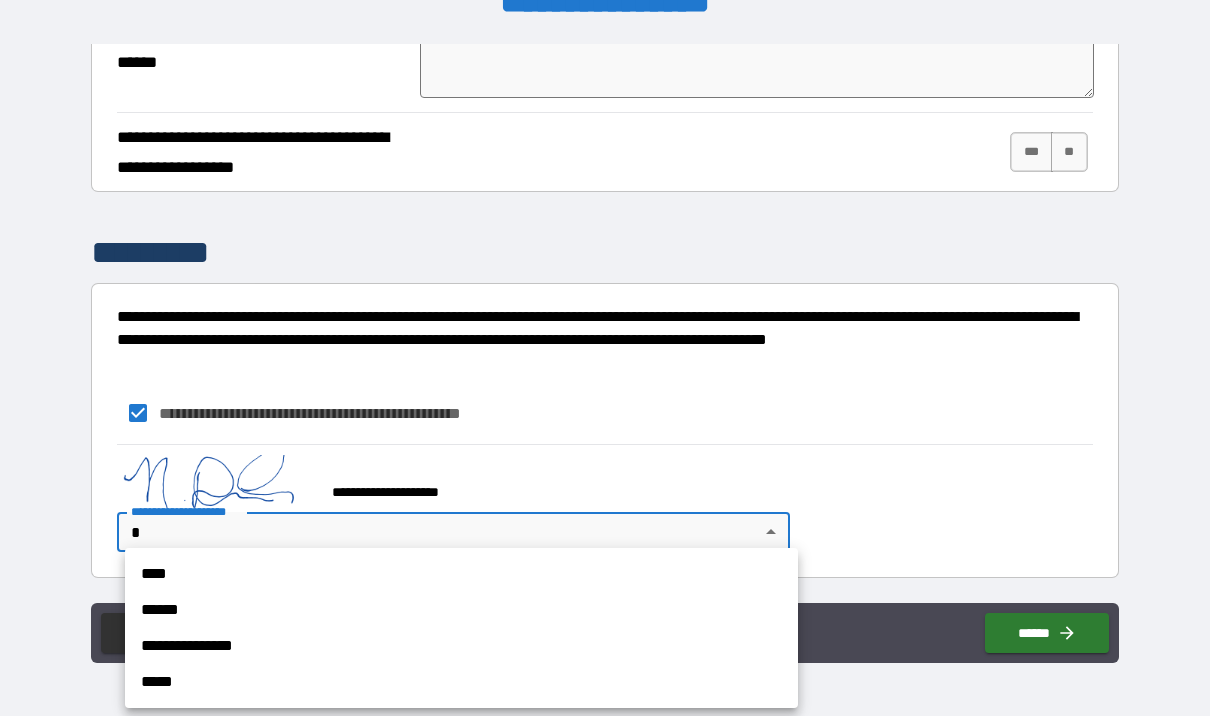 click on "****" at bounding box center (461, 574) 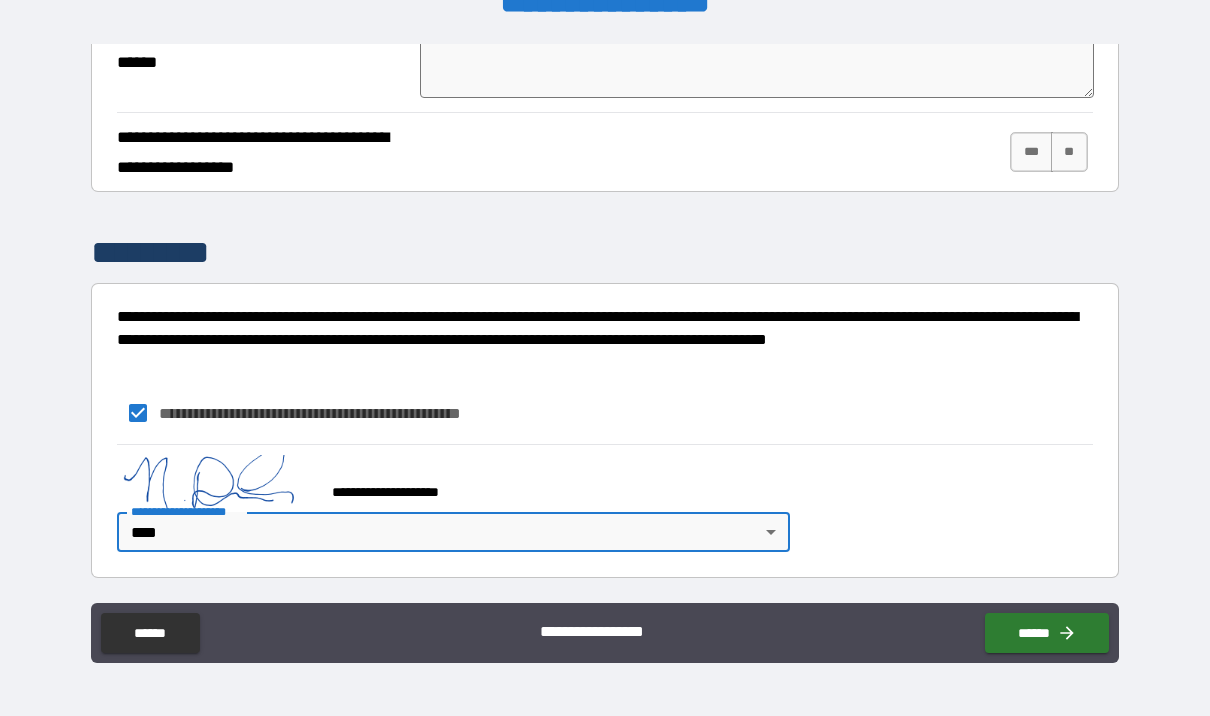 type on "*" 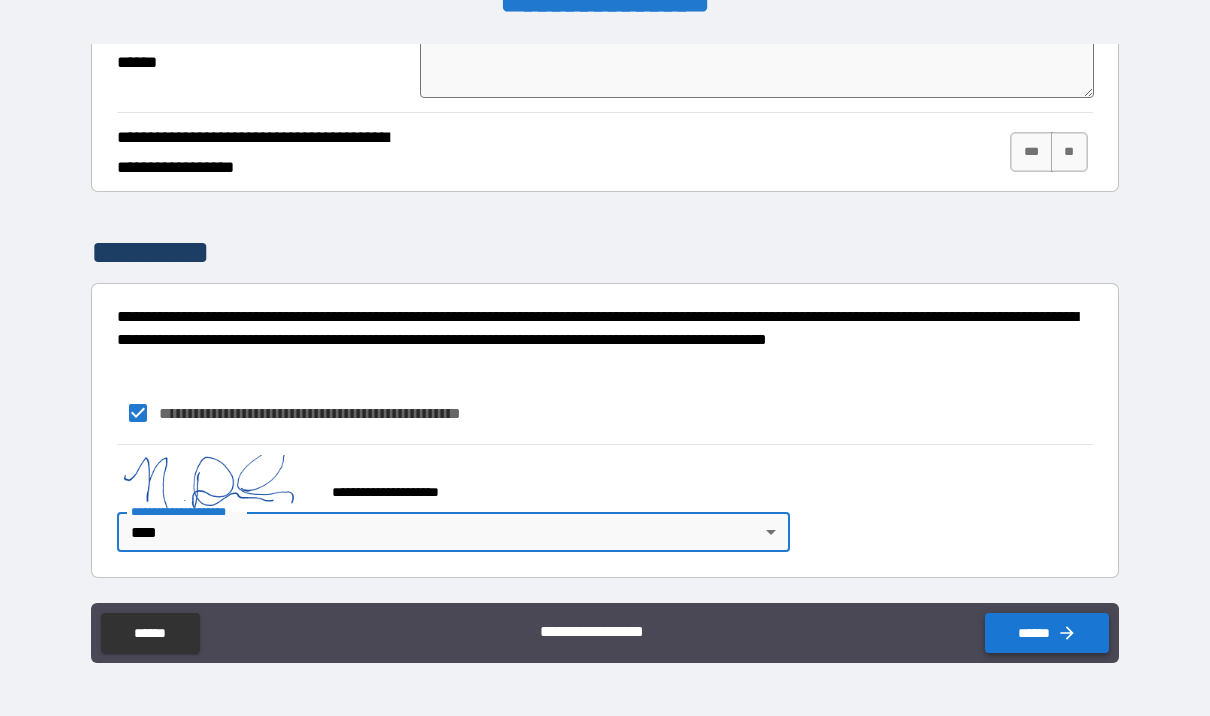 click on "******" at bounding box center (1047, 633) 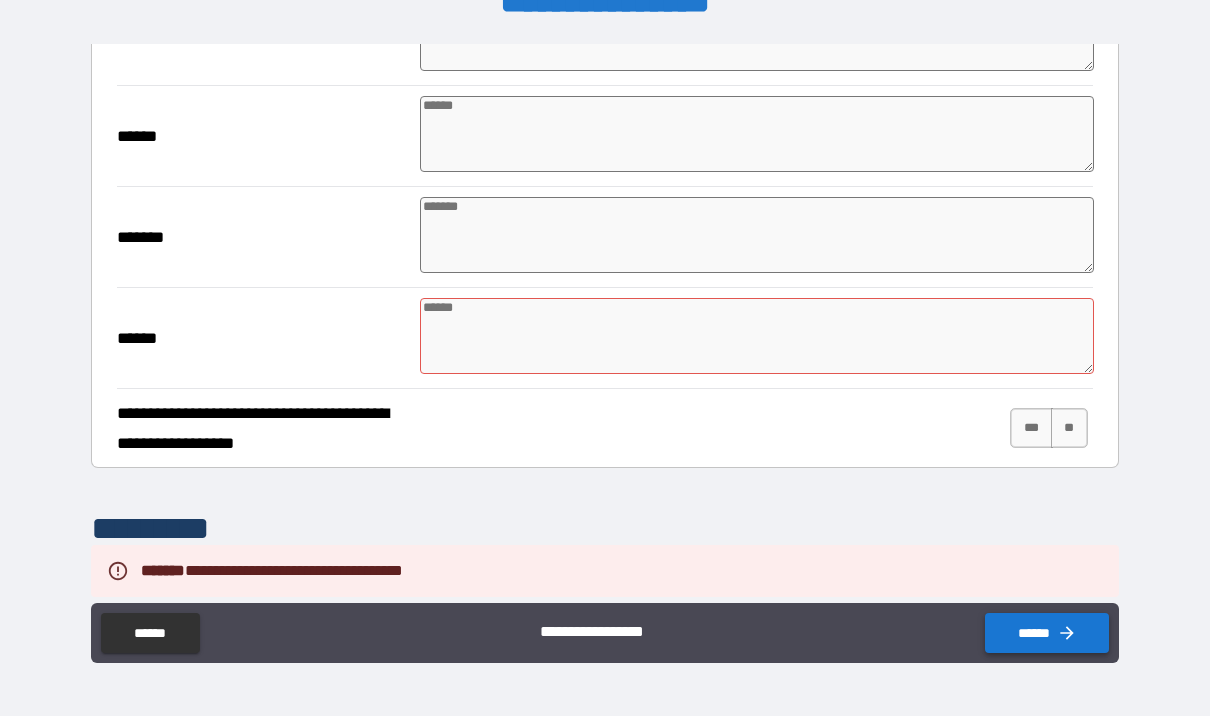 scroll, scrollTop: 294, scrollLeft: 0, axis: vertical 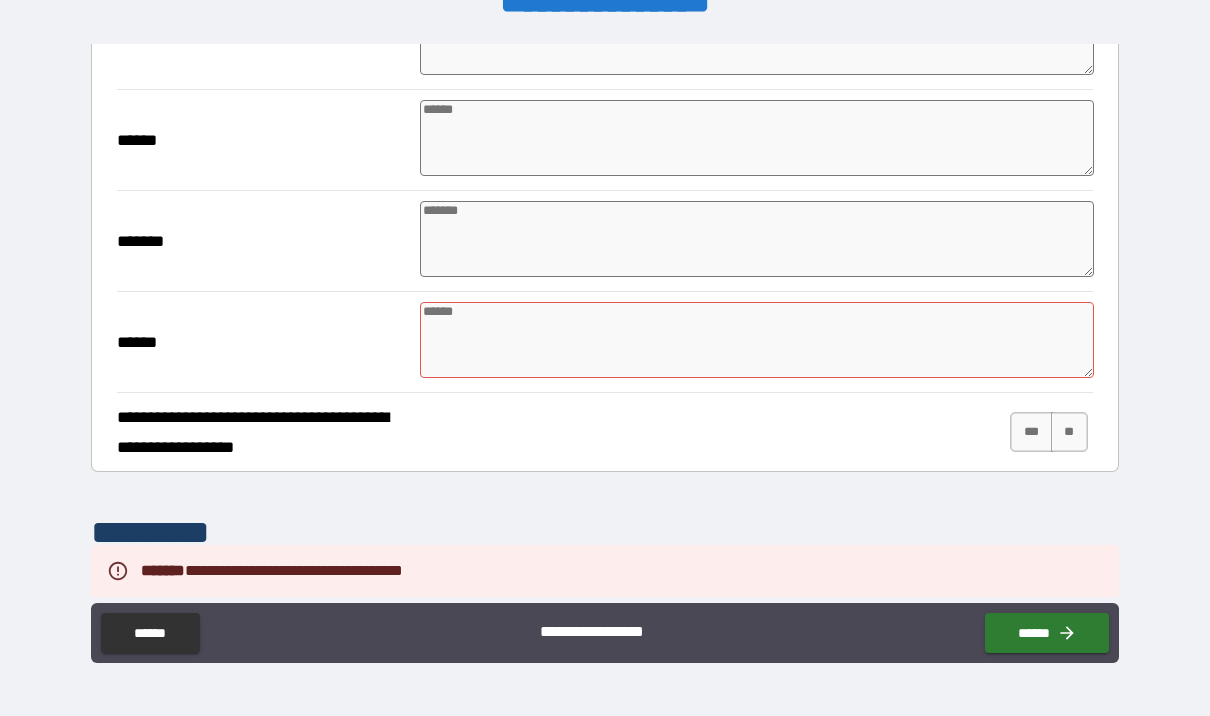 click at bounding box center [757, 340] 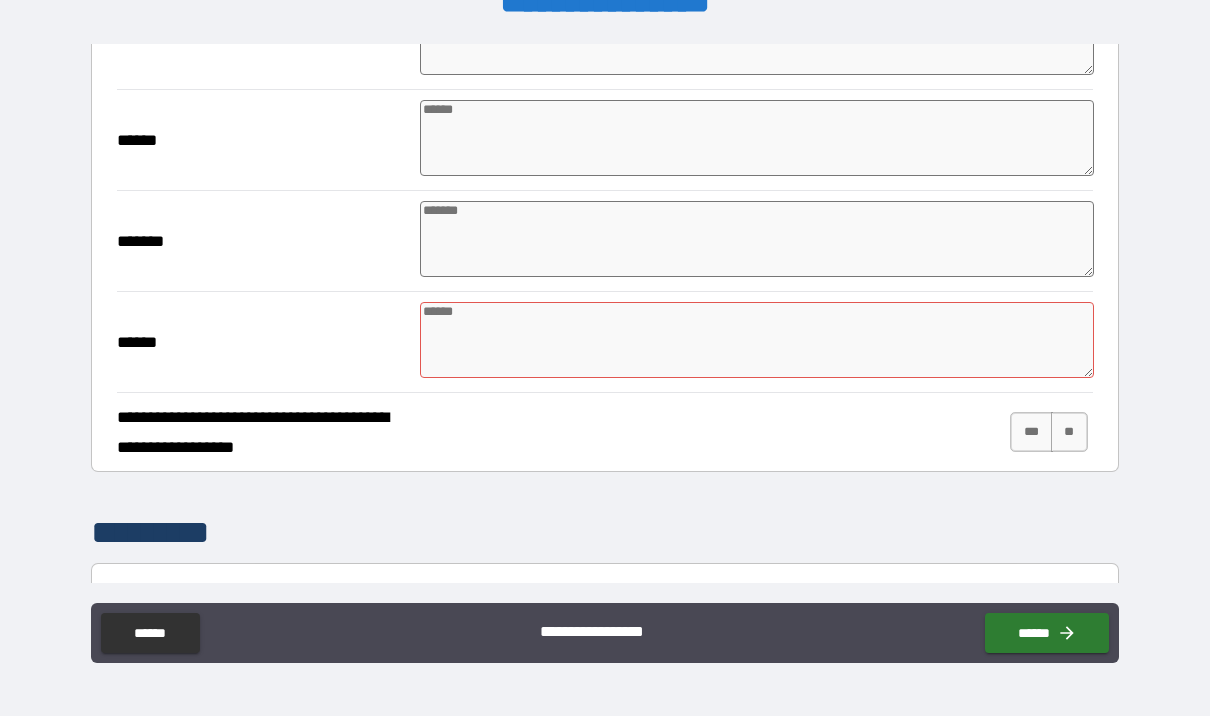 type on "*" 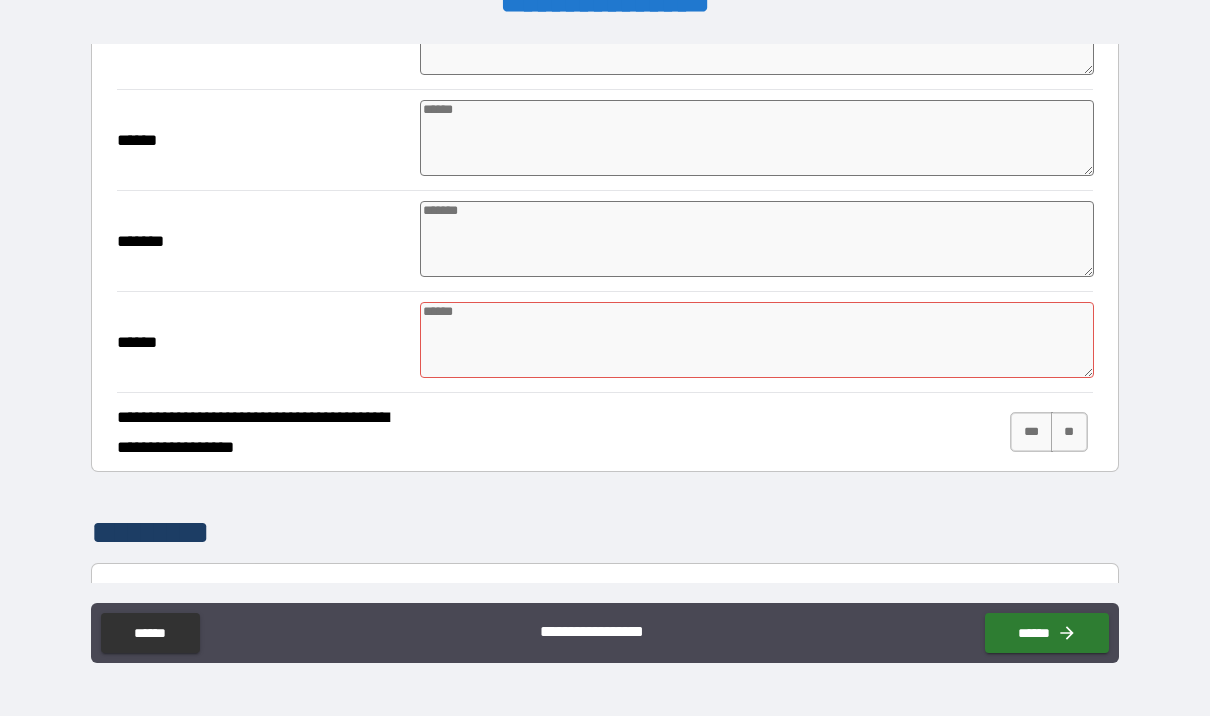 type on "*" 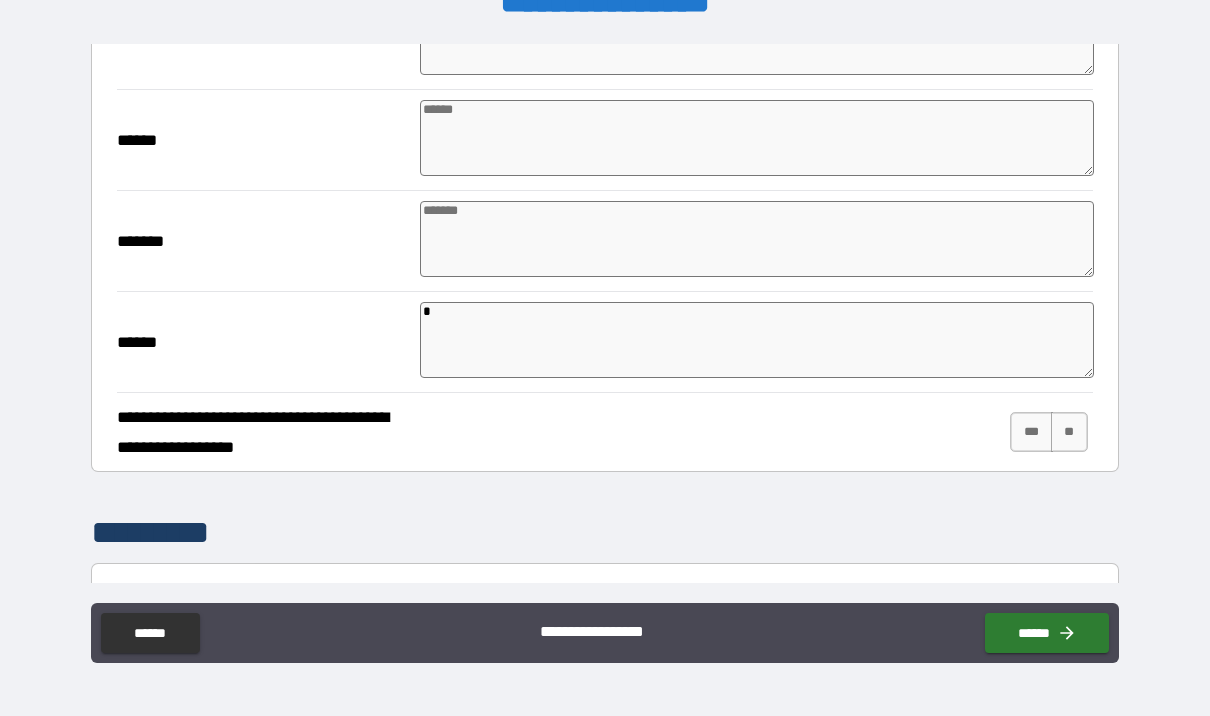 type on "*" 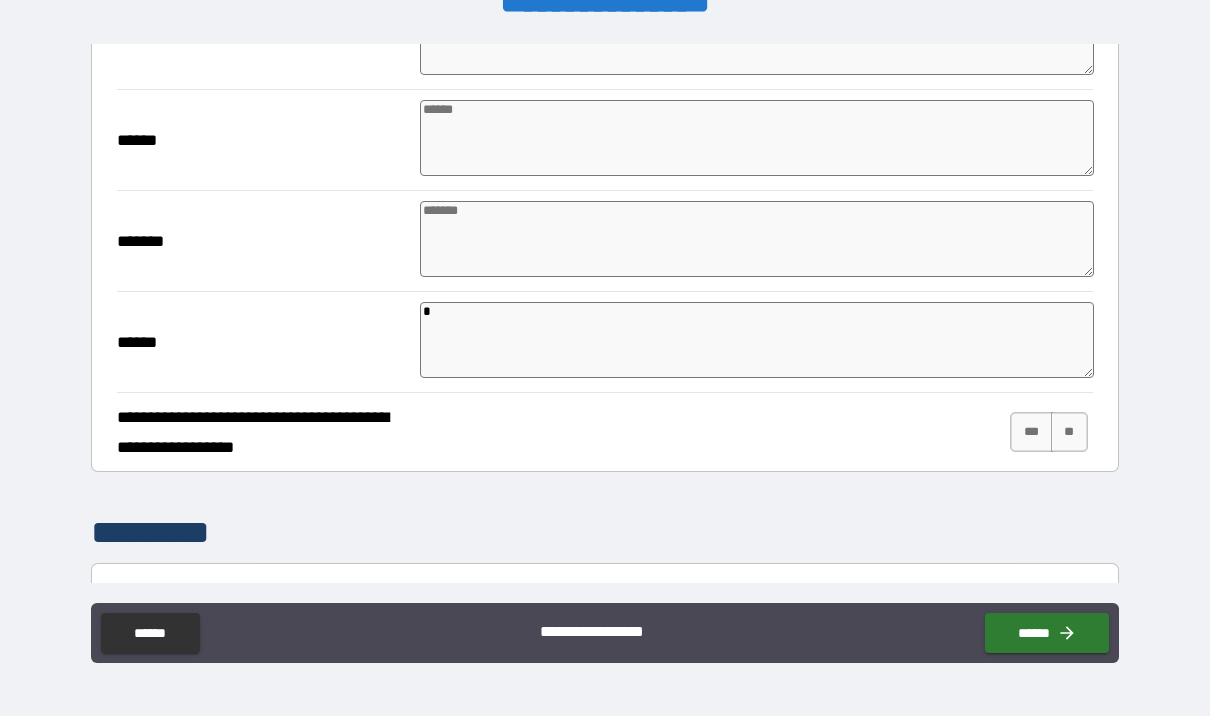 type on "*" 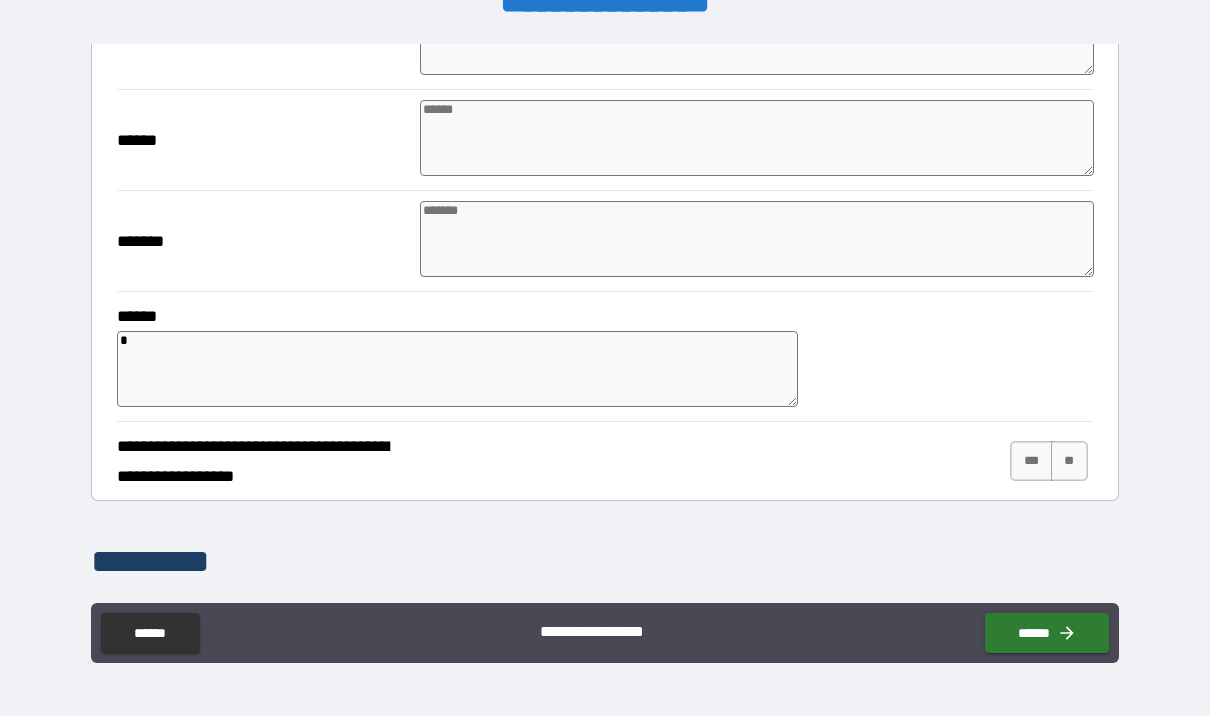 type on "*" 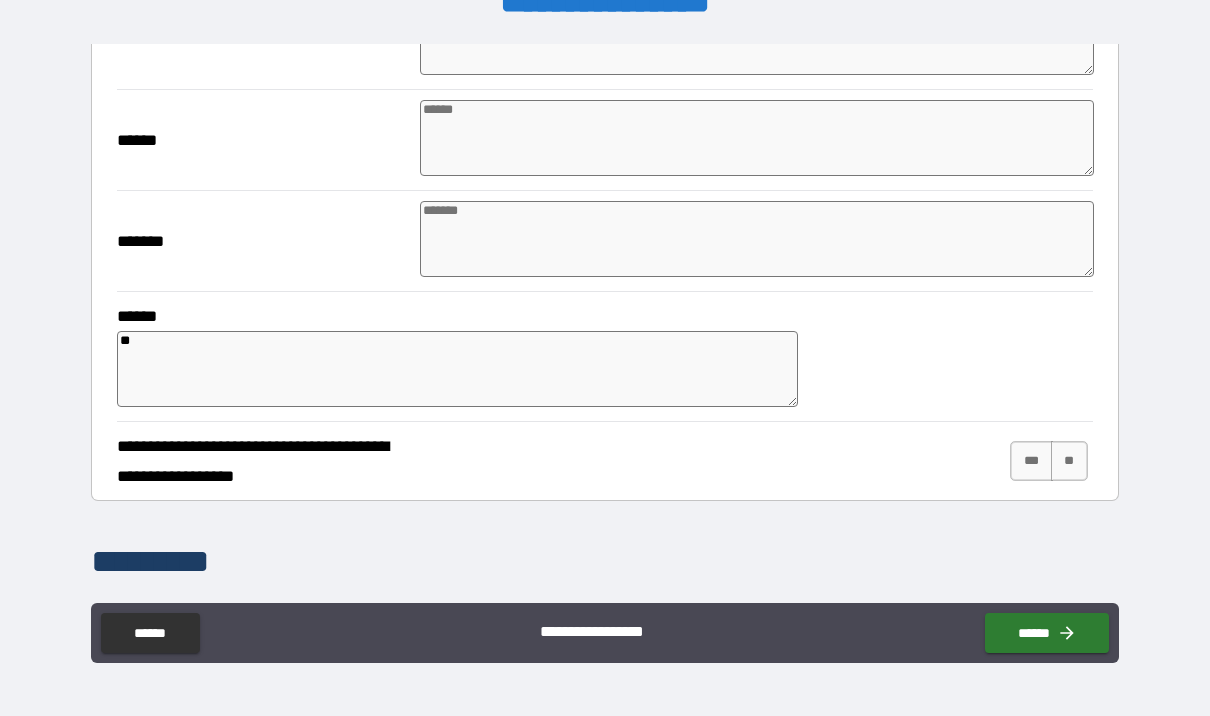 type on "*" 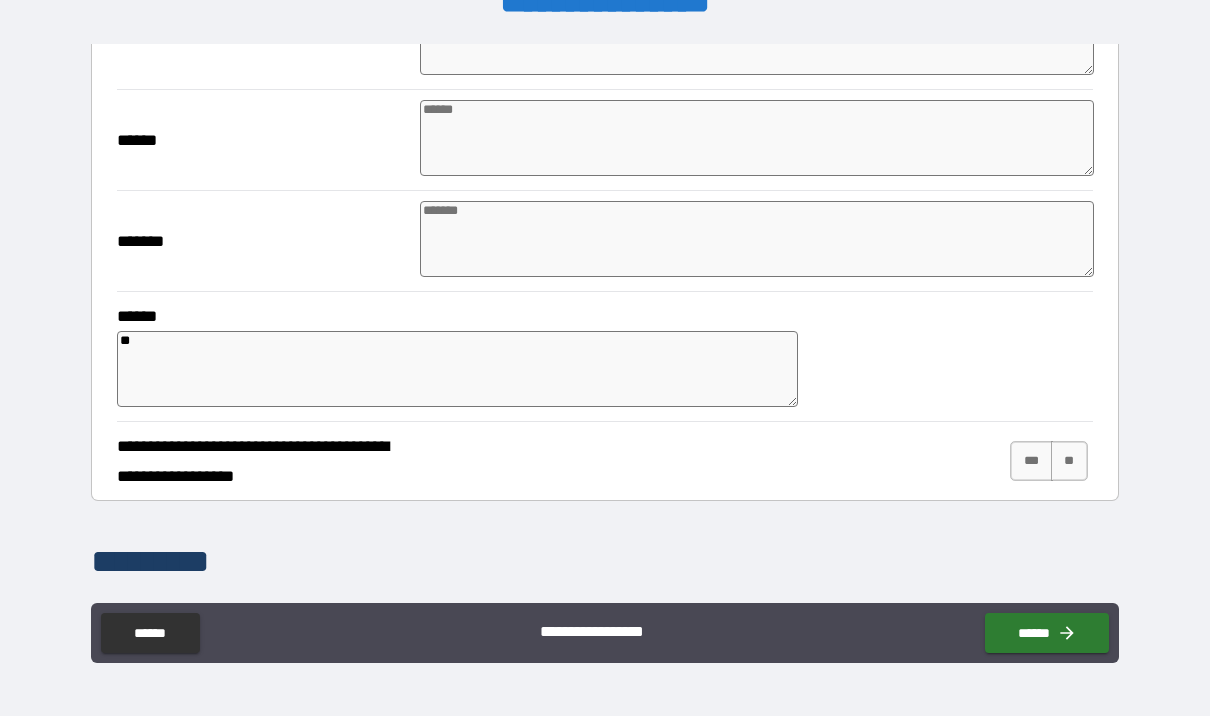 type on "*" 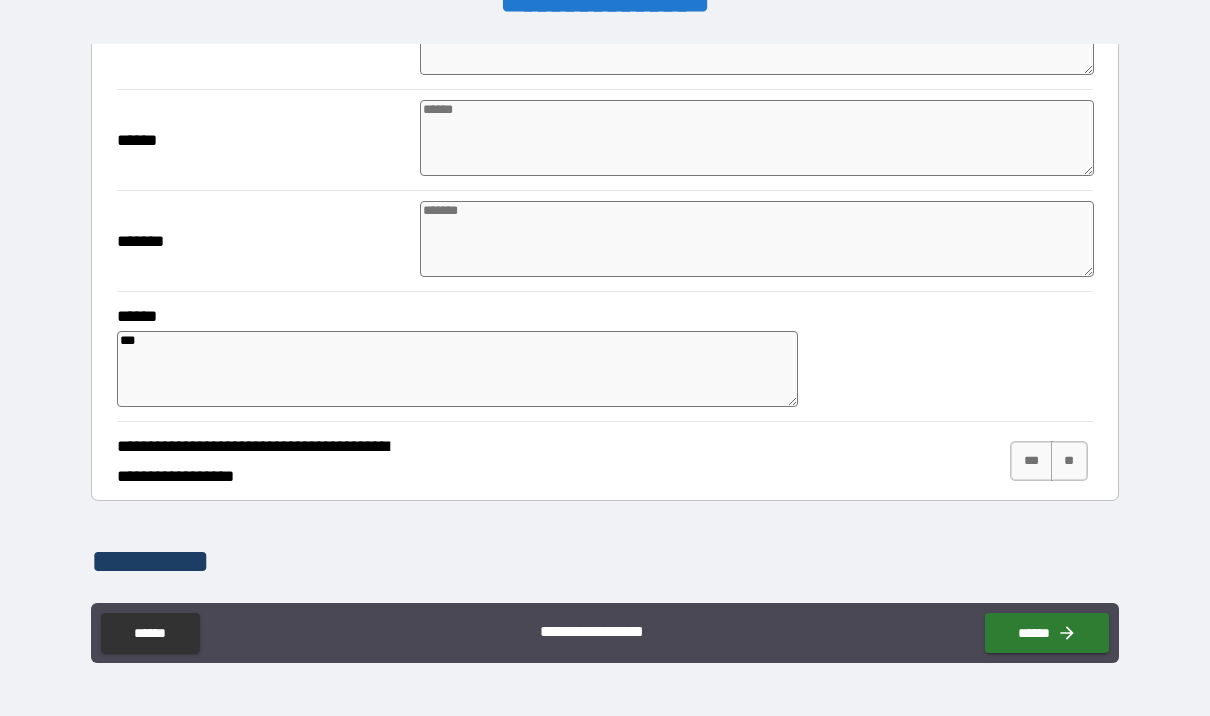 type on "*" 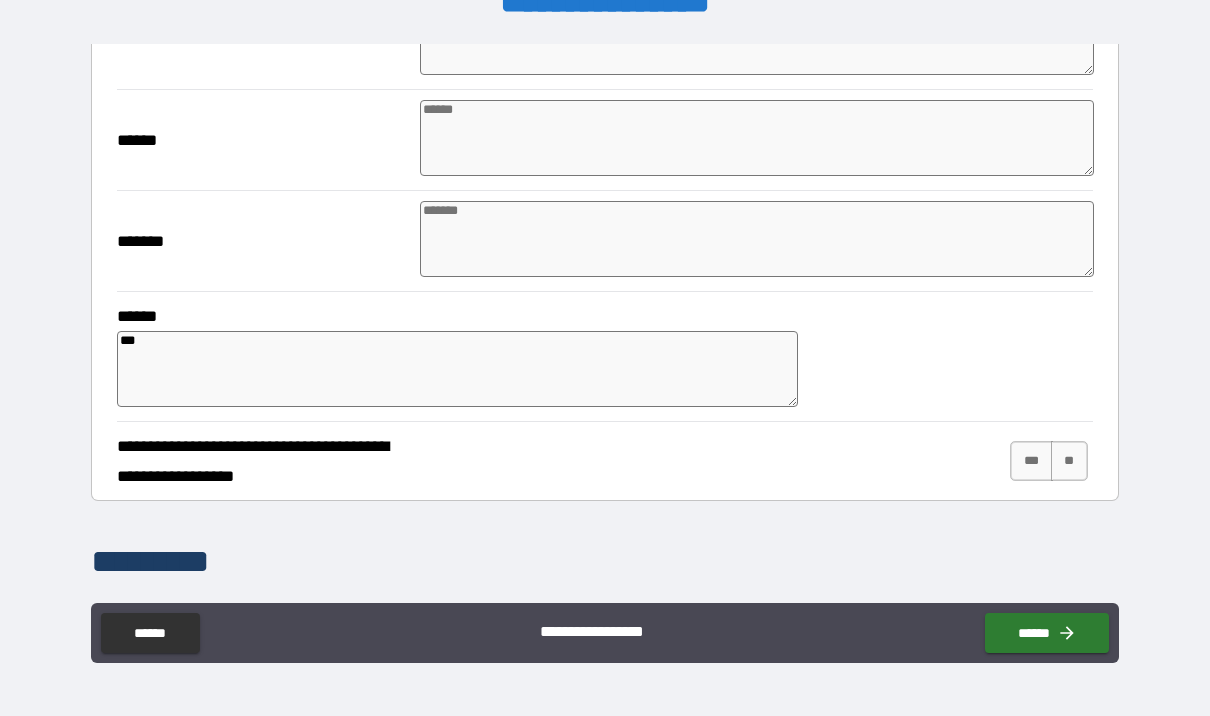 type on "*" 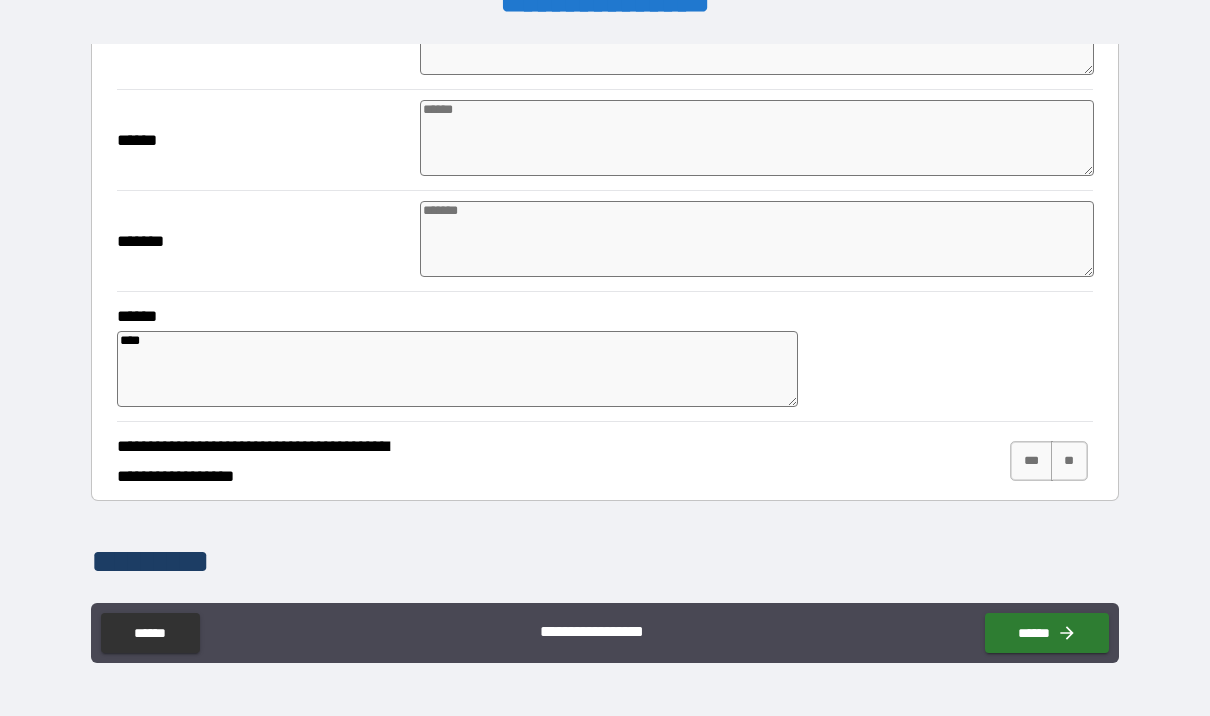 type on "*" 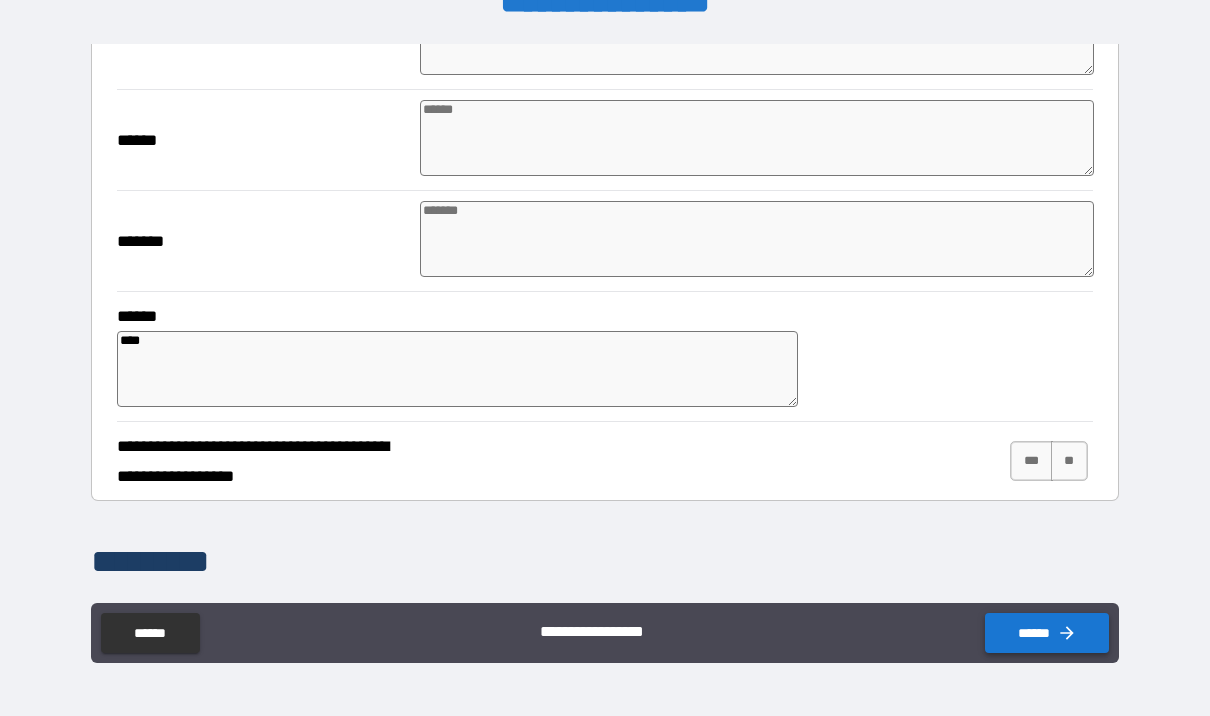 click on "******" at bounding box center [1047, 633] 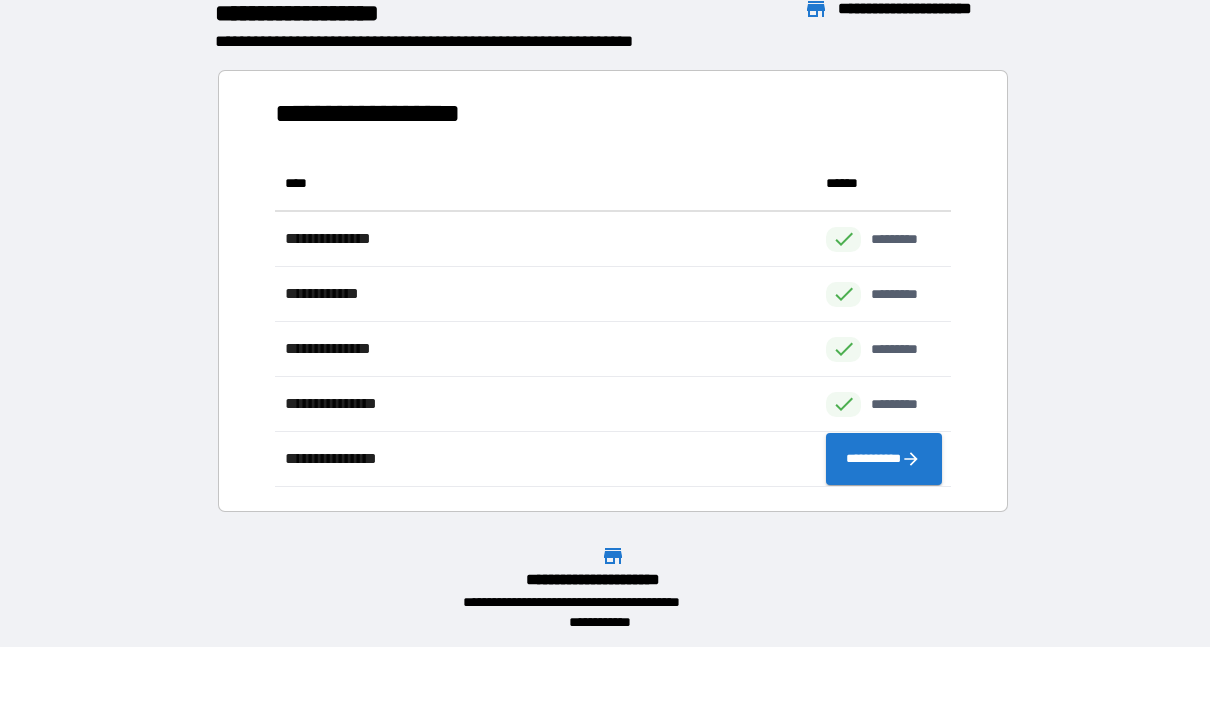 scroll, scrollTop: 1, scrollLeft: 1, axis: both 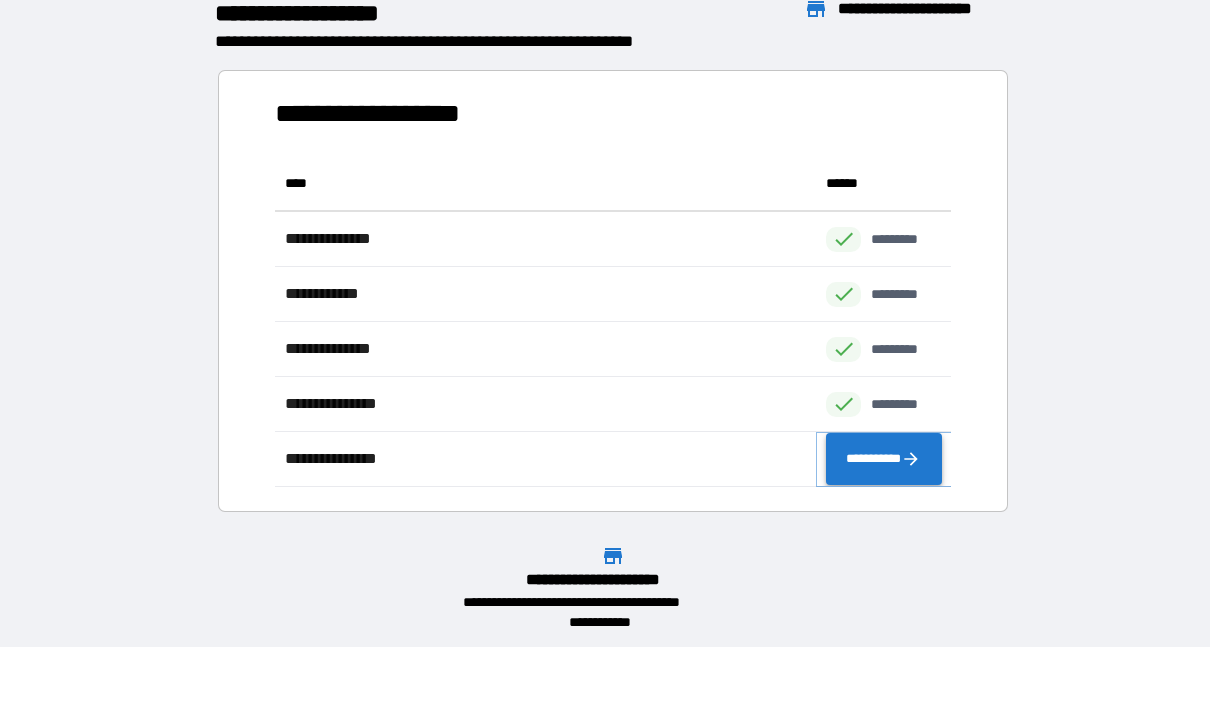 click on "**********" at bounding box center (883, 459) 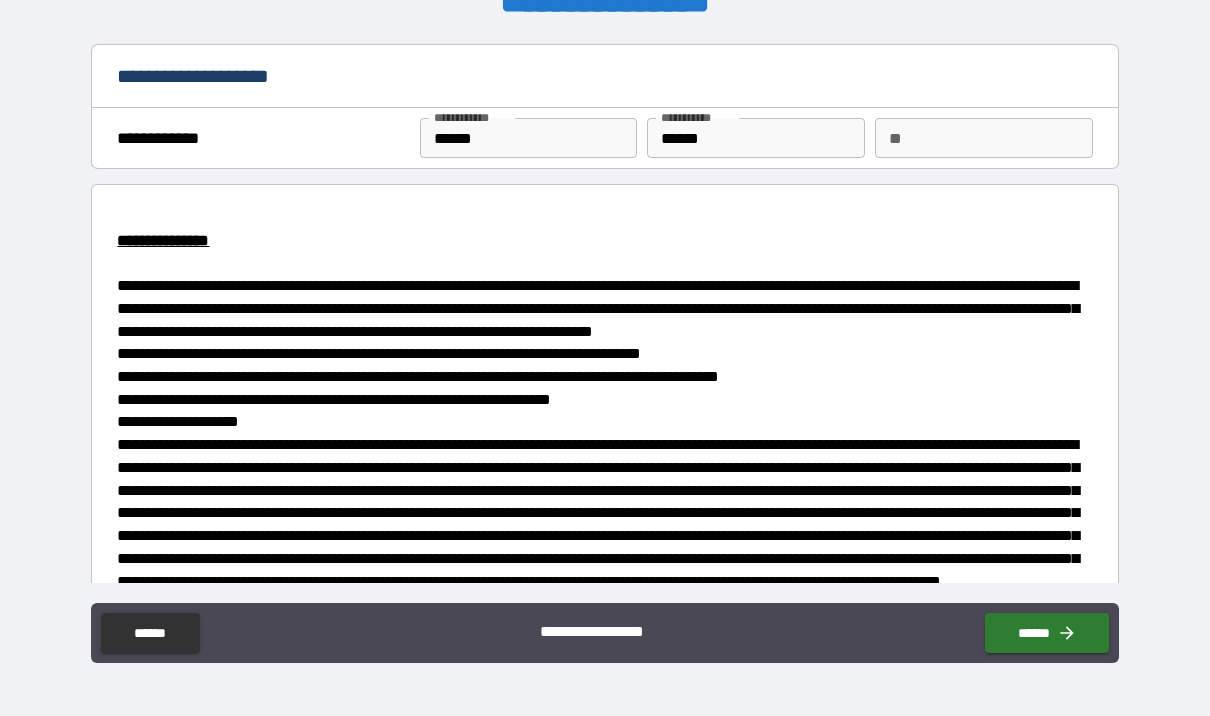type on "*" 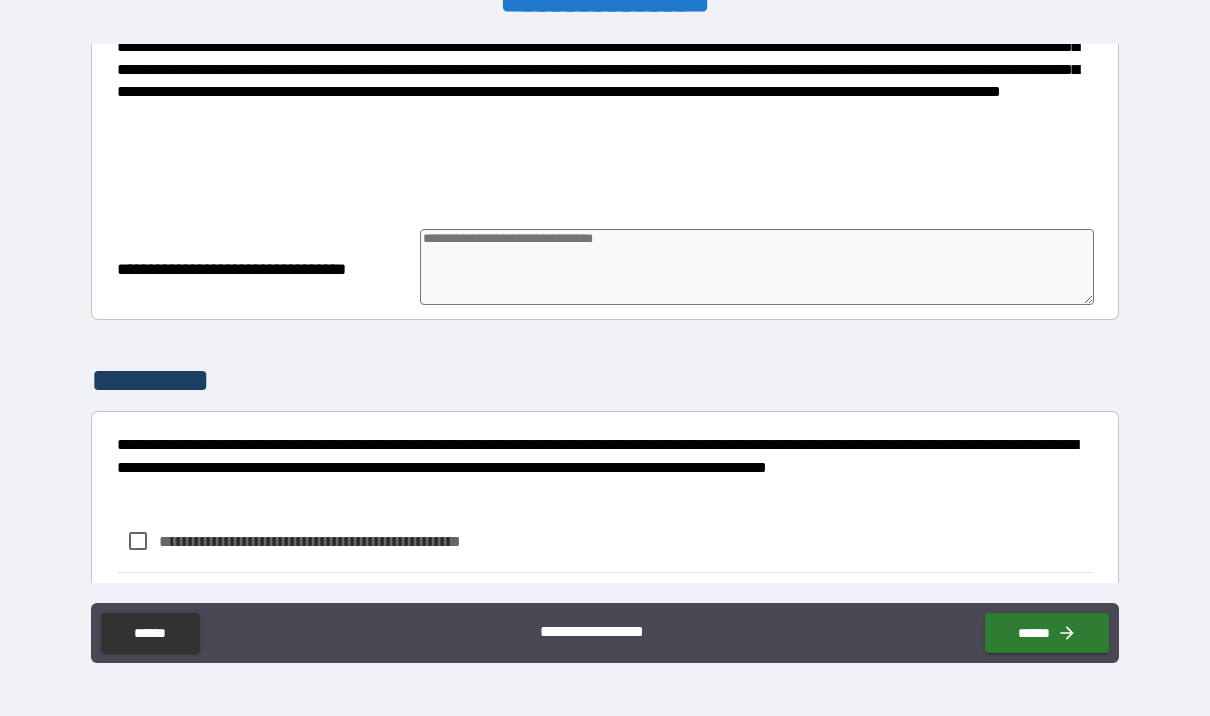 scroll, scrollTop: 992, scrollLeft: 0, axis: vertical 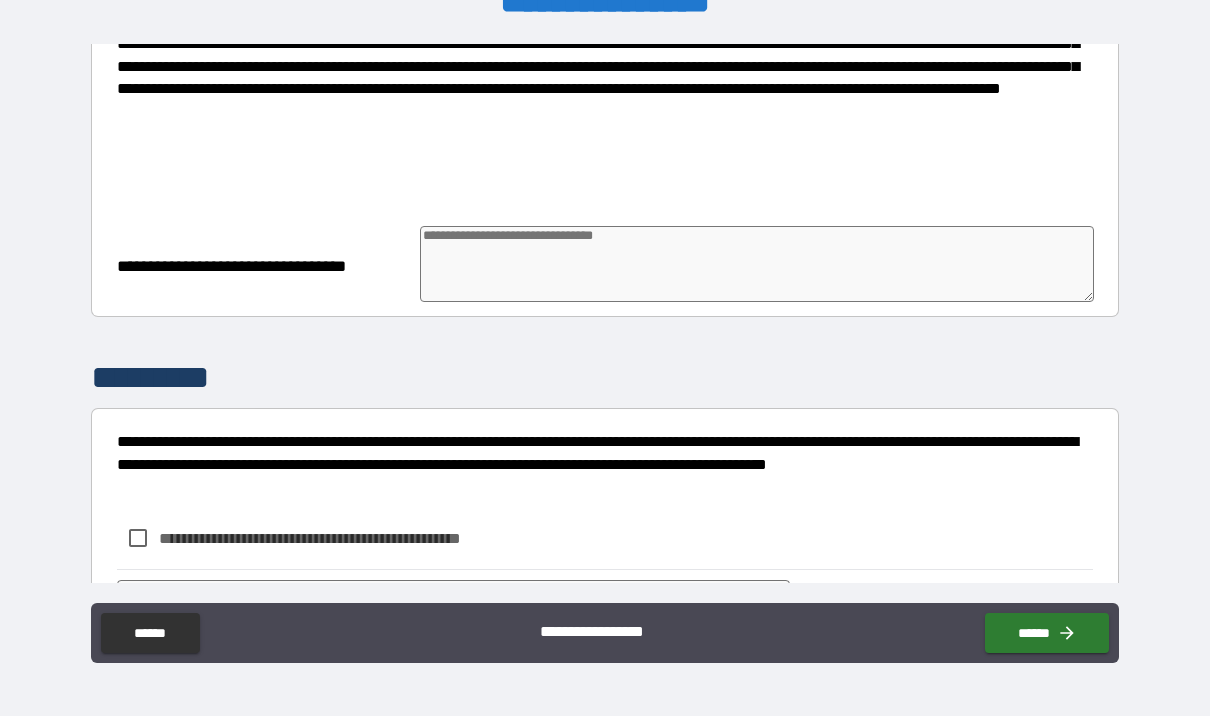 click at bounding box center [757, 264] 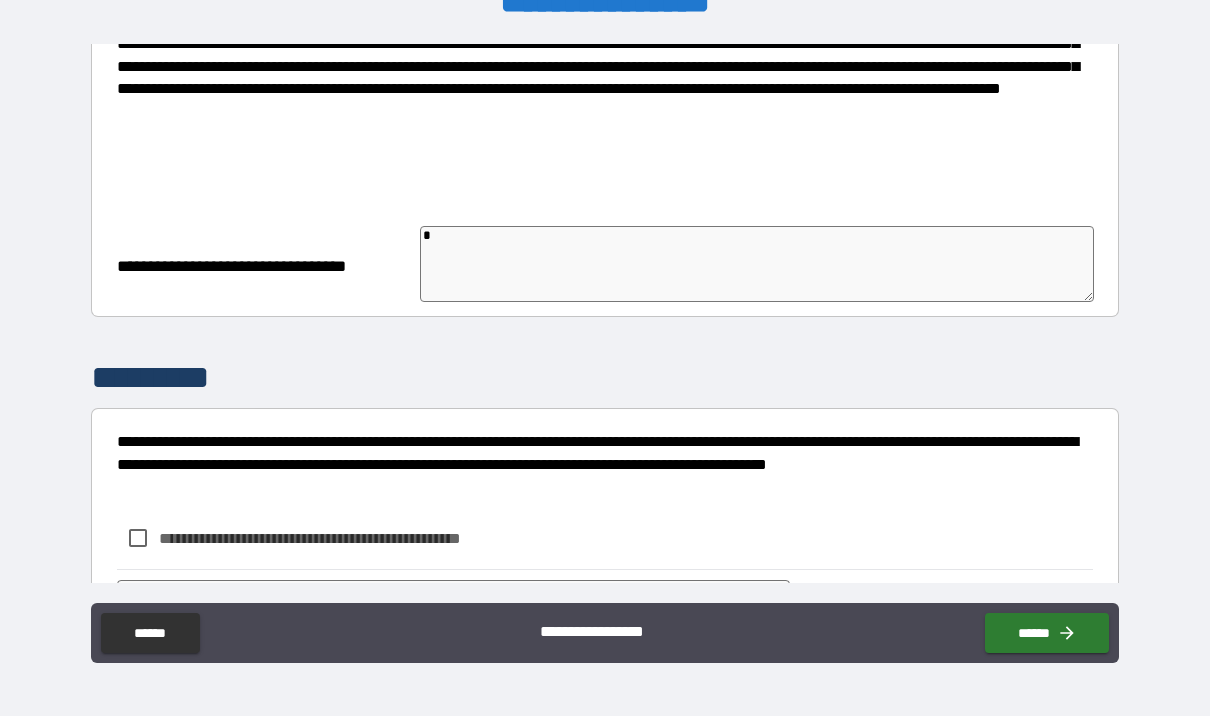 type on "*" 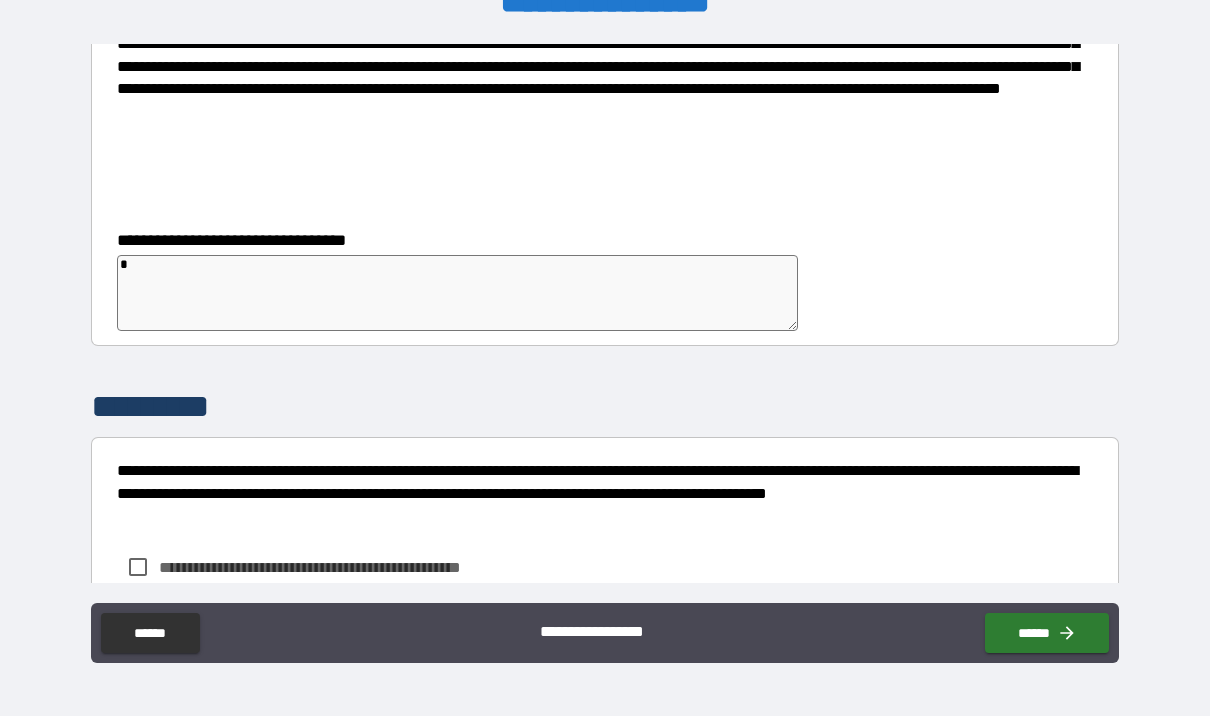 type on "**" 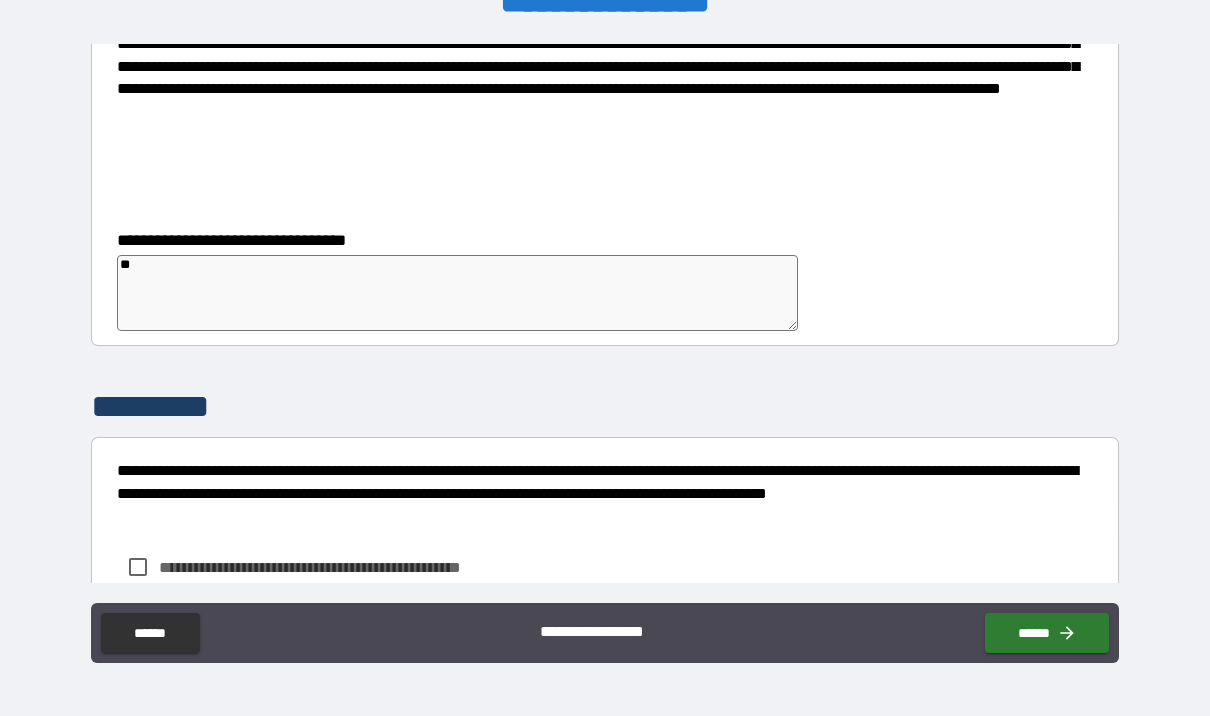 type on "***" 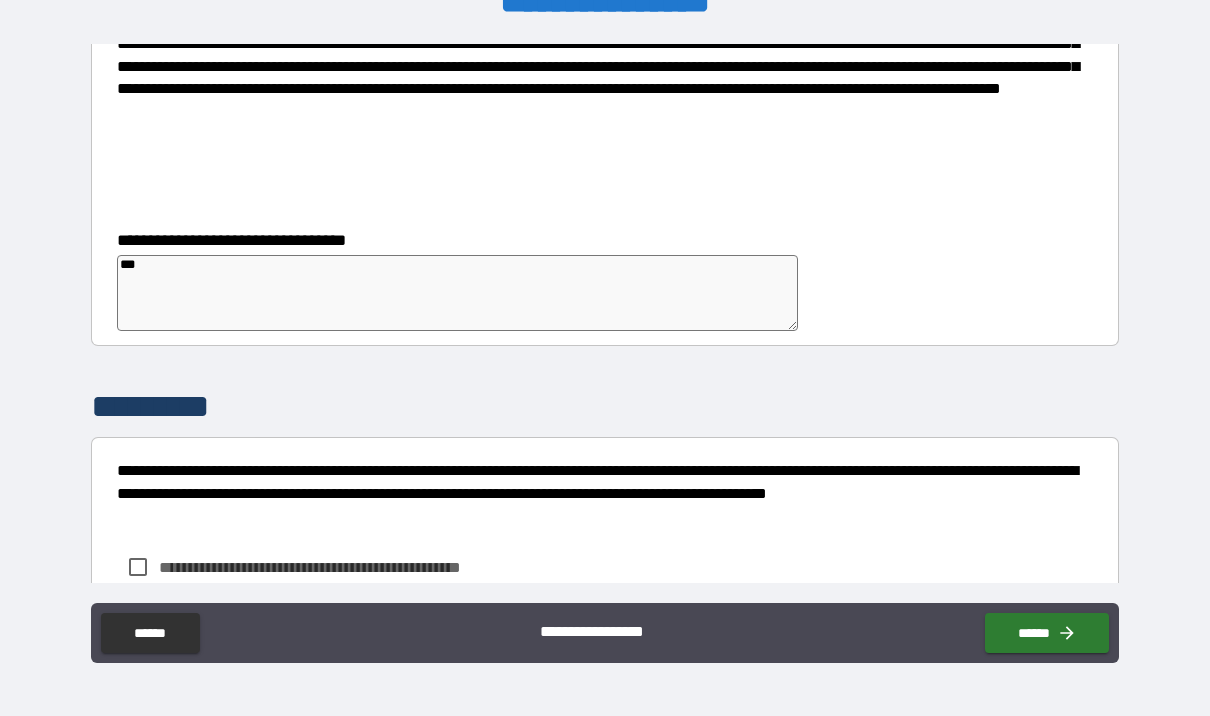 type on "*" 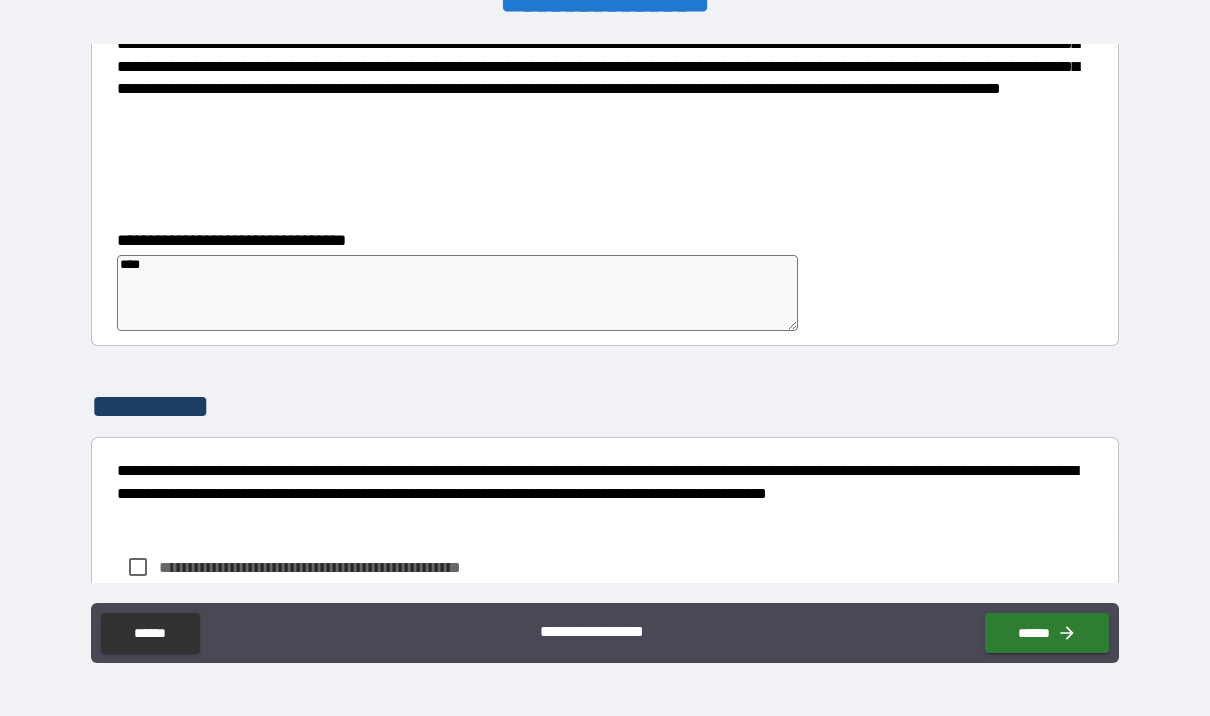 type on "*****" 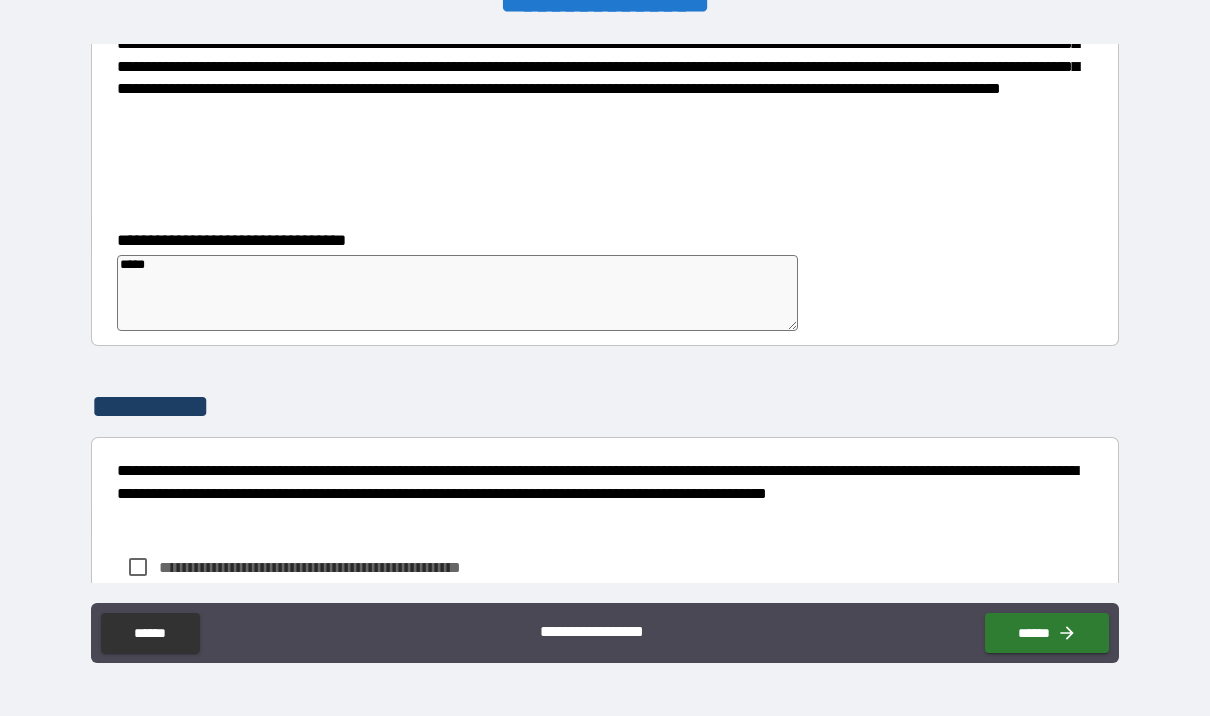 type on "******" 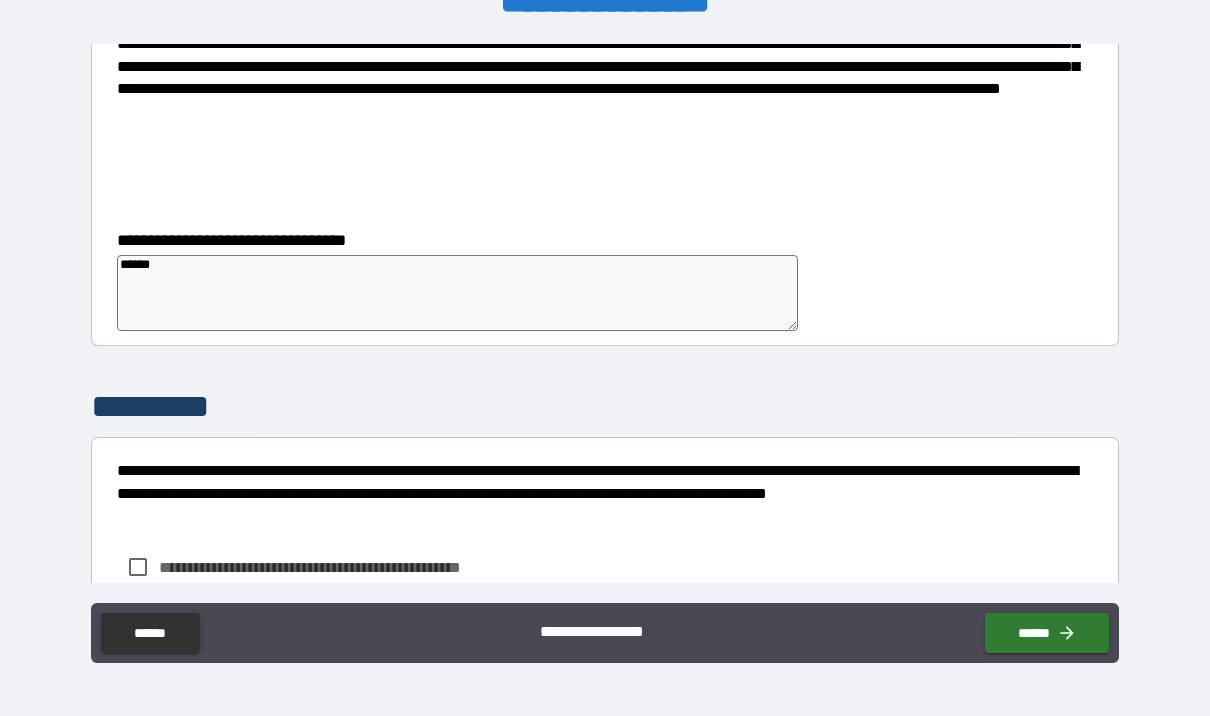 type on "*" 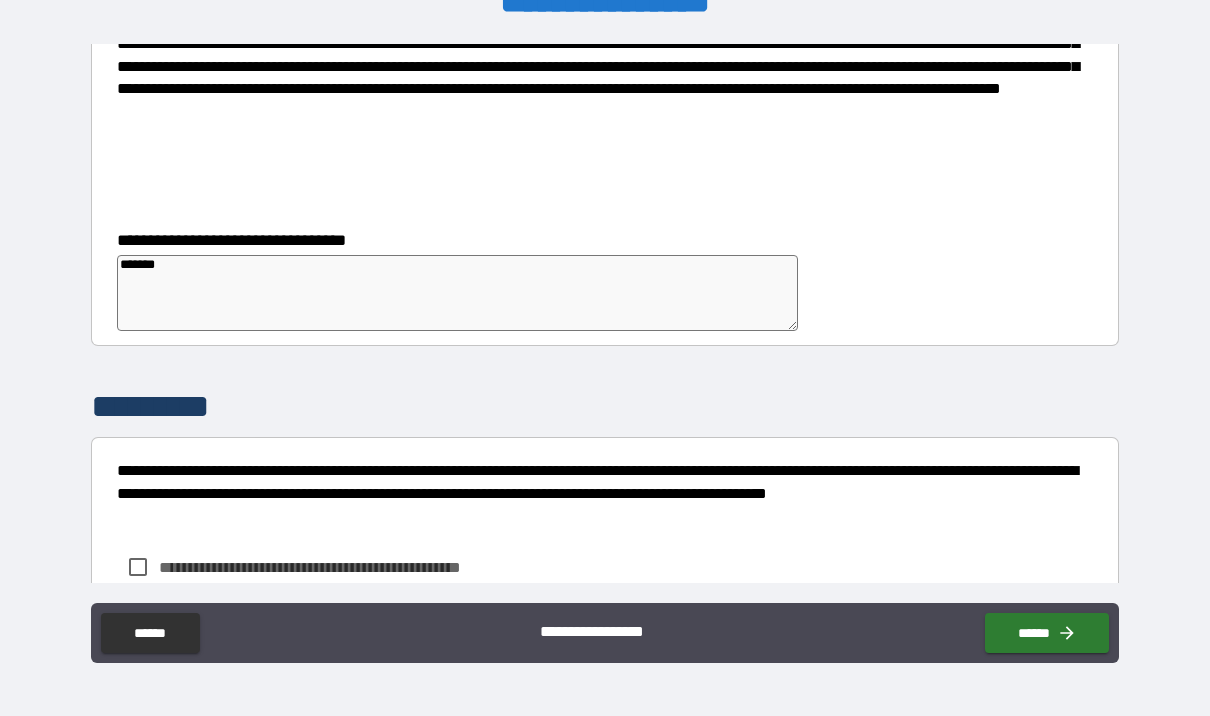 type on "*" 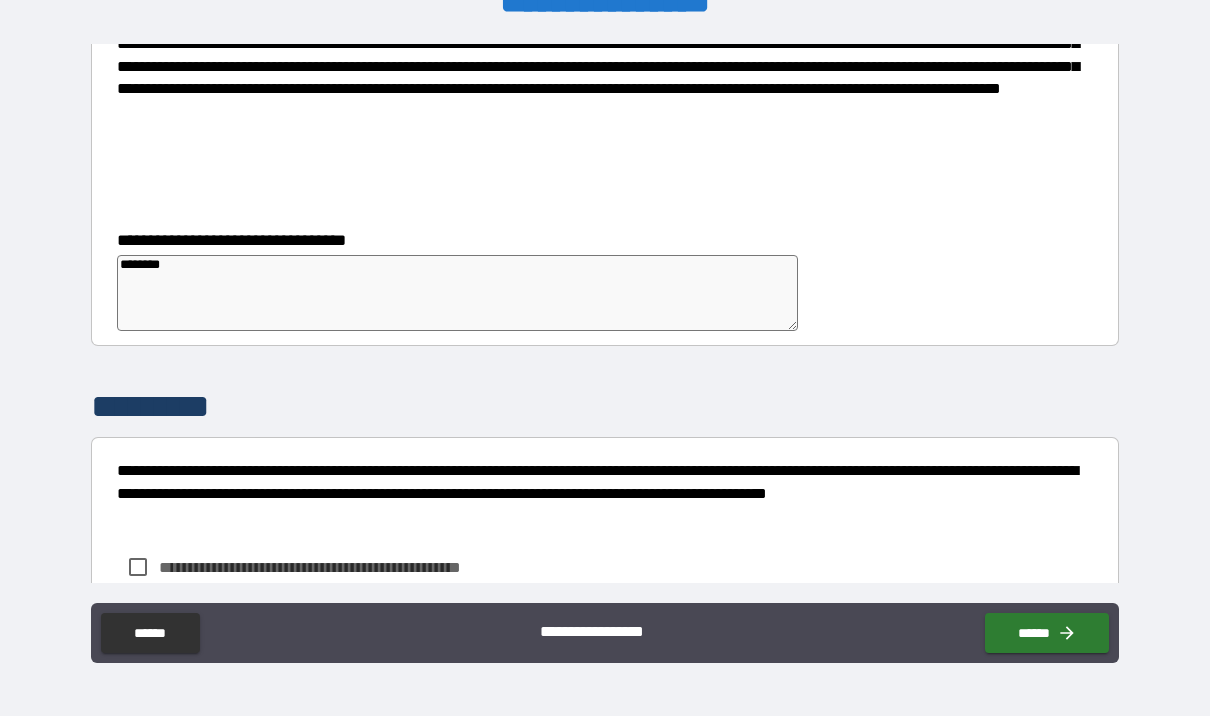 type on "*" 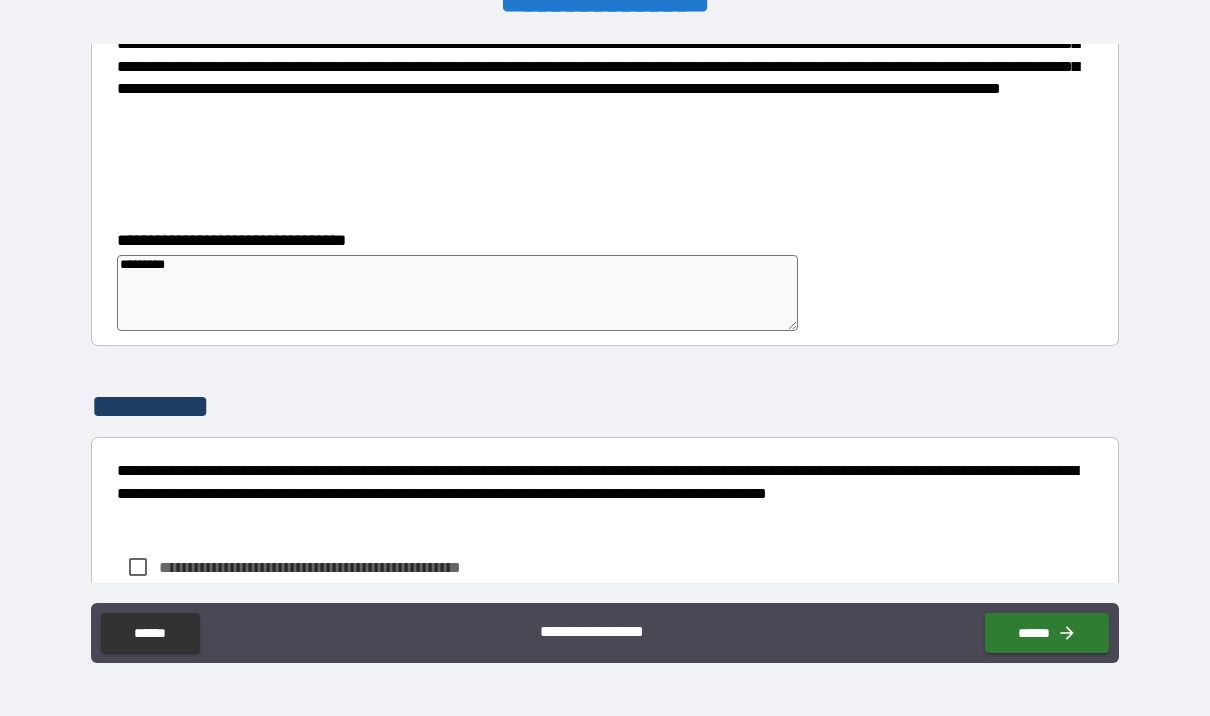 type on "*" 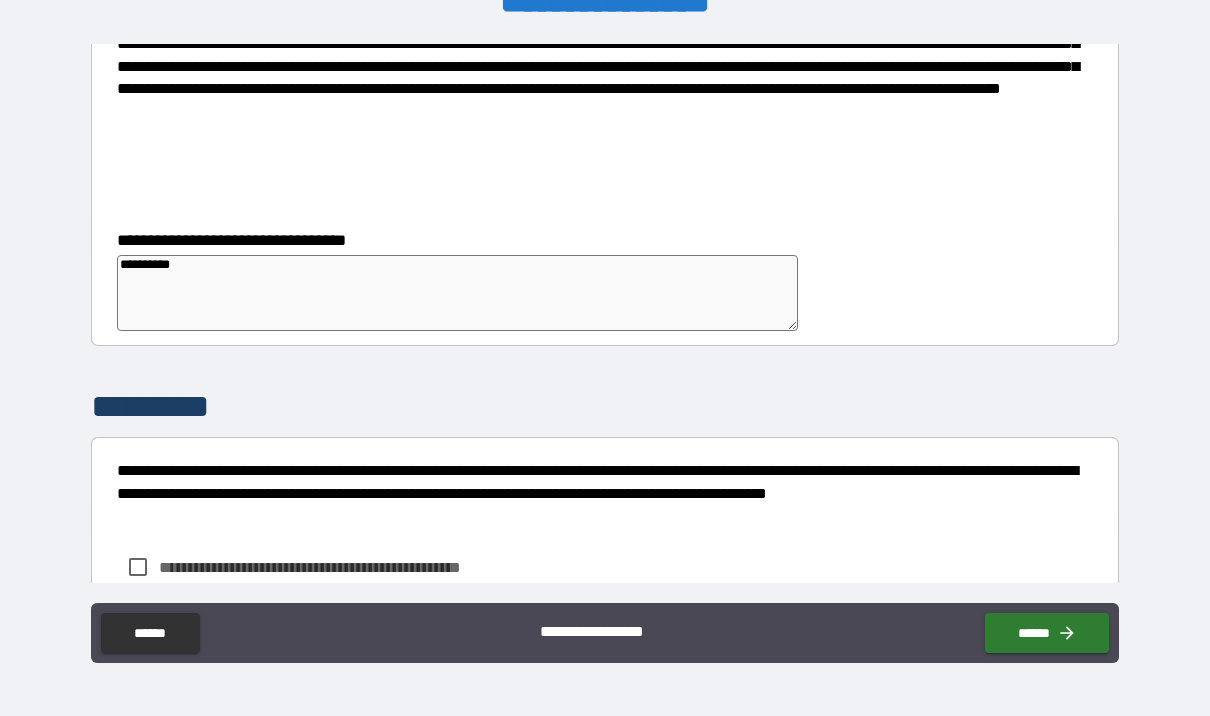 type on "*" 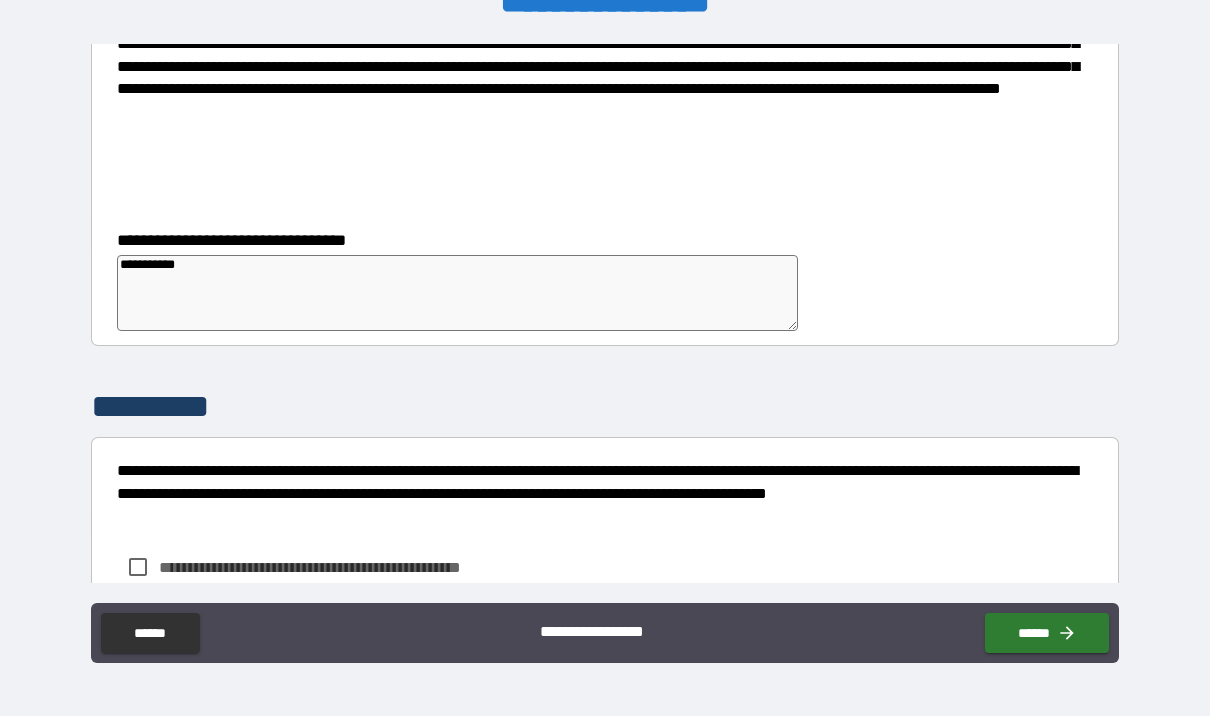 type on "*" 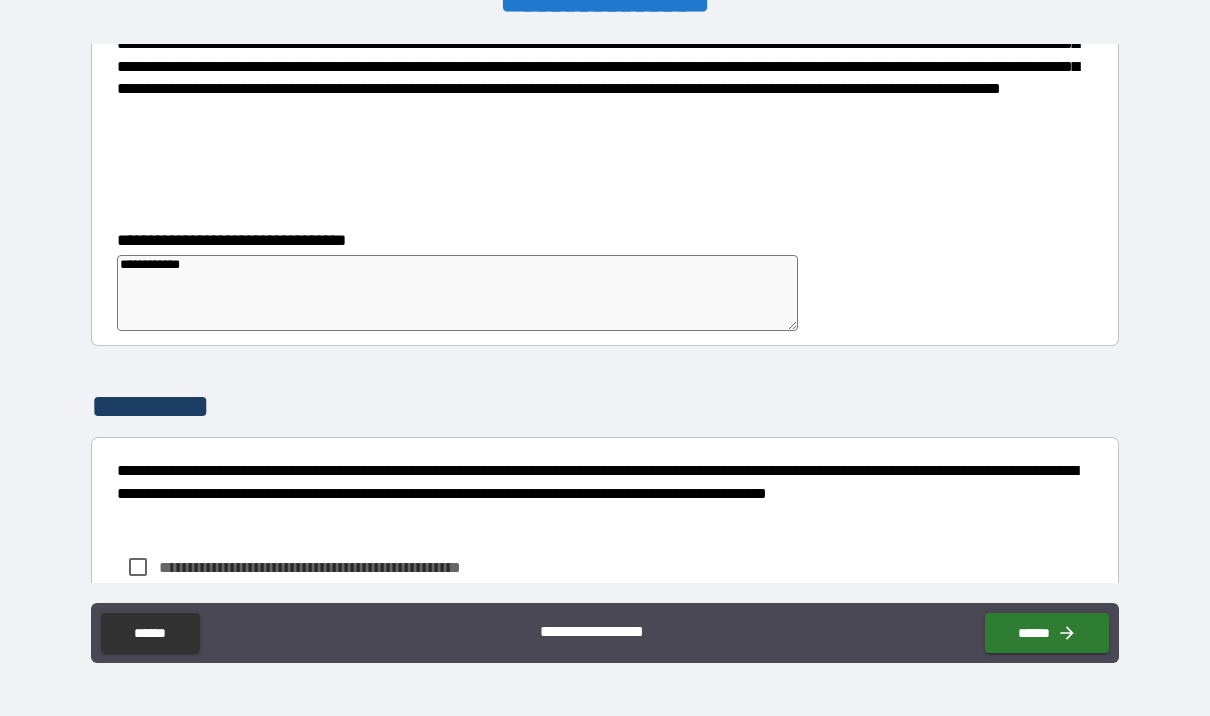 type on "**********" 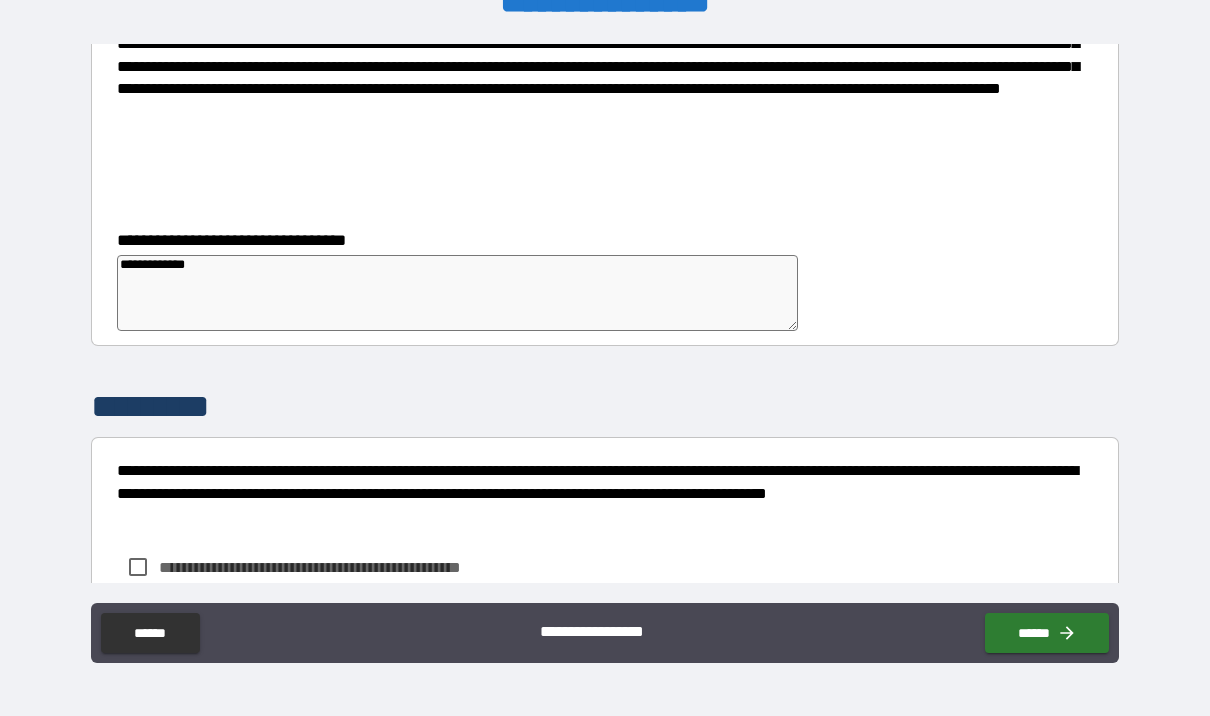 type on "*" 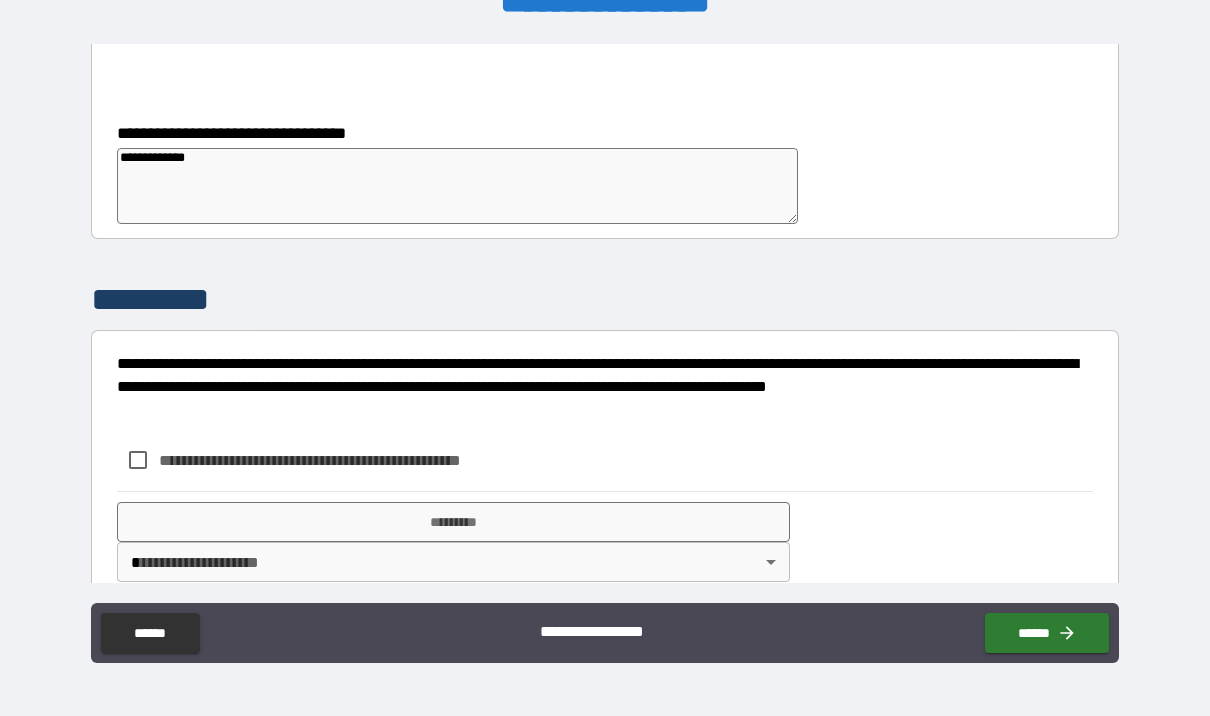 scroll, scrollTop: 1099, scrollLeft: 0, axis: vertical 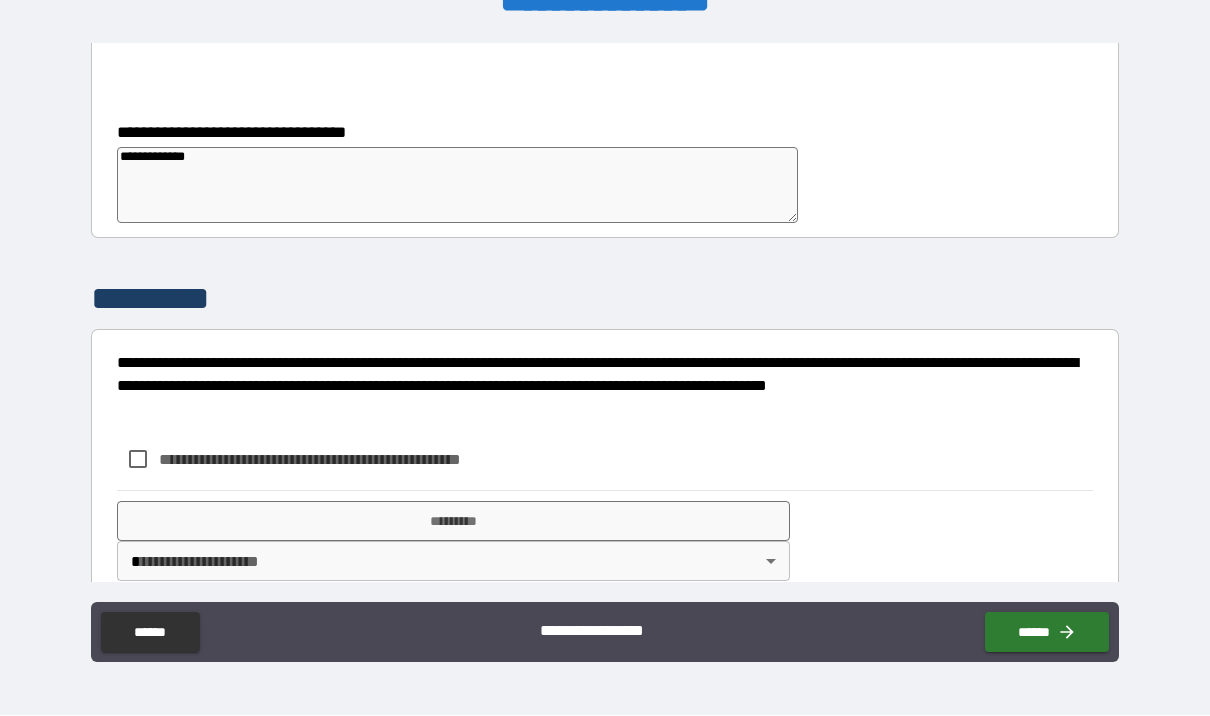 type on "**********" 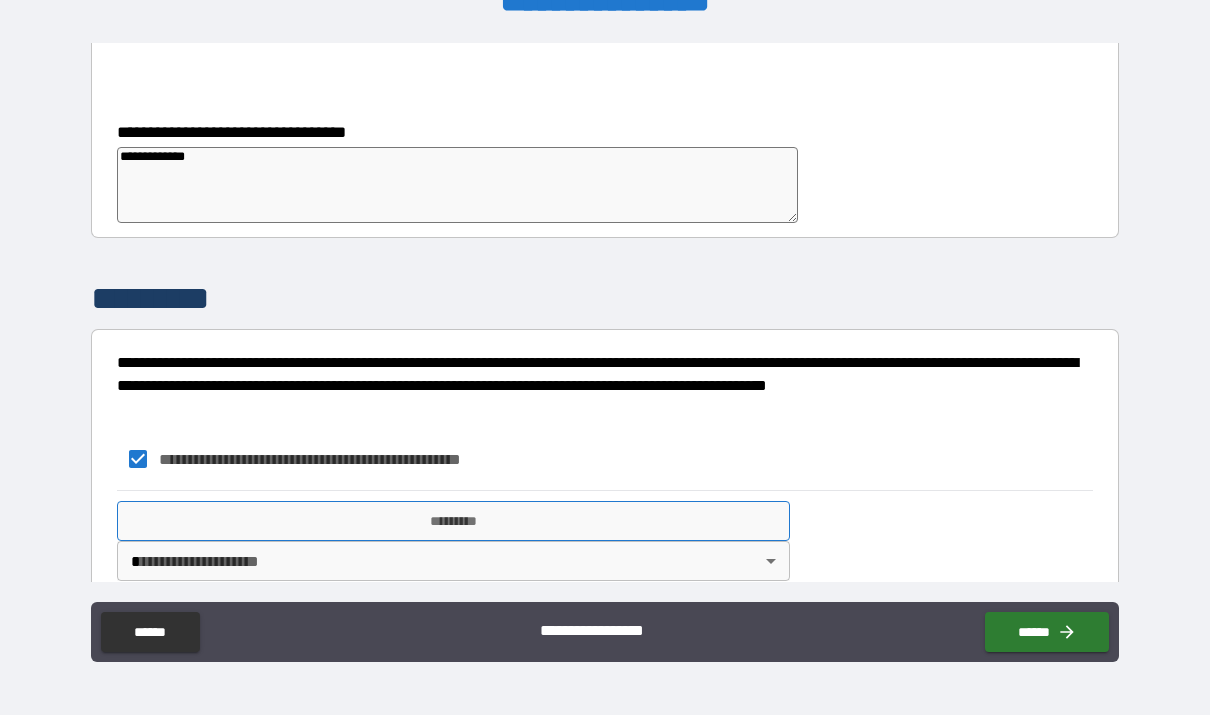 click on "*********" at bounding box center [453, 522] 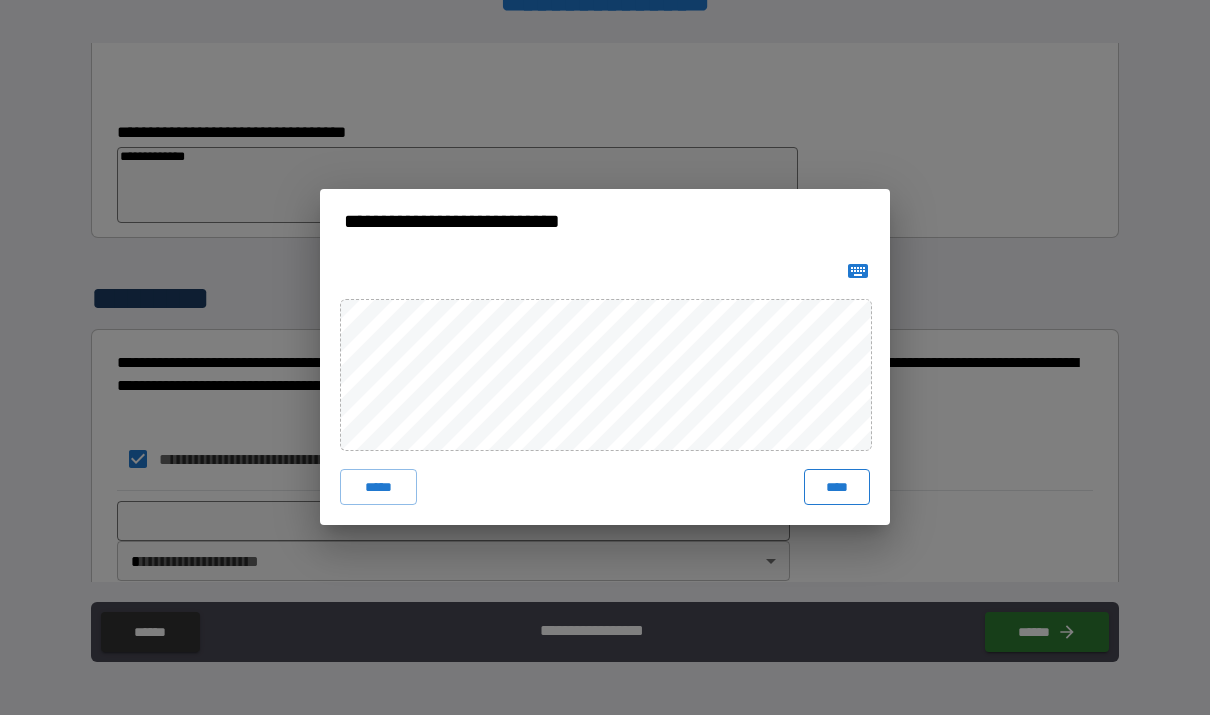 click on "****" at bounding box center [837, 488] 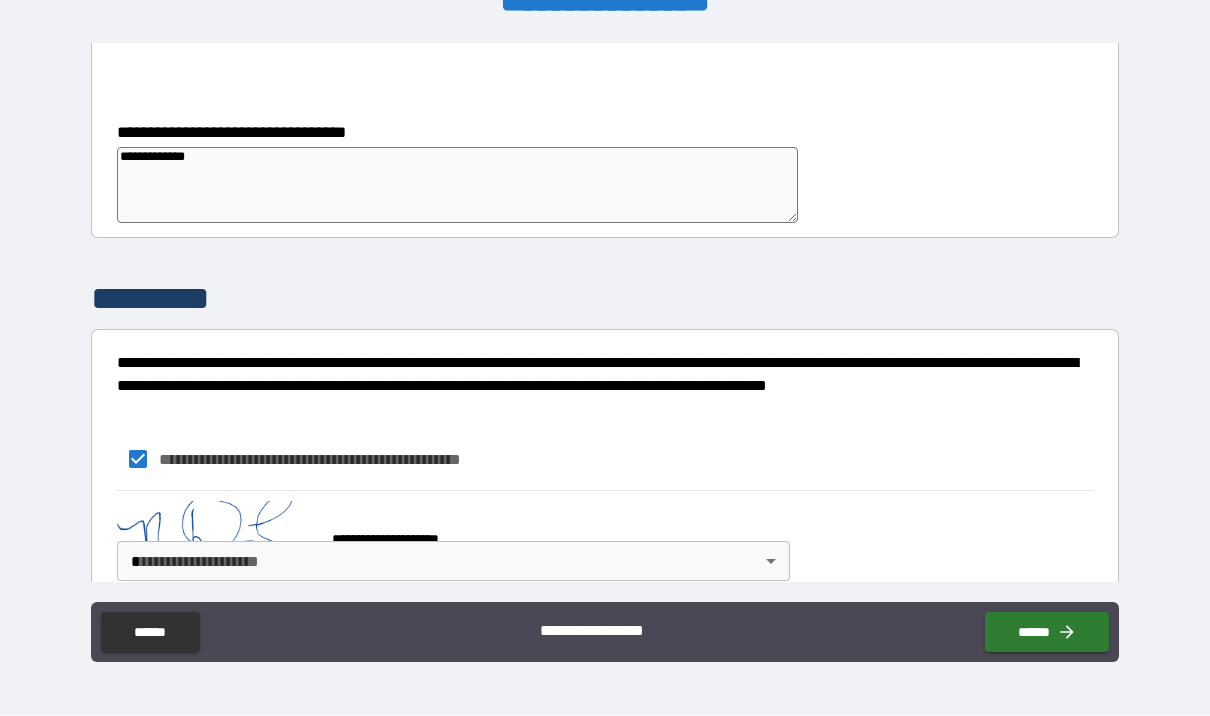 scroll, scrollTop: 1089, scrollLeft: 0, axis: vertical 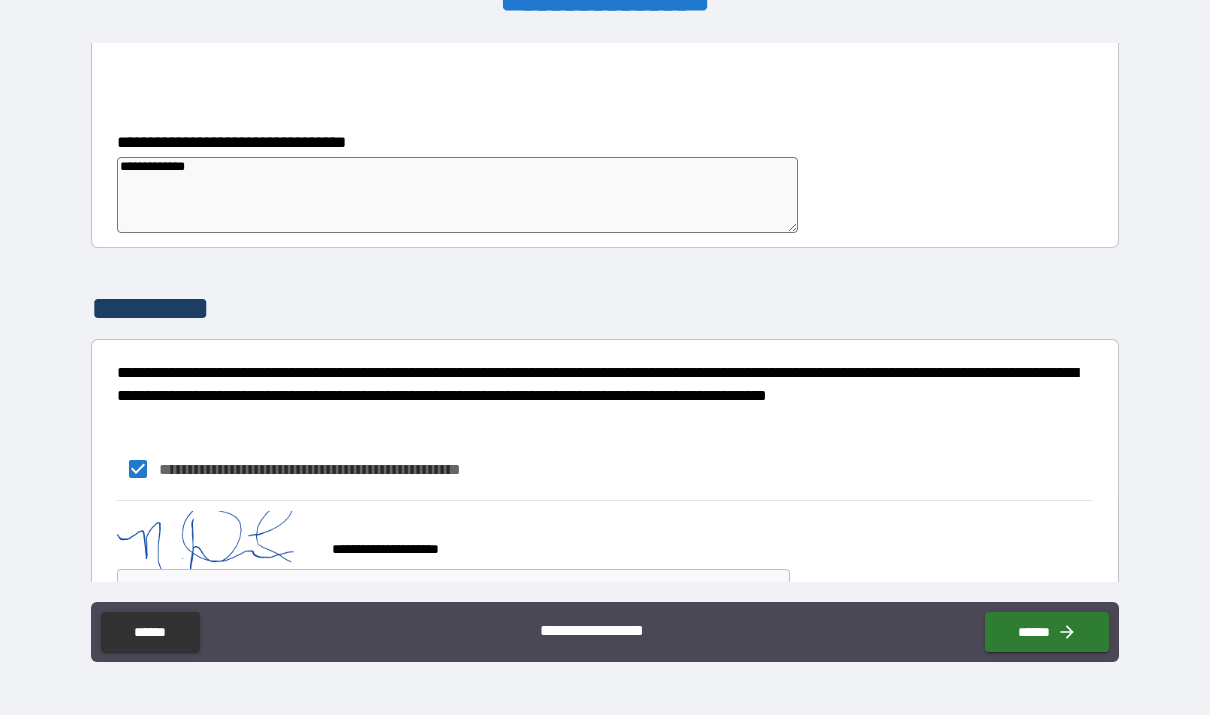 click on "**********" at bounding box center (605, 323) 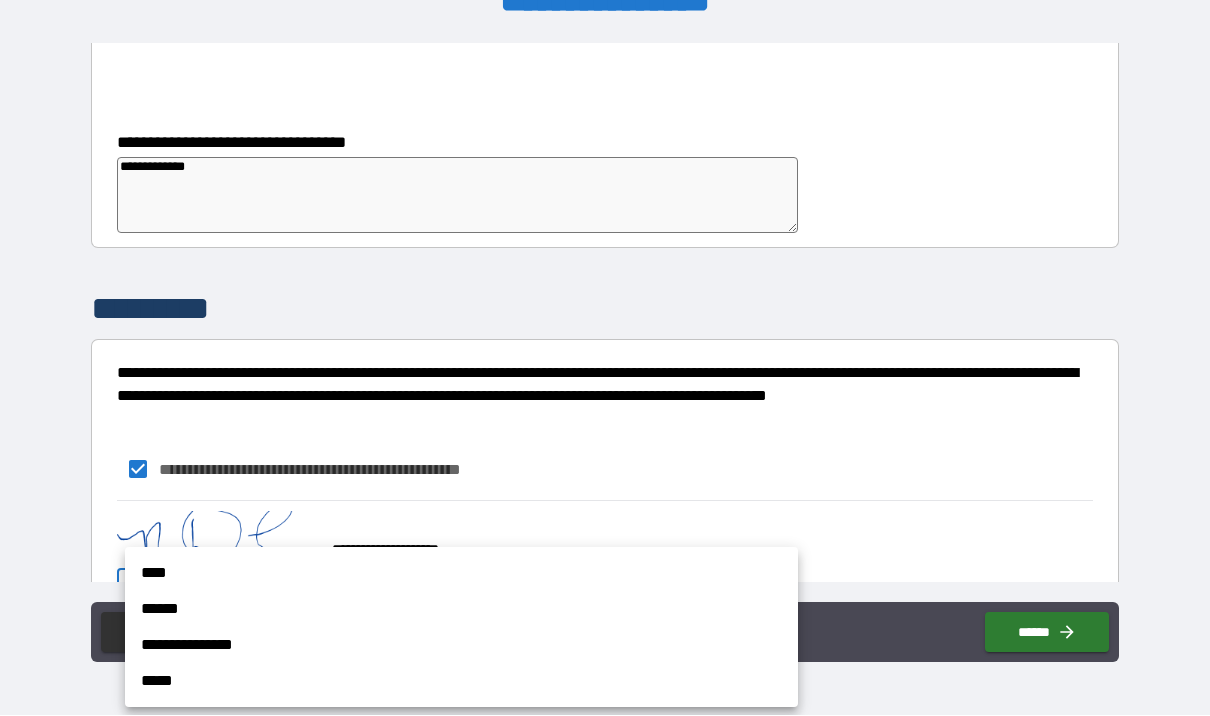 click on "****" at bounding box center (461, 574) 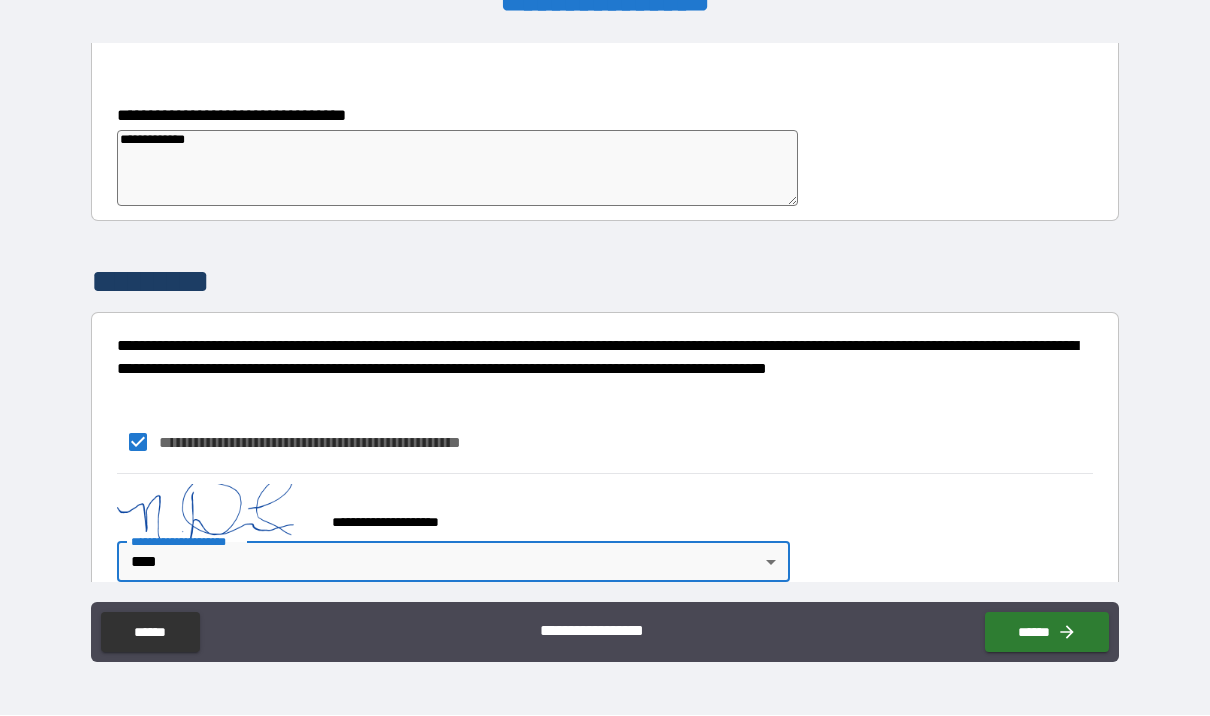 scroll, scrollTop: 1116, scrollLeft: 0, axis: vertical 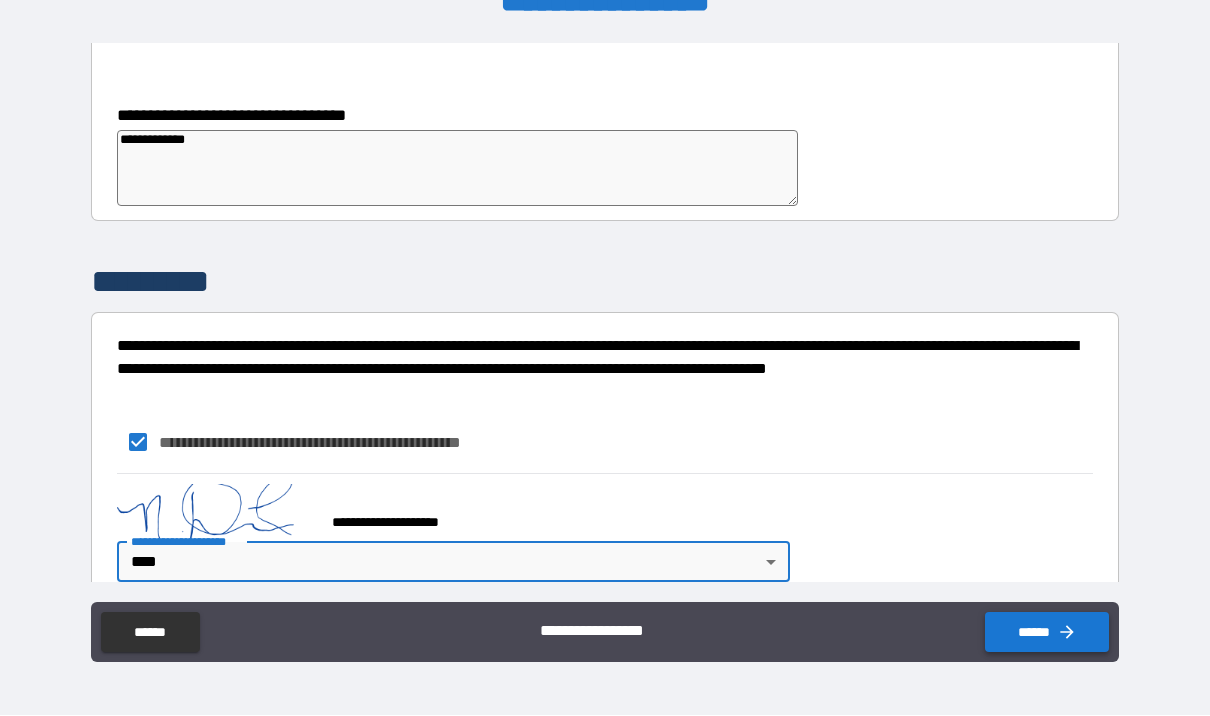 click on "******" at bounding box center [1047, 633] 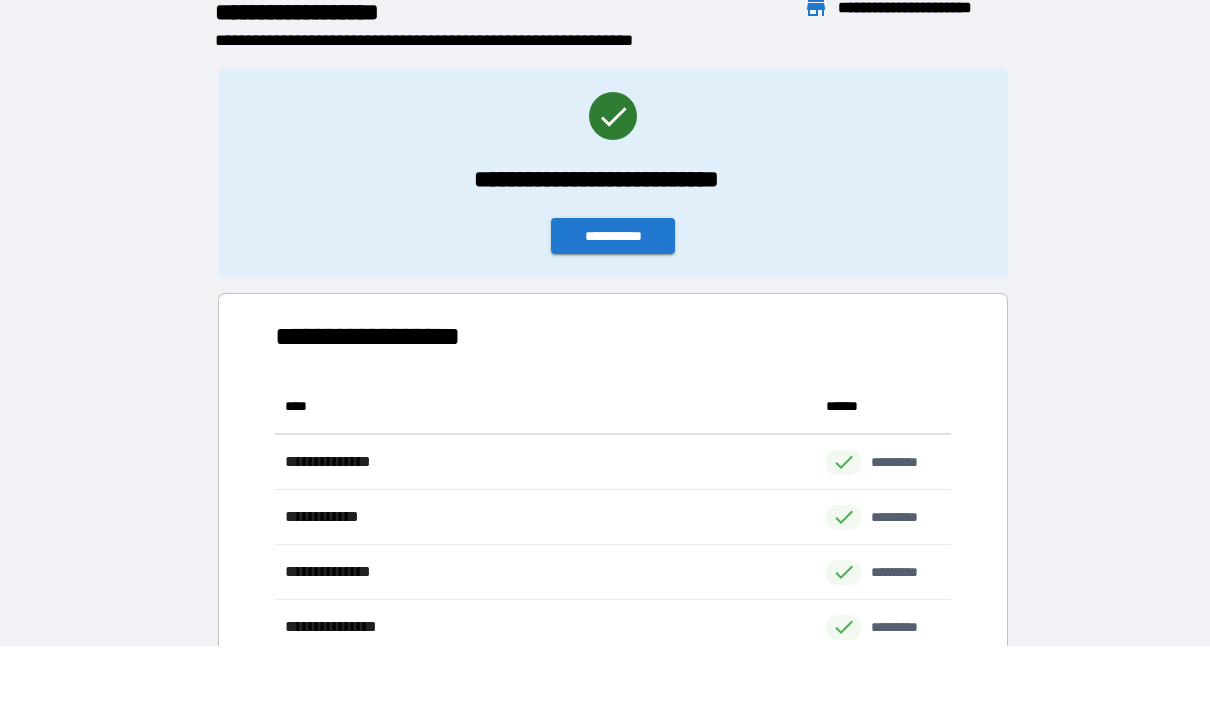 scroll, scrollTop: 1, scrollLeft: 1, axis: both 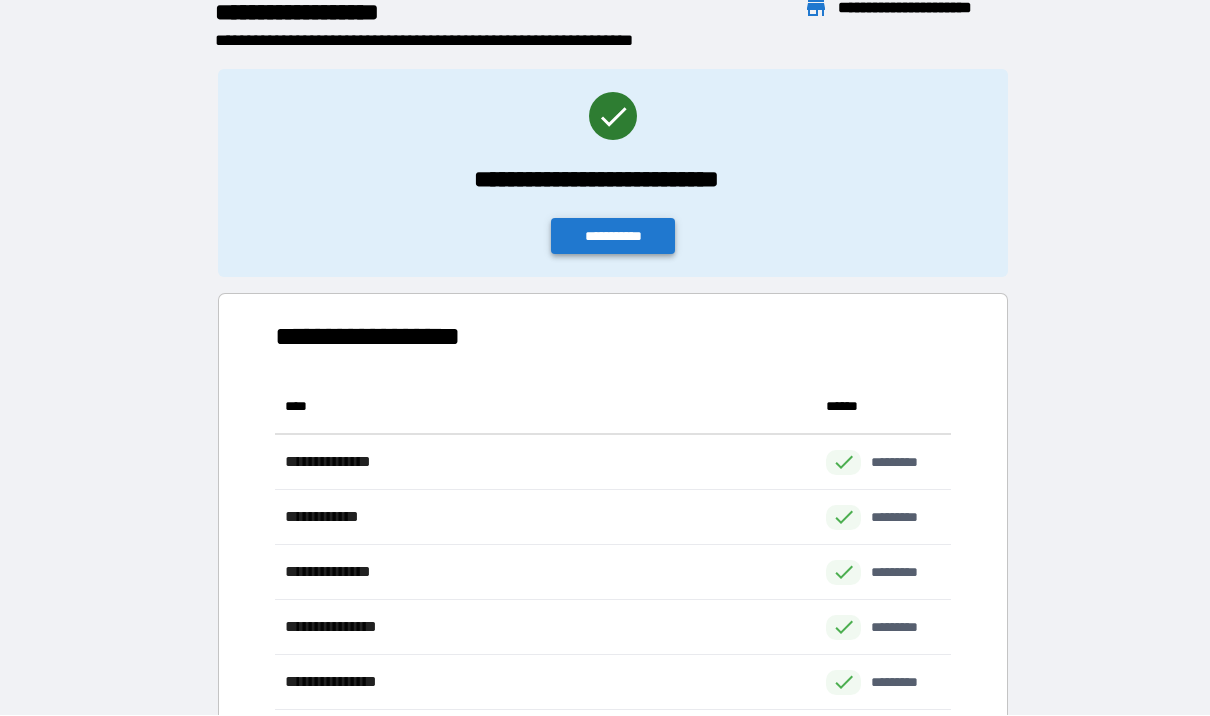 click on "**********" at bounding box center (613, 237) 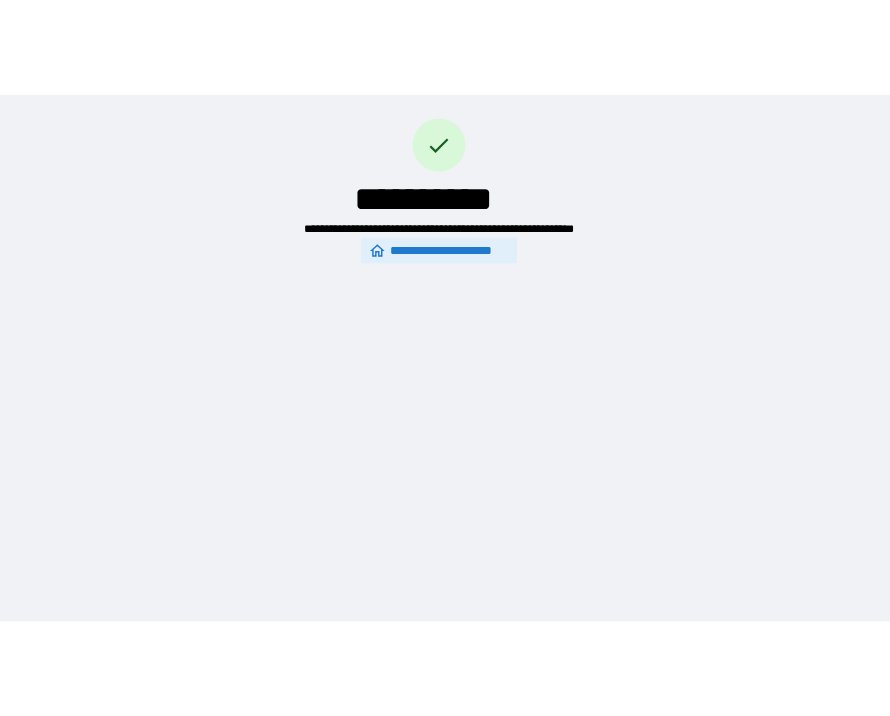 scroll, scrollTop: 0, scrollLeft: 0, axis: both 